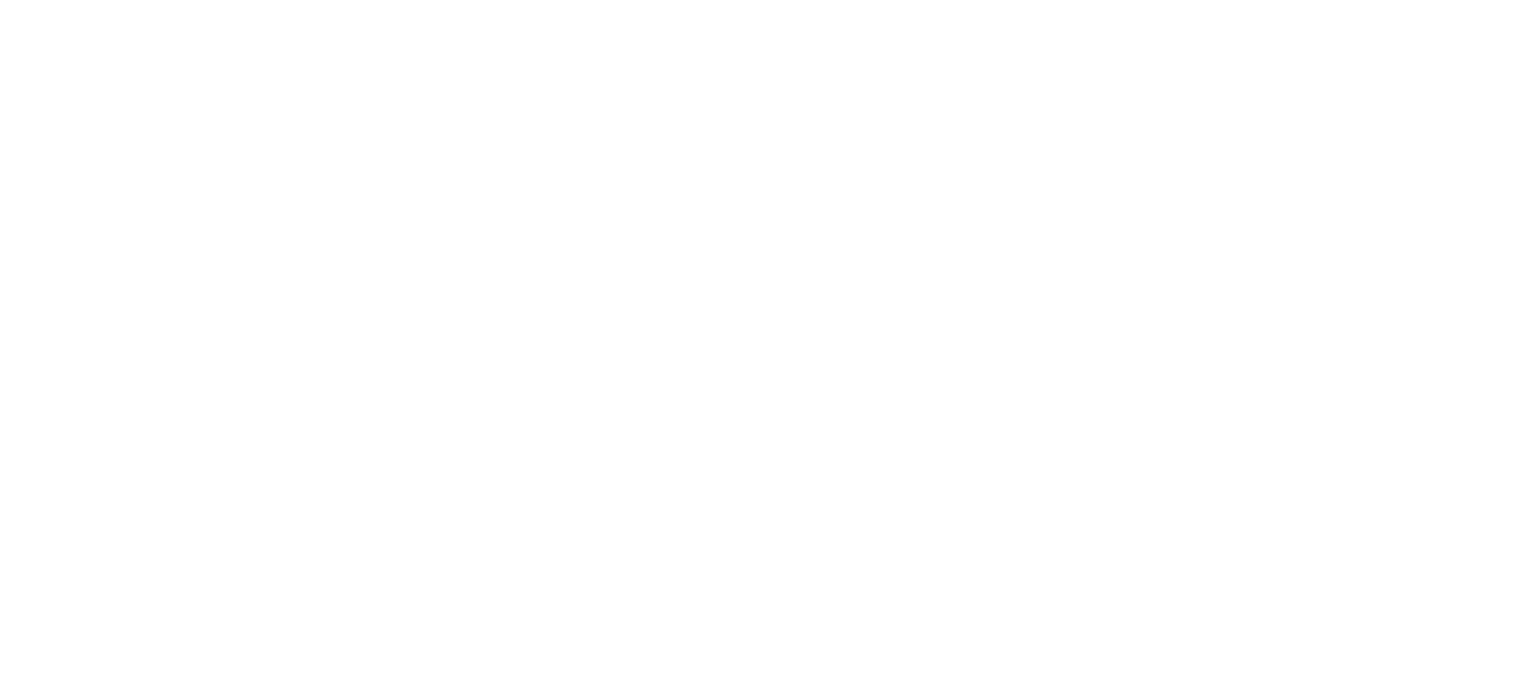 scroll, scrollTop: 0, scrollLeft: 0, axis: both 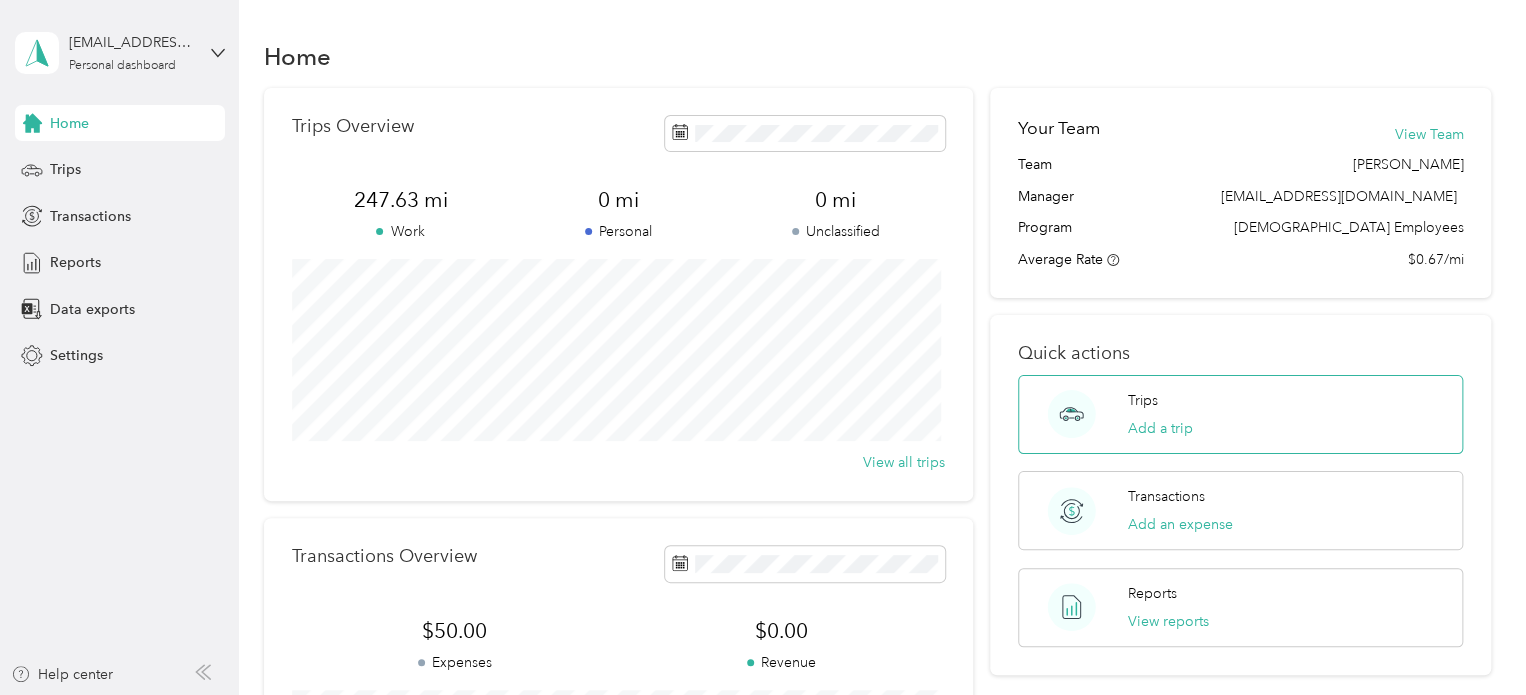 click on "Trips Add a trip" at bounding box center (1160, 414) 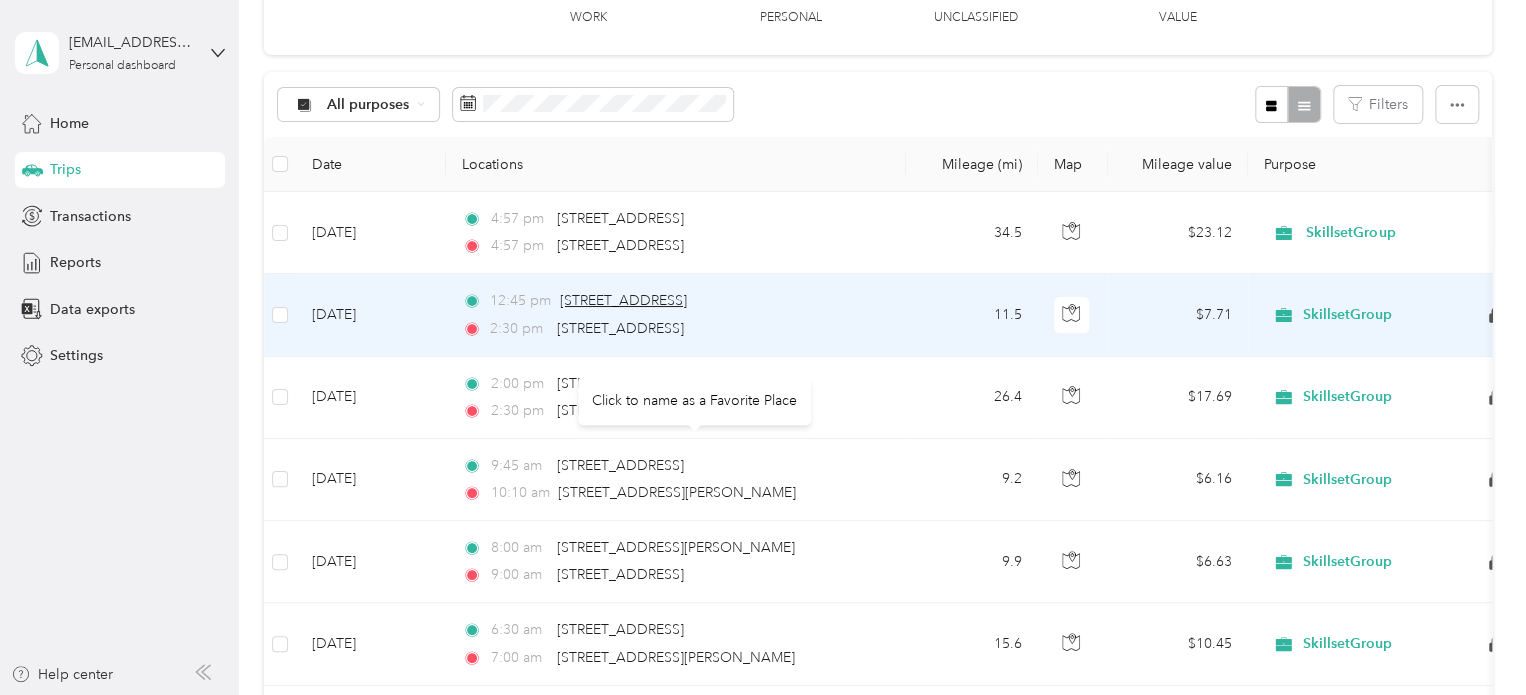 scroll, scrollTop: 0, scrollLeft: 0, axis: both 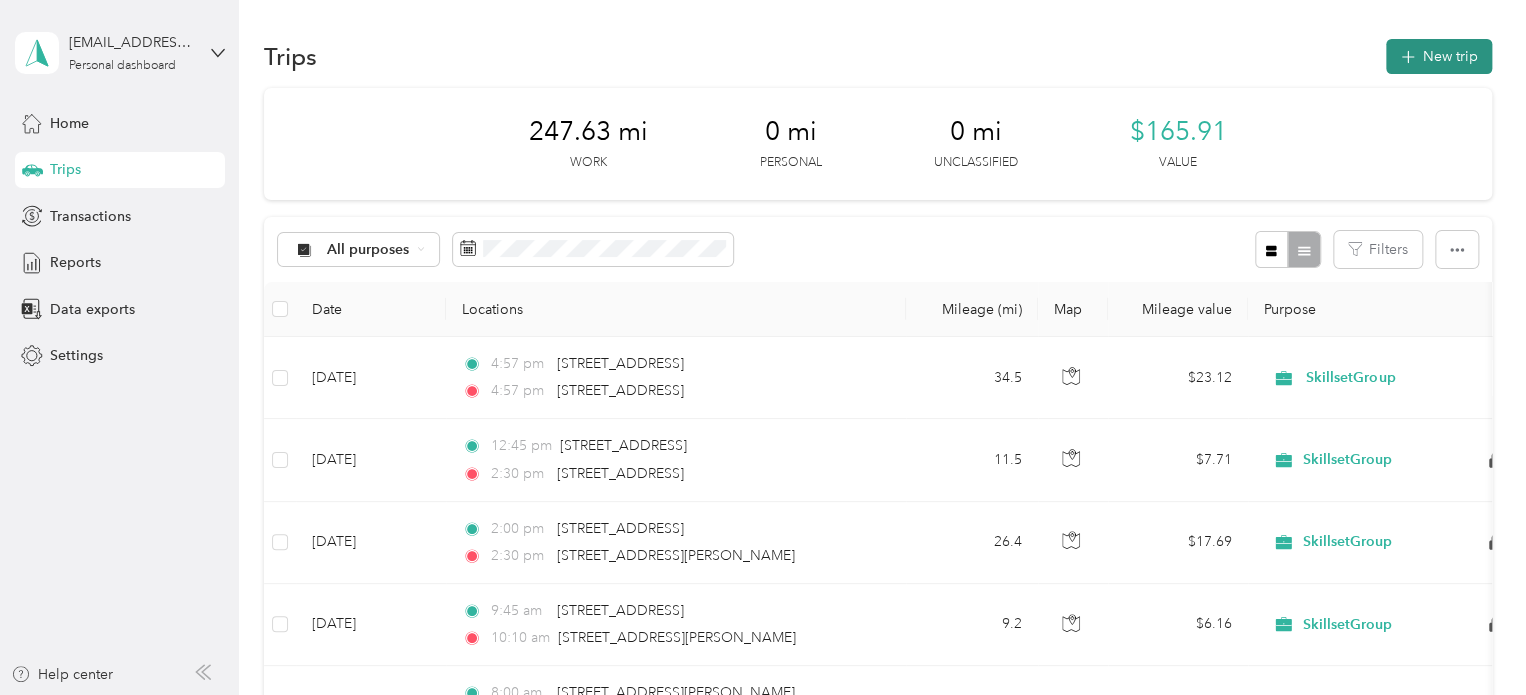 click on "New trip" at bounding box center (1439, 56) 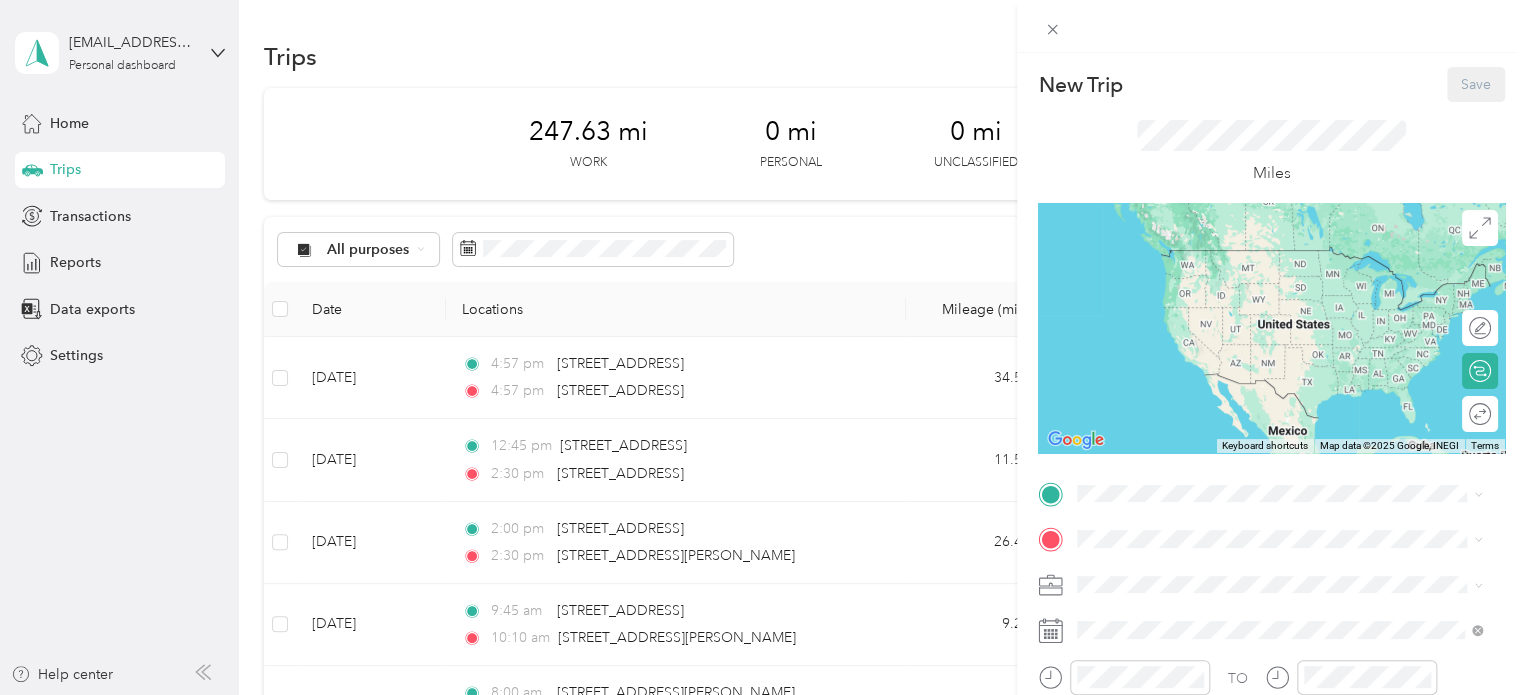 click on "New Trip Save This trip cannot be edited because it is either under review, approved, or paid. Contact your Team Manager to edit it. Miles ← Move left → Move right ↑ Move up ↓ Move down + Zoom in - Zoom out Home Jump left by 75% End Jump right by 75% Page Up Jump up by 75% Page Down Jump down by 75% Keyboard shortcuts Map Data Map data ©2025 Google, INEGI Map data ©2025 Google, INEGI 1000 km  Click to toggle between metric and imperial units Terms Report a map error Edit route Calculate route Round trip TO Add photo" at bounding box center [763, 347] 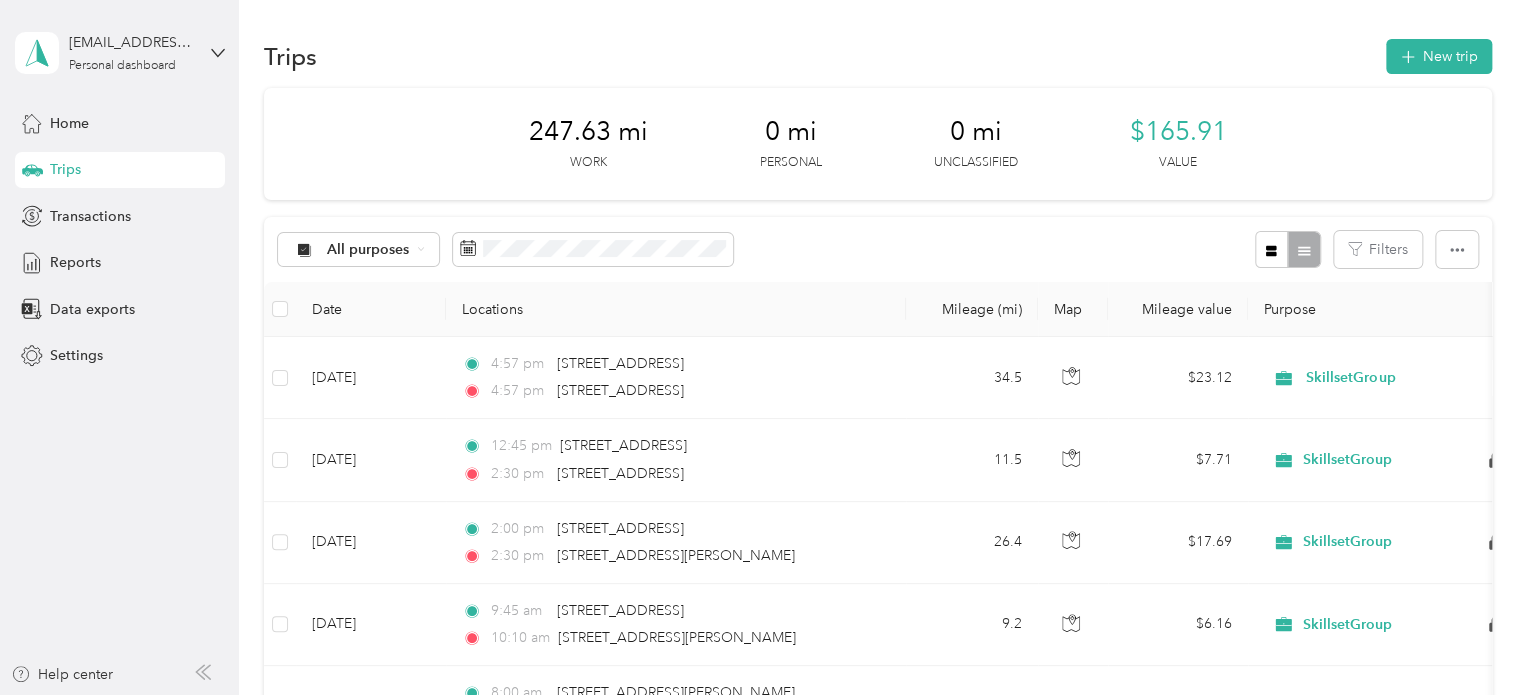 click on "Home" at bounding box center (120, 123) 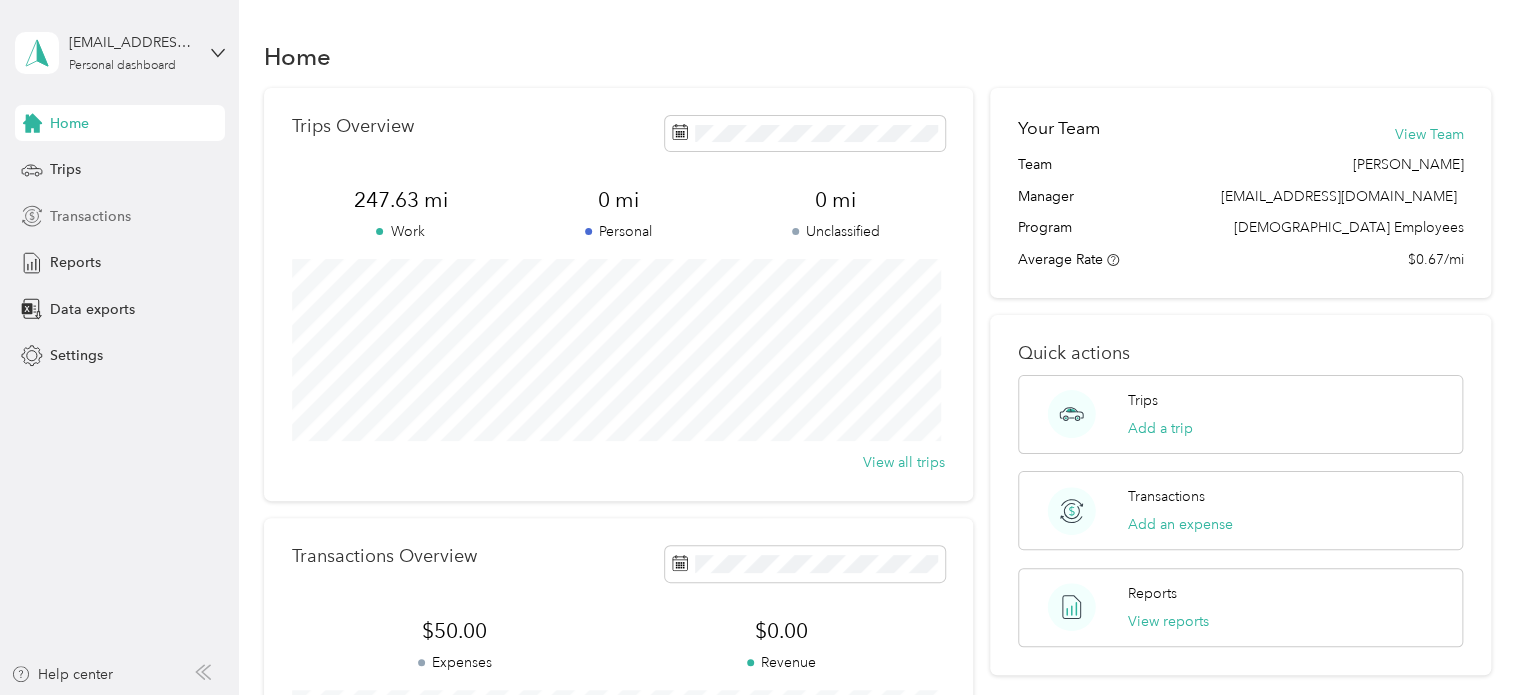 click on "Transactions" at bounding box center (120, 216) 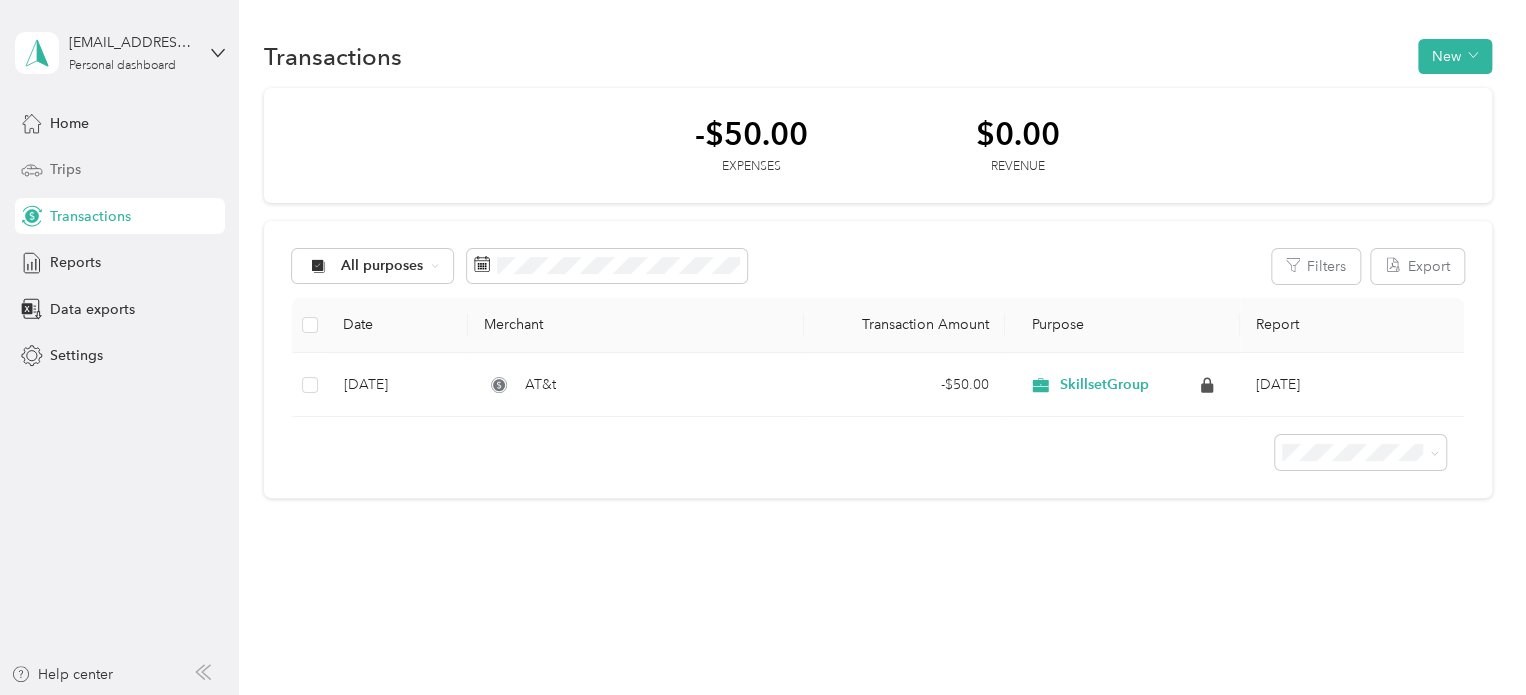 click on "Trips" at bounding box center (120, 170) 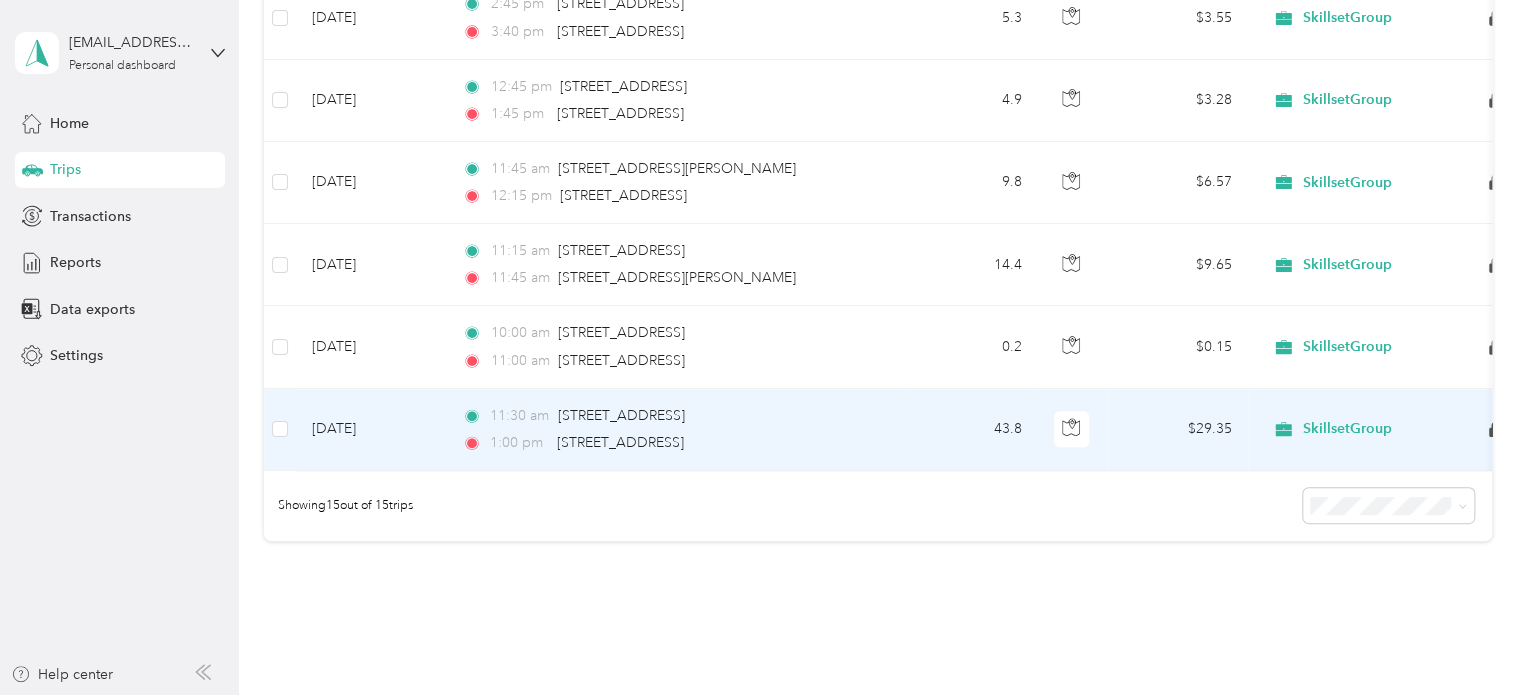 scroll, scrollTop: 1233, scrollLeft: 0, axis: vertical 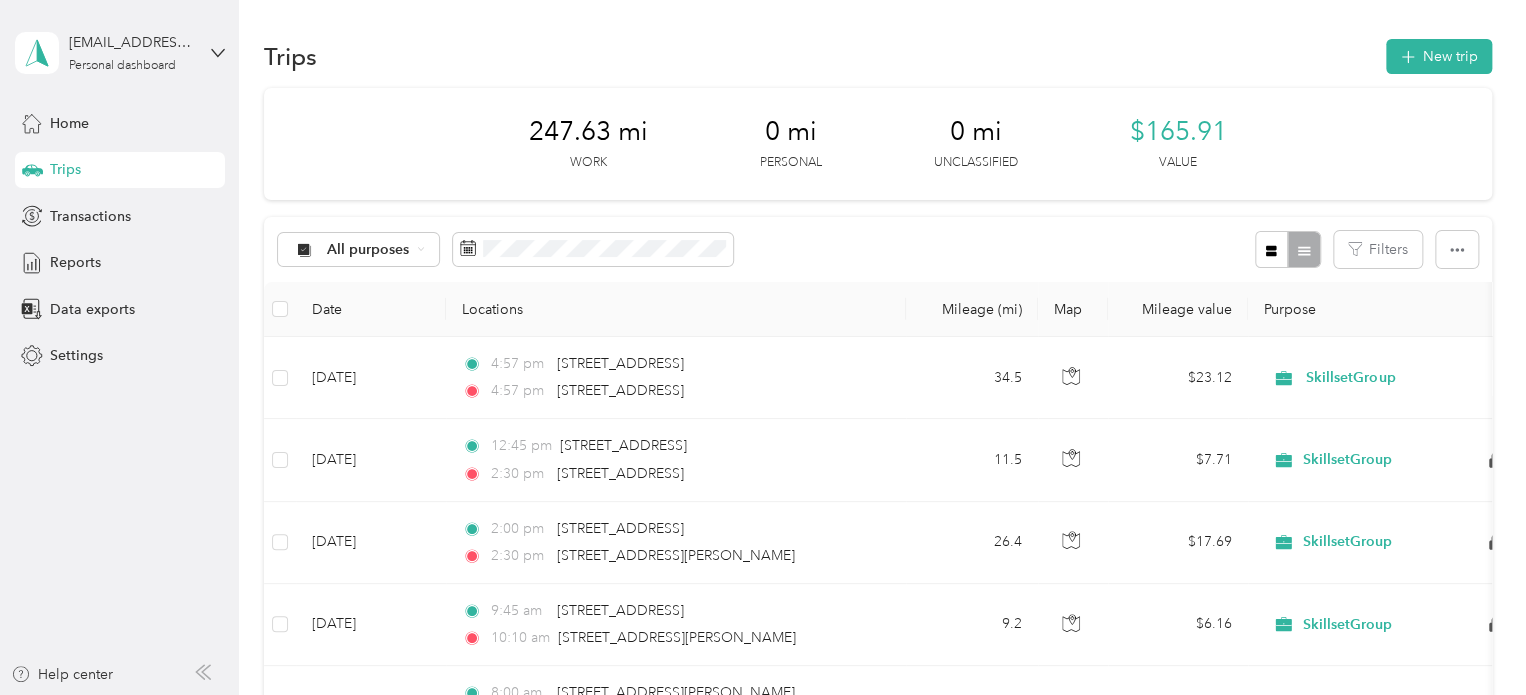 click on "All purposes Filters" at bounding box center (878, 249) 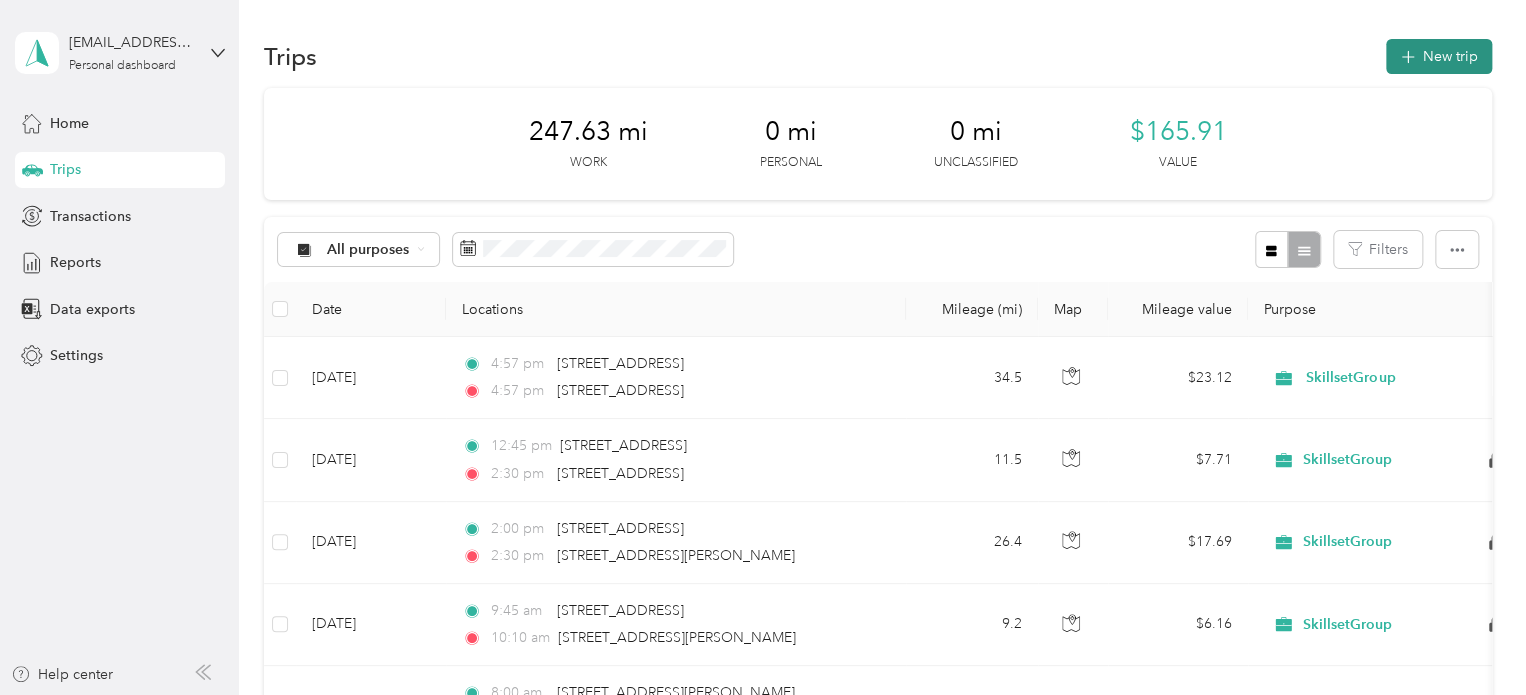 click on "New trip" at bounding box center (1439, 56) 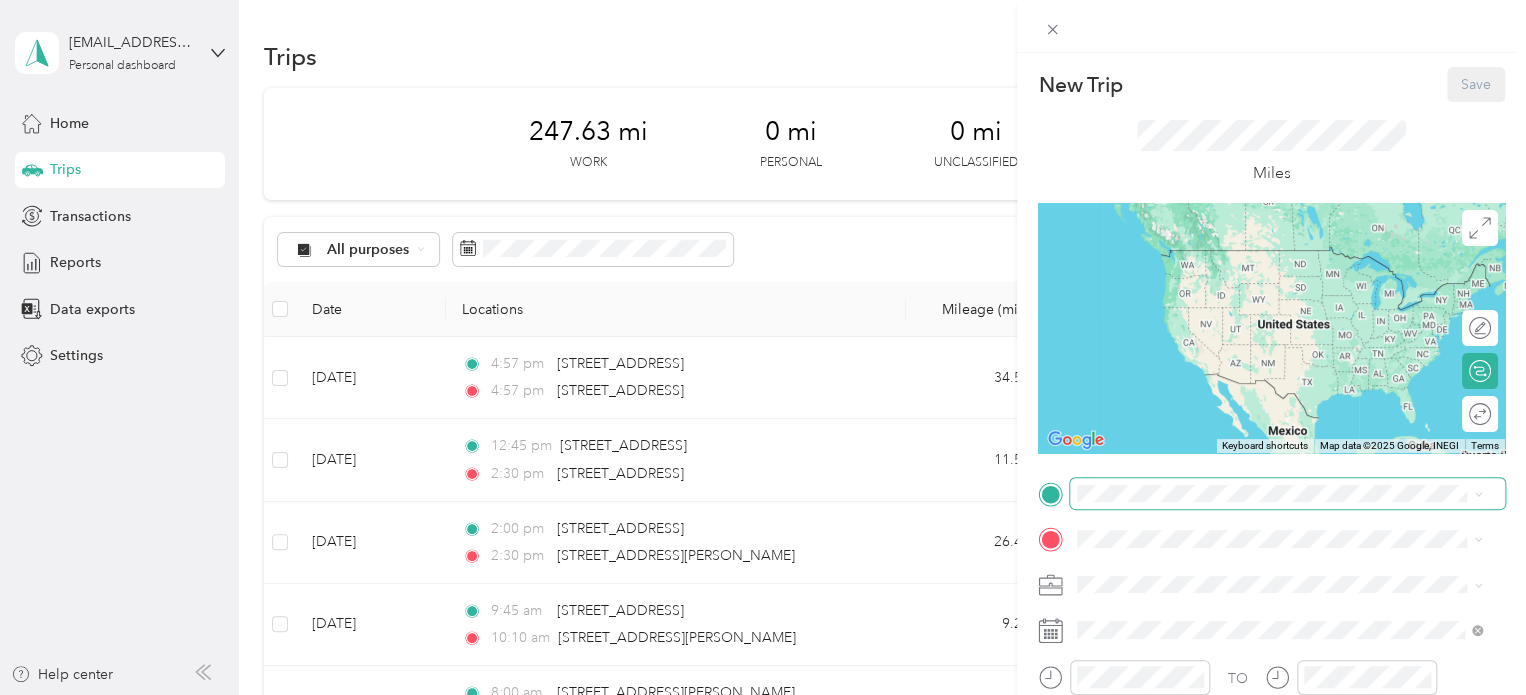 click at bounding box center [1287, 494] 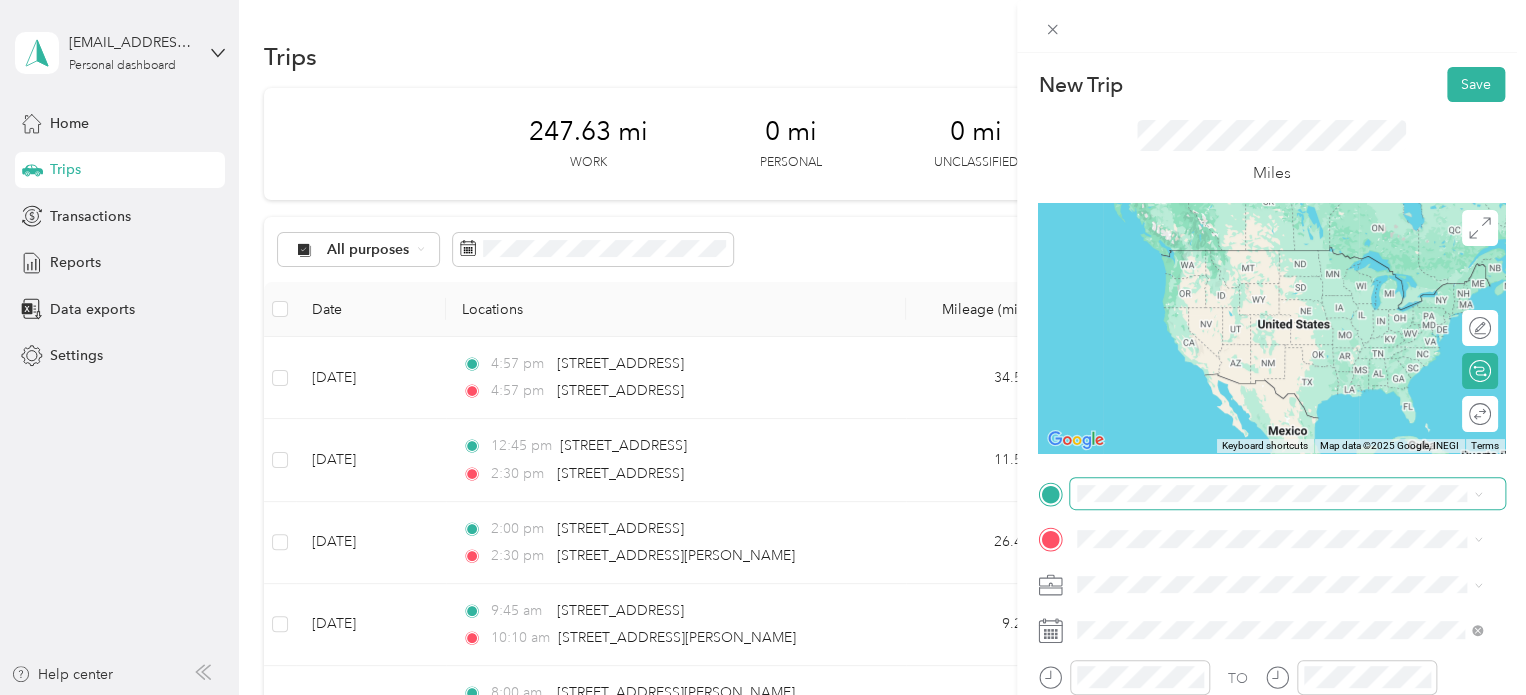 click at bounding box center (1287, 494) 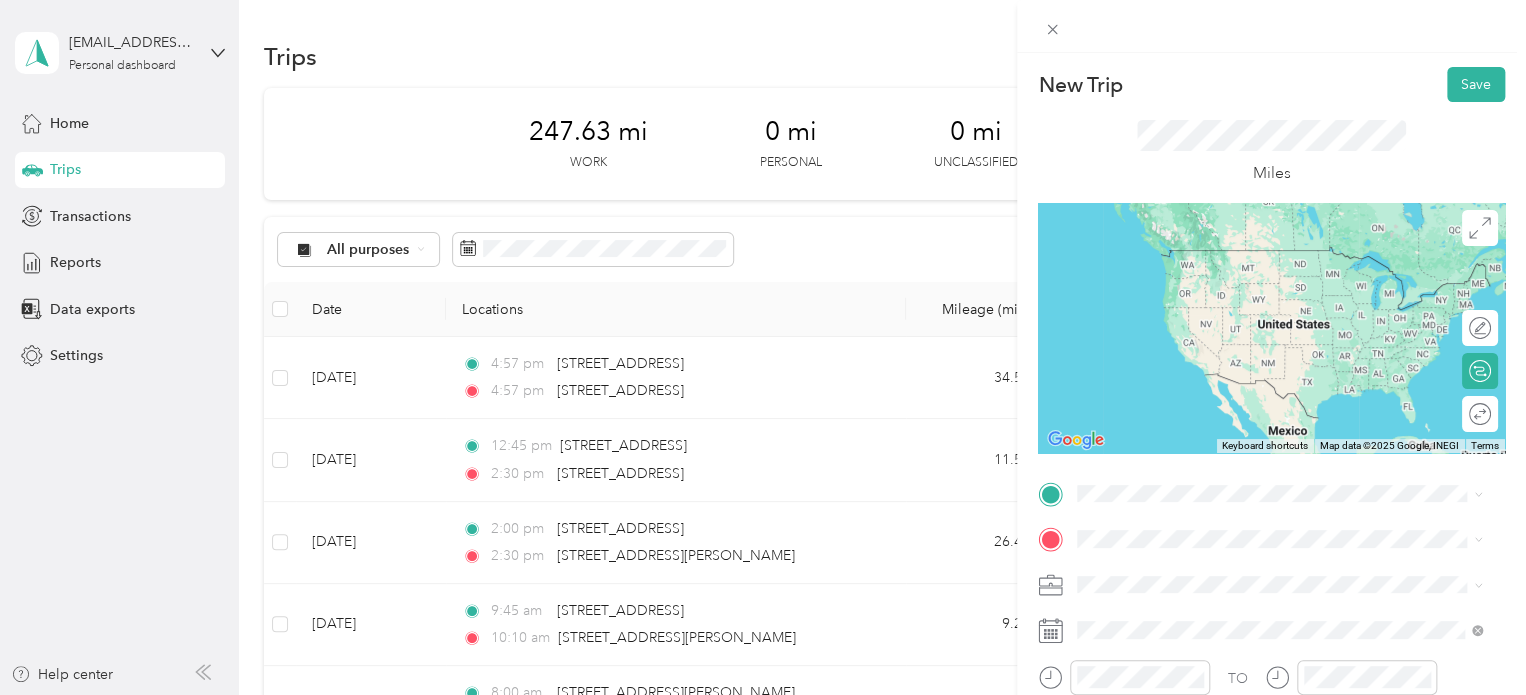 click on "TO Add photo" at bounding box center [1271, 719] 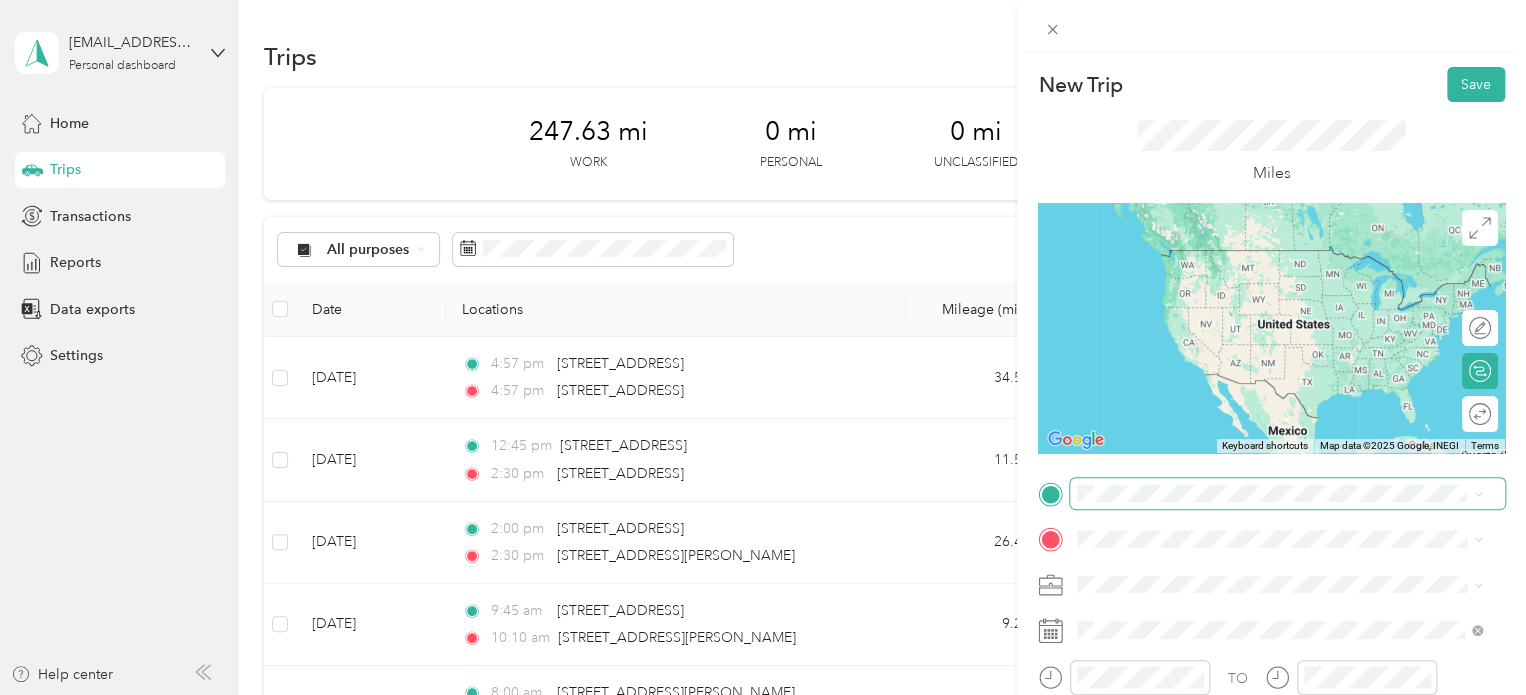 click at bounding box center (1287, 494) 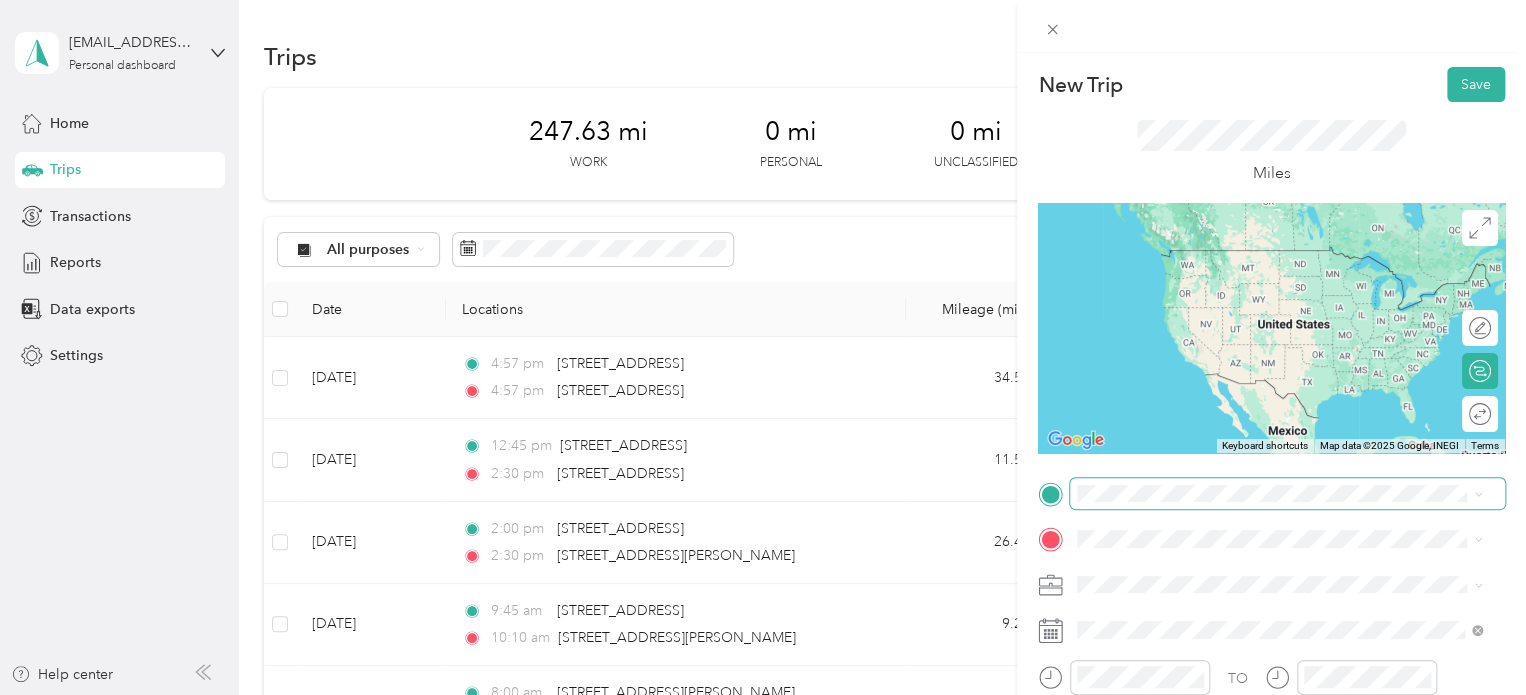 click on "New Trip Save This trip cannot be edited because it is either under review, approved, or paid. Contact your Team Manager to edit it. Miles ← Move left → Move right ↑ Move up ↓ Move down + Zoom in - Zoom out Home Jump left by 75% End Jump right by 75% Page Up Jump up by 75% Page Down Jump down by 75% Keyboard shortcuts Map Data Map data ©2025 Google, INEGI Map data ©2025 Google, INEGI 1000 km  Click to toggle between metric and imperial units Terms Report a map error Edit route Calculate route Round trip TO Add photo" at bounding box center (1271, 514) 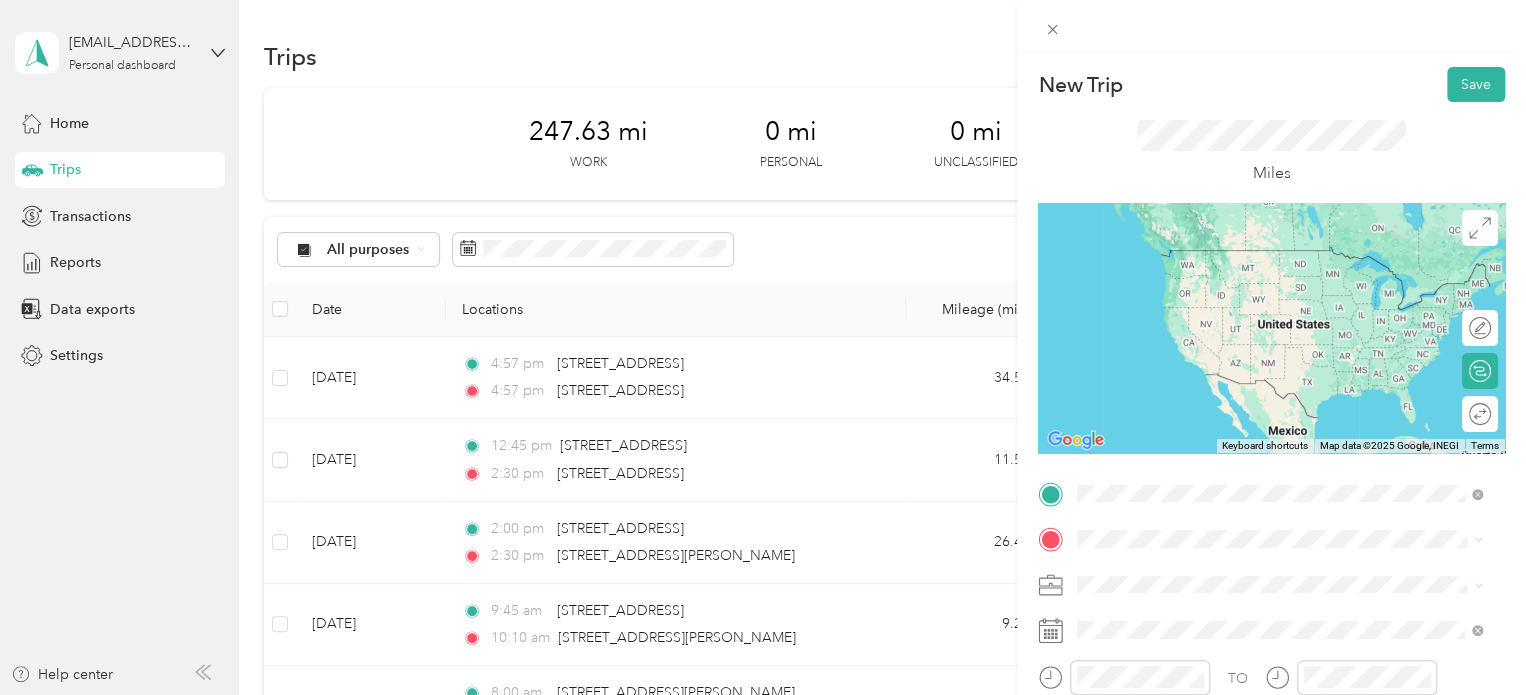 click on "[STREET_ADDRESS][US_STATE]" at bounding box center [1279, 251] 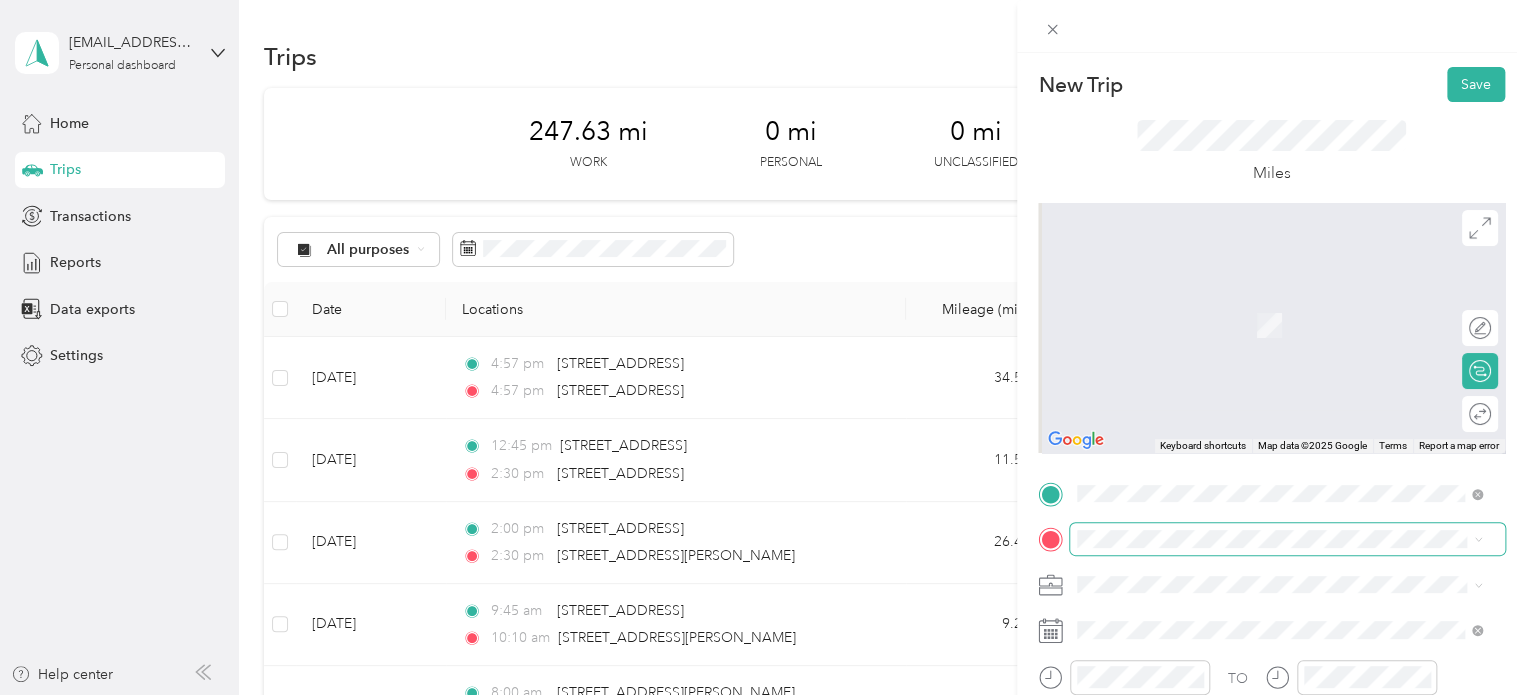 click at bounding box center (1287, 539) 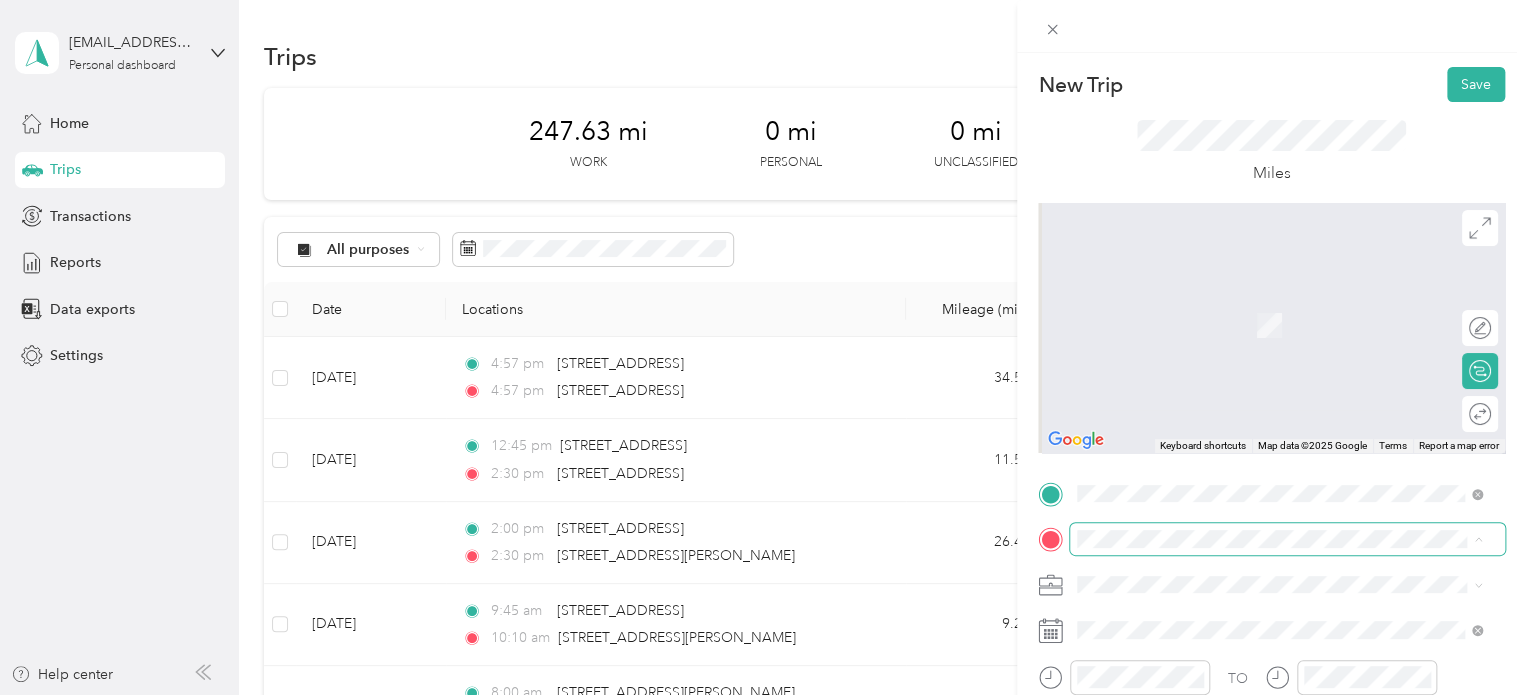 click on "No results found Check your spelling or try another address" at bounding box center (1279, 604) 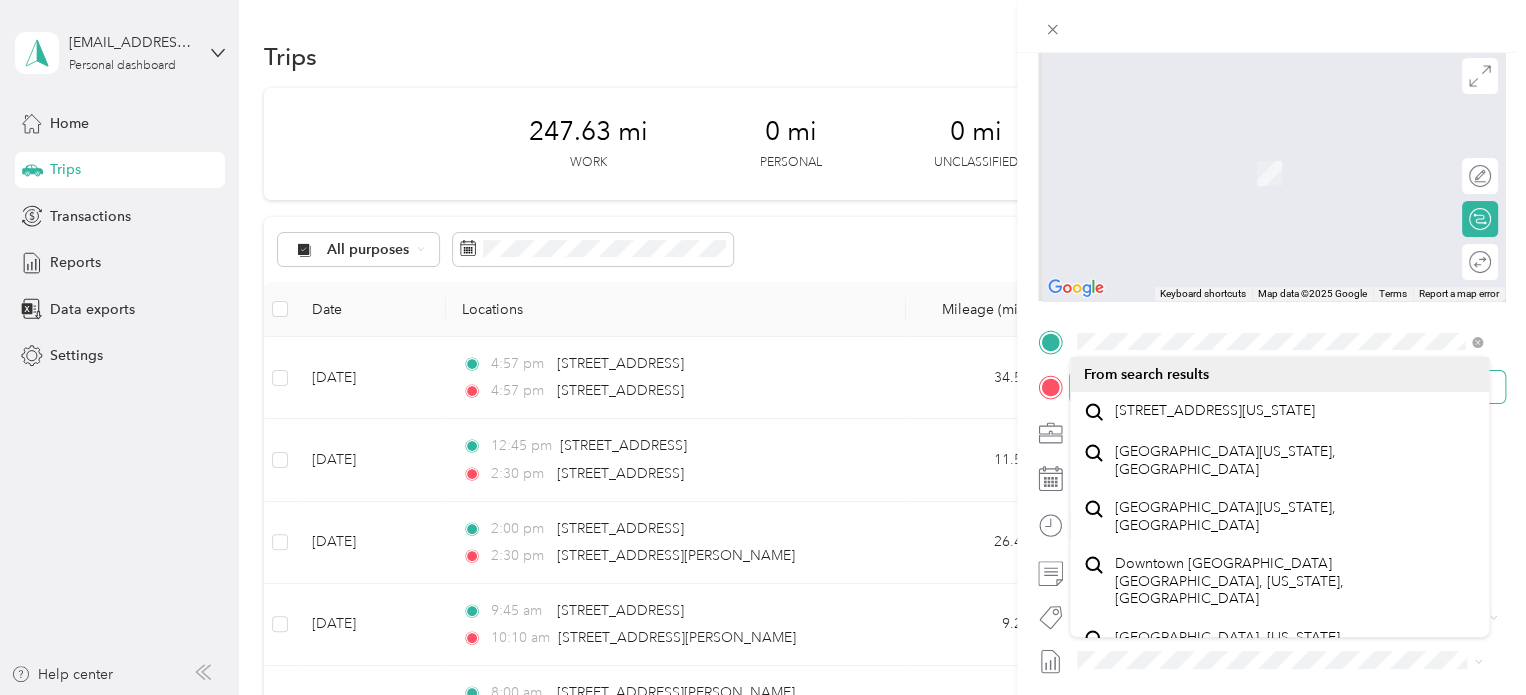 scroll, scrollTop: 200, scrollLeft: 0, axis: vertical 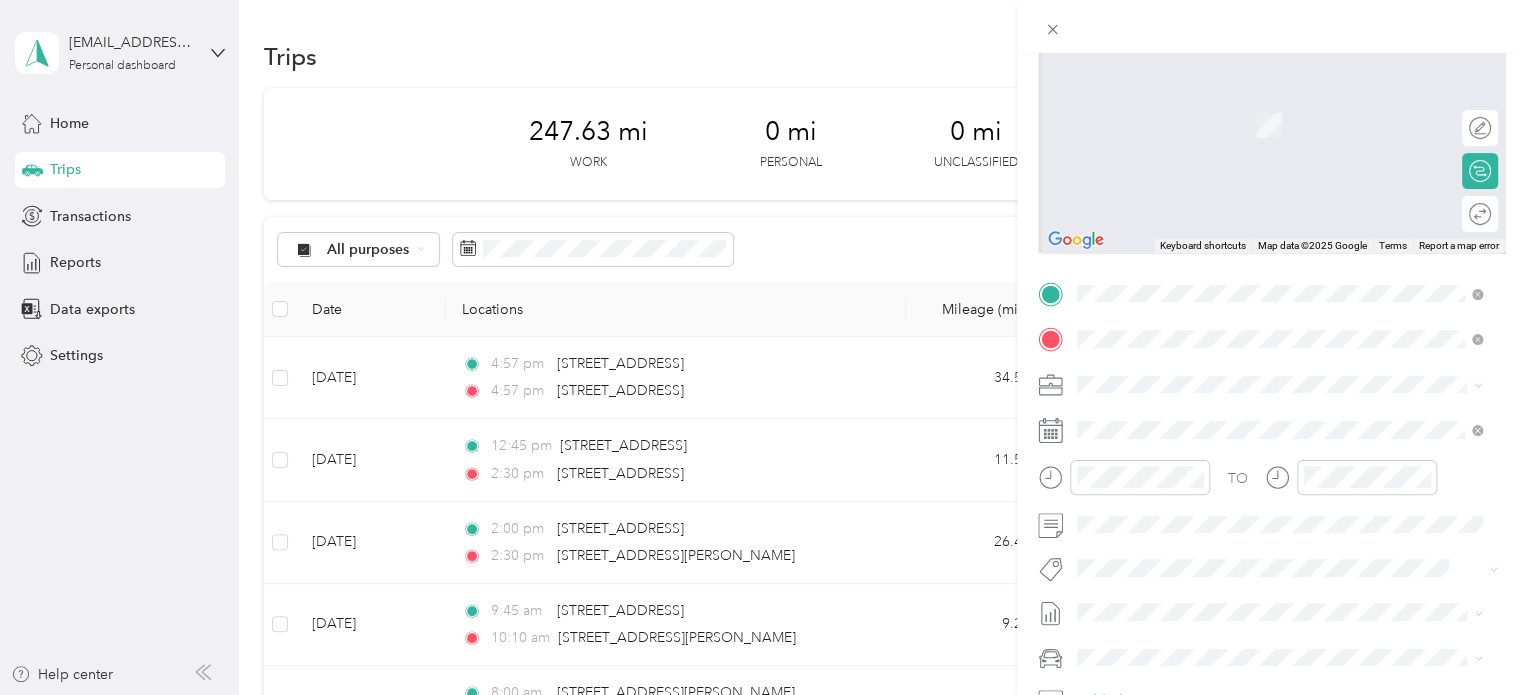 click on "[STREET_ADDRESS][US_STATE]" at bounding box center [1215, 411] 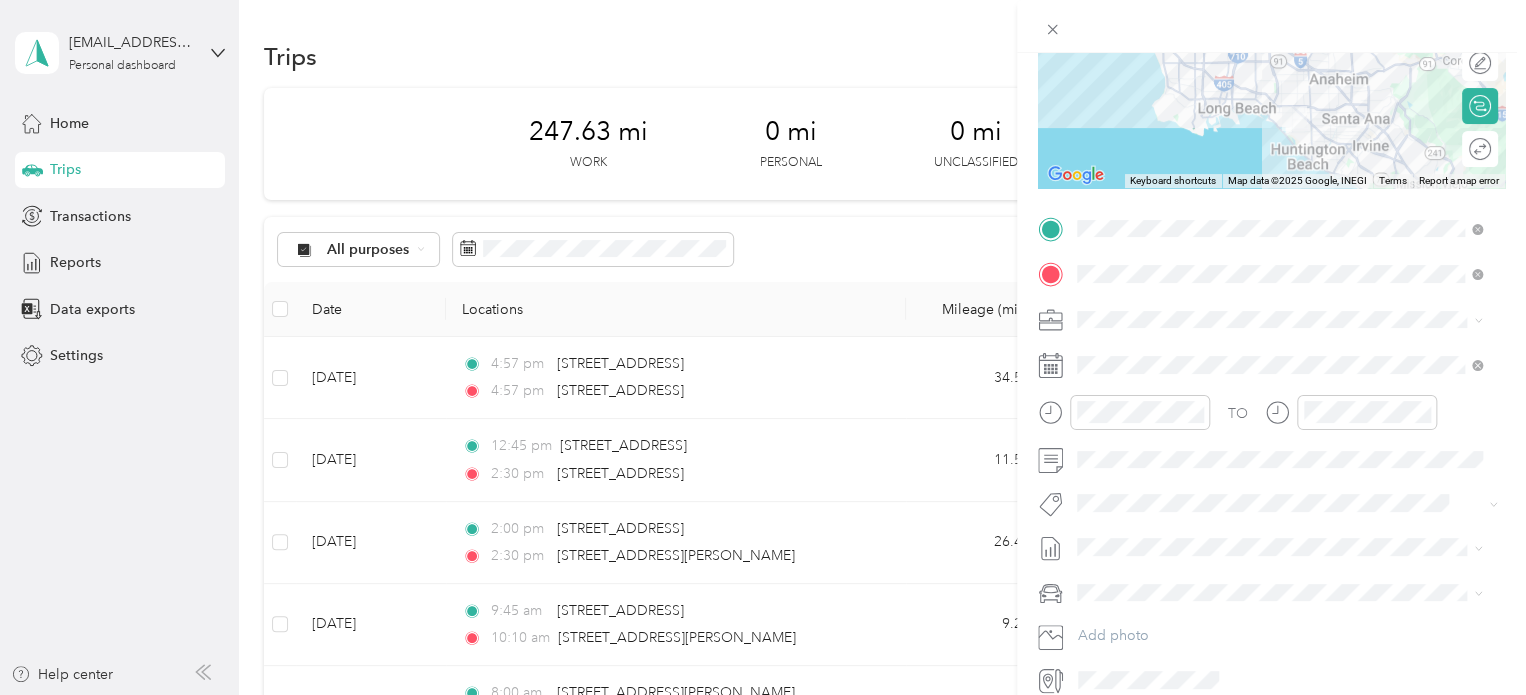 scroll, scrollTop: 300, scrollLeft: 0, axis: vertical 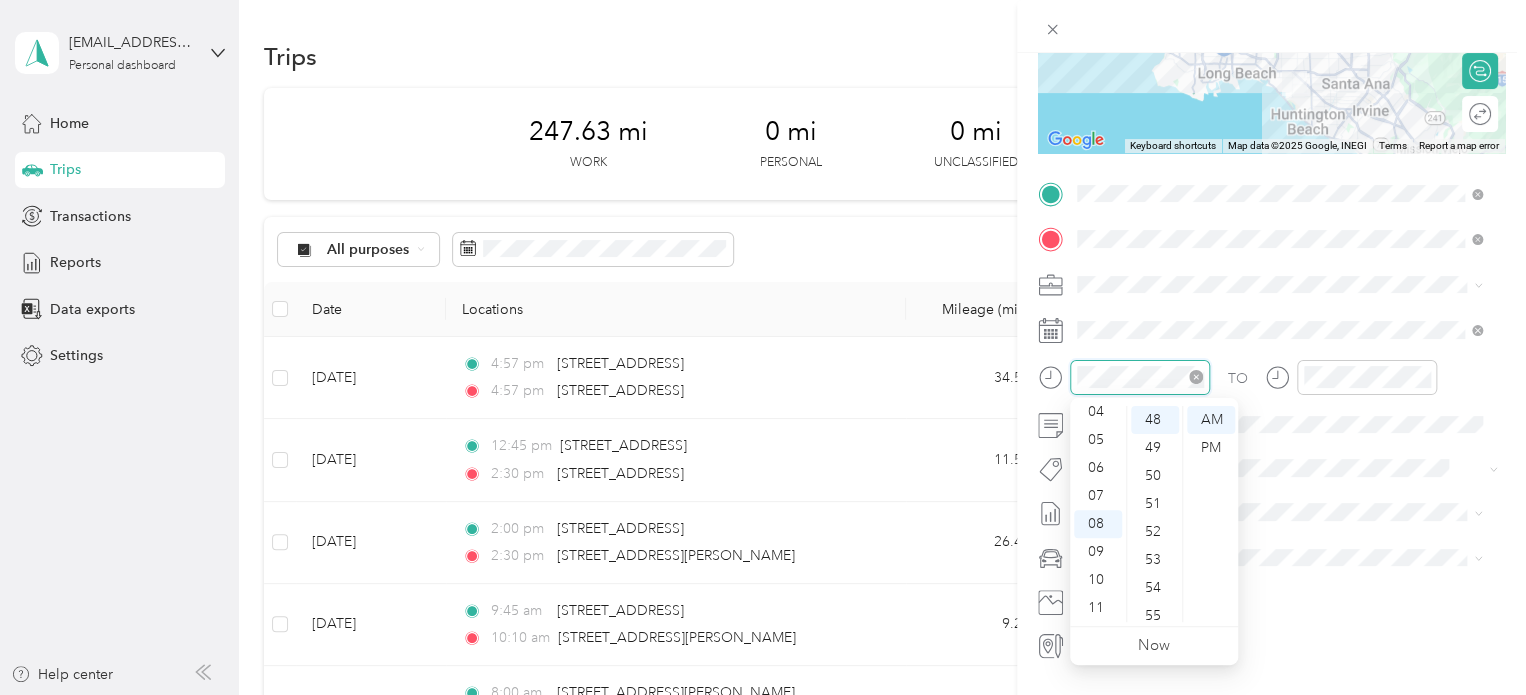 click 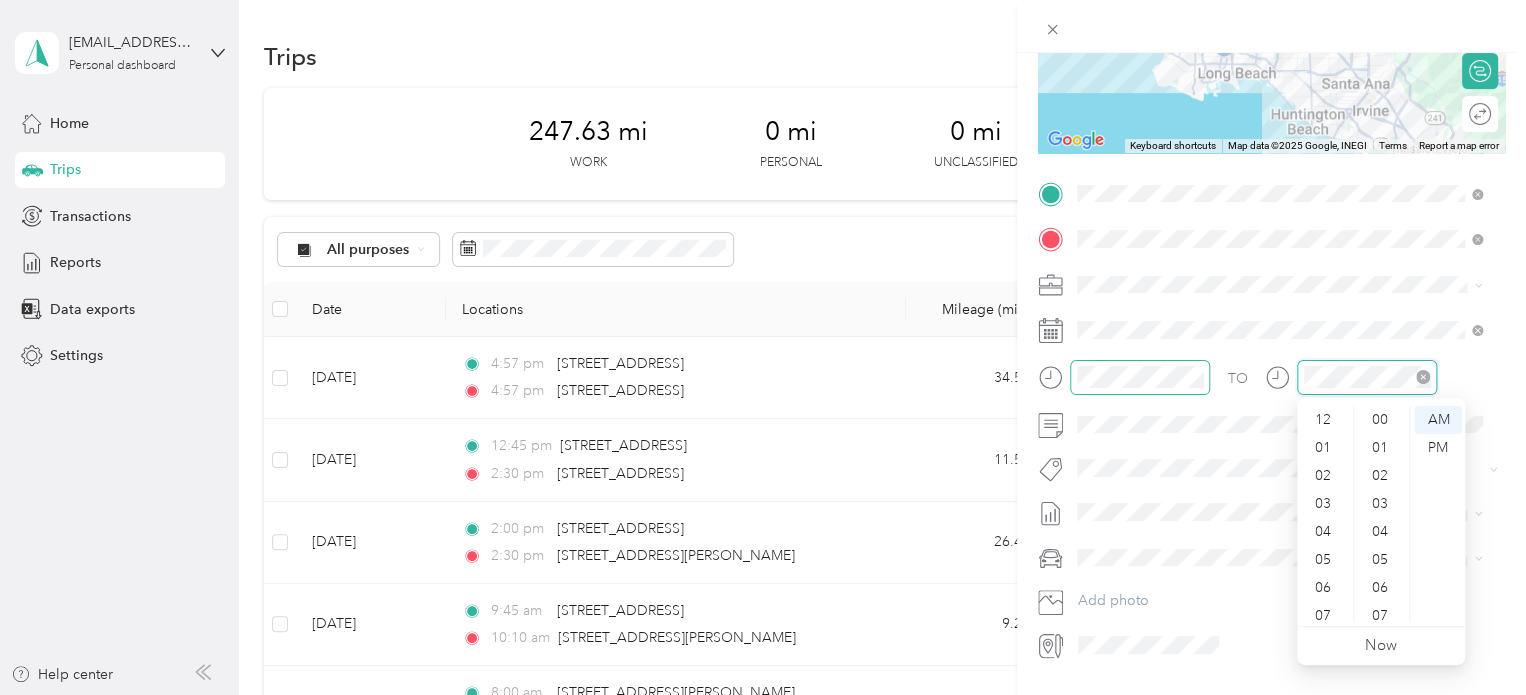 scroll, scrollTop: 1344, scrollLeft: 0, axis: vertical 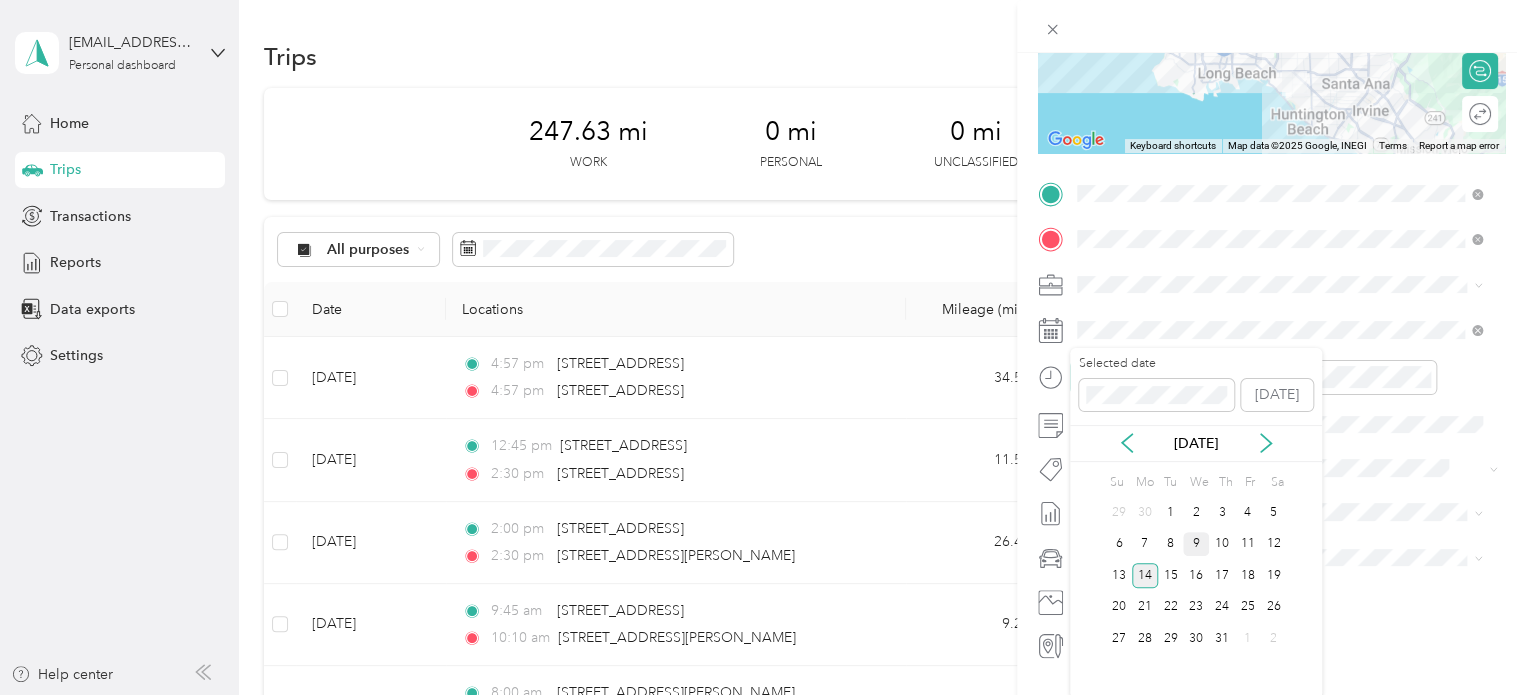 click on "9" at bounding box center [1196, 544] 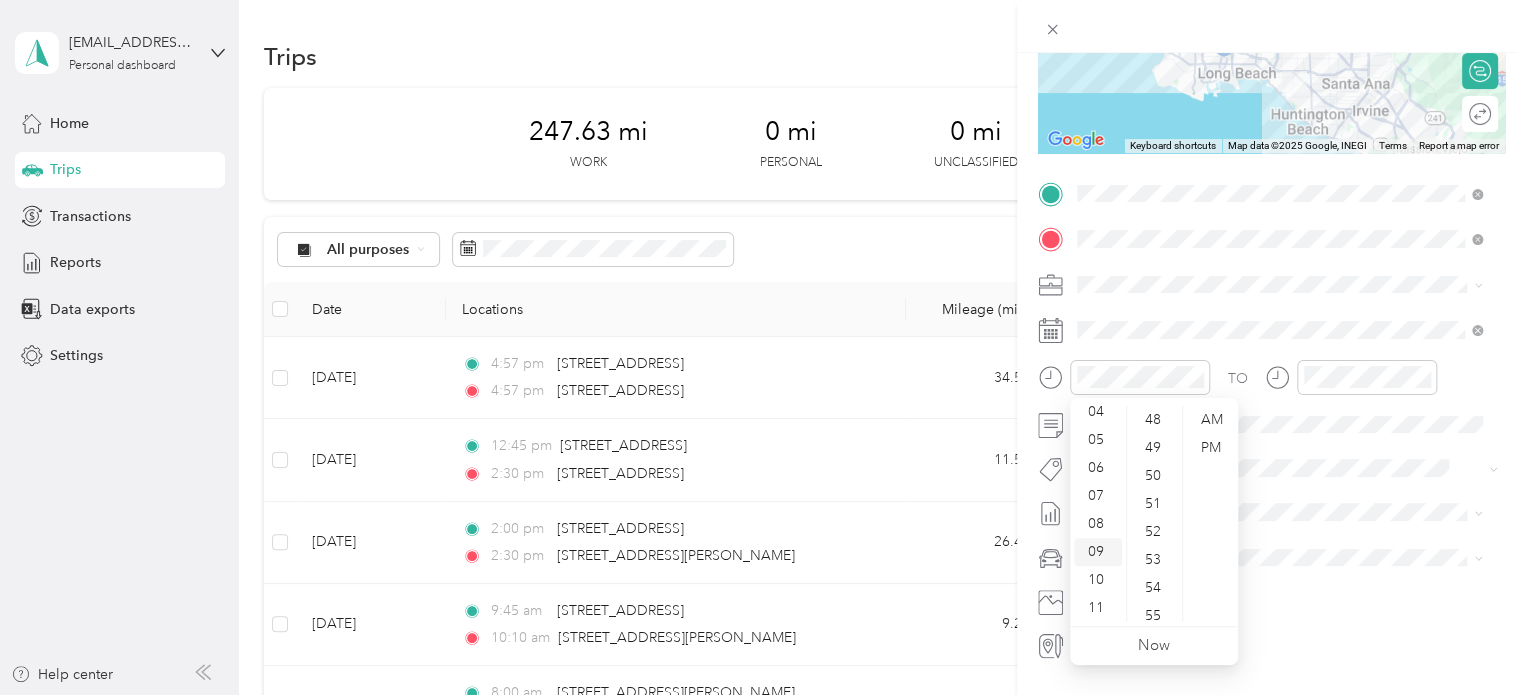 click on "09" at bounding box center [1098, 552] 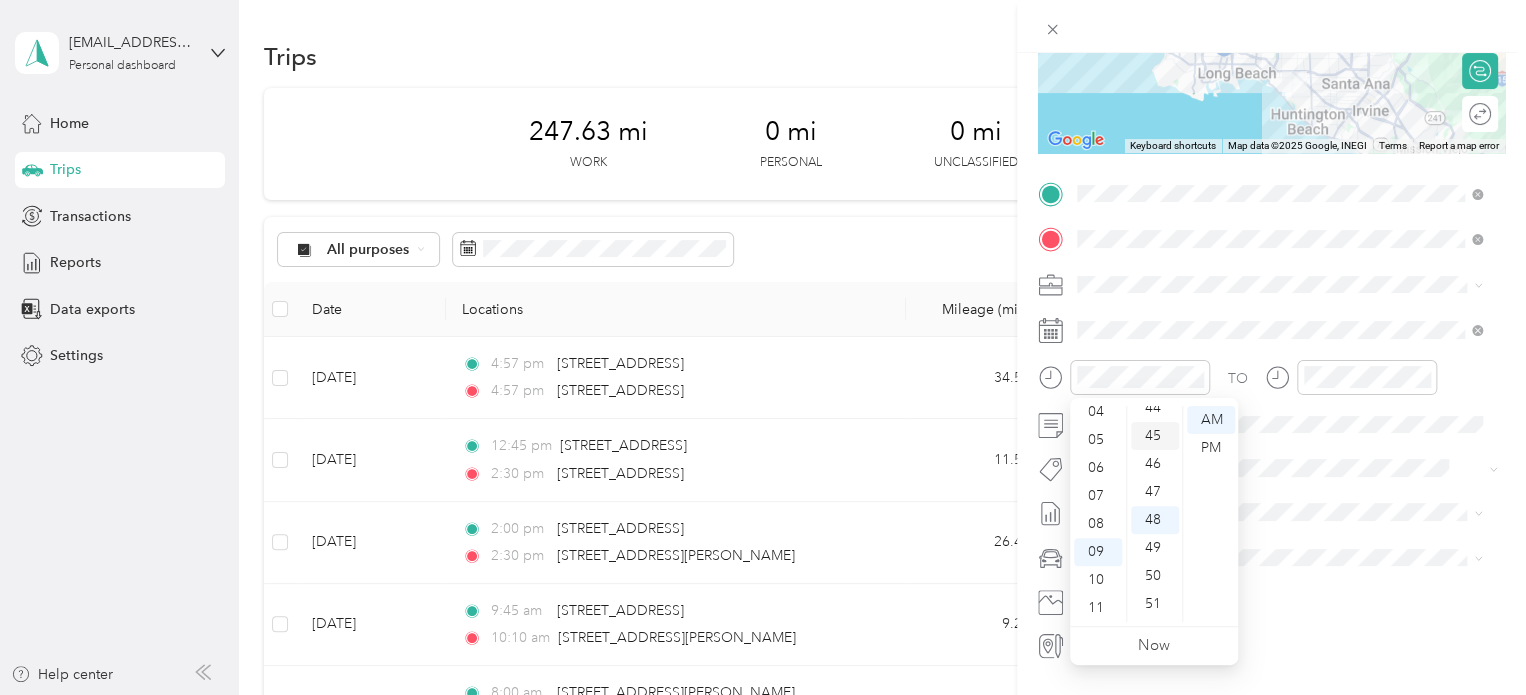 click on "45" at bounding box center [1155, 436] 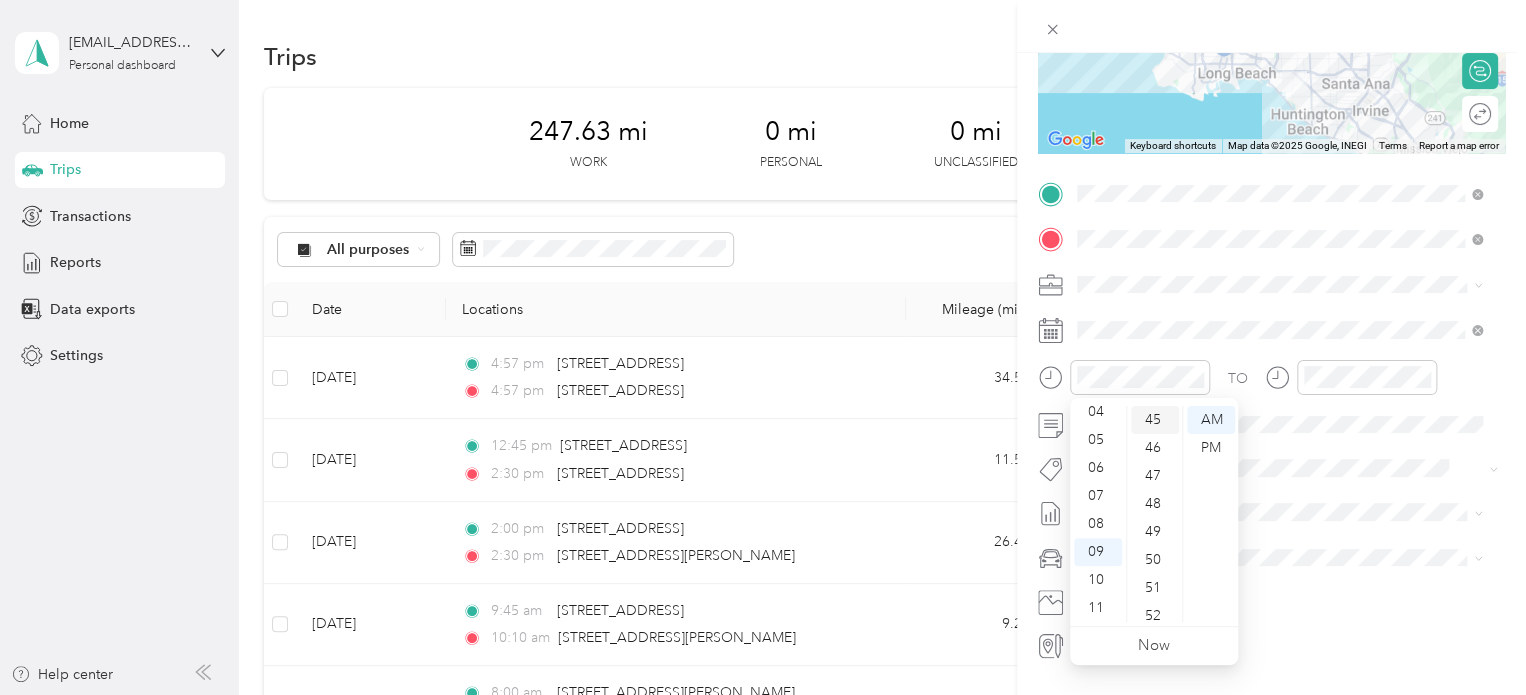 scroll, scrollTop: 1260, scrollLeft: 0, axis: vertical 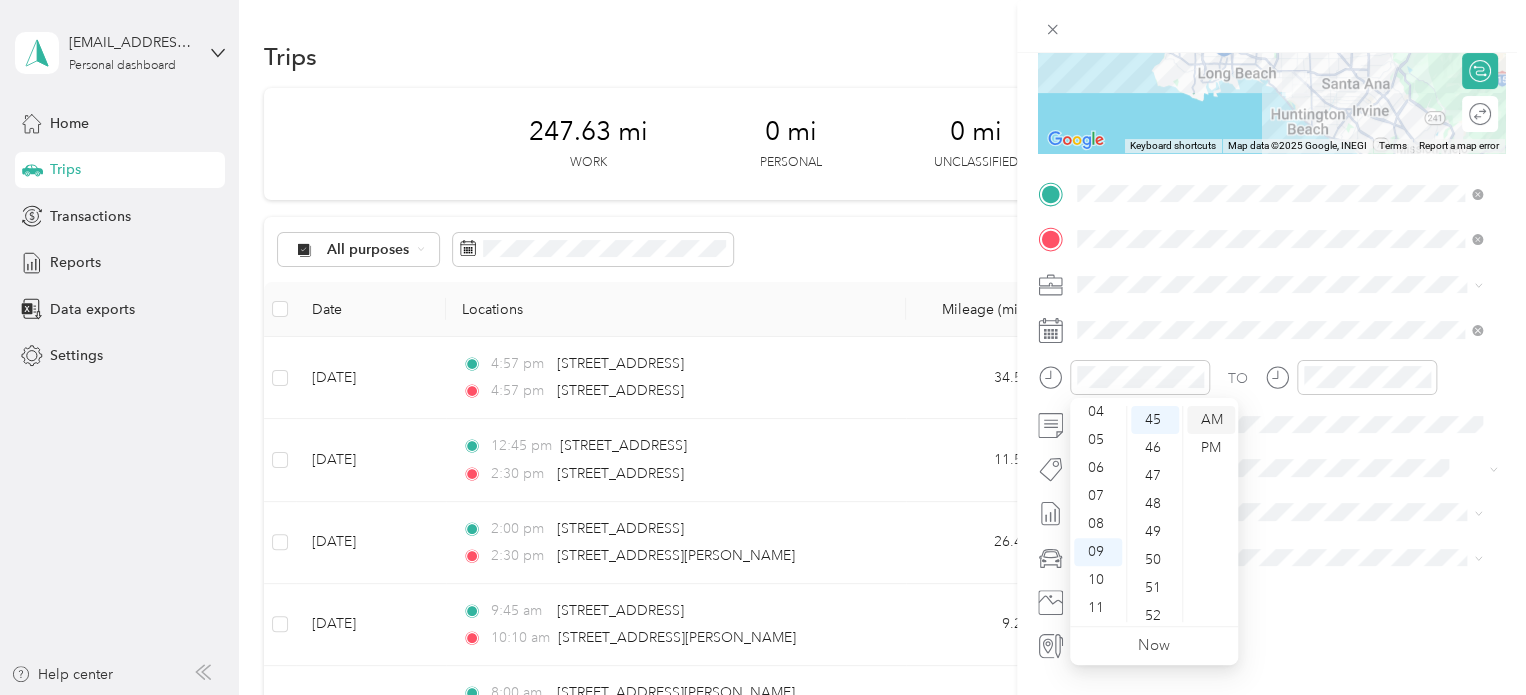 click on "AM" at bounding box center [1211, 420] 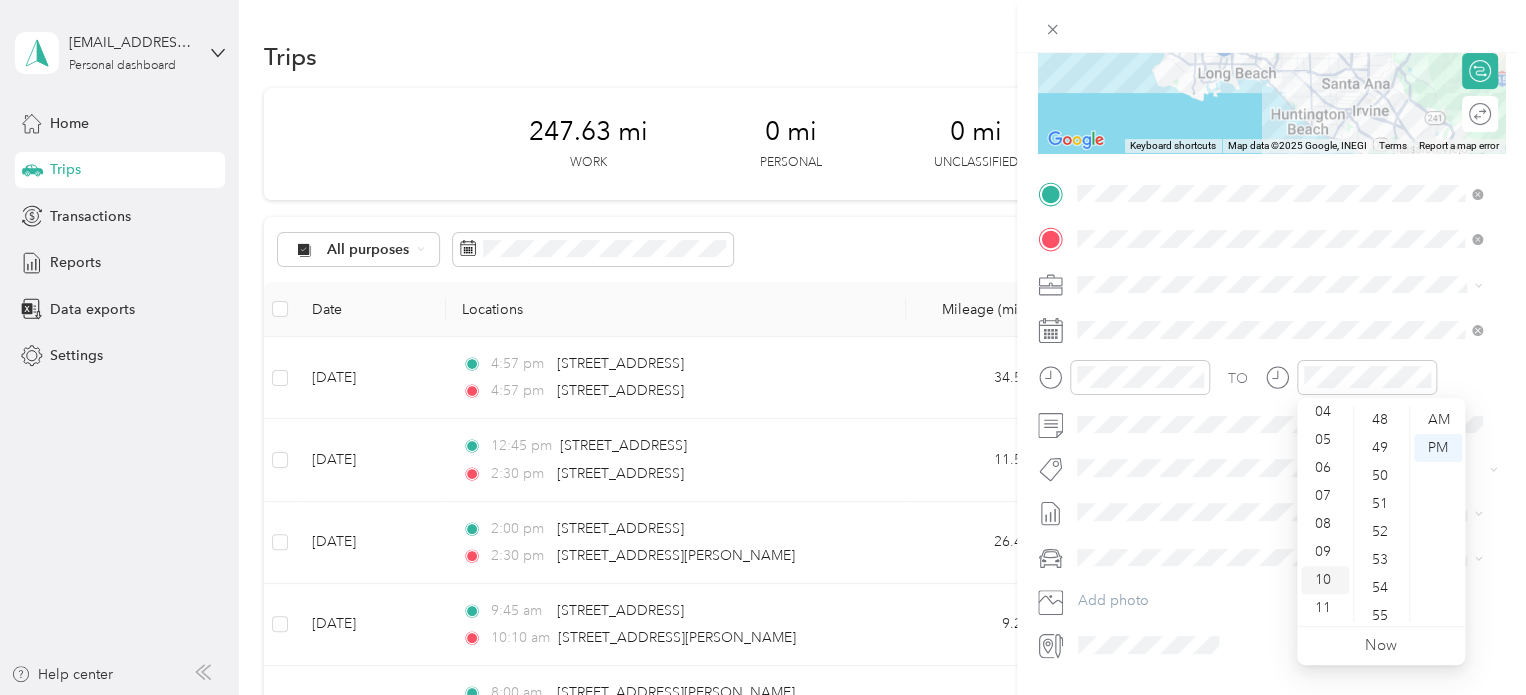 click on "10" at bounding box center (1325, 580) 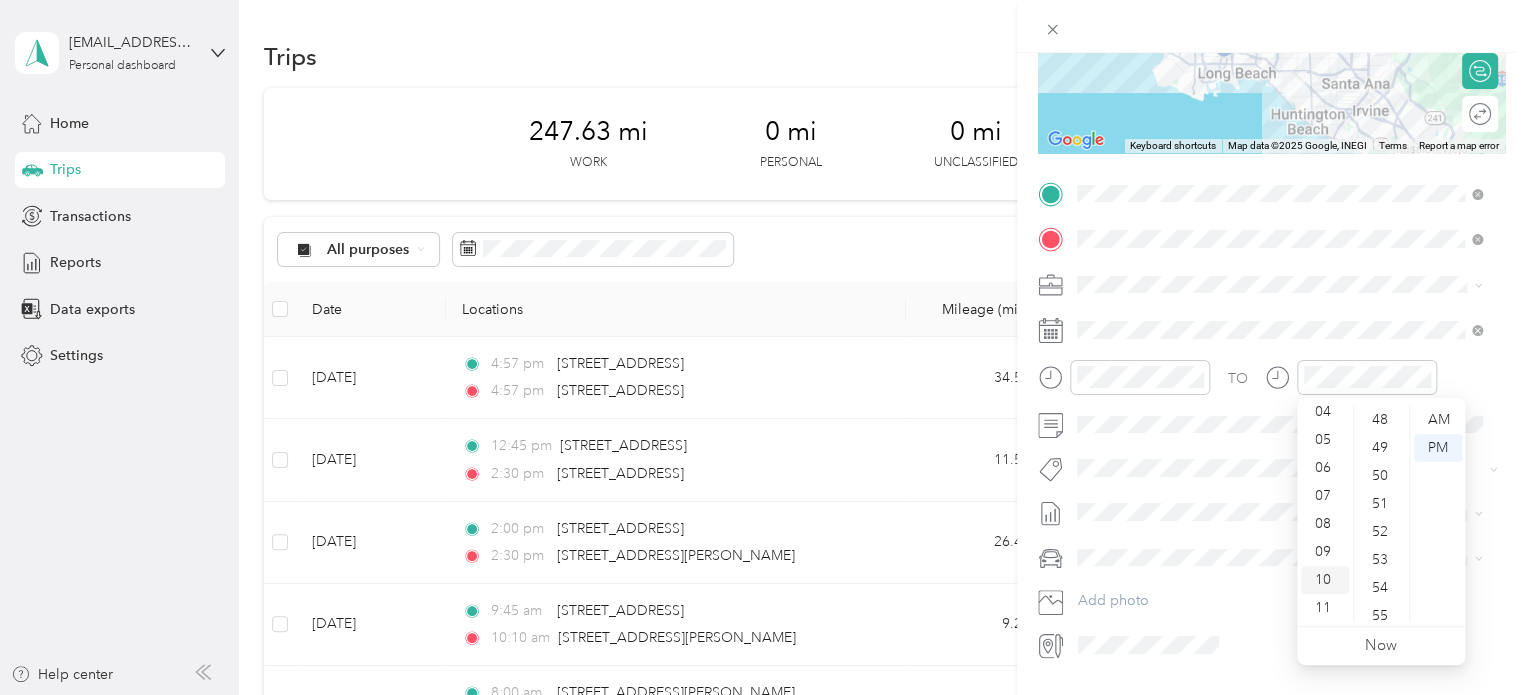 click on "10" at bounding box center [1325, 580] 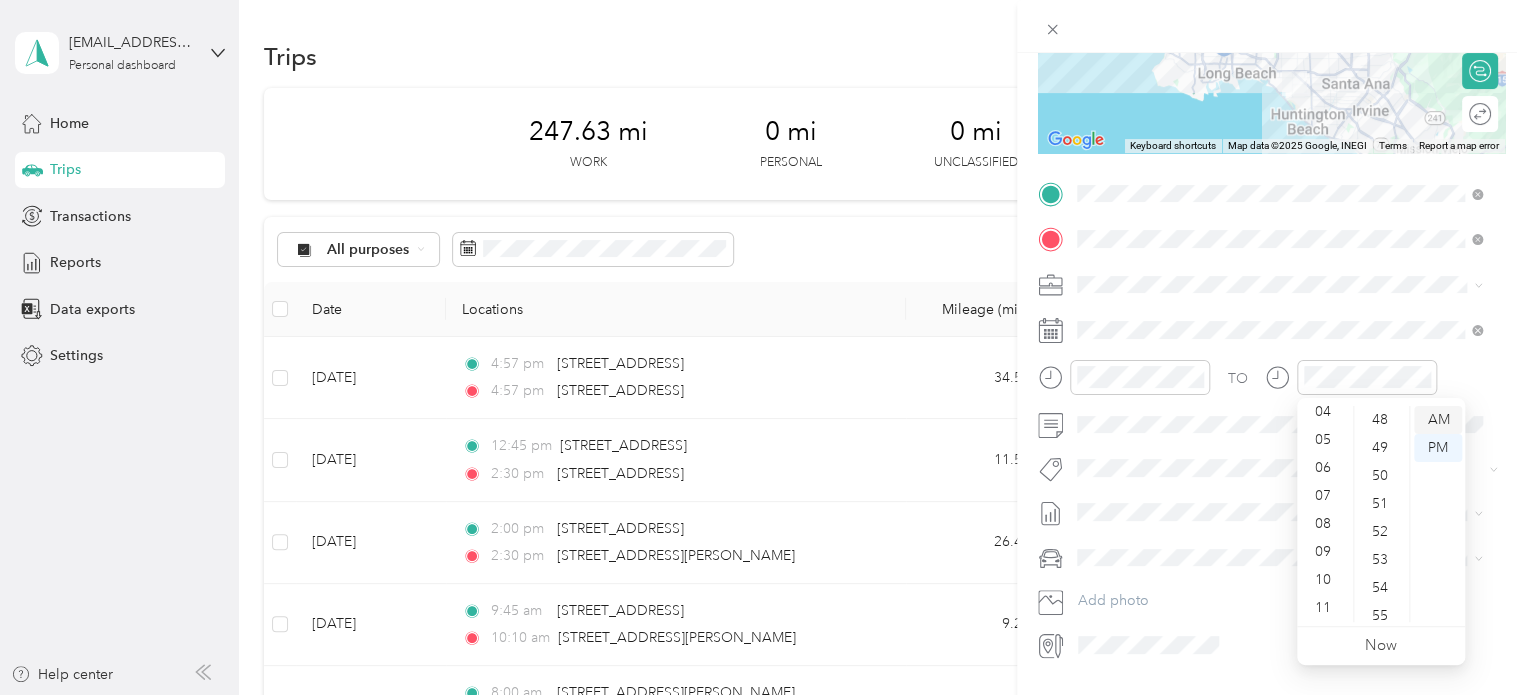 click on "AM" at bounding box center (1438, 420) 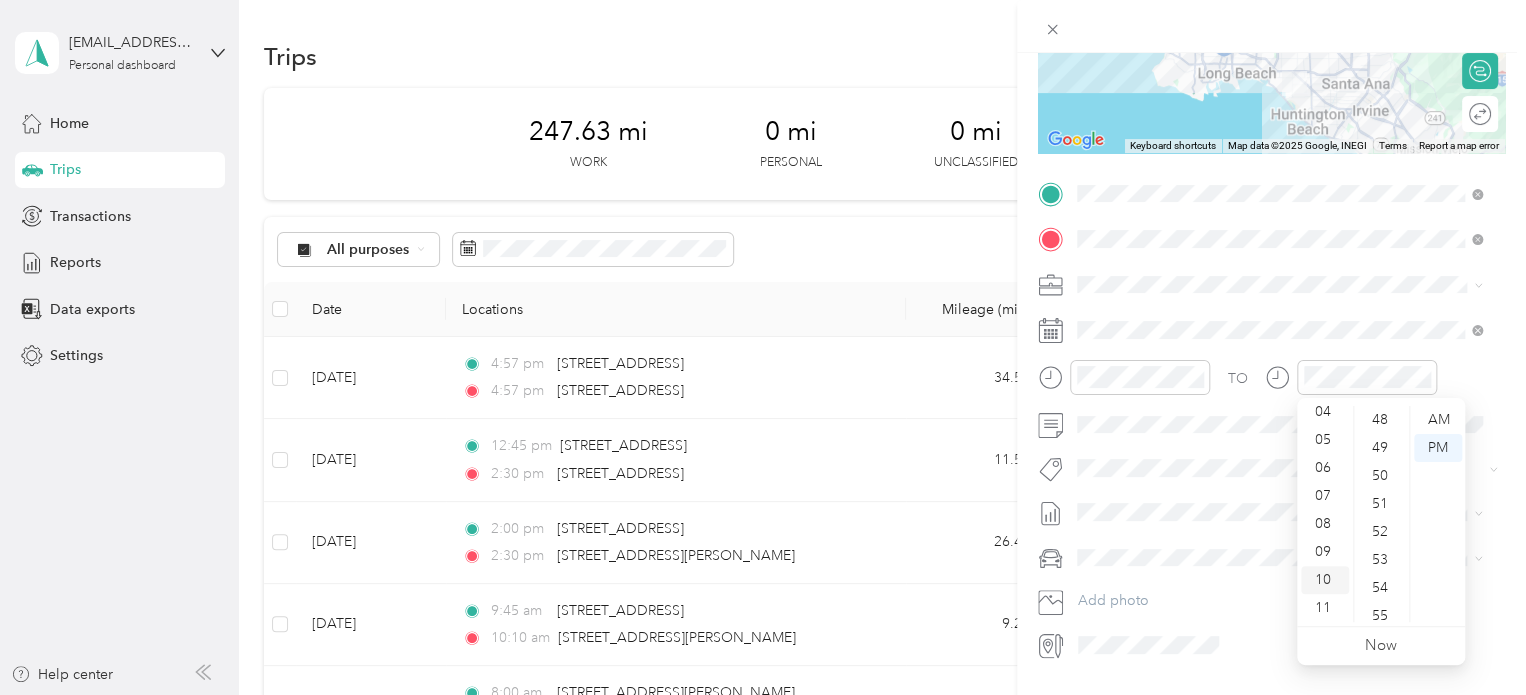 click on "10" at bounding box center [1325, 580] 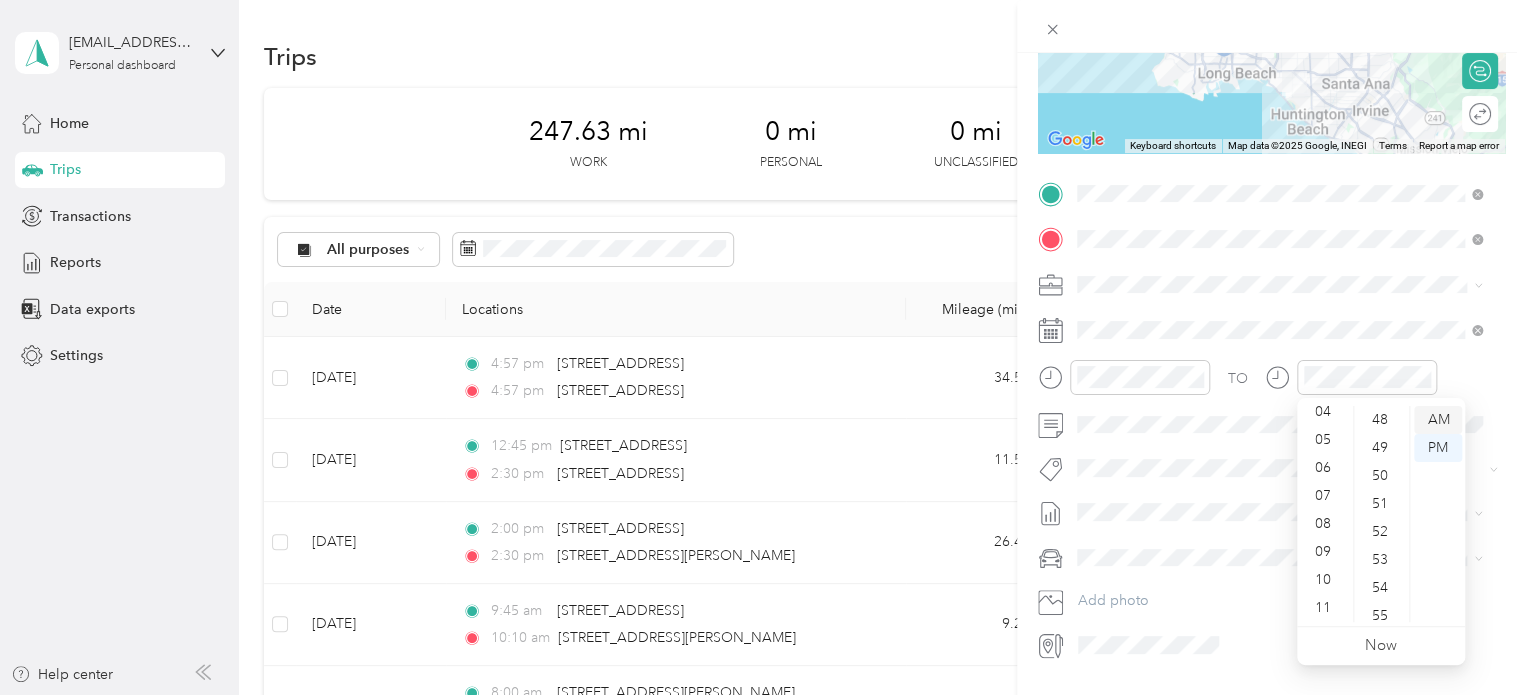 click on "AM" at bounding box center (1438, 420) 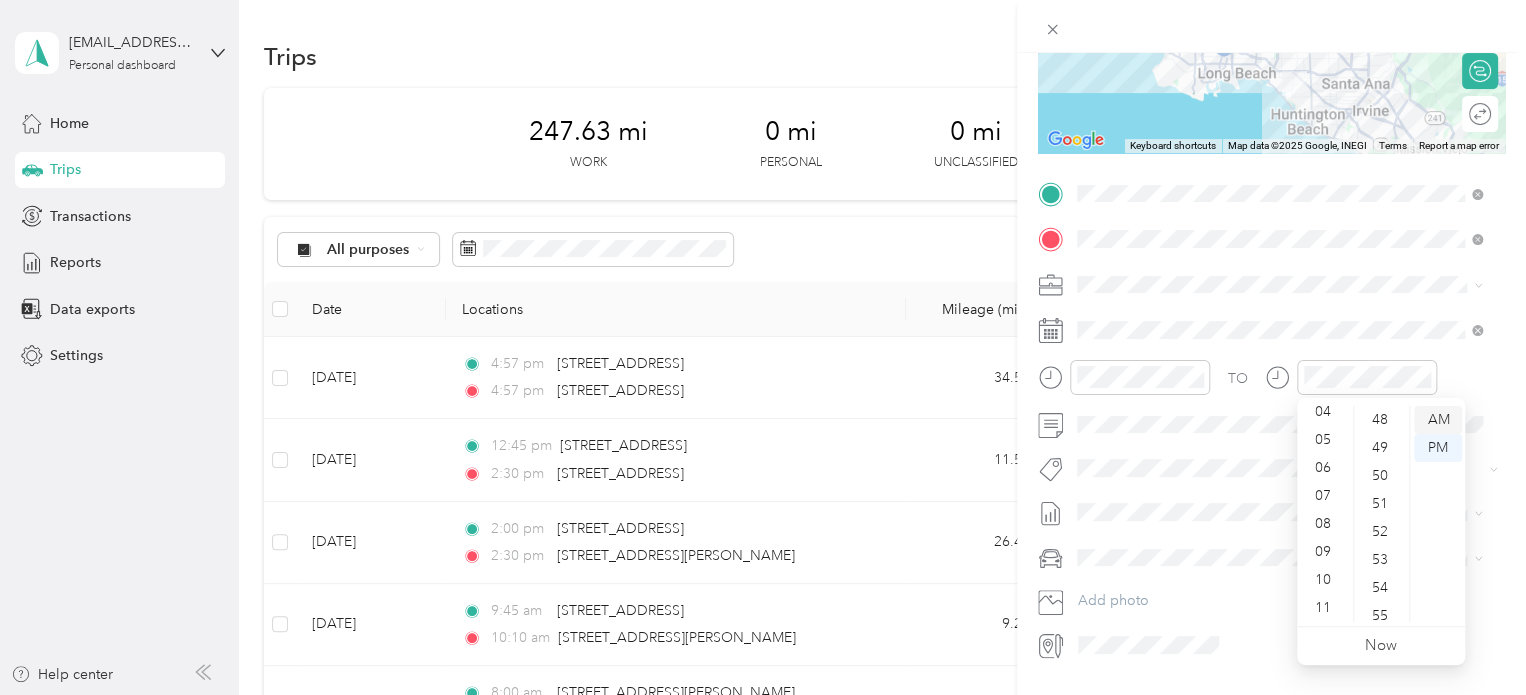 click on "AM" at bounding box center (1438, 420) 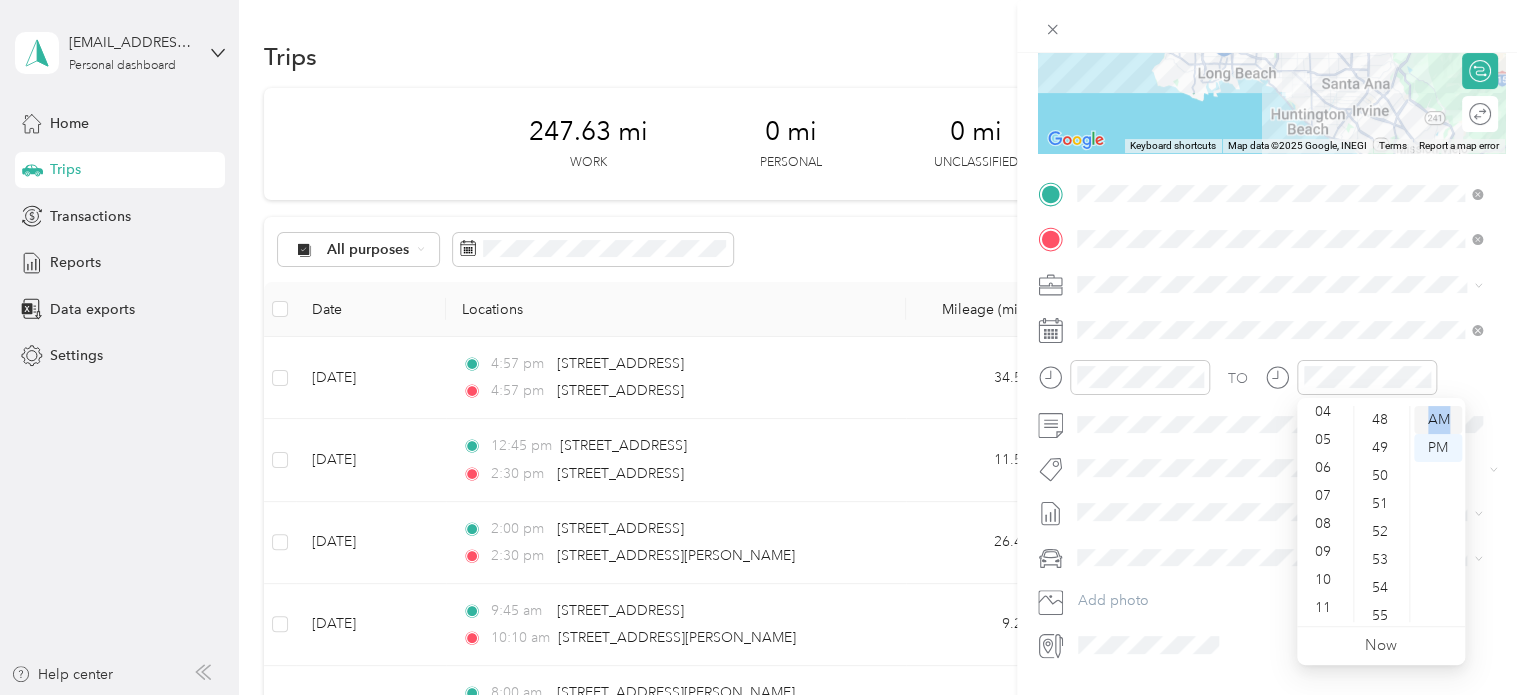 click on "AM" at bounding box center [1438, 420] 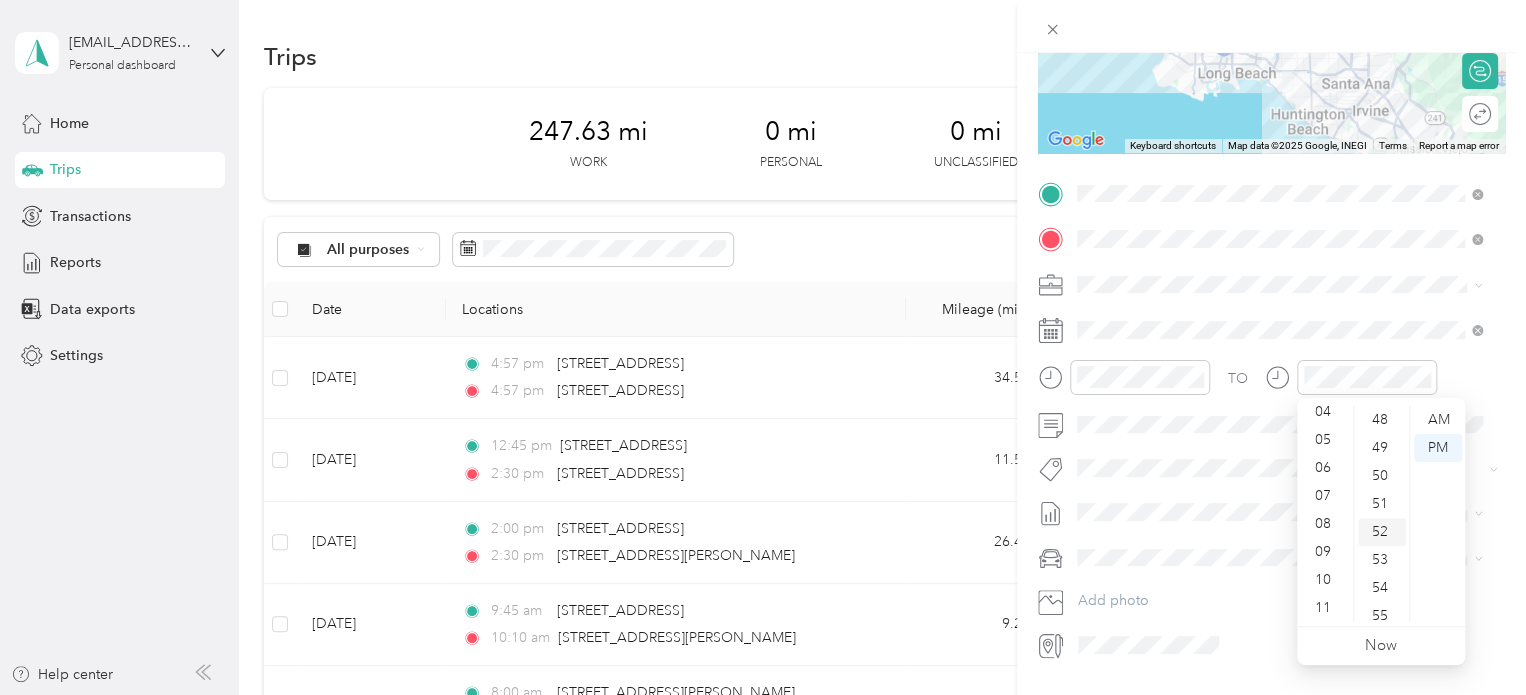 click on "52" at bounding box center [1382, 532] 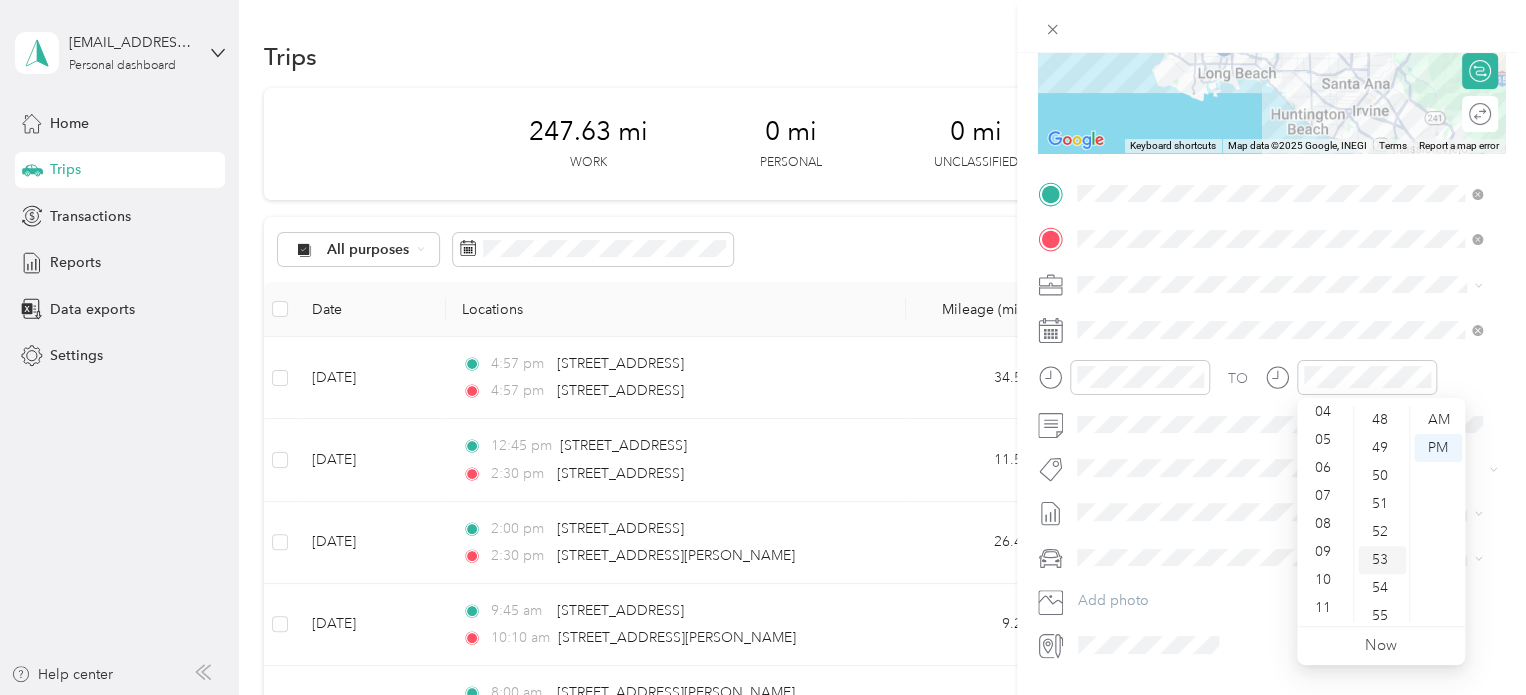 click on "53" at bounding box center (1382, 560) 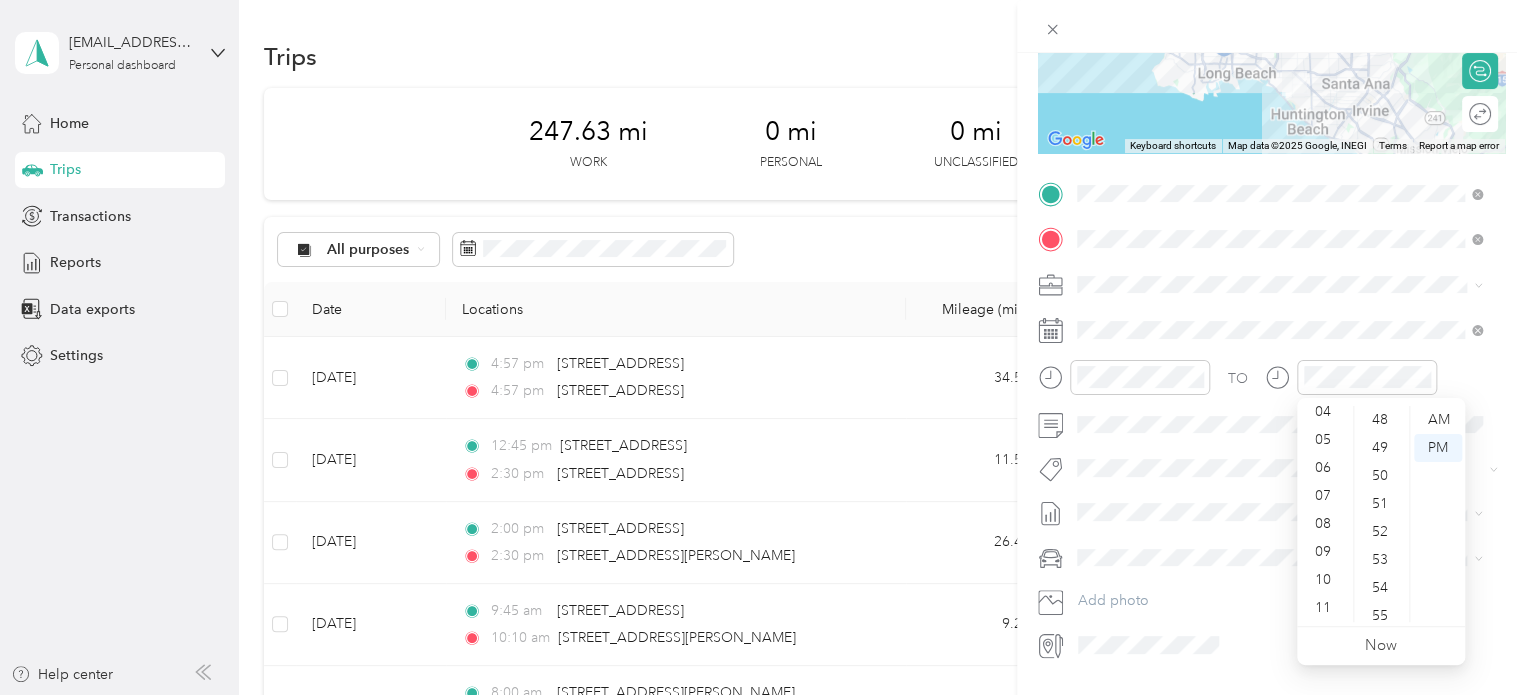 click on "TO Add photo" at bounding box center (1271, 419) 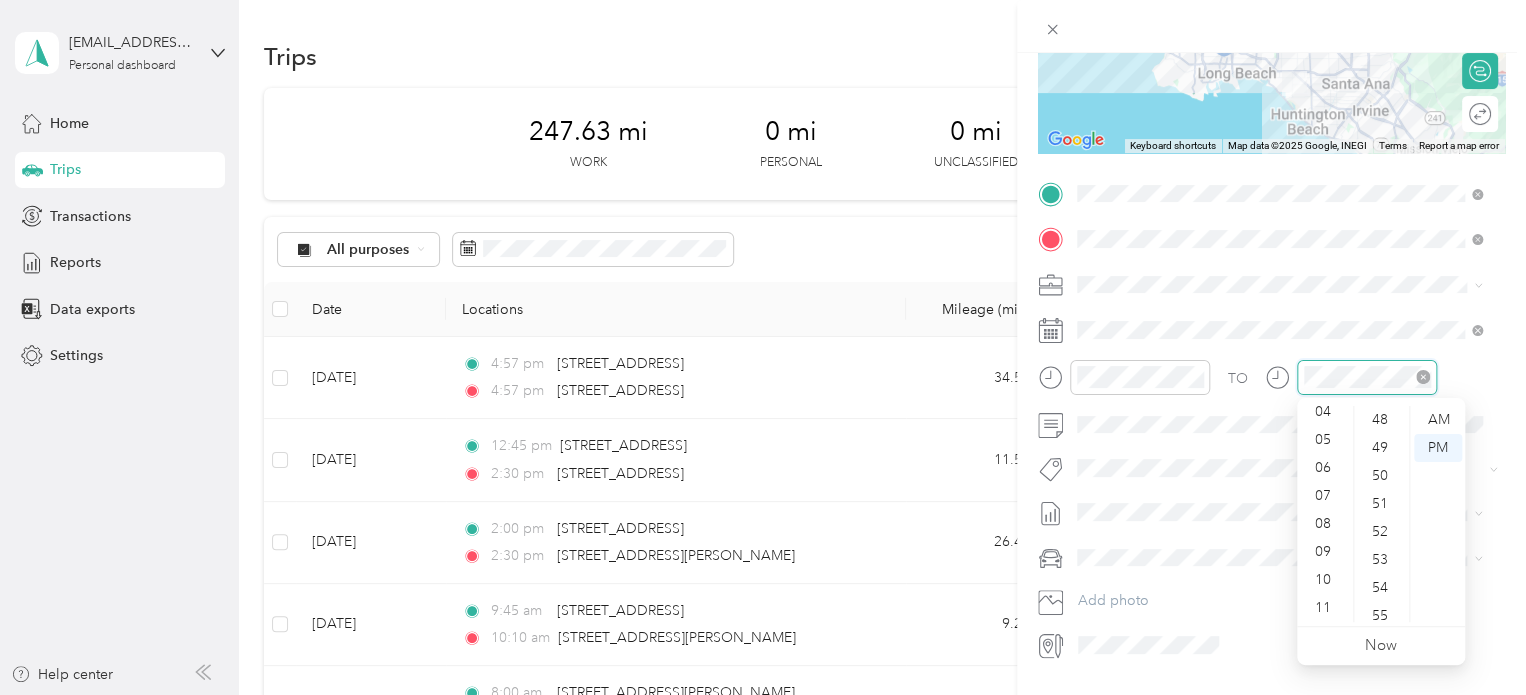 click 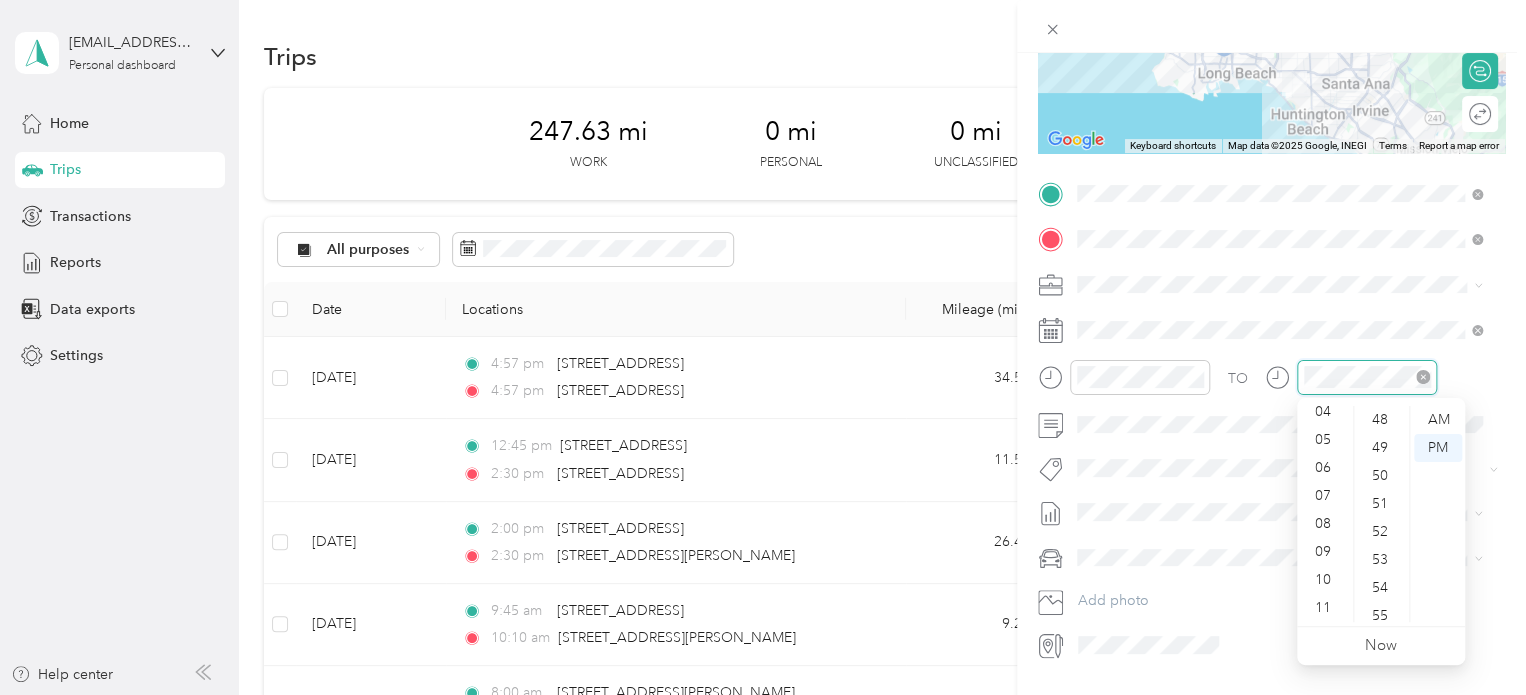 drag, startPoint x: 1398, startPoint y: 363, endPoint x: 1316, endPoint y: 398, distance: 89.157166 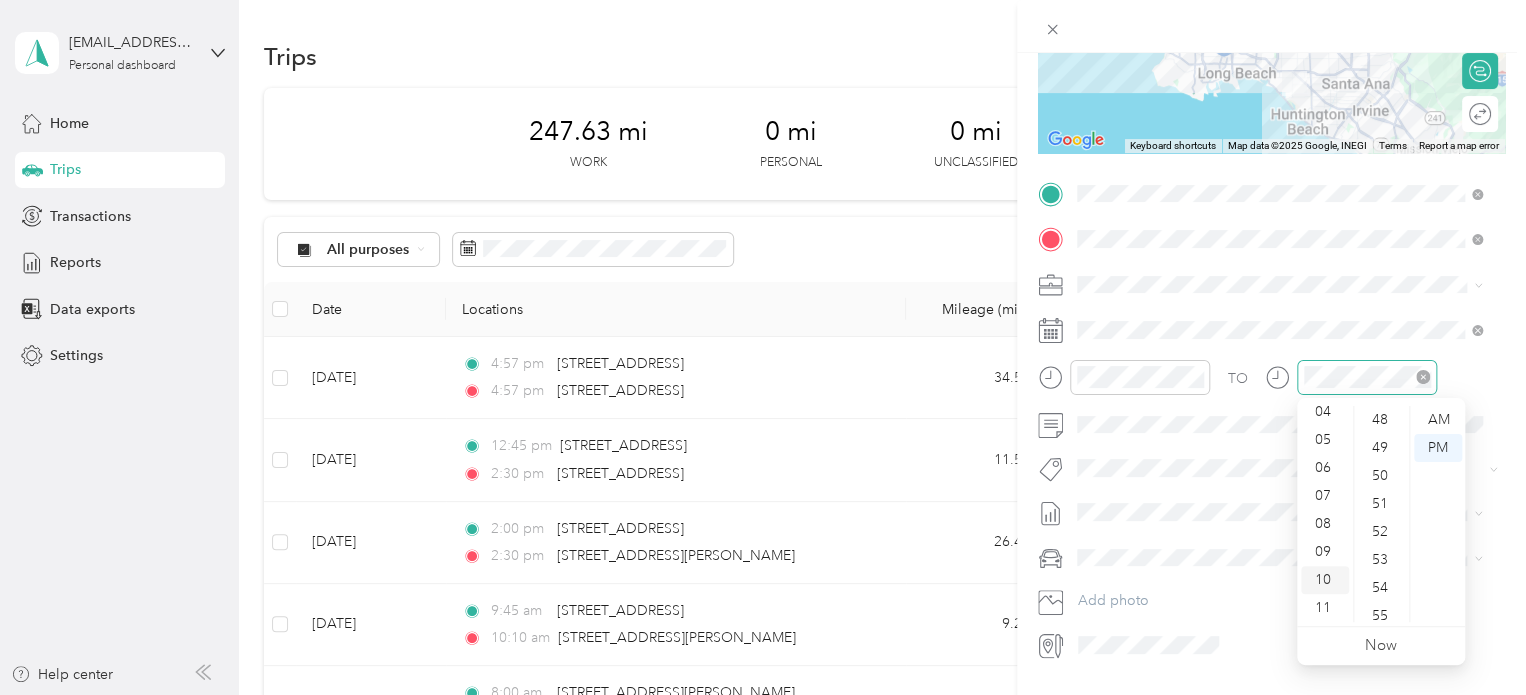 click on "10" at bounding box center (1325, 580) 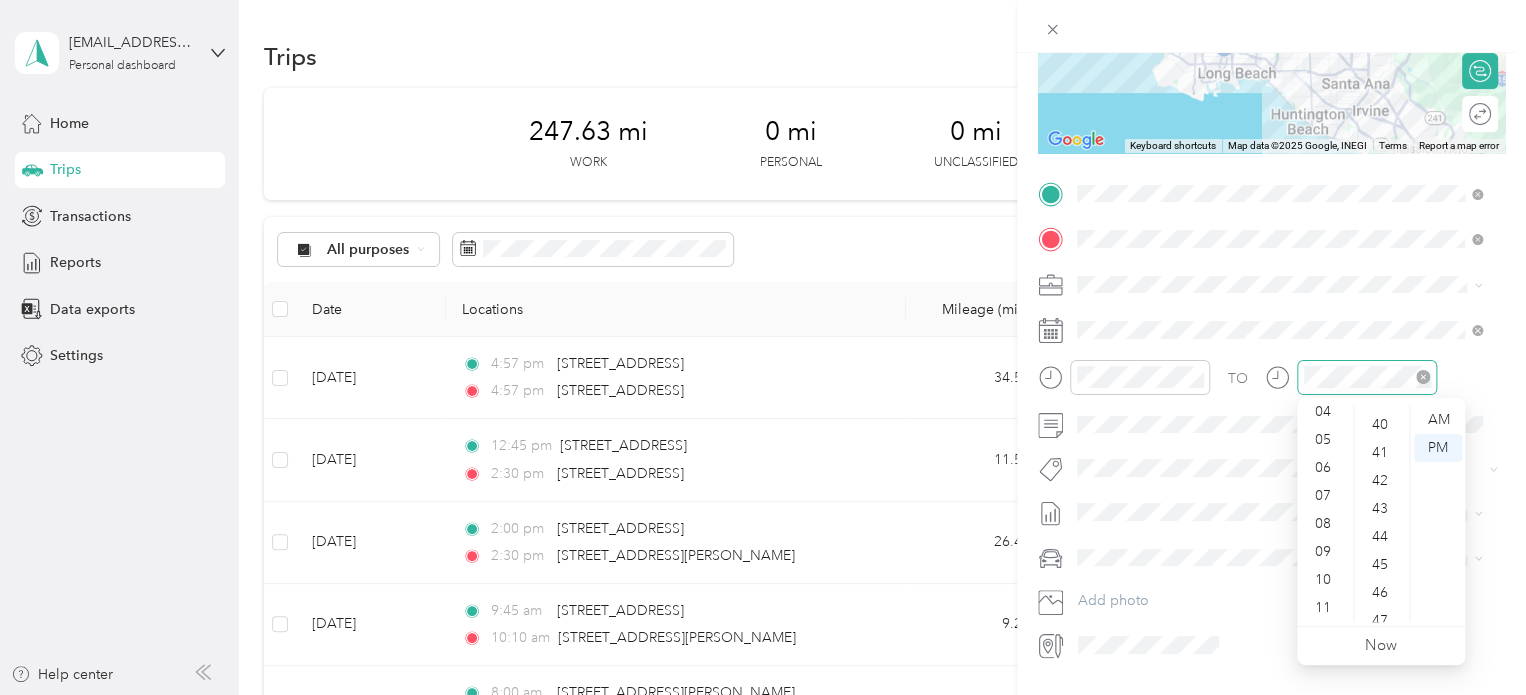scroll, scrollTop: 1064, scrollLeft: 0, axis: vertical 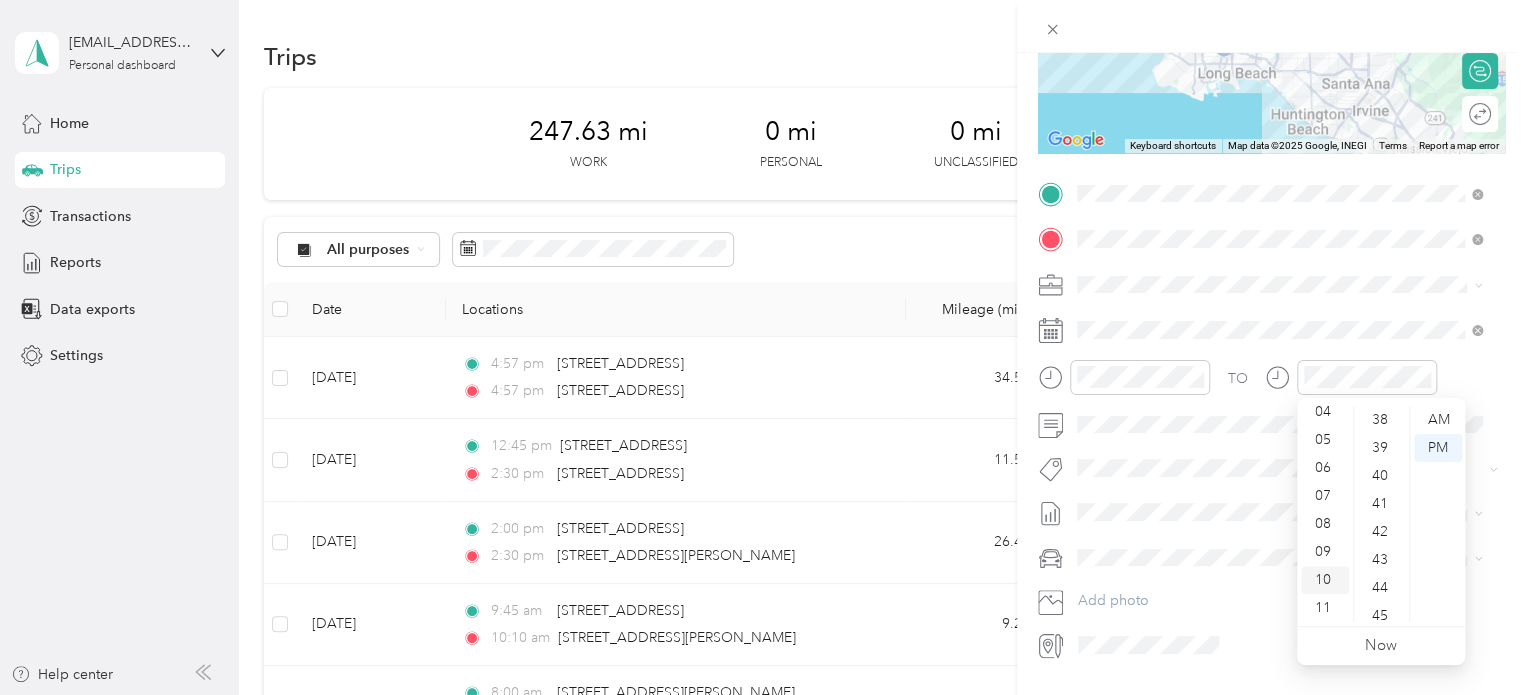 click on "10" at bounding box center [1325, 580] 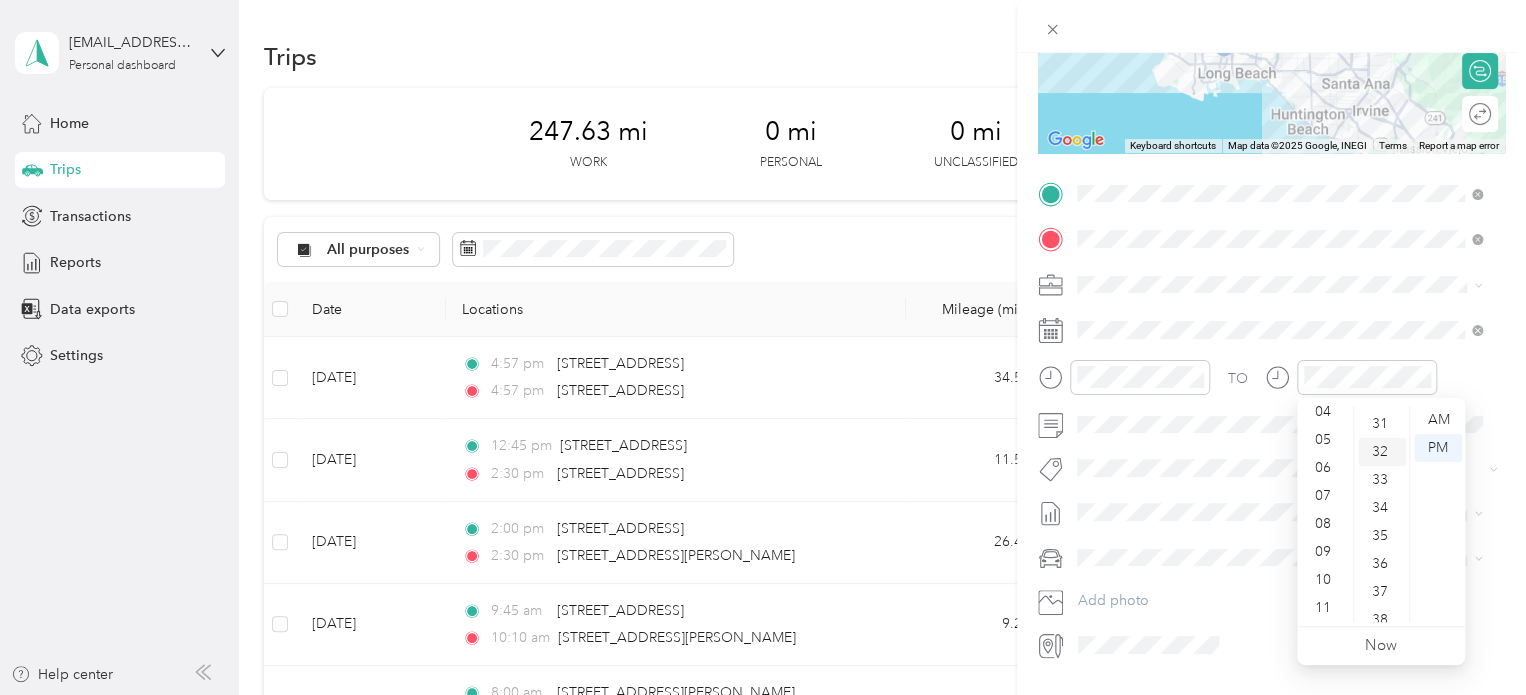 scroll, scrollTop: 764, scrollLeft: 0, axis: vertical 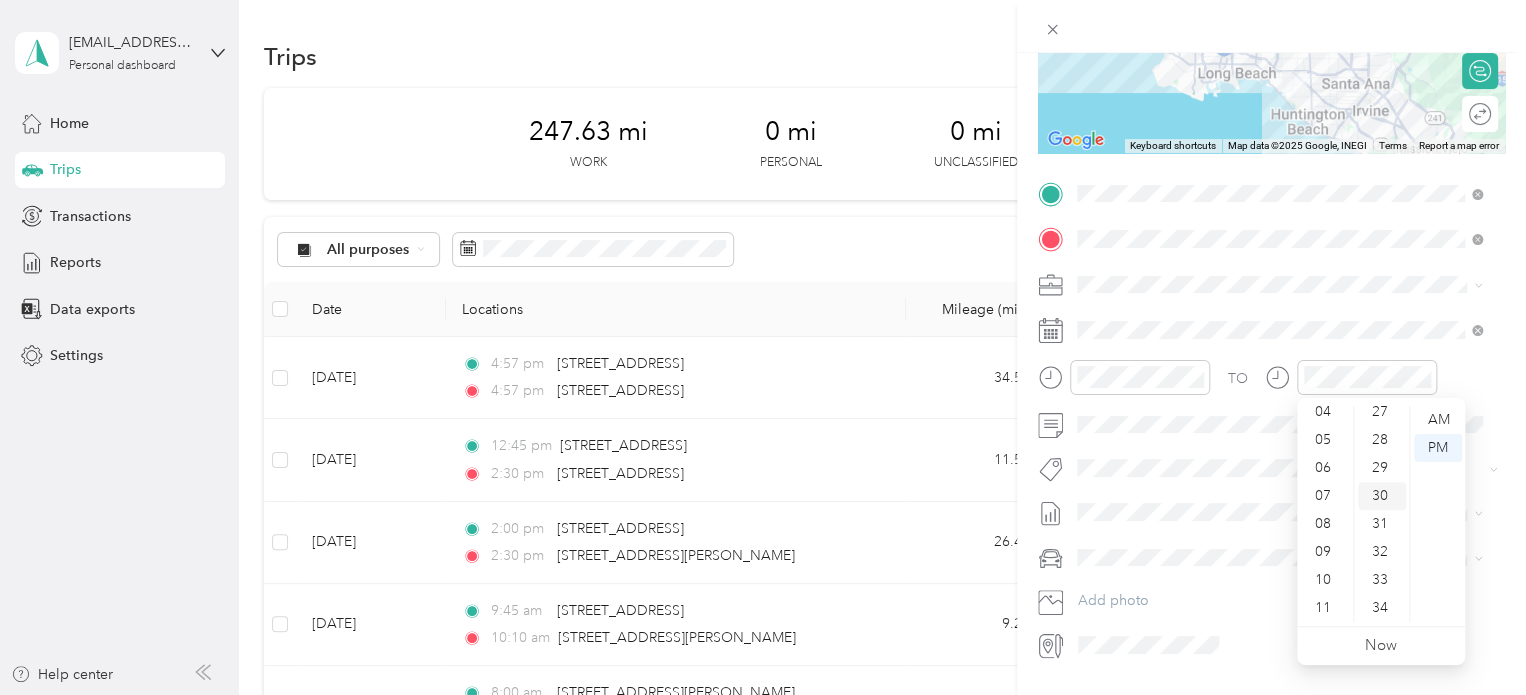 click on "30" at bounding box center (1382, 496) 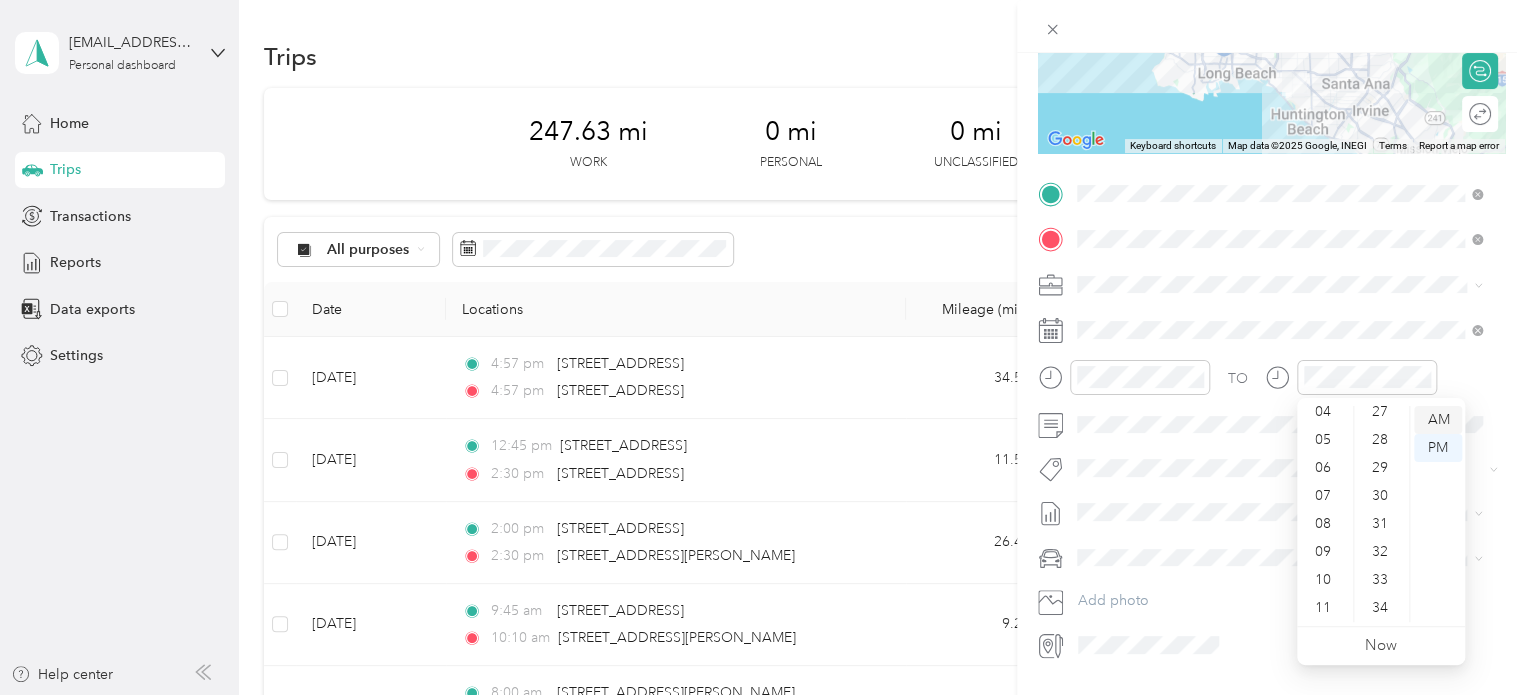 click on "AM" at bounding box center [1438, 420] 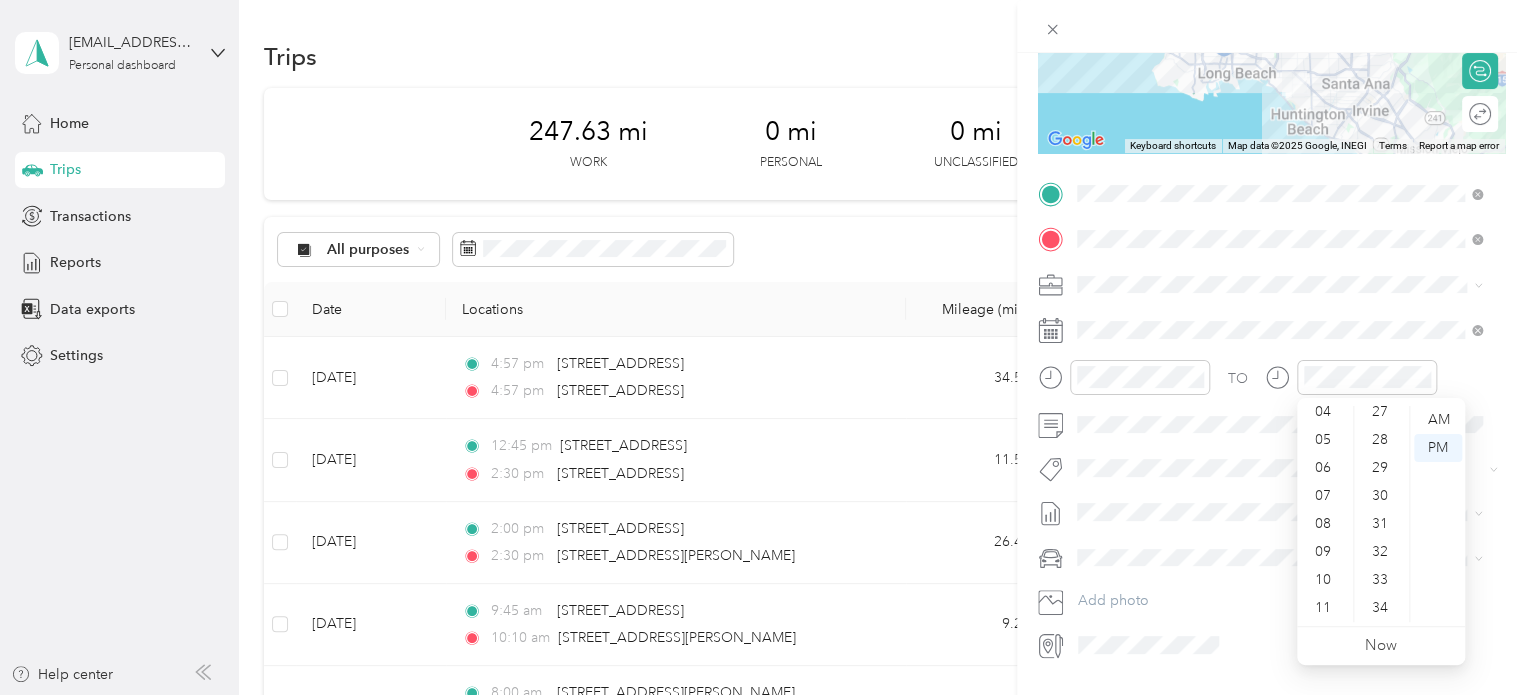 click at bounding box center [1287, 285] 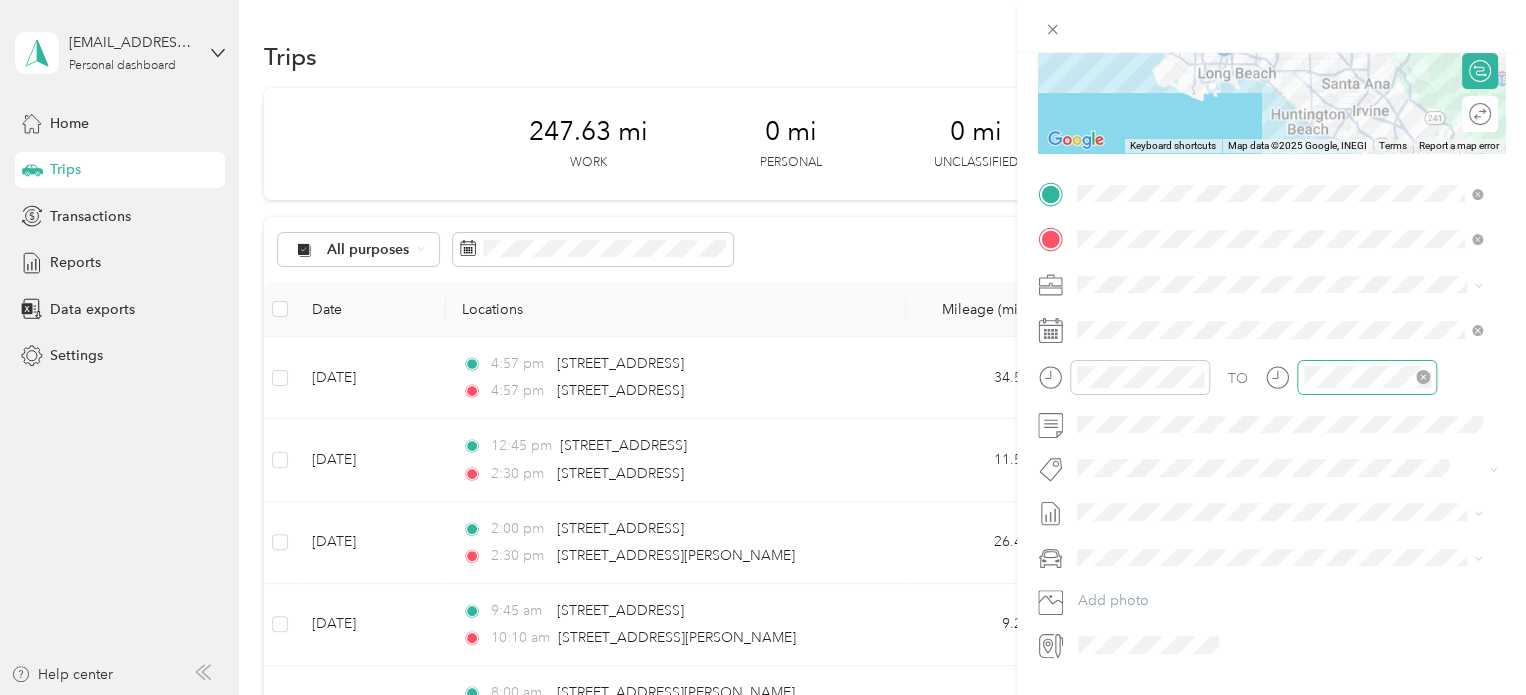 click at bounding box center (1367, 377) 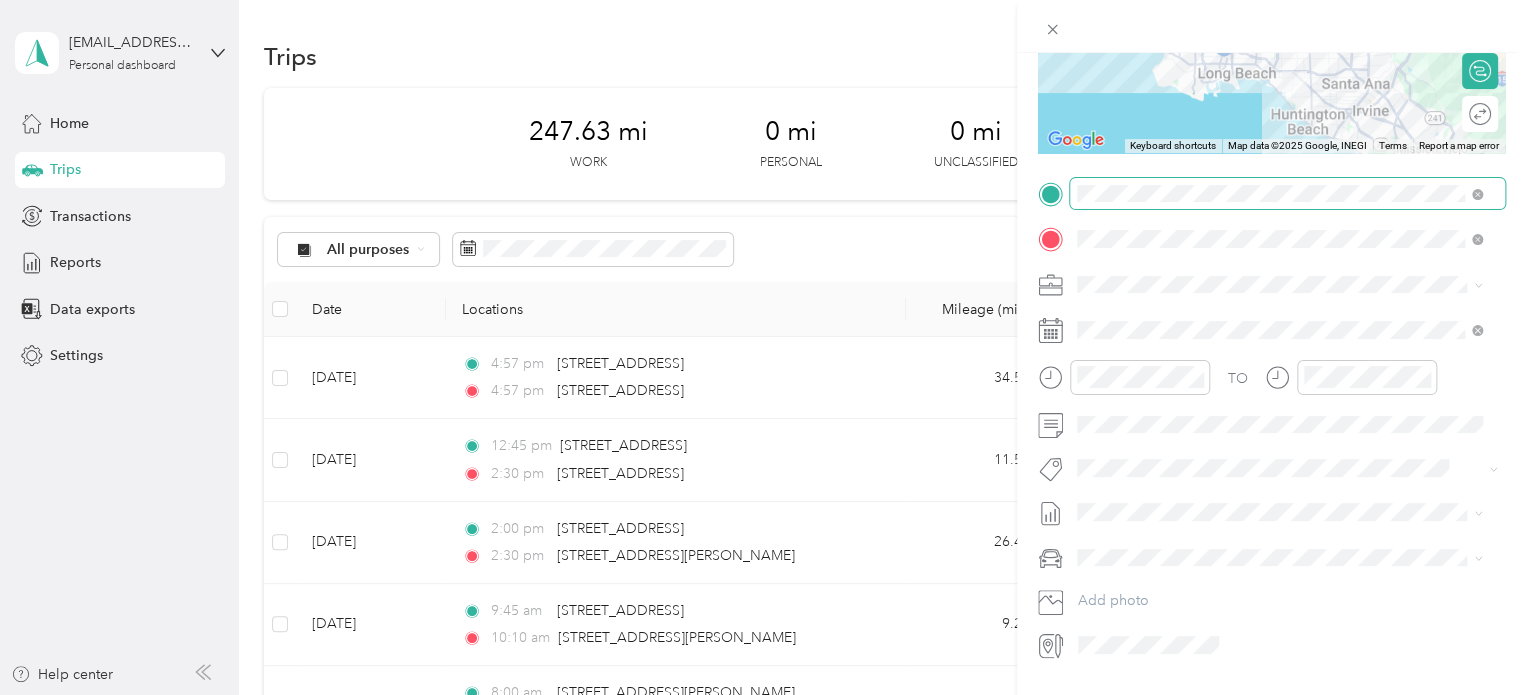 click at bounding box center (1477, 193) 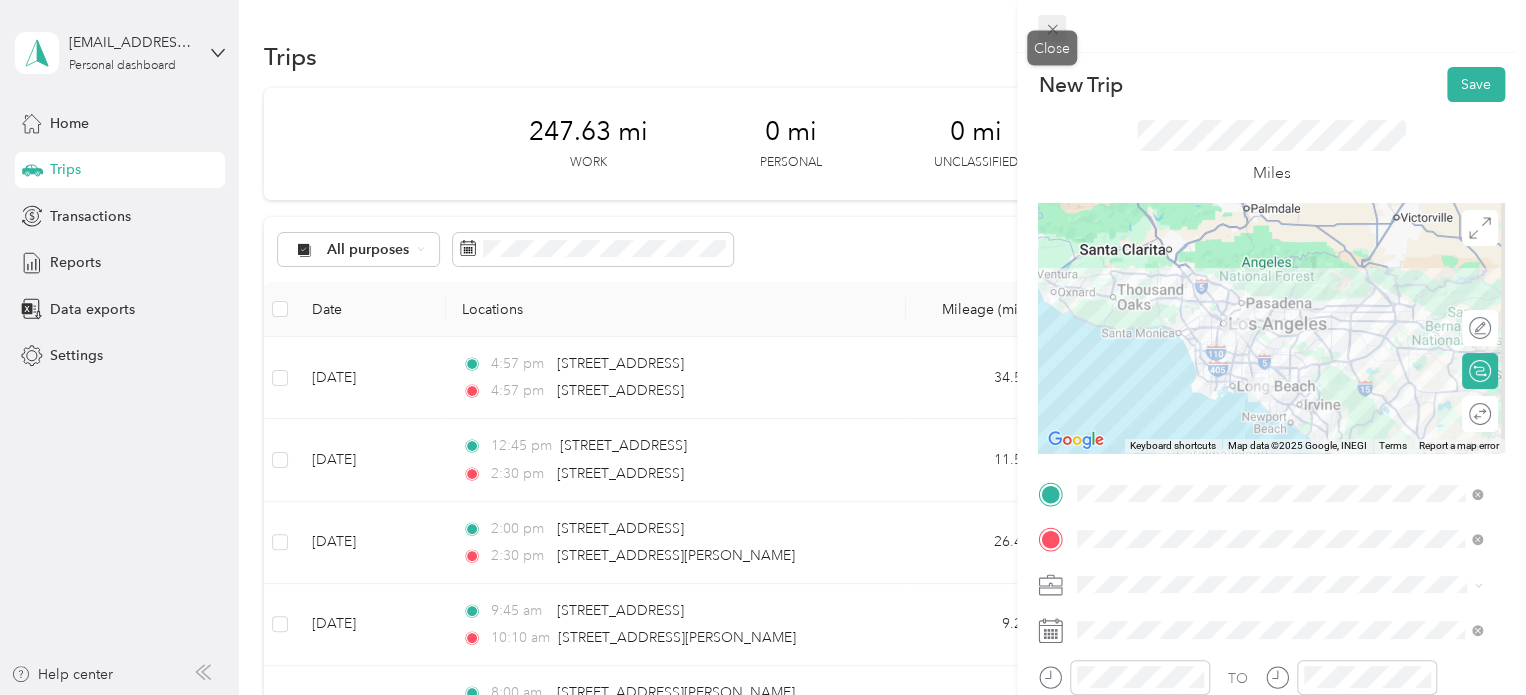 click at bounding box center [1052, 29] 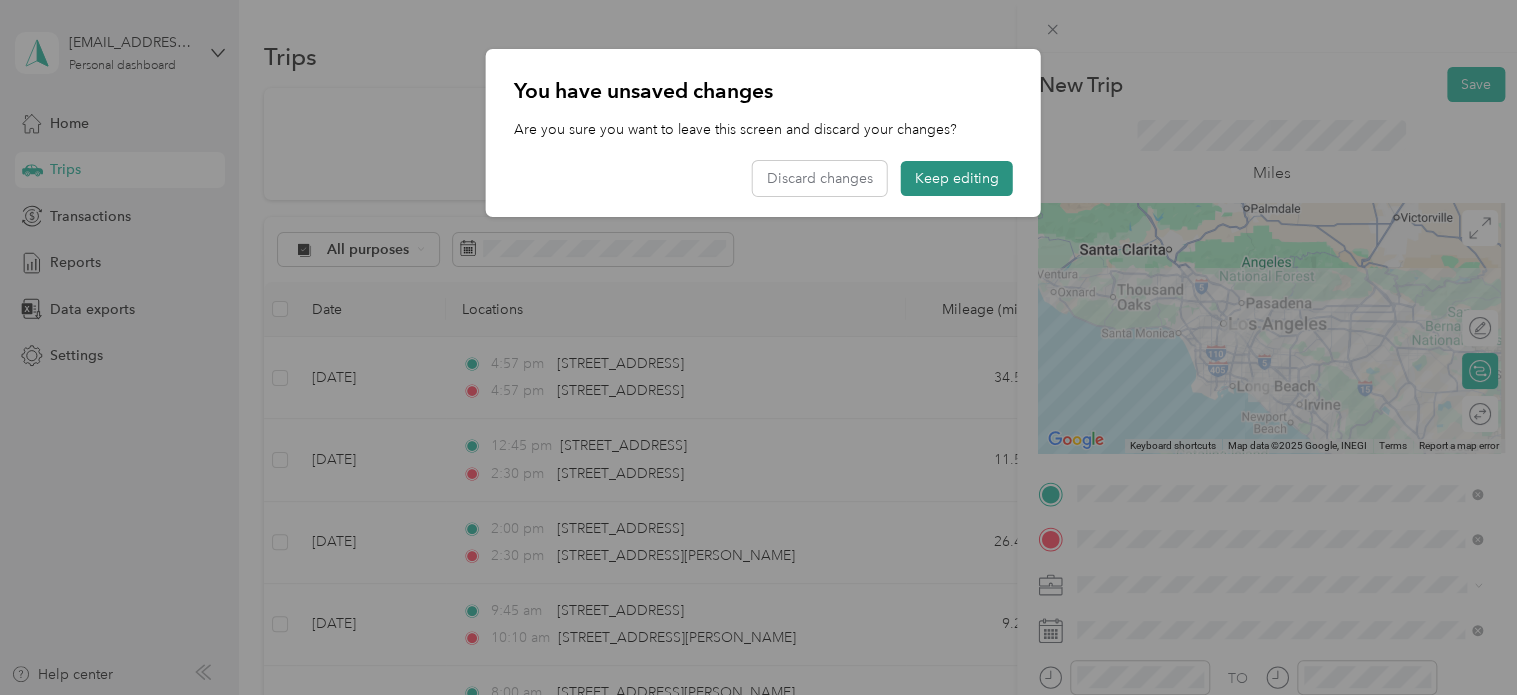 click on "Keep editing" at bounding box center [957, 178] 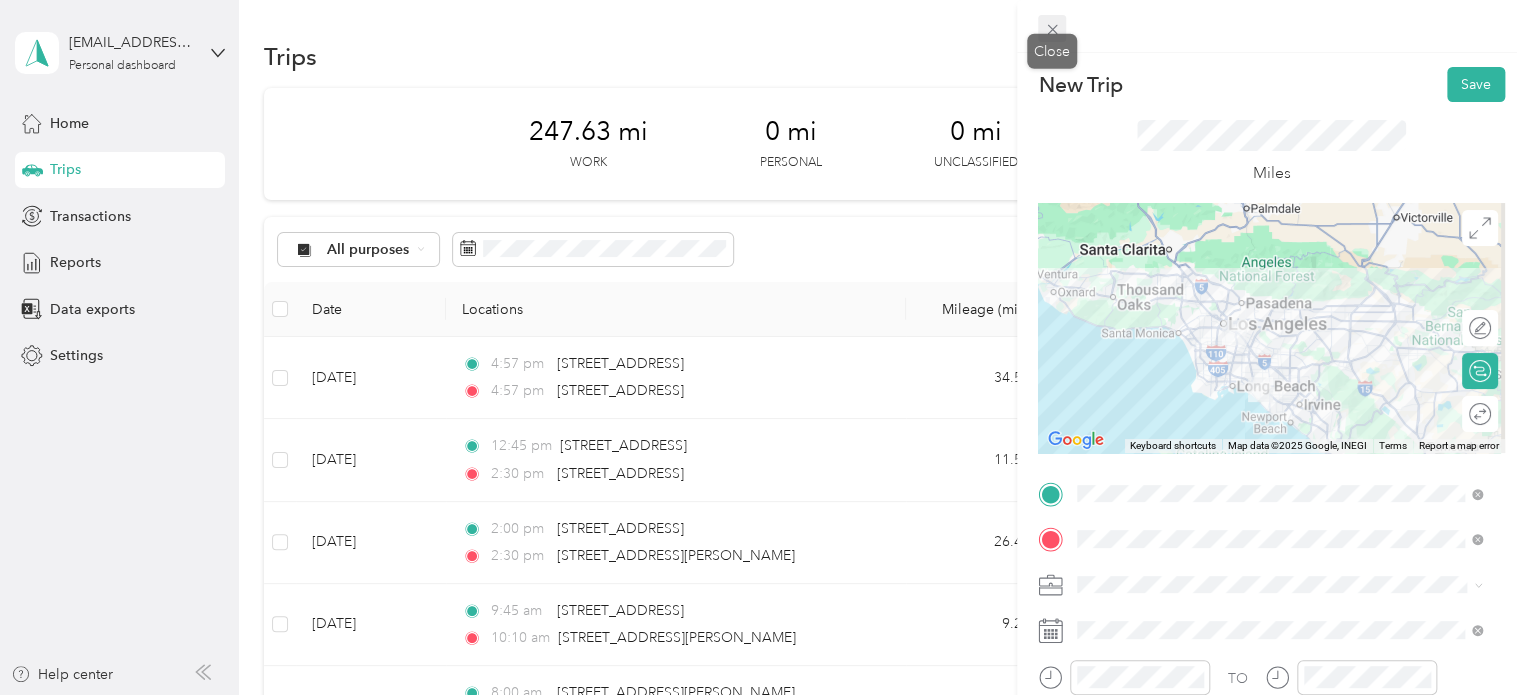click 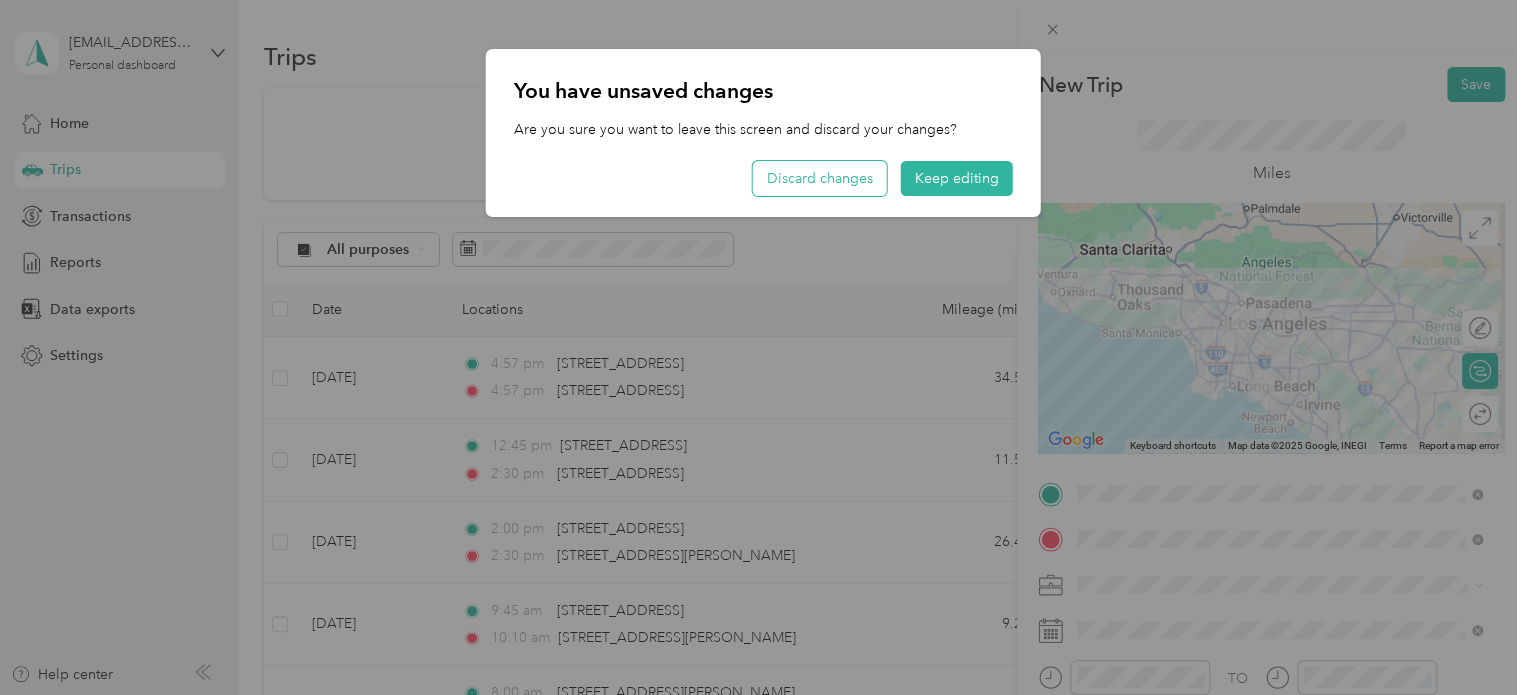 click on "Discard changes" at bounding box center (820, 178) 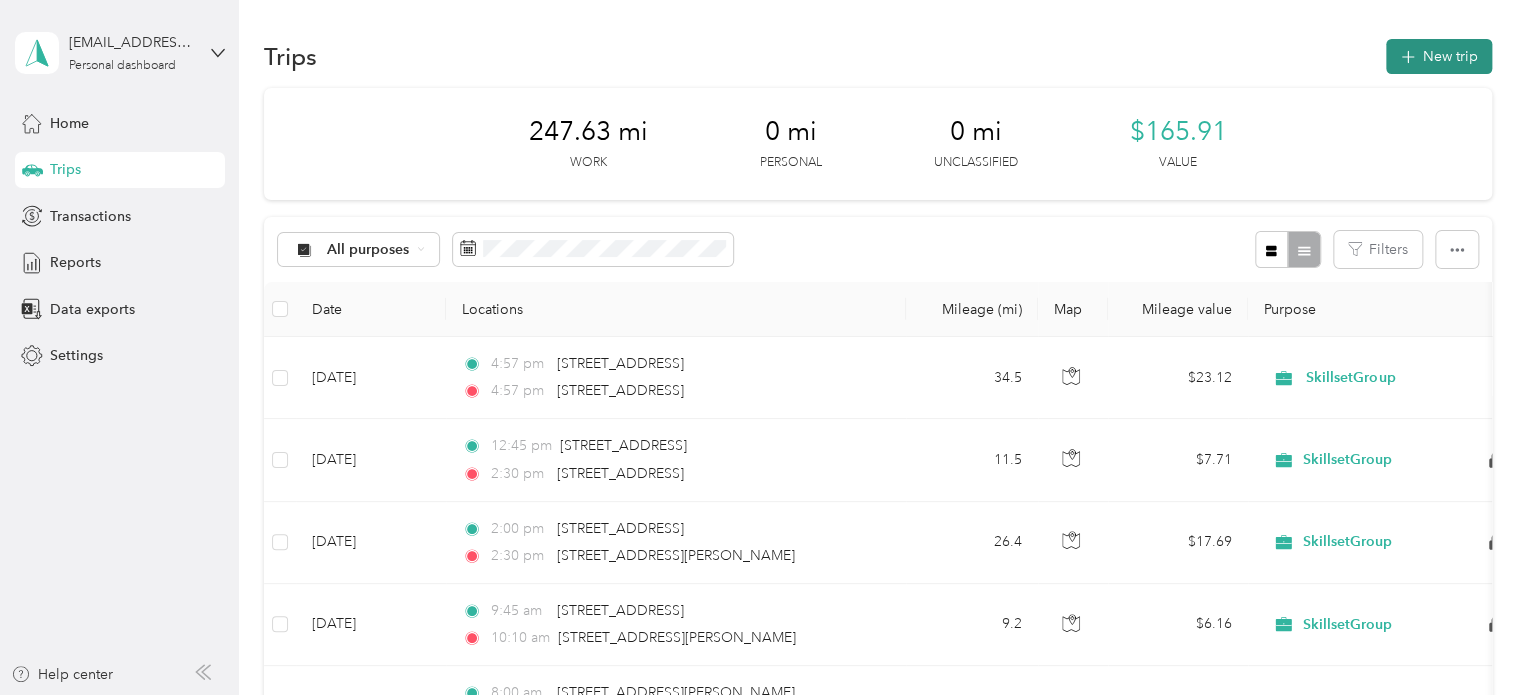 click on "New trip" at bounding box center [1439, 56] 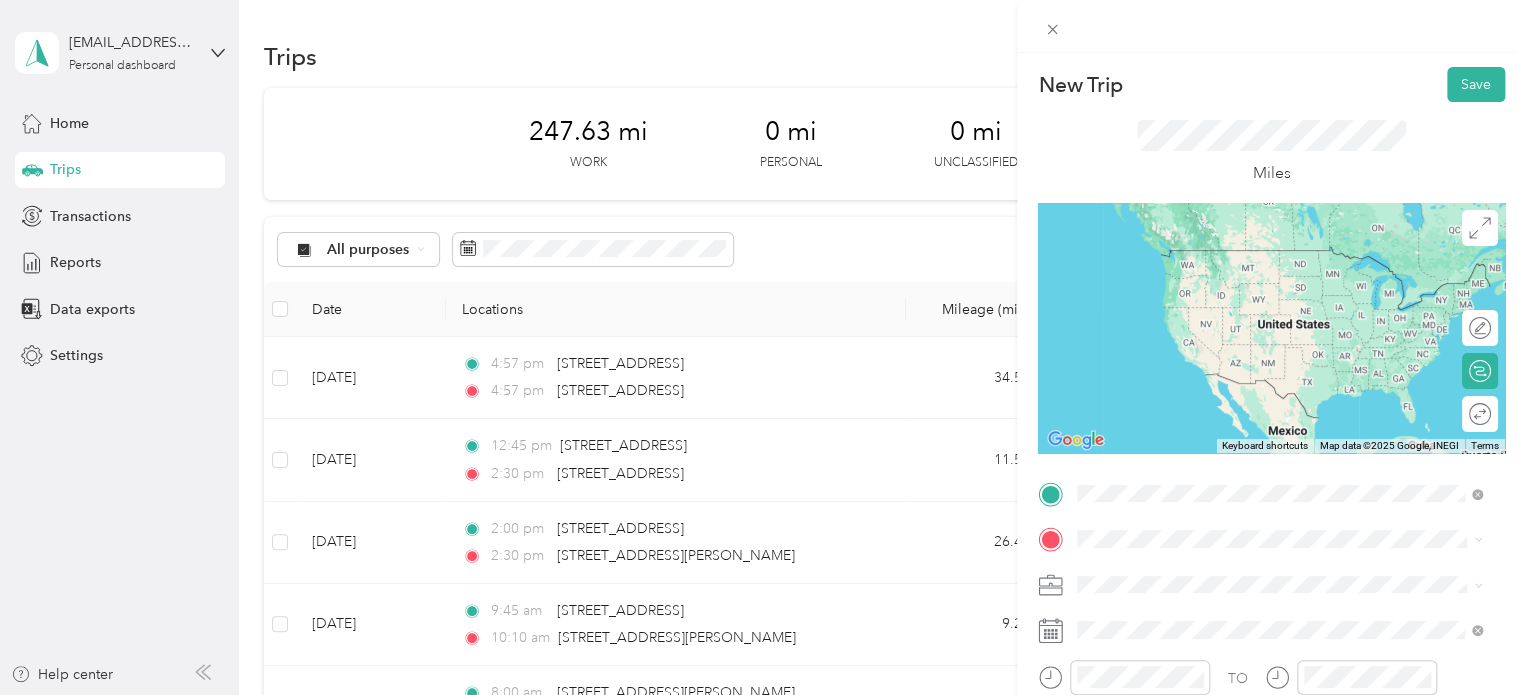 click on "[STREET_ADDRESS][US_STATE]" at bounding box center (1279, 251) 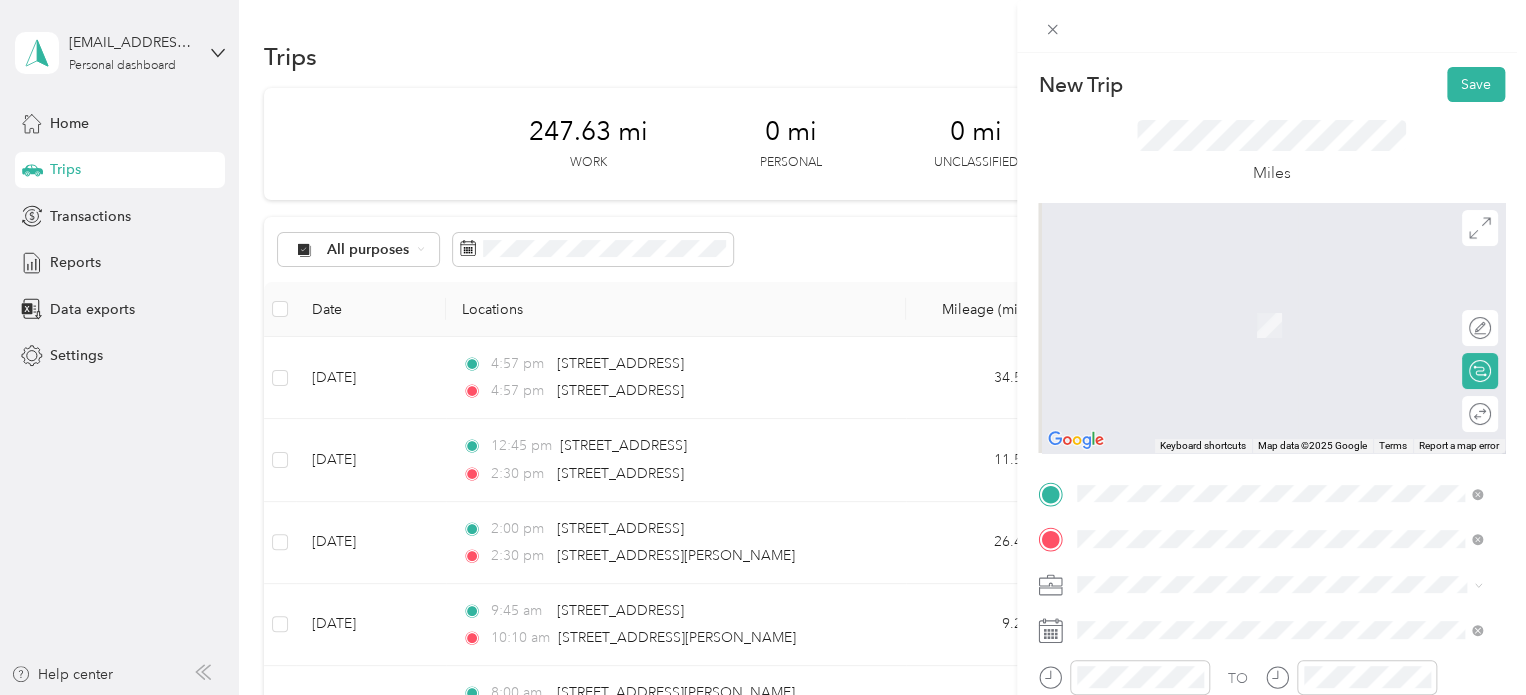 click on "[STREET_ADDRESS][US_STATE]" at bounding box center (1215, 296) 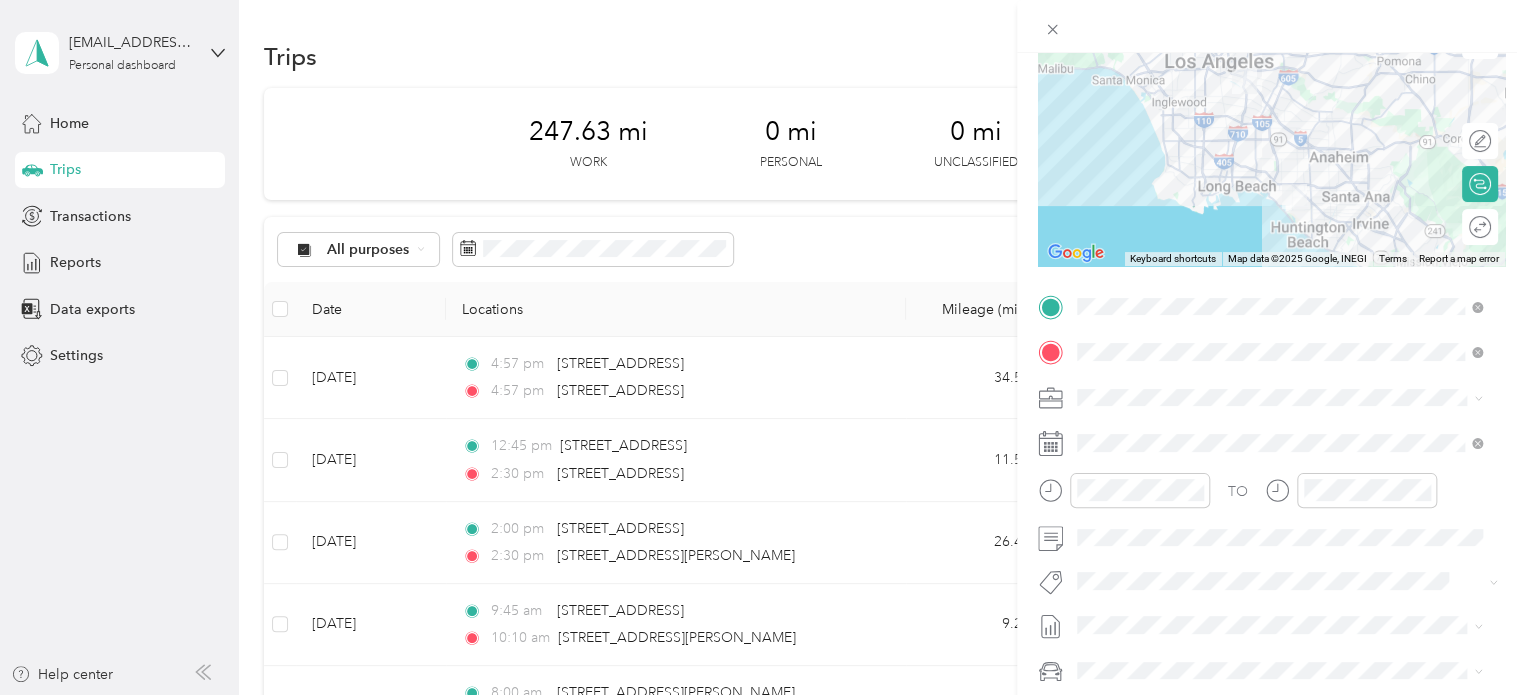 scroll, scrollTop: 200, scrollLeft: 0, axis: vertical 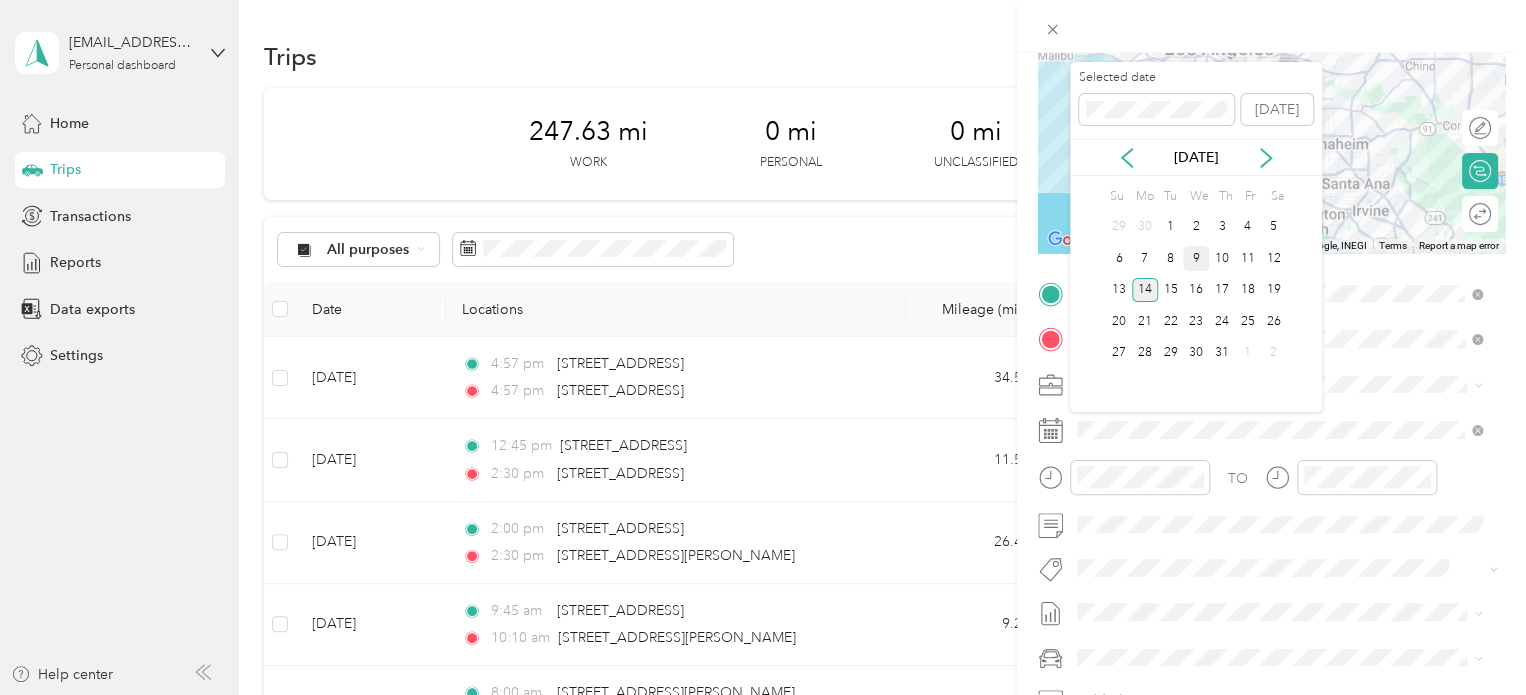 click on "9" at bounding box center [1196, 258] 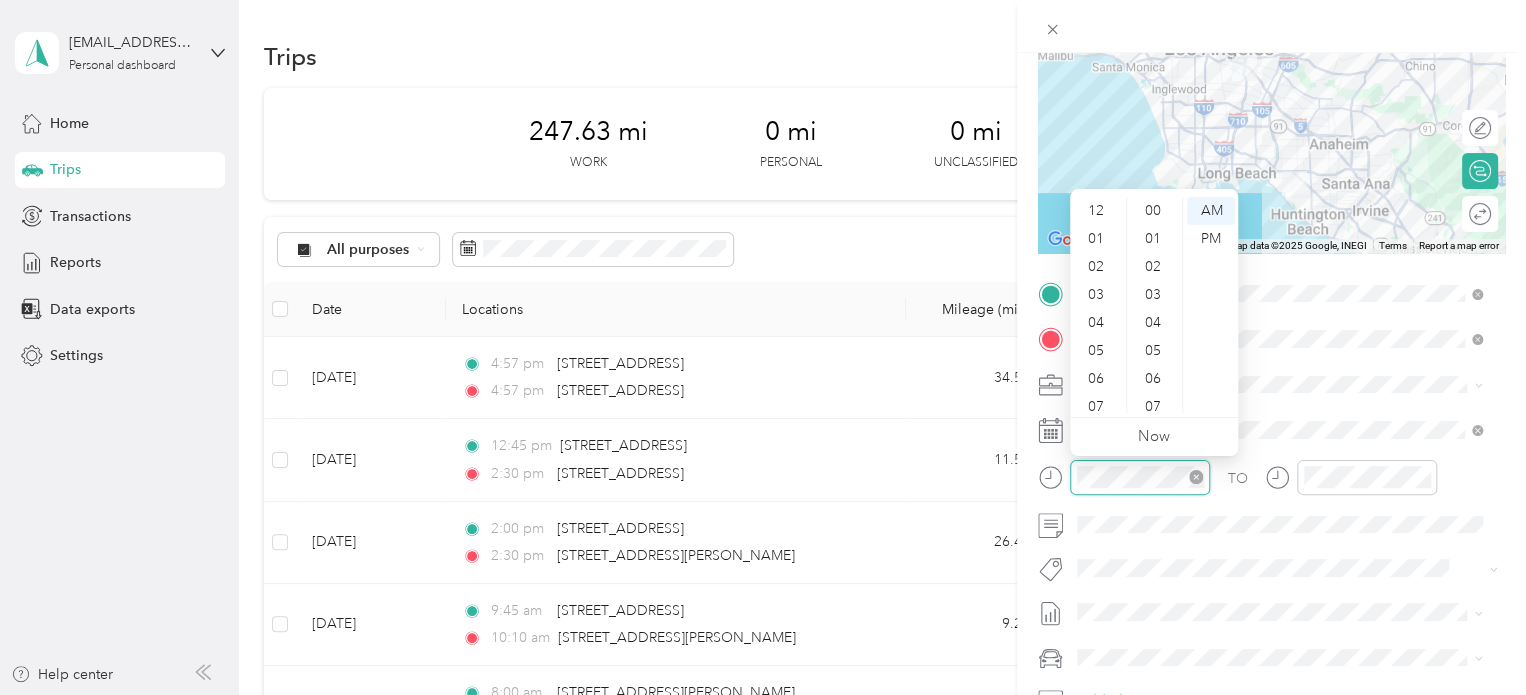scroll, scrollTop: 1456, scrollLeft: 0, axis: vertical 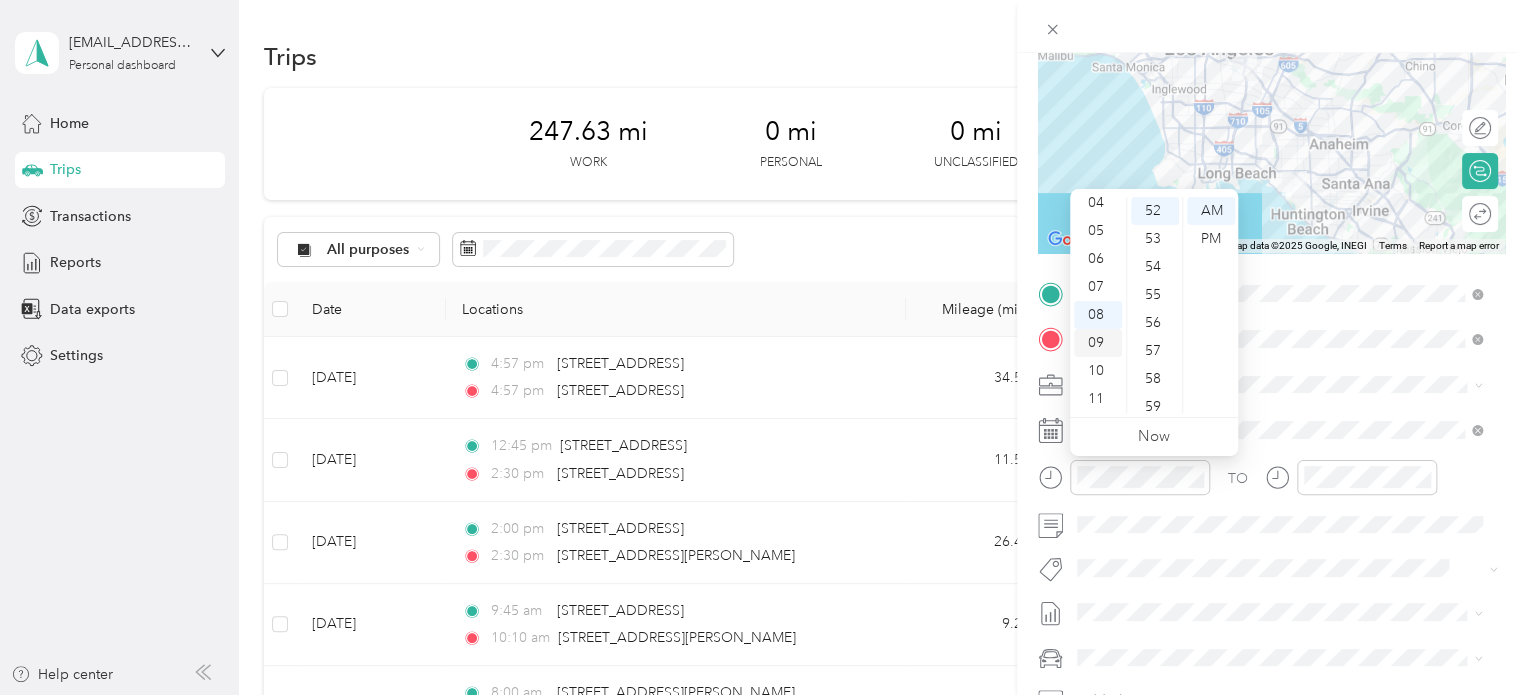 click on "09" at bounding box center [1098, 343] 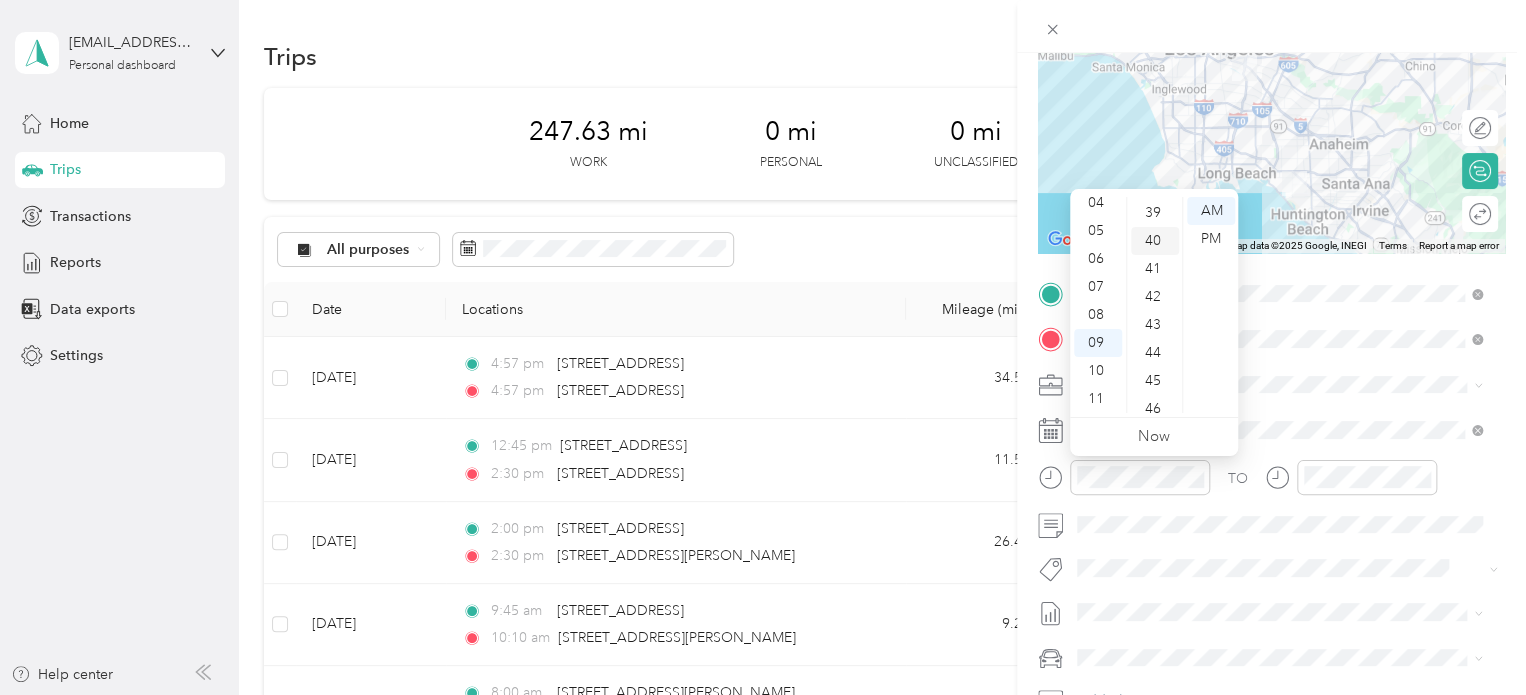 scroll, scrollTop: 1056, scrollLeft: 0, axis: vertical 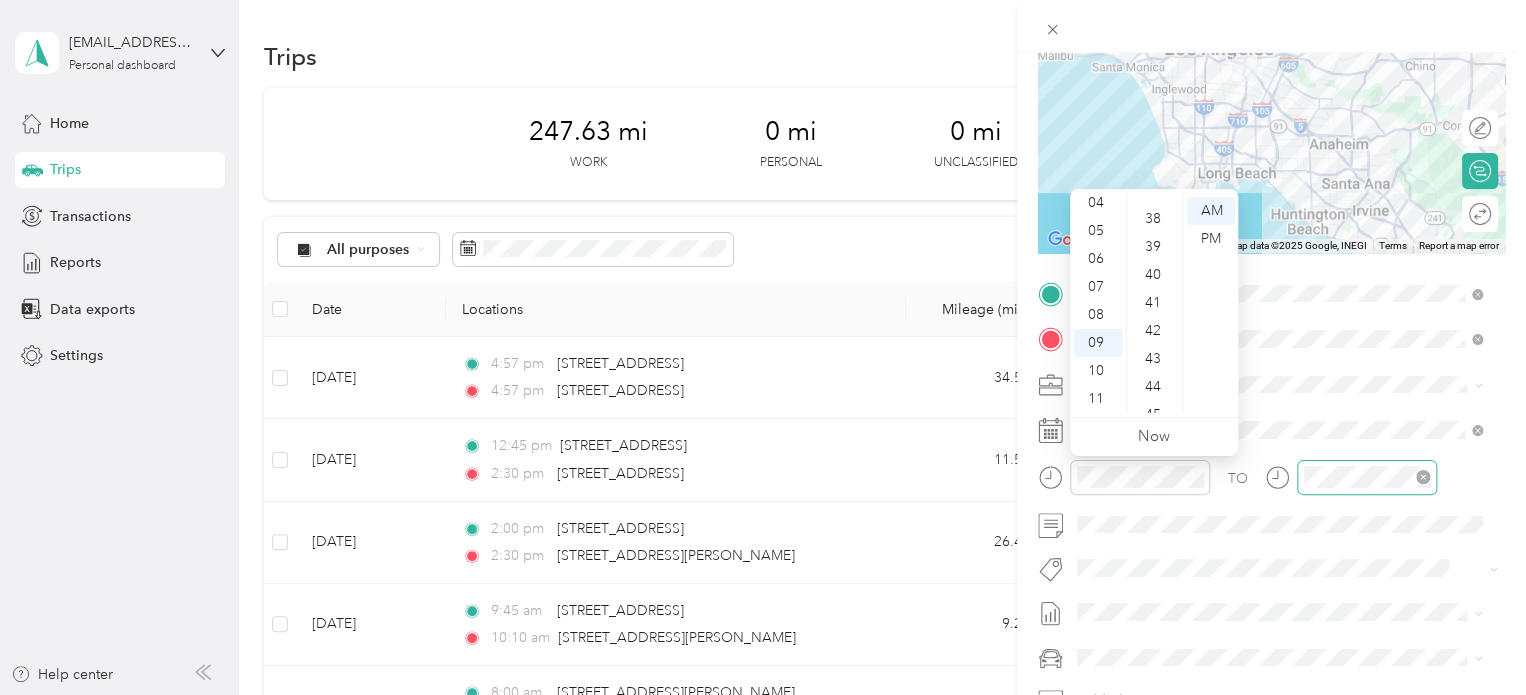 click at bounding box center [1367, 477] 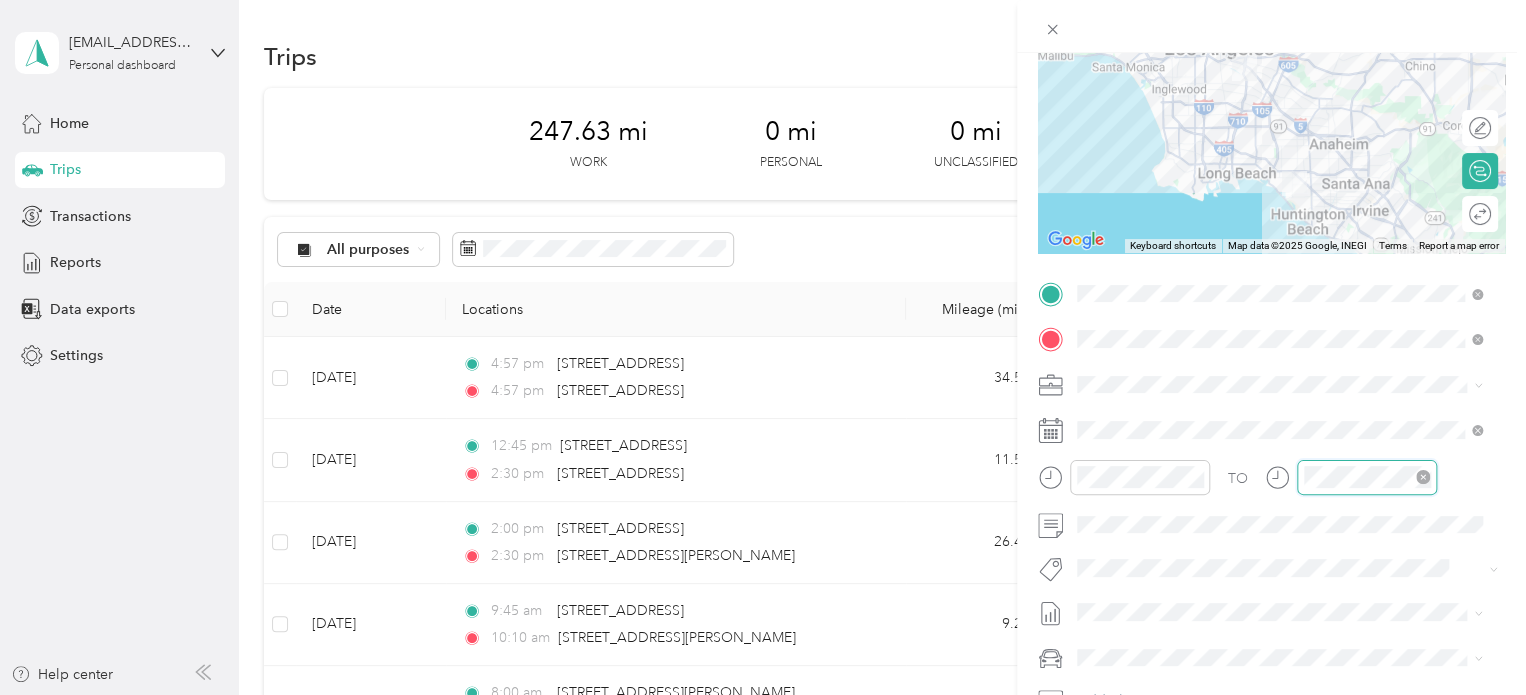 scroll, scrollTop: 1431, scrollLeft: 0, axis: vertical 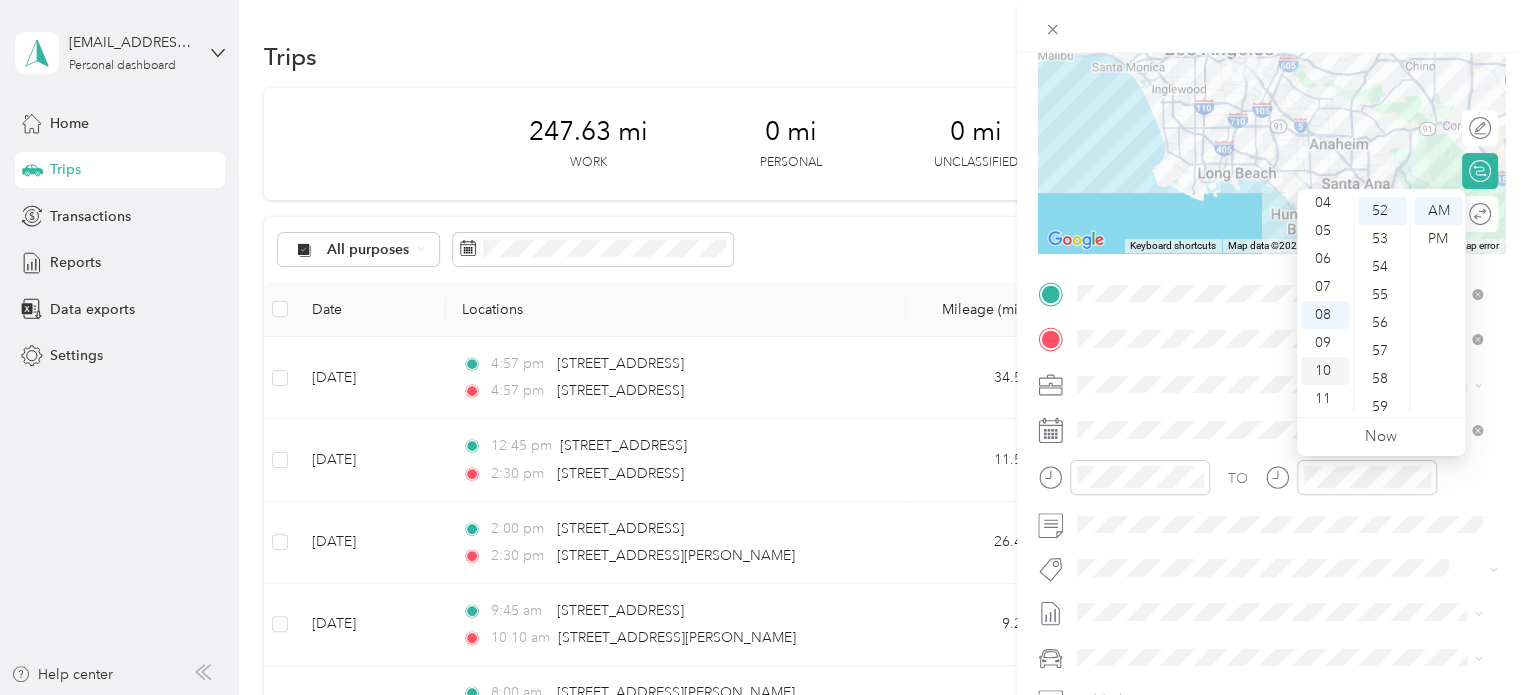 click on "10" at bounding box center (1325, 371) 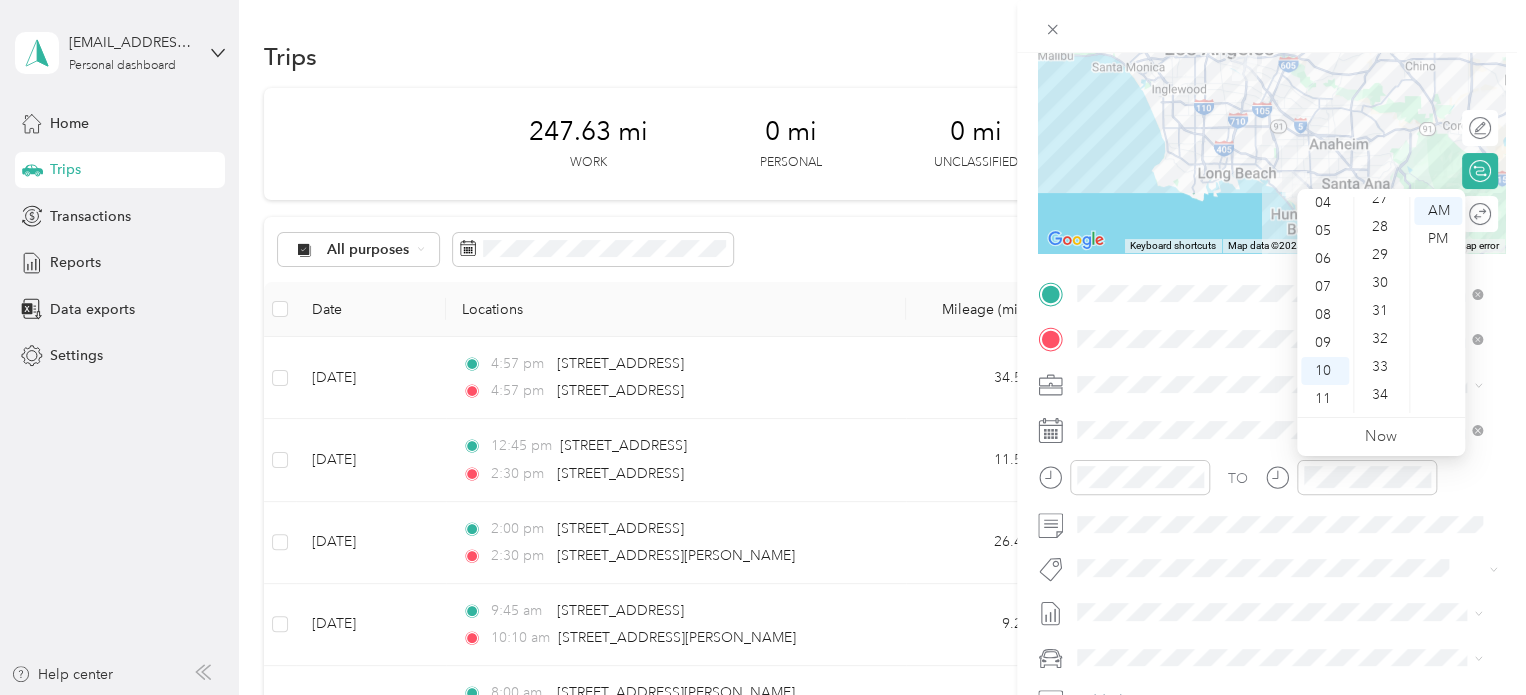 scroll, scrollTop: 756, scrollLeft: 0, axis: vertical 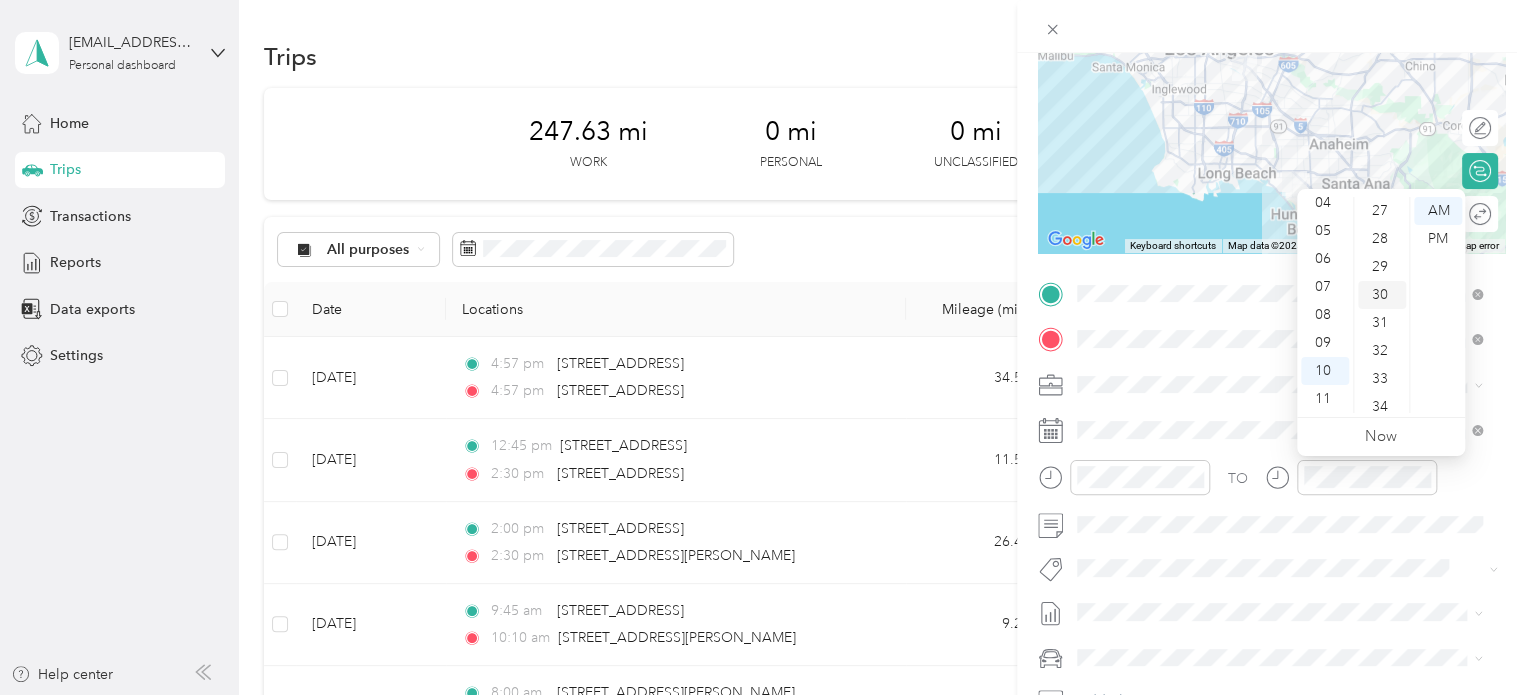 click on "30" at bounding box center [1382, 295] 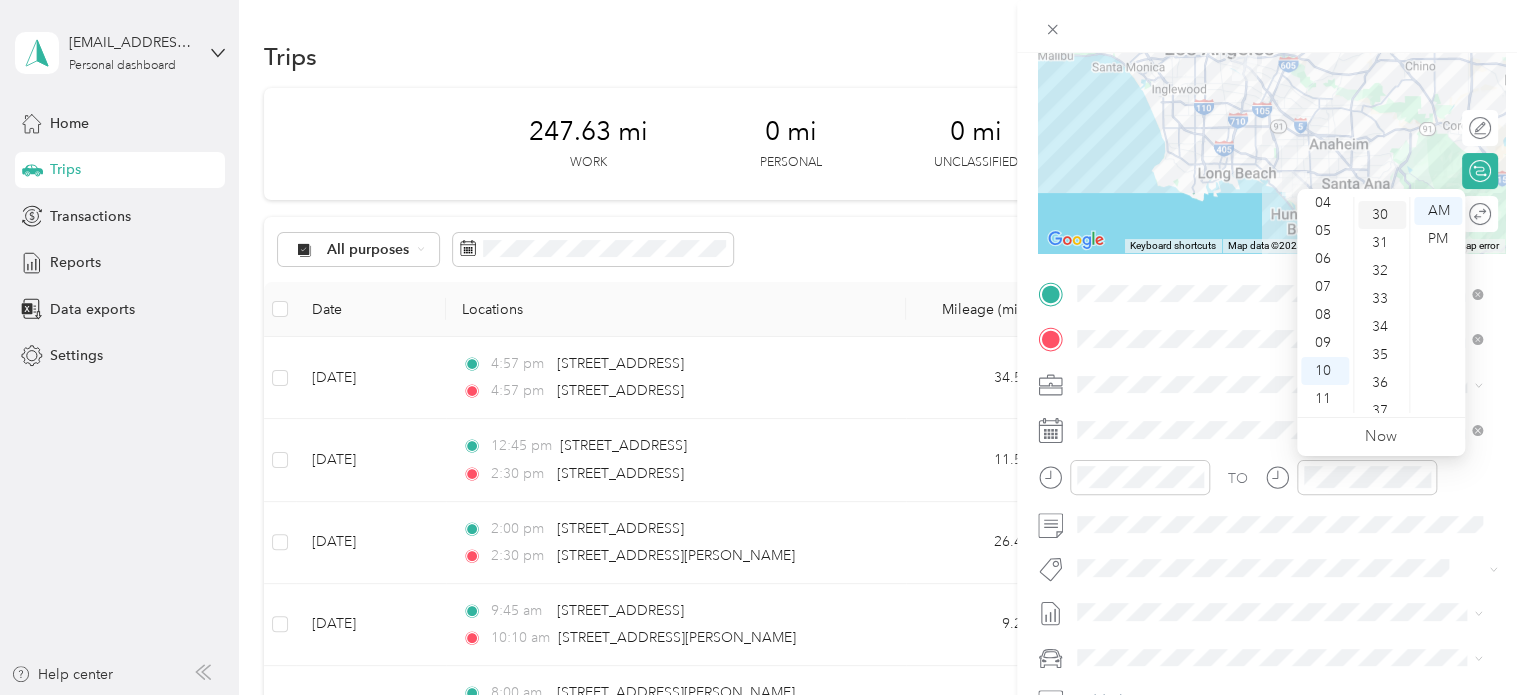 scroll, scrollTop: 840, scrollLeft: 0, axis: vertical 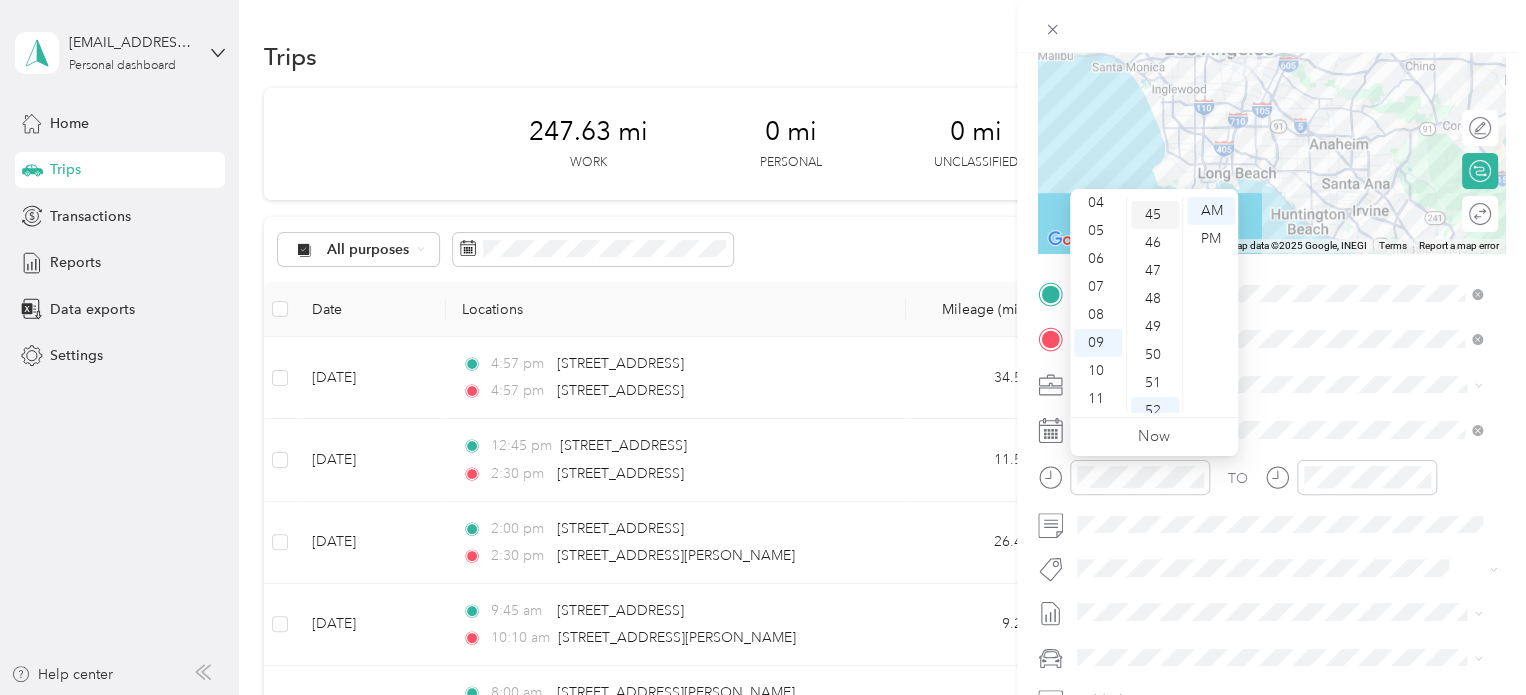 click on "45" at bounding box center (1155, 215) 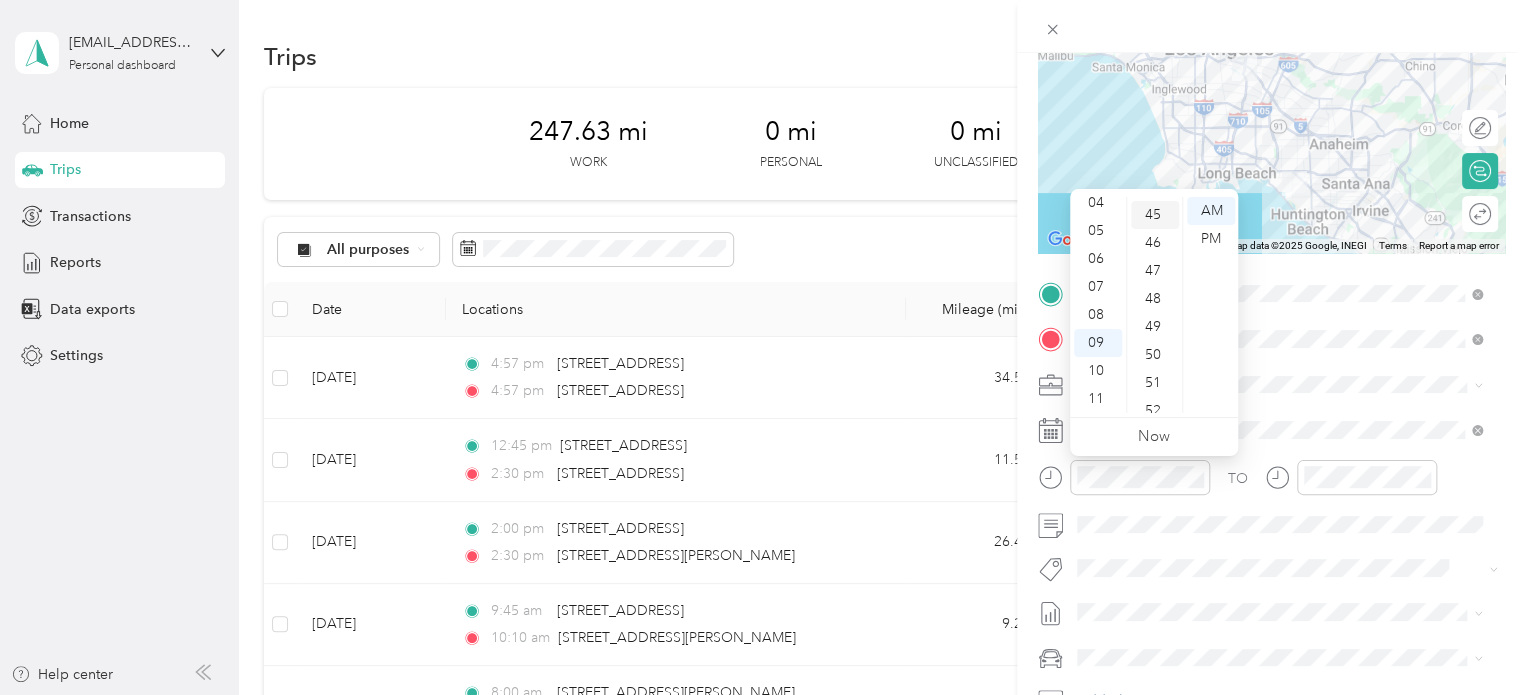 scroll, scrollTop: 1260, scrollLeft: 0, axis: vertical 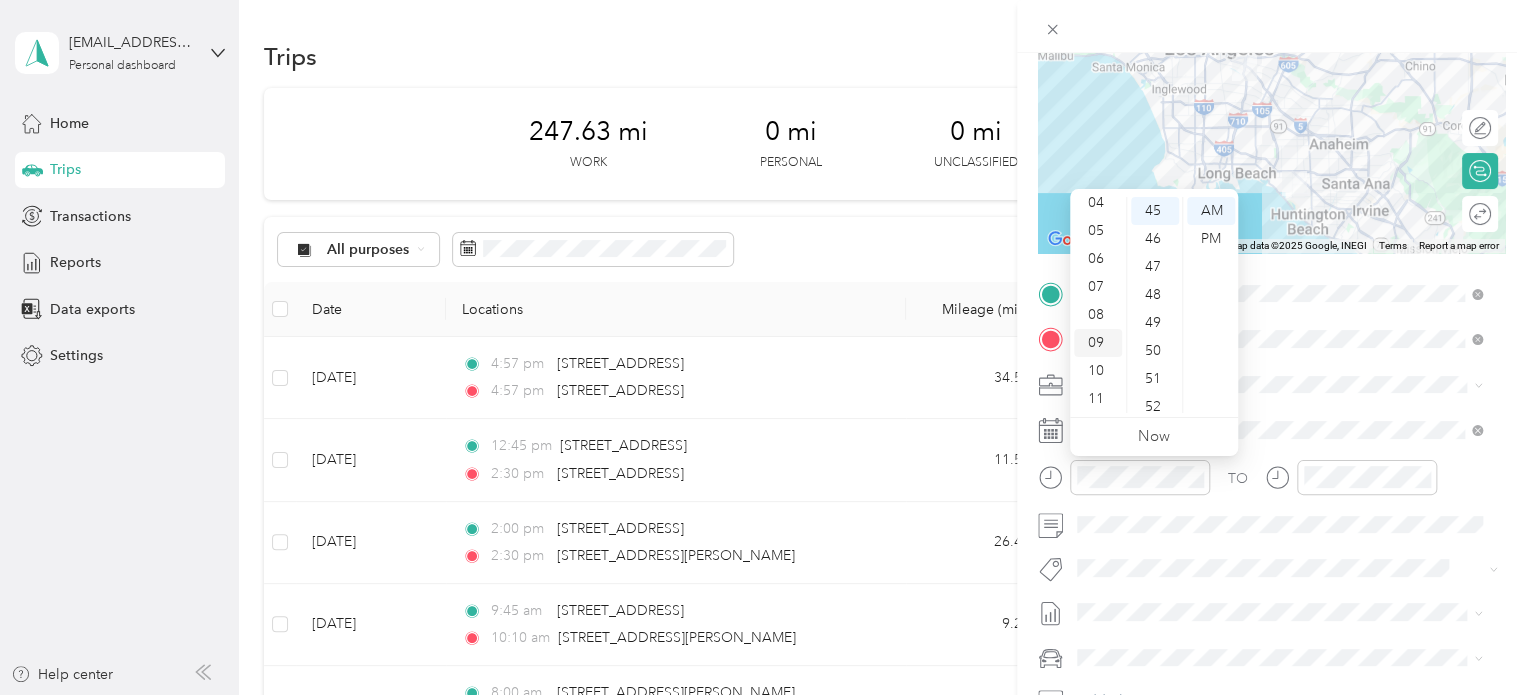 click on "09" at bounding box center [1098, 343] 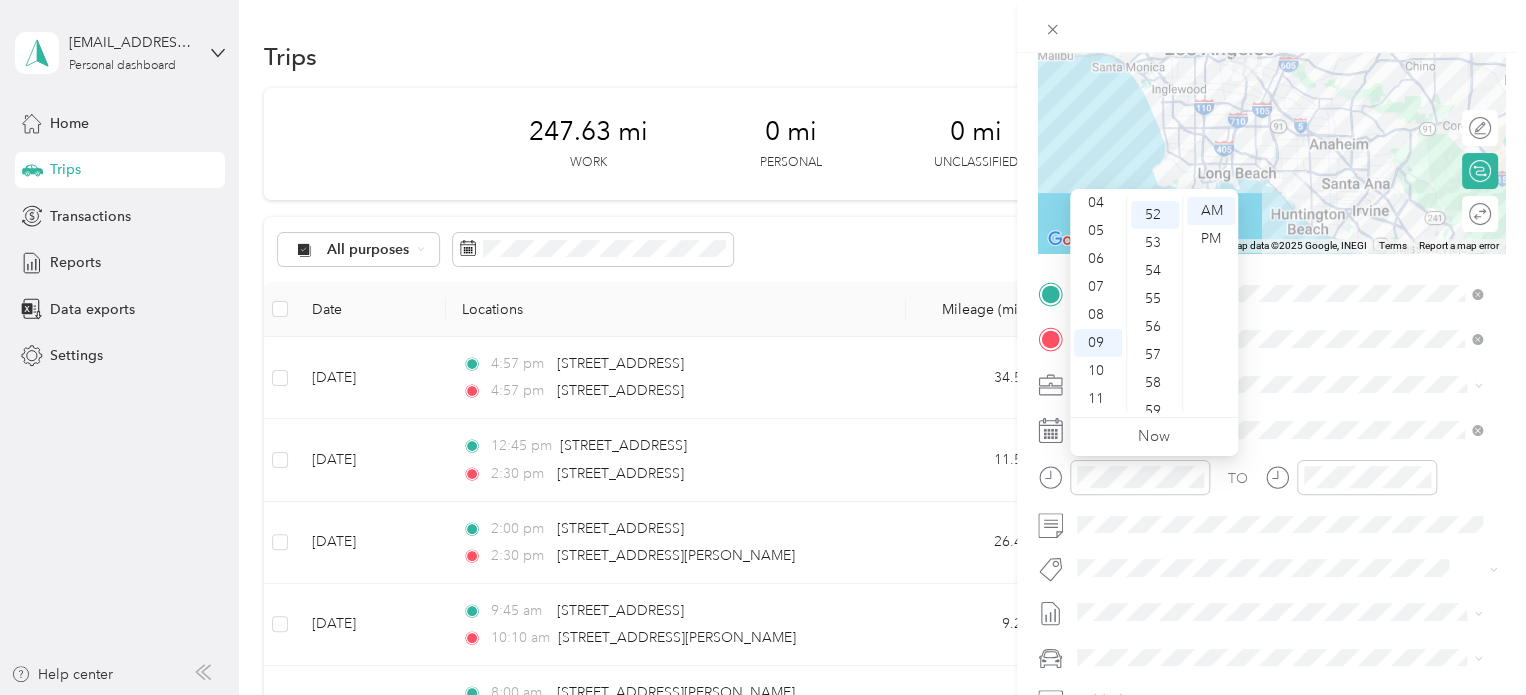 scroll, scrollTop: 1456, scrollLeft: 0, axis: vertical 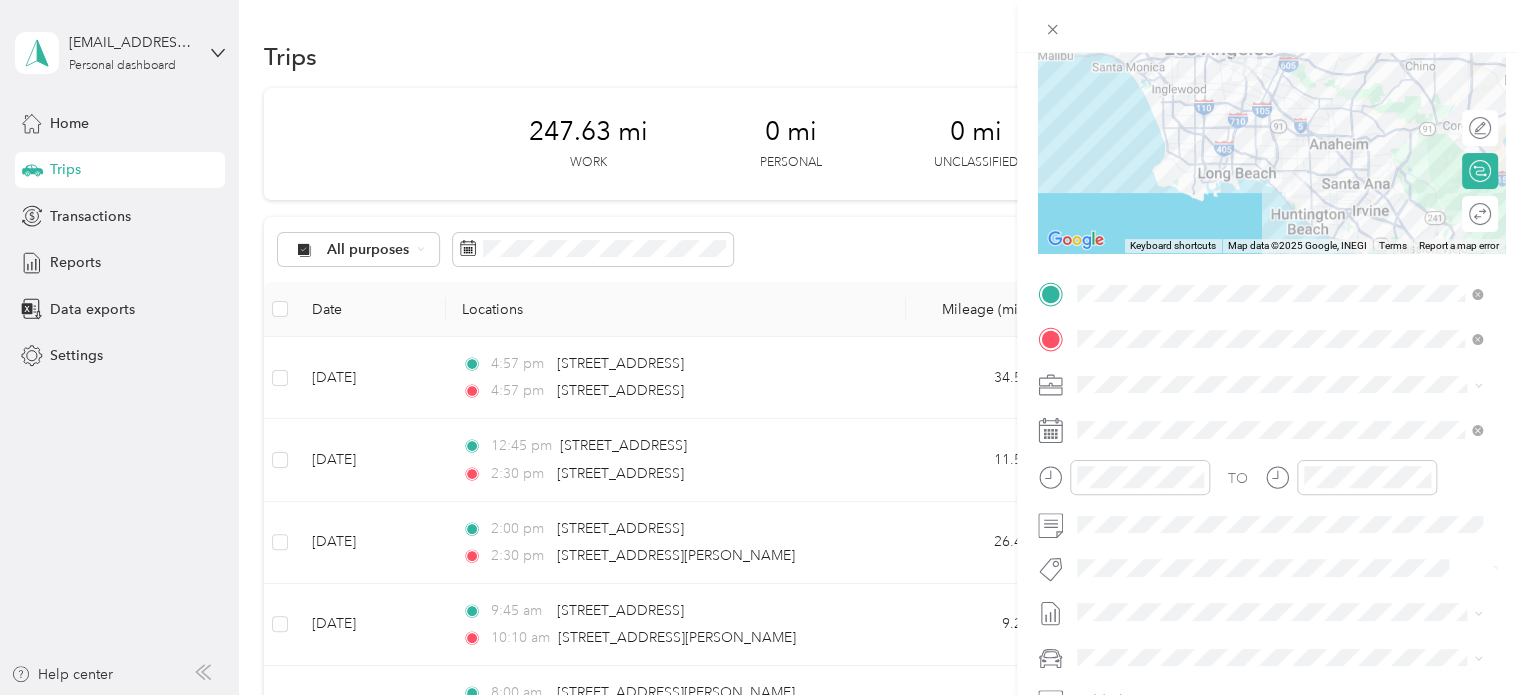 click on "SkillsetGroup" at bounding box center [1268, 419] 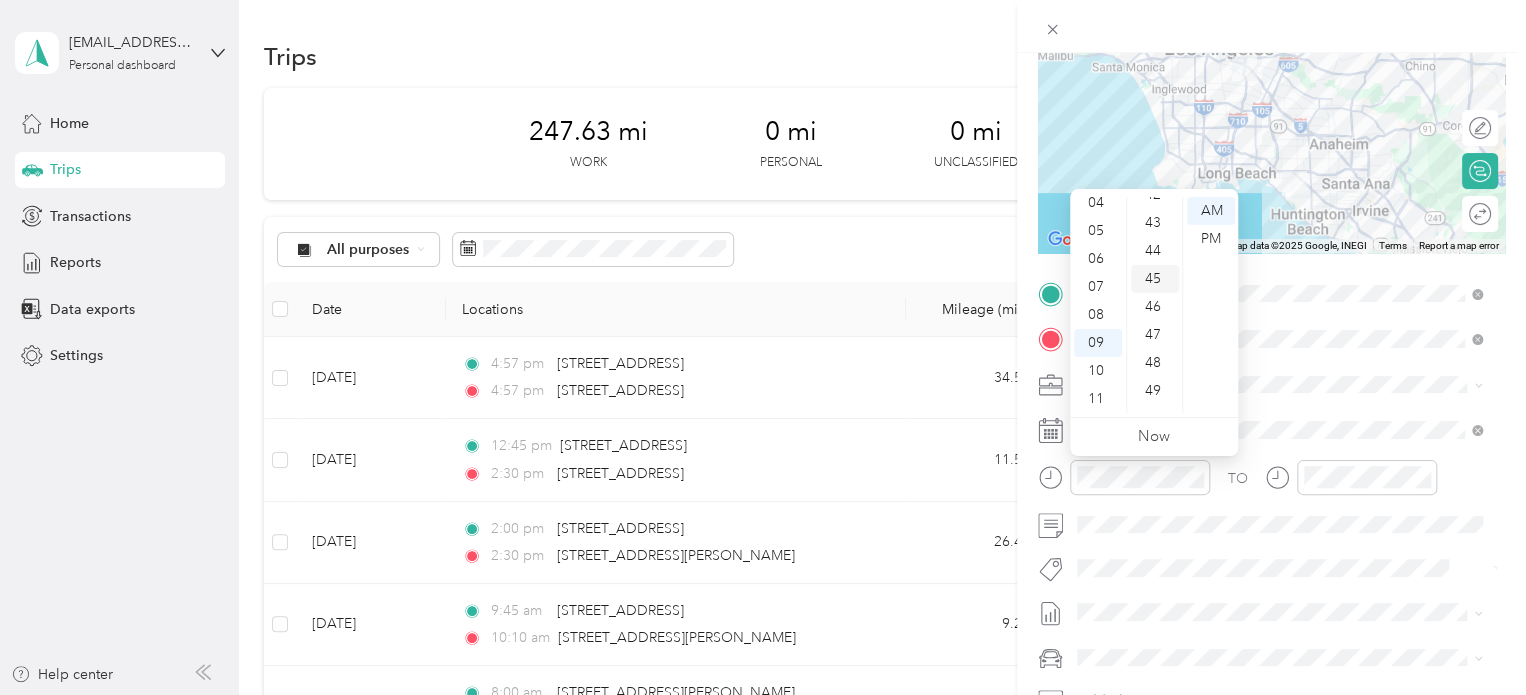 click on "45" at bounding box center (1155, 279) 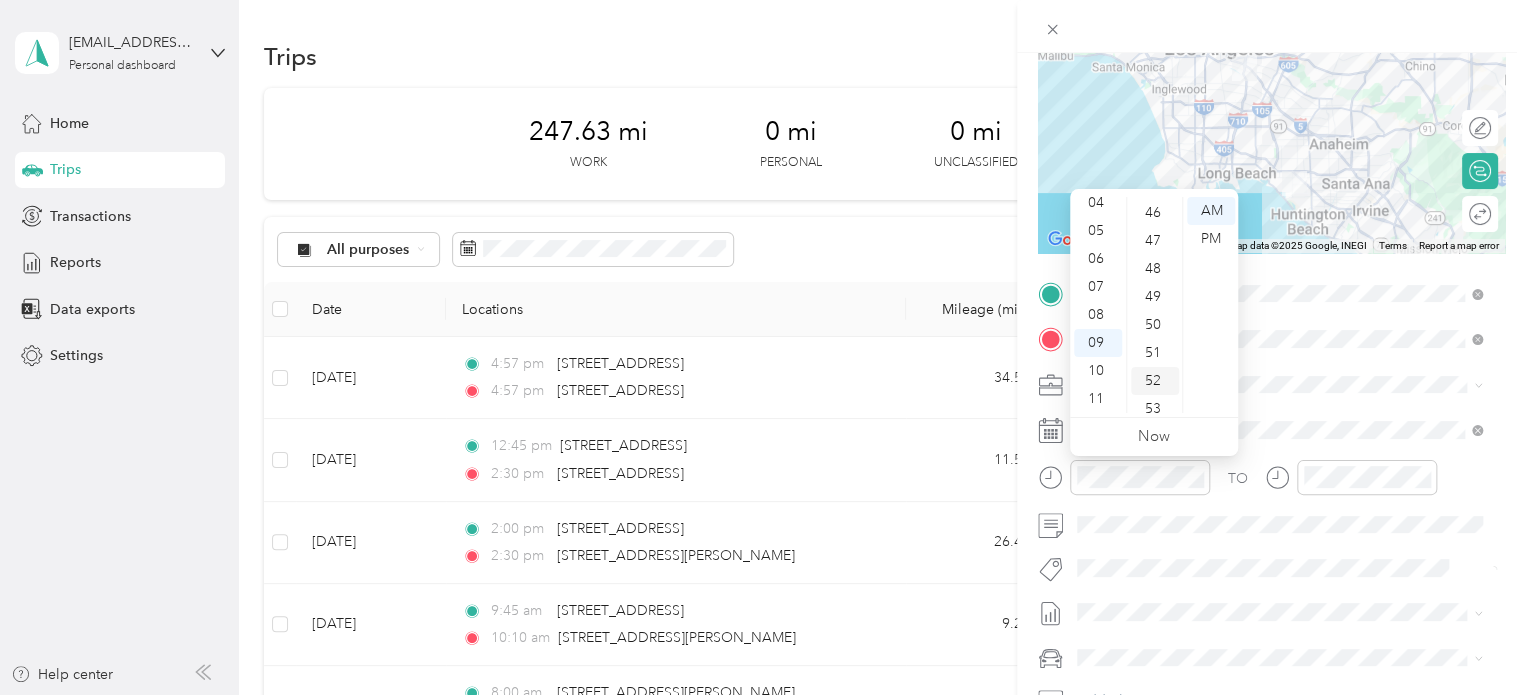 scroll, scrollTop: 1286, scrollLeft: 0, axis: vertical 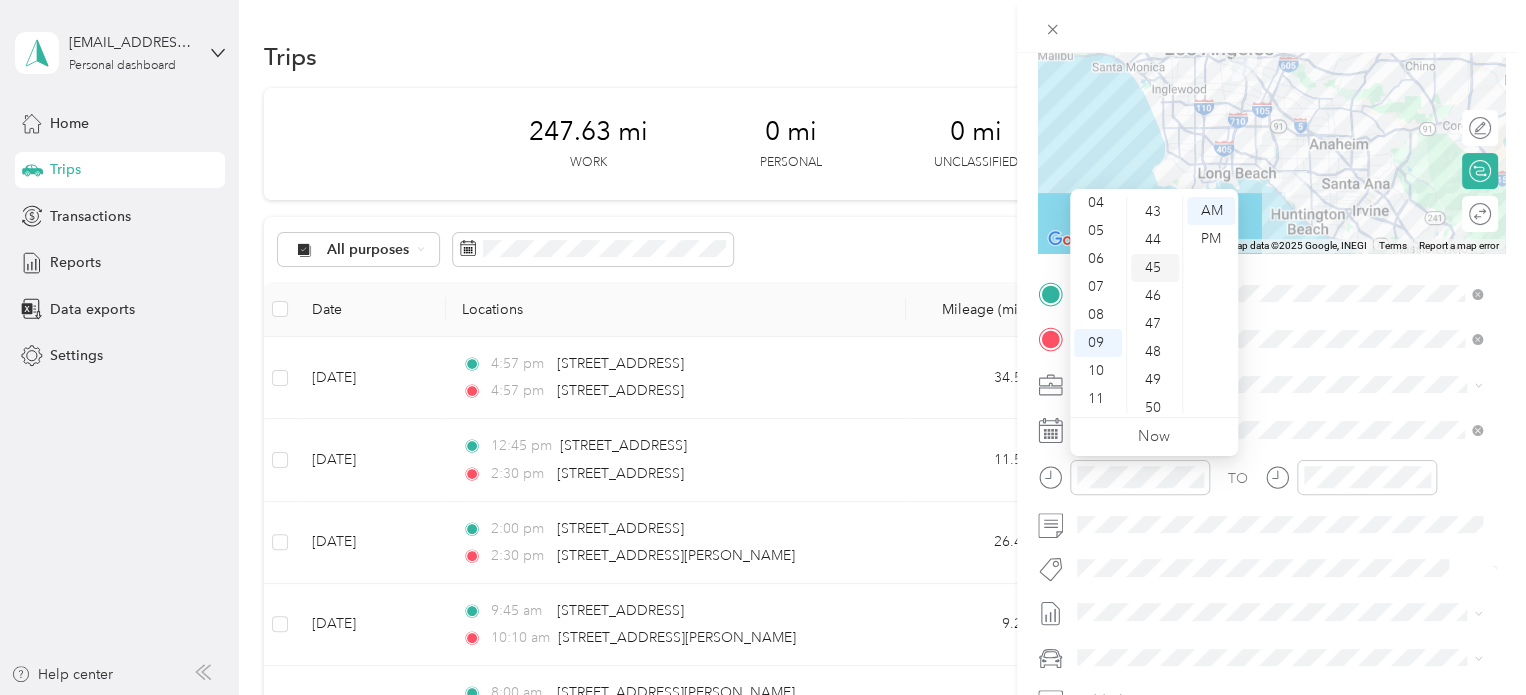 click on "45" at bounding box center [1155, 268] 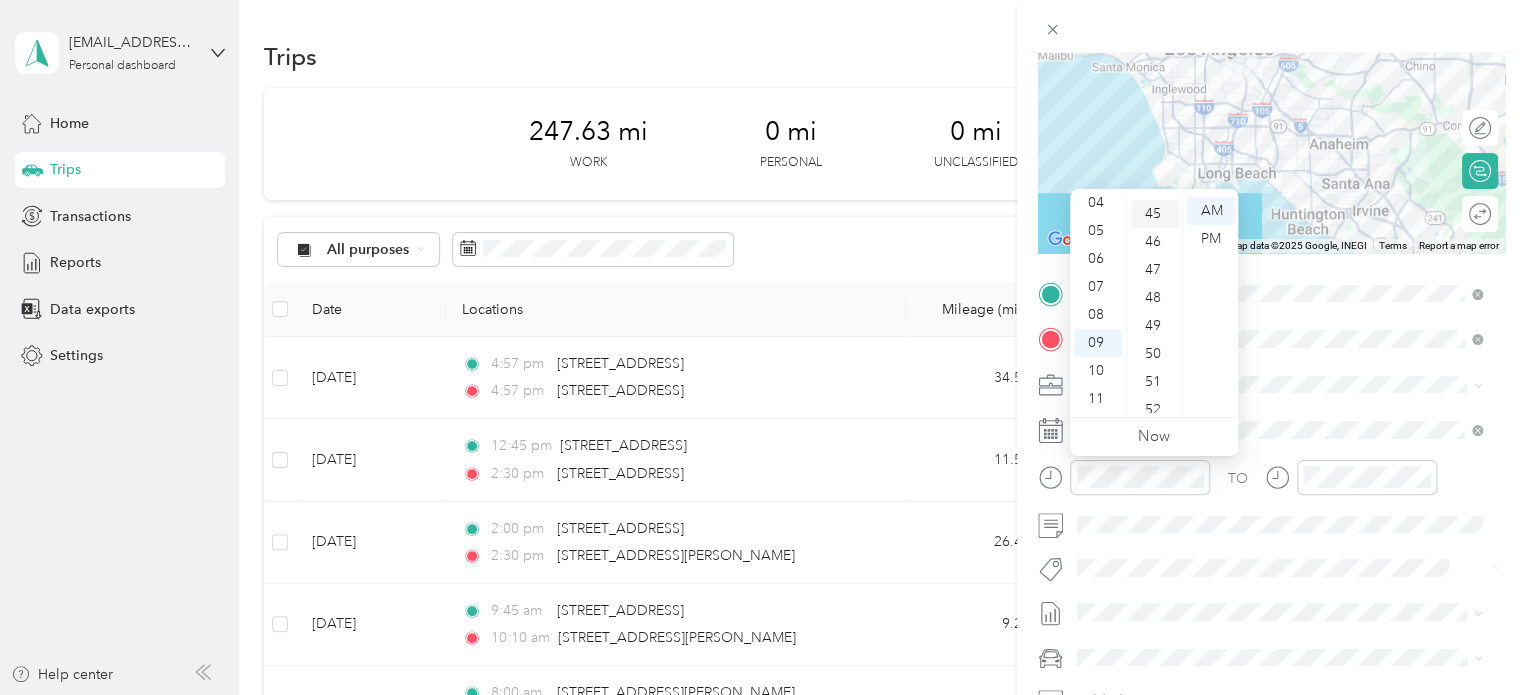 scroll, scrollTop: 1260, scrollLeft: 0, axis: vertical 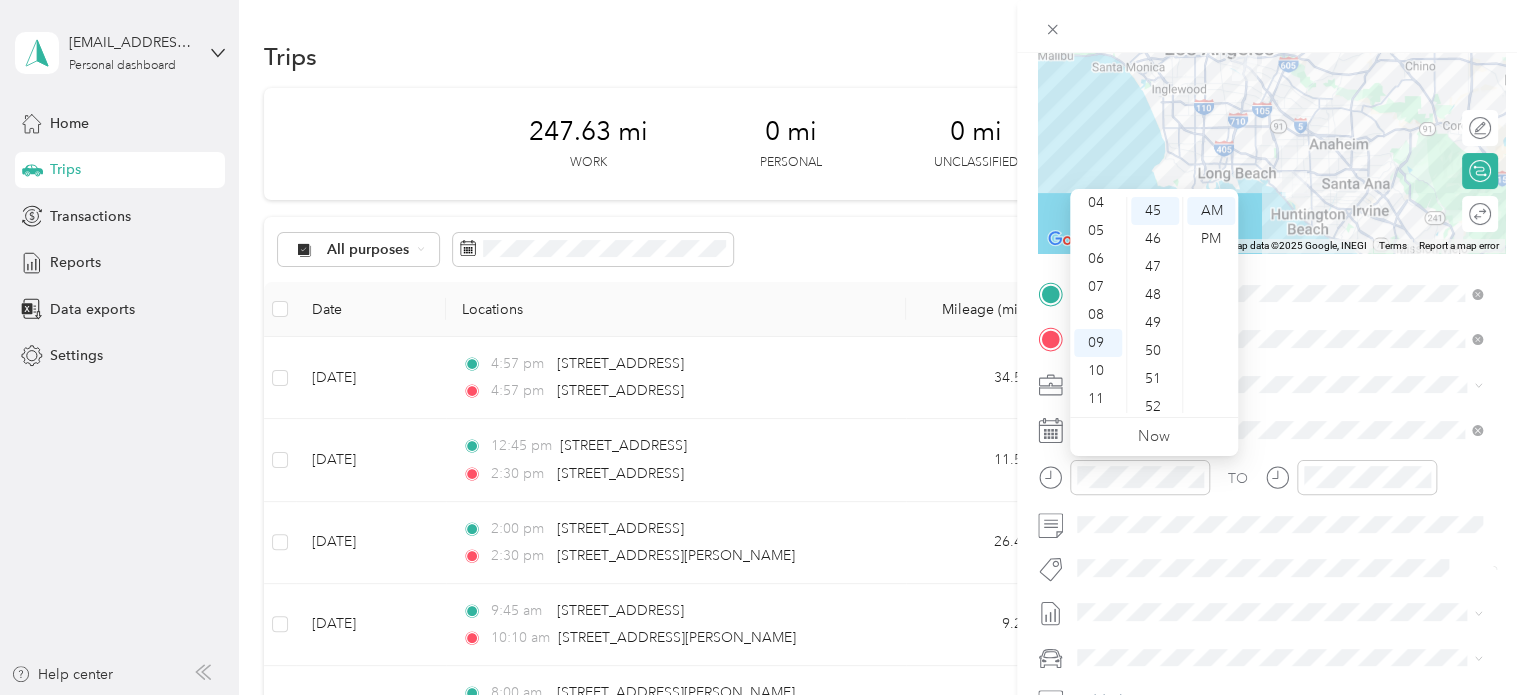 click at bounding box center (1287, 385) 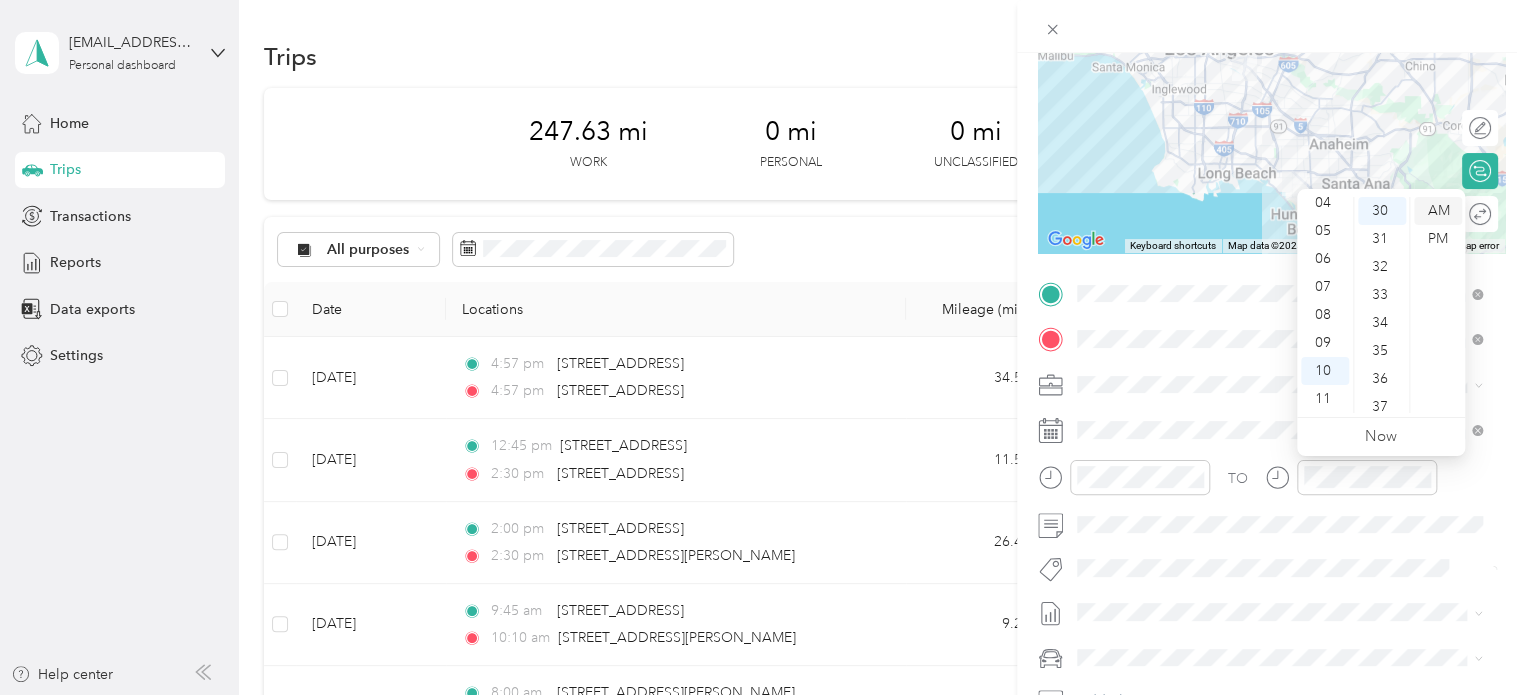 click on "AM" at bounding box center [1438, 211] 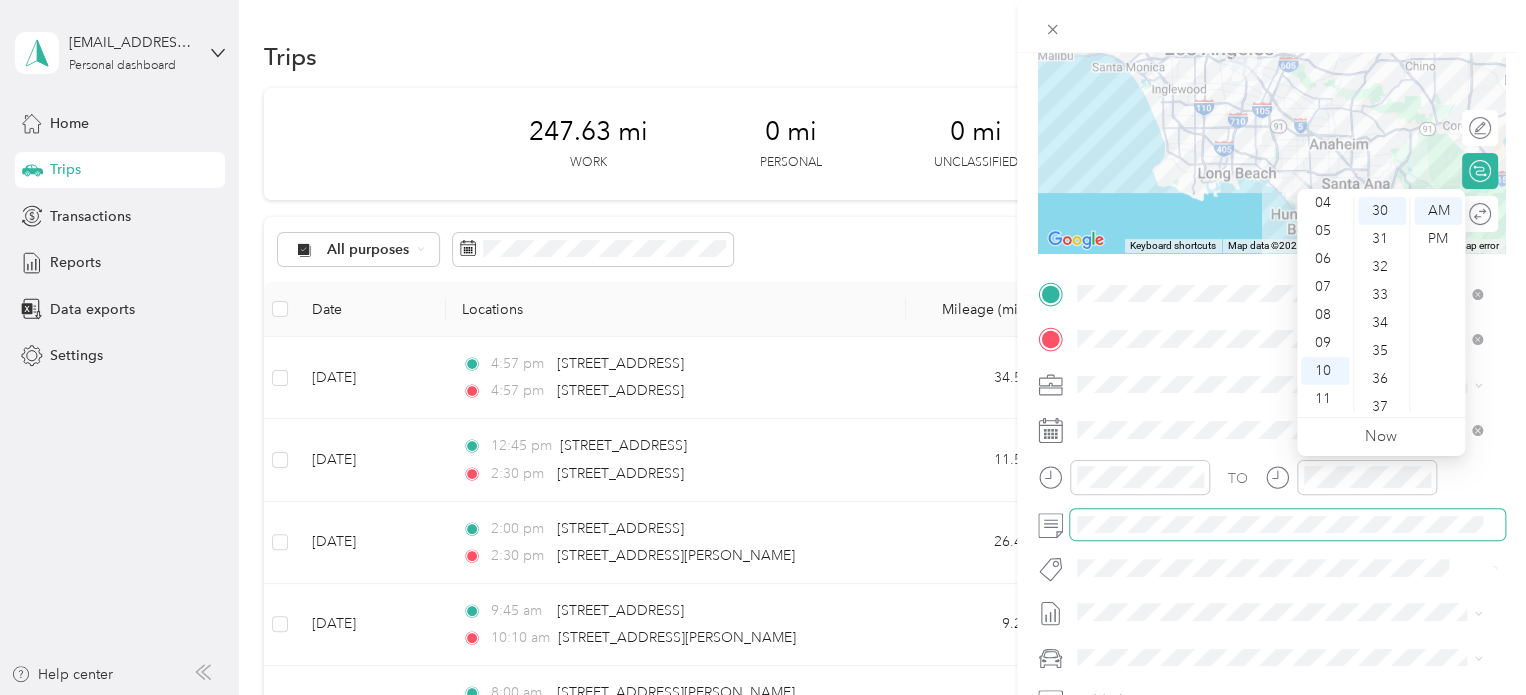click at bounding box center (1287, 525) 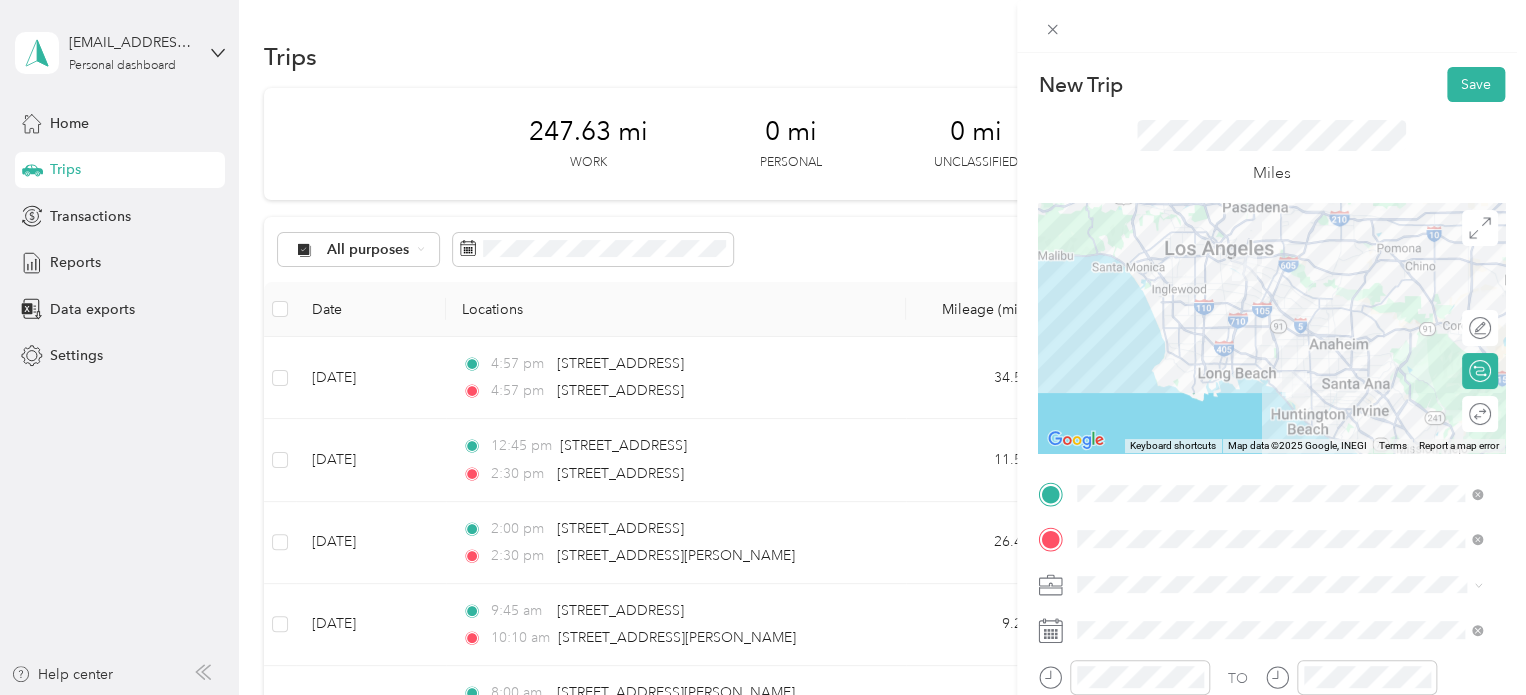 scroll, scrollTop: 0, scrollLeft: 0, axis: both 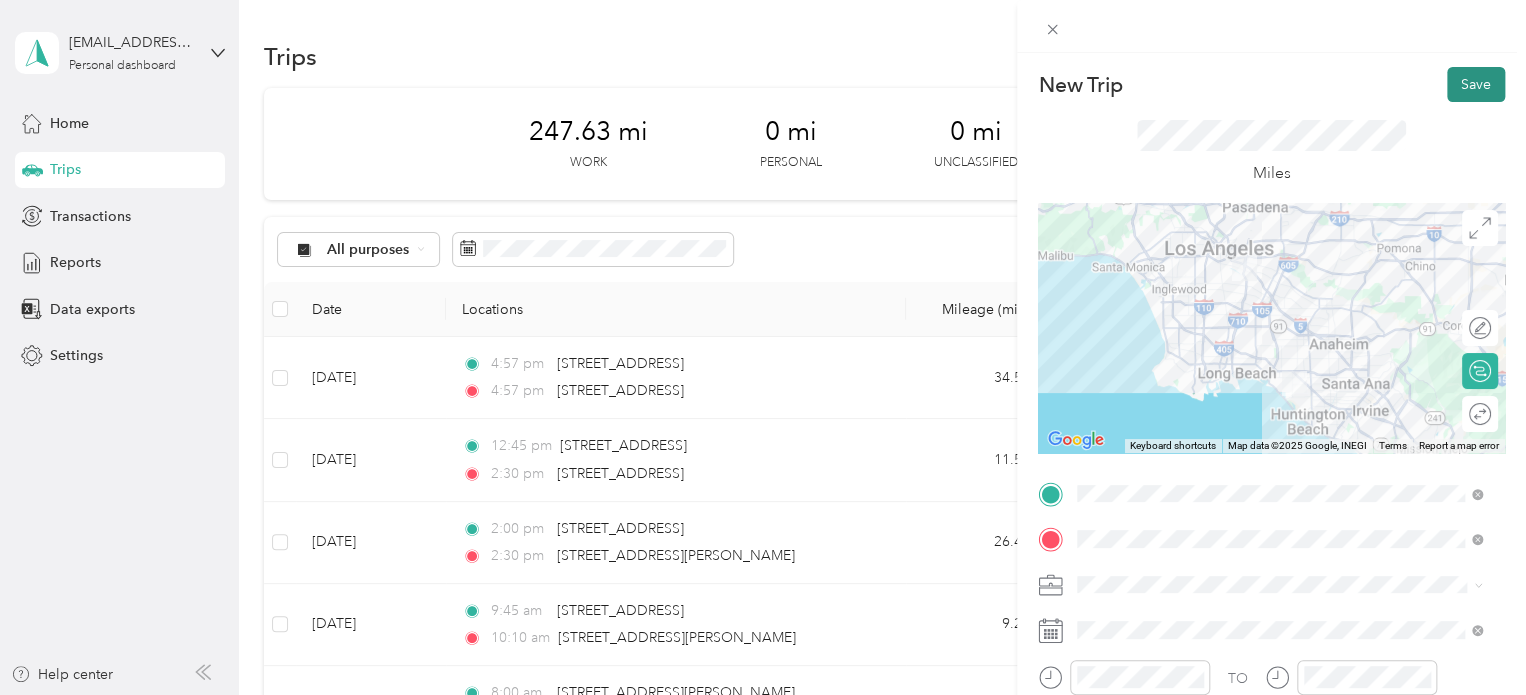 click on "Save" at bounding box center (1476, 84) 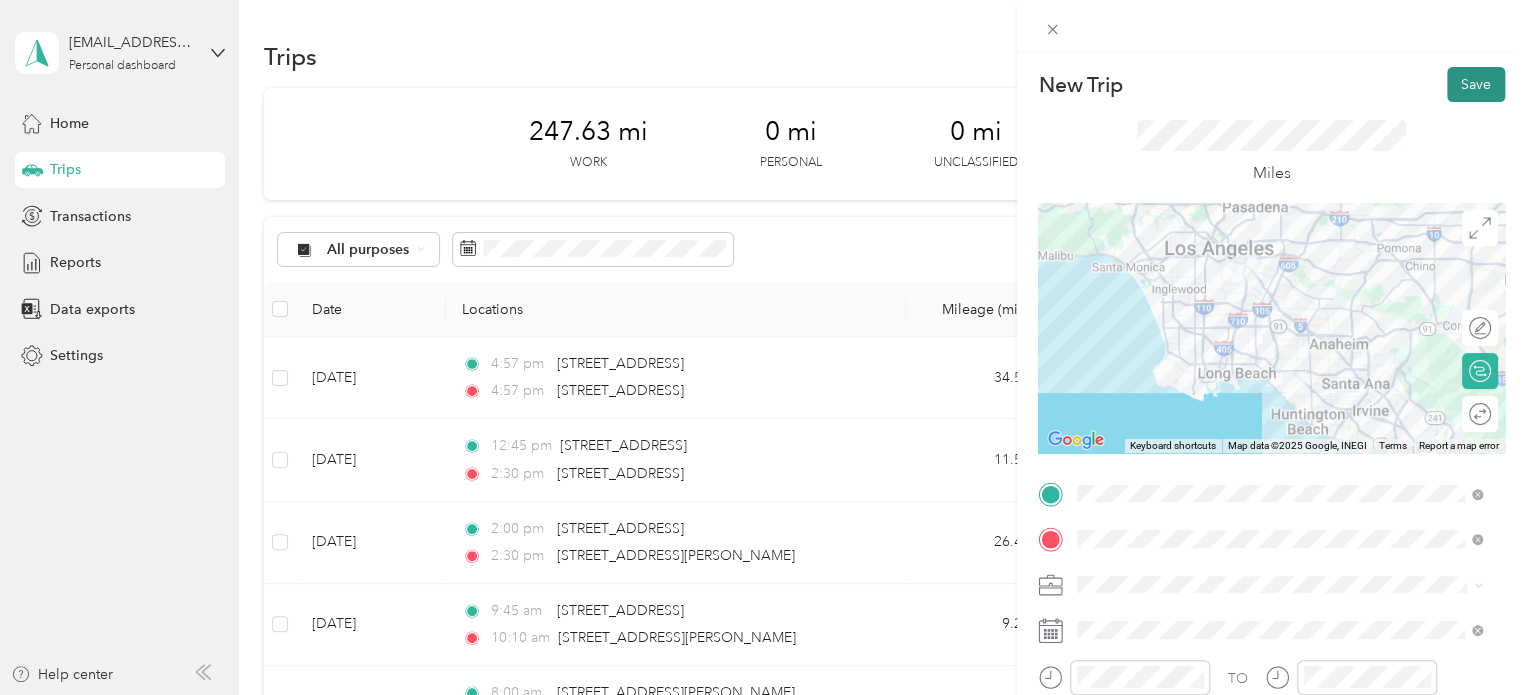 click on "Save" at bounding box center (1476, 84) 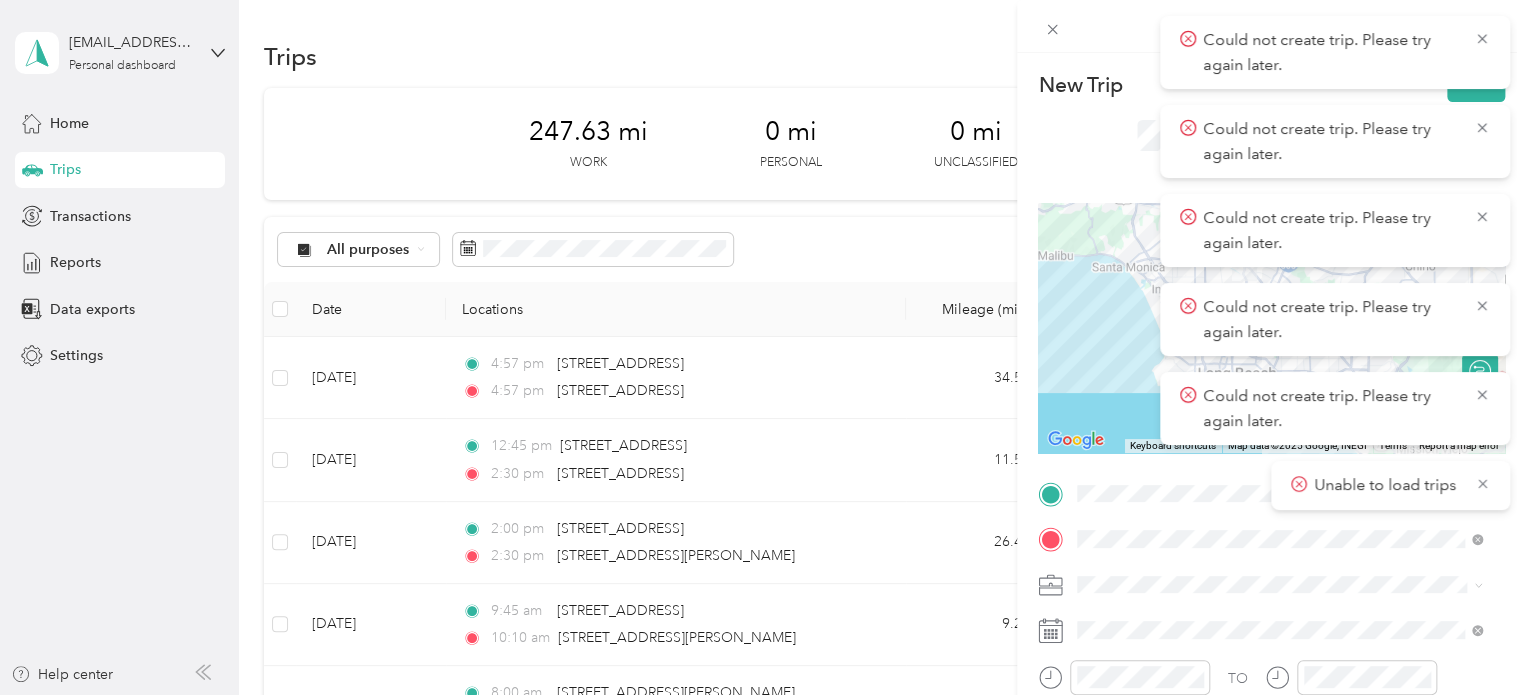 click on "New Trip Save This trip cannot be edited because it is either under review, approved, or paid. Contact your Team Manager to edit it. Miles ← Move left → Move right ↑ Move up ↓ Move down + Zoom in - Zoom out Home Jump left by 75% End Jump right by 75% Page Up Jump up by 75% Page Down Jump down by 75% Keyboard shortcuts Map Data Map data ©2025 Google, INEGI Map data ©2025 Google, INEGI 20 km  Click to toggle between metric and imperial units Terms Report a map error Edit route Calculate route Round trip TO Add photo" at bounding box center [763, 347] 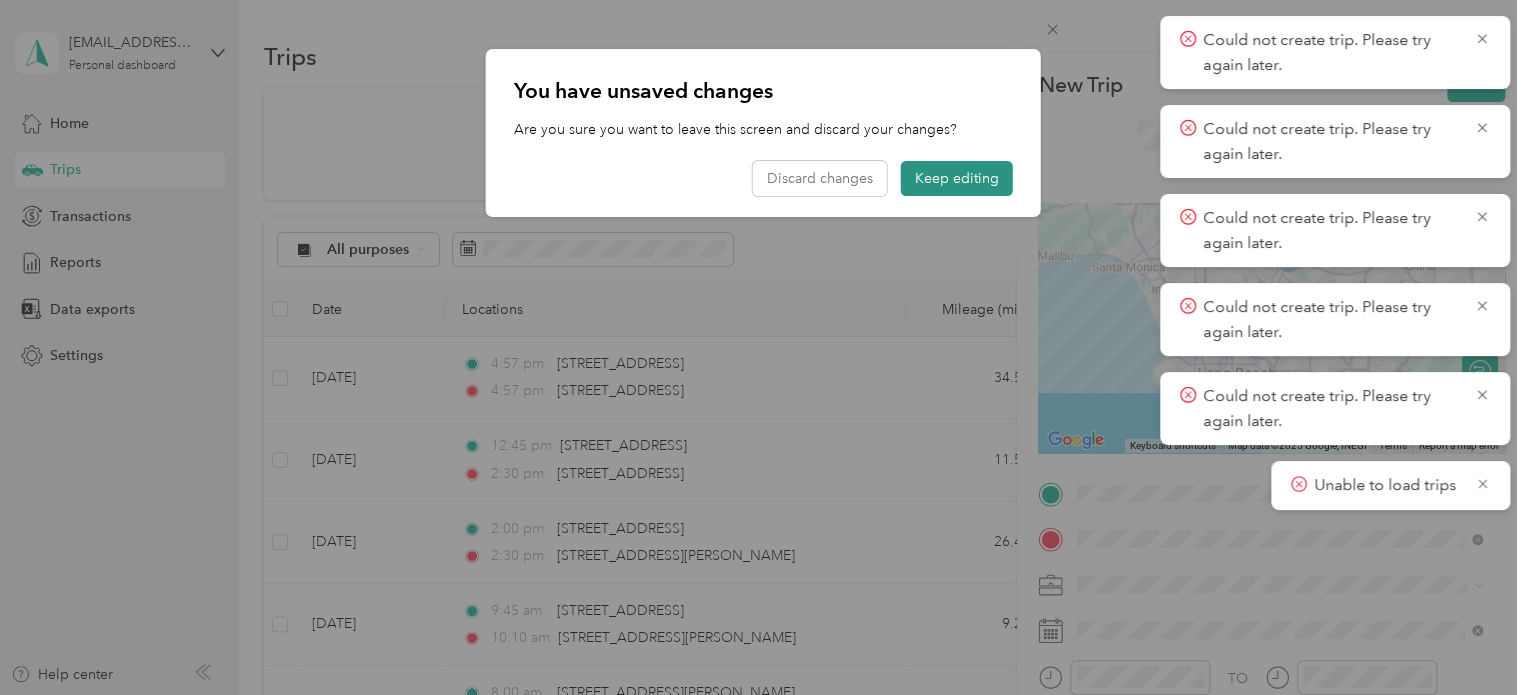 click on "Keep editing" at bounding box center (957, 178) 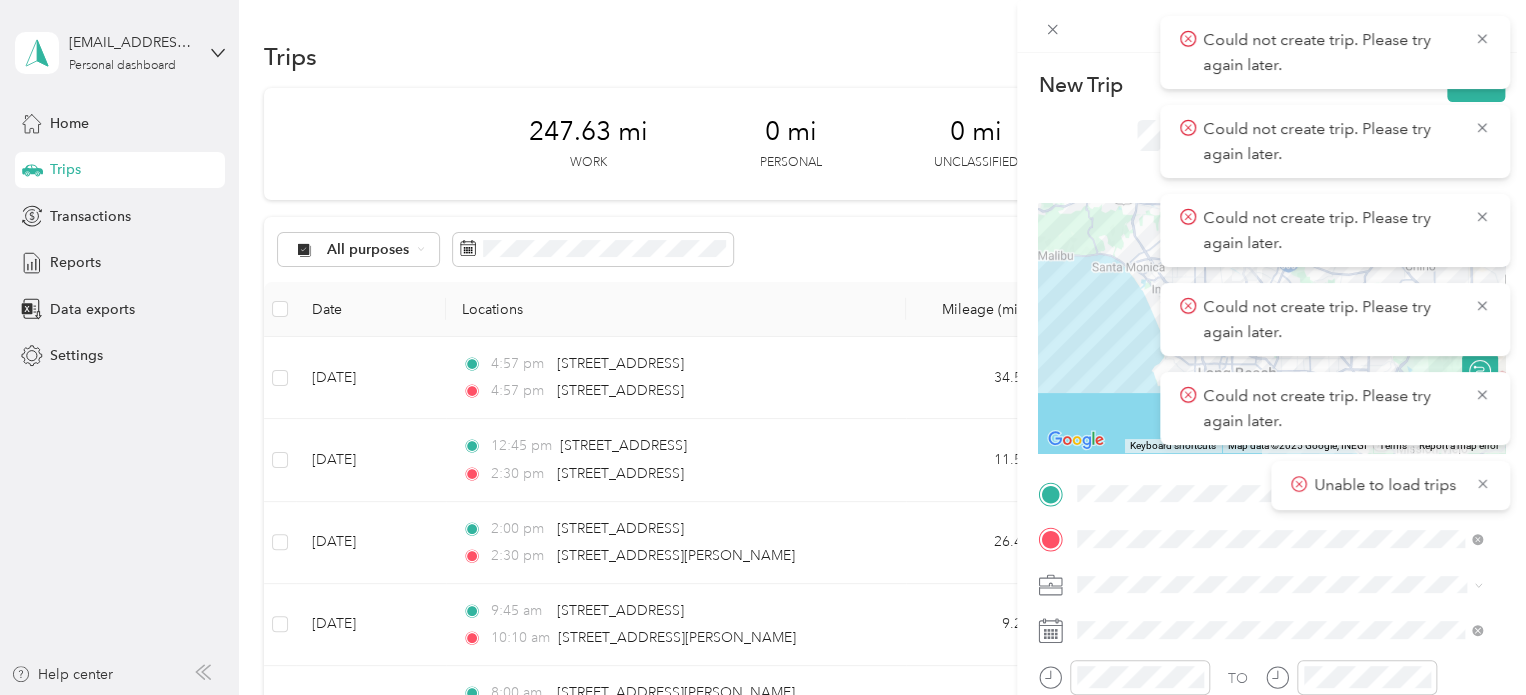 click on "New Trip Save This trip cannot be edited because it is either under review, approved, or paid. Contact your Team Manager to edit it. Miles ← Move left → Move right ↑ Move up ↓ Move down + Zoom in - Zoom out Home Jump left by 75% End Jump right by 75% Page Up Jump up by 75% Page Down Jump down by 75% Keyboard shortcuts Map Data Map data ©2025 Google, INEGI Map data ©2025 Google, INEGI 20 km  Click to toggle between metric and imperial units Terms Report a map error Edit route Calculate route Round trip TO Add photo" at bounding box center [763, 347] 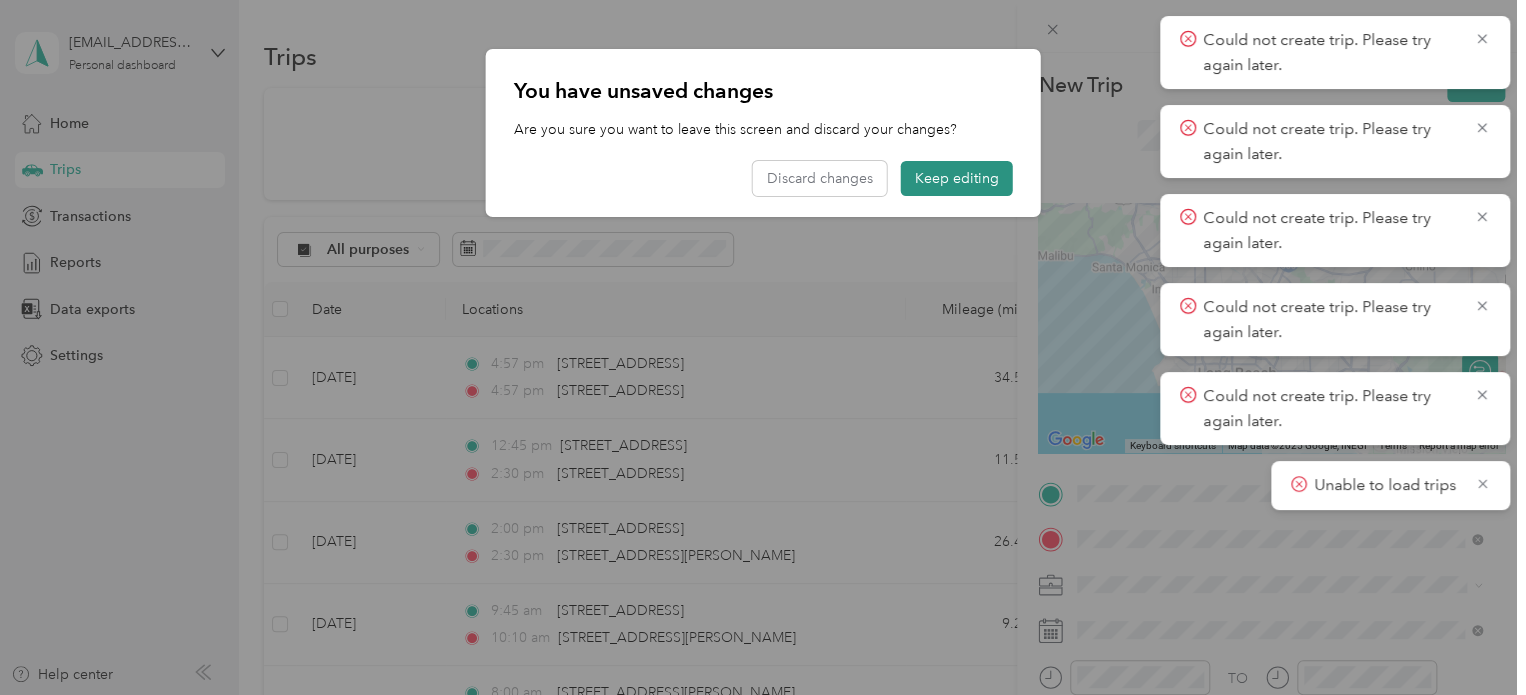 click on "Keep editing" at bounding box center (957, 178) 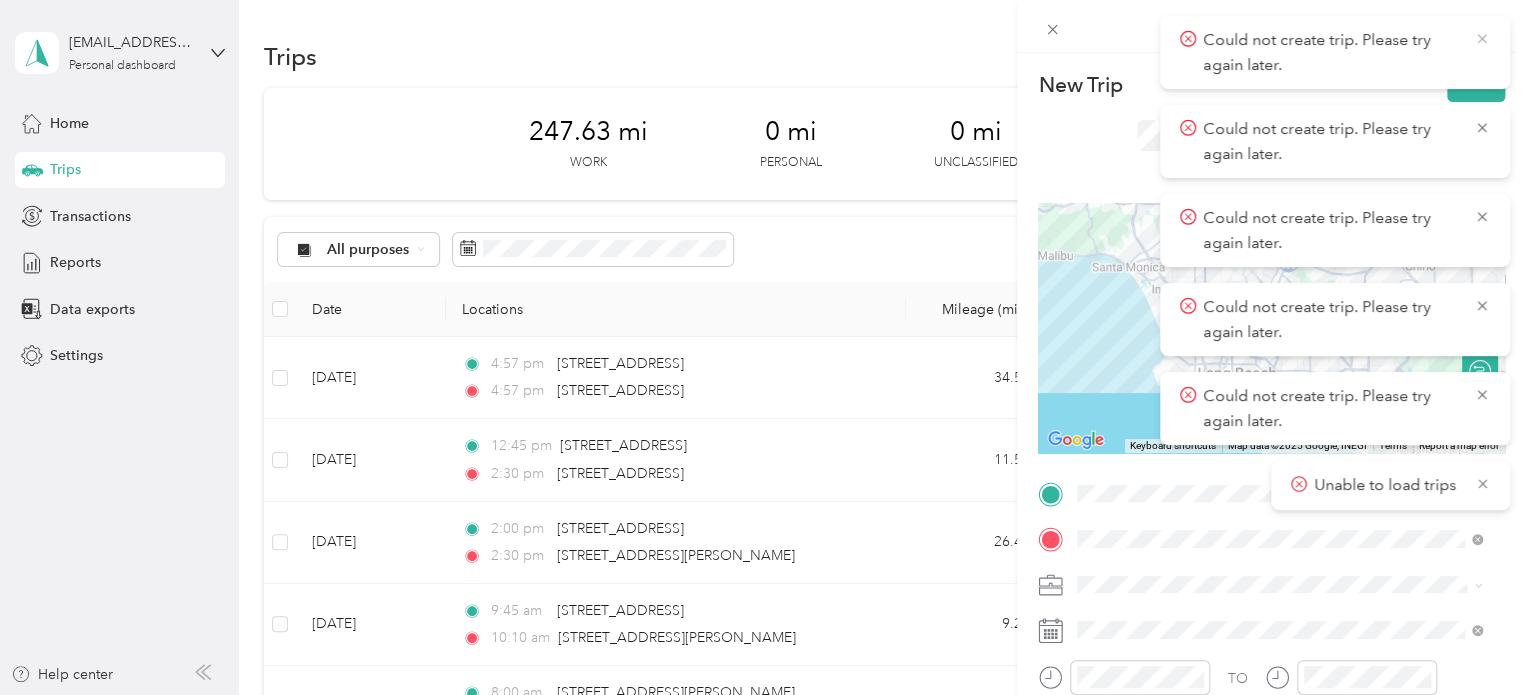 click 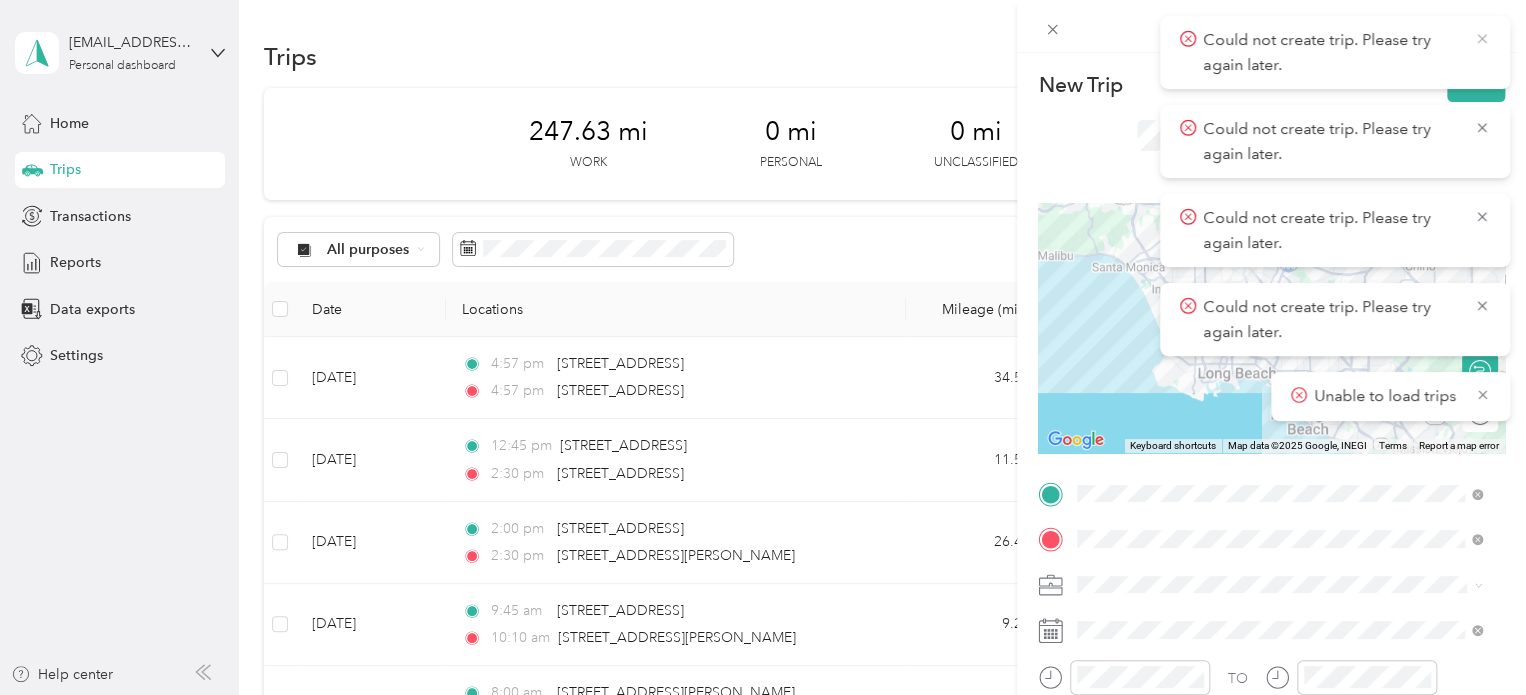 click 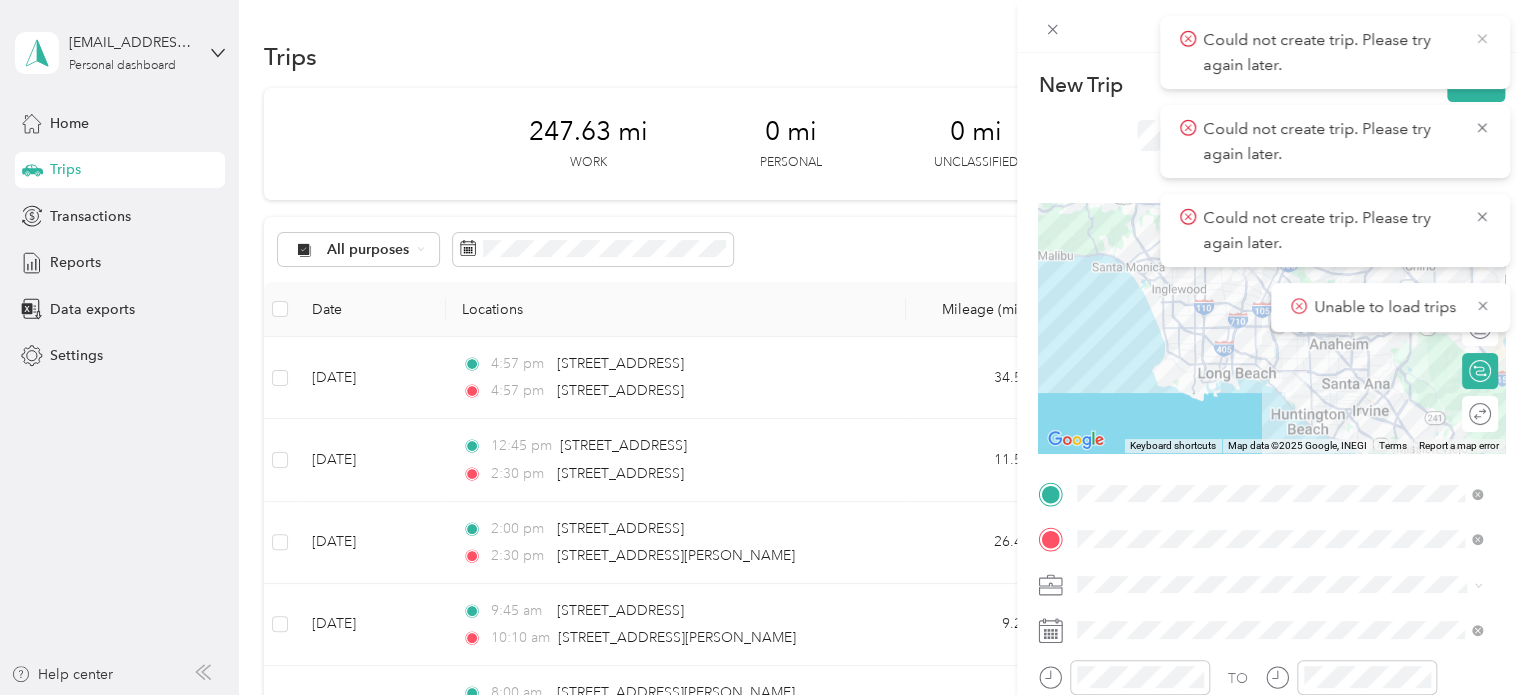 click on "Could not create trip. Please try again later." at bounding box center [1335, 52] 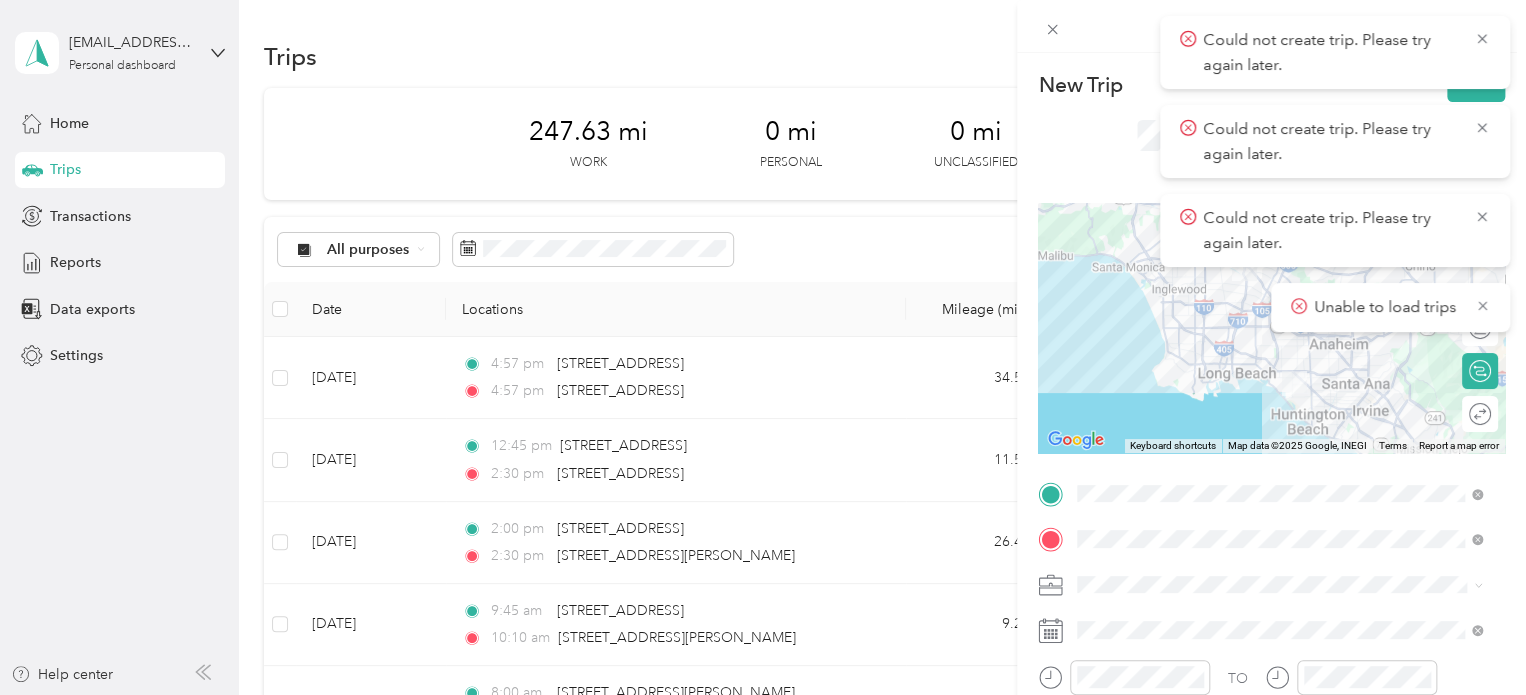 click 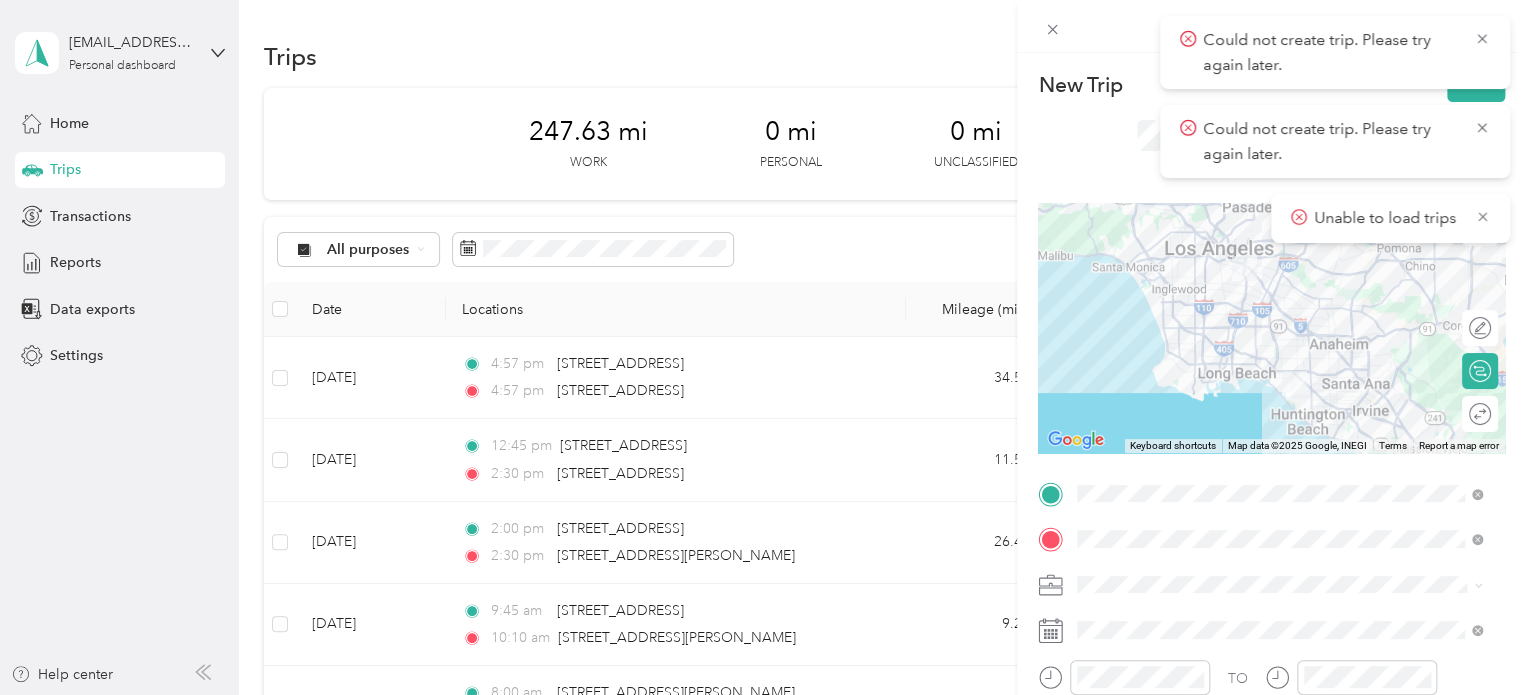 click 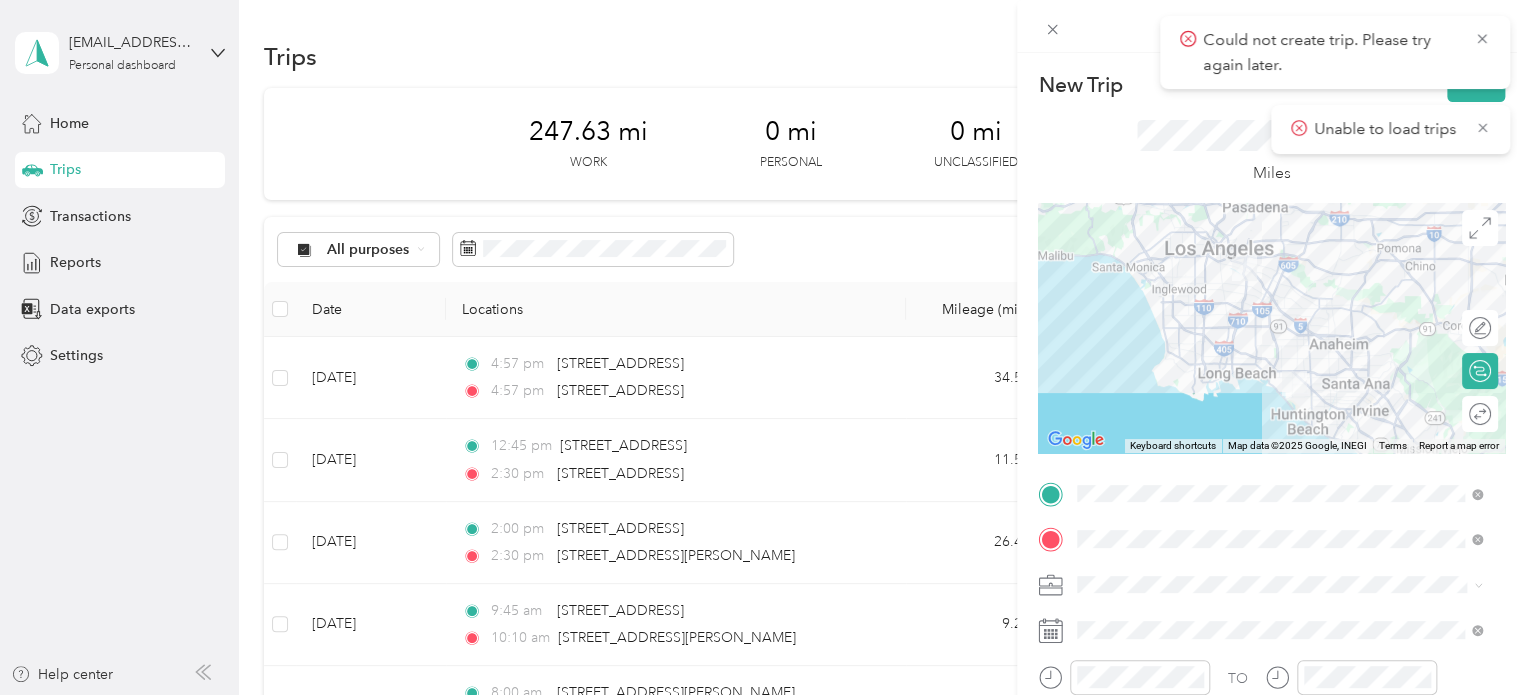 click 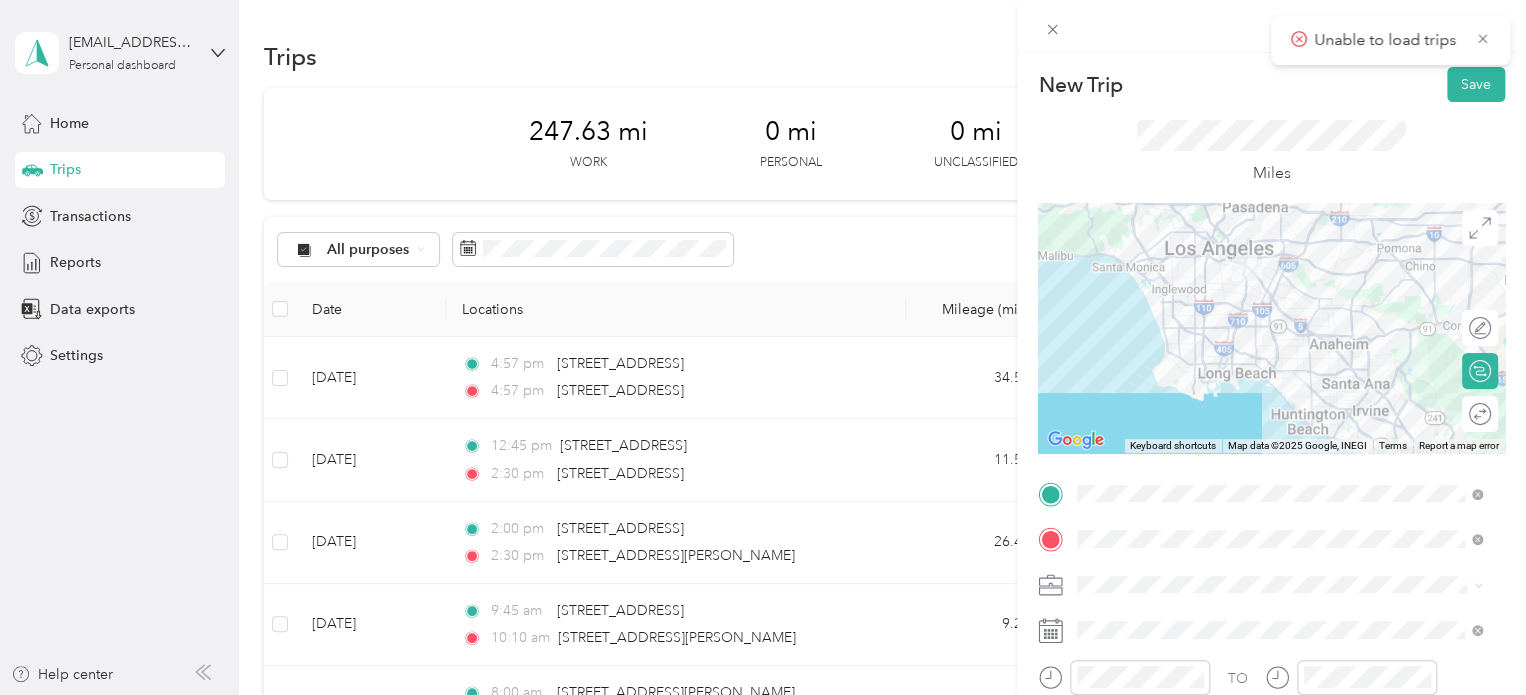 click 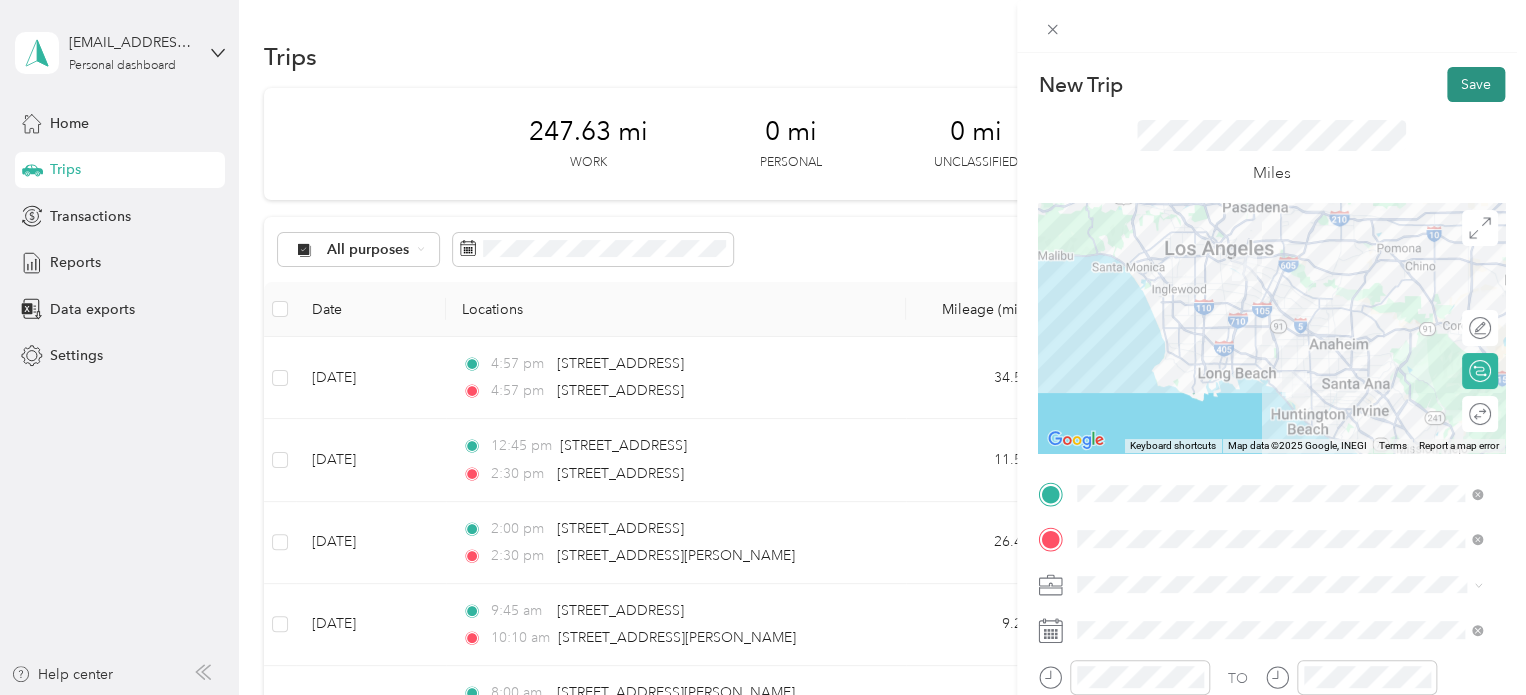 click on "Save" at bounding box center [1476, 84] 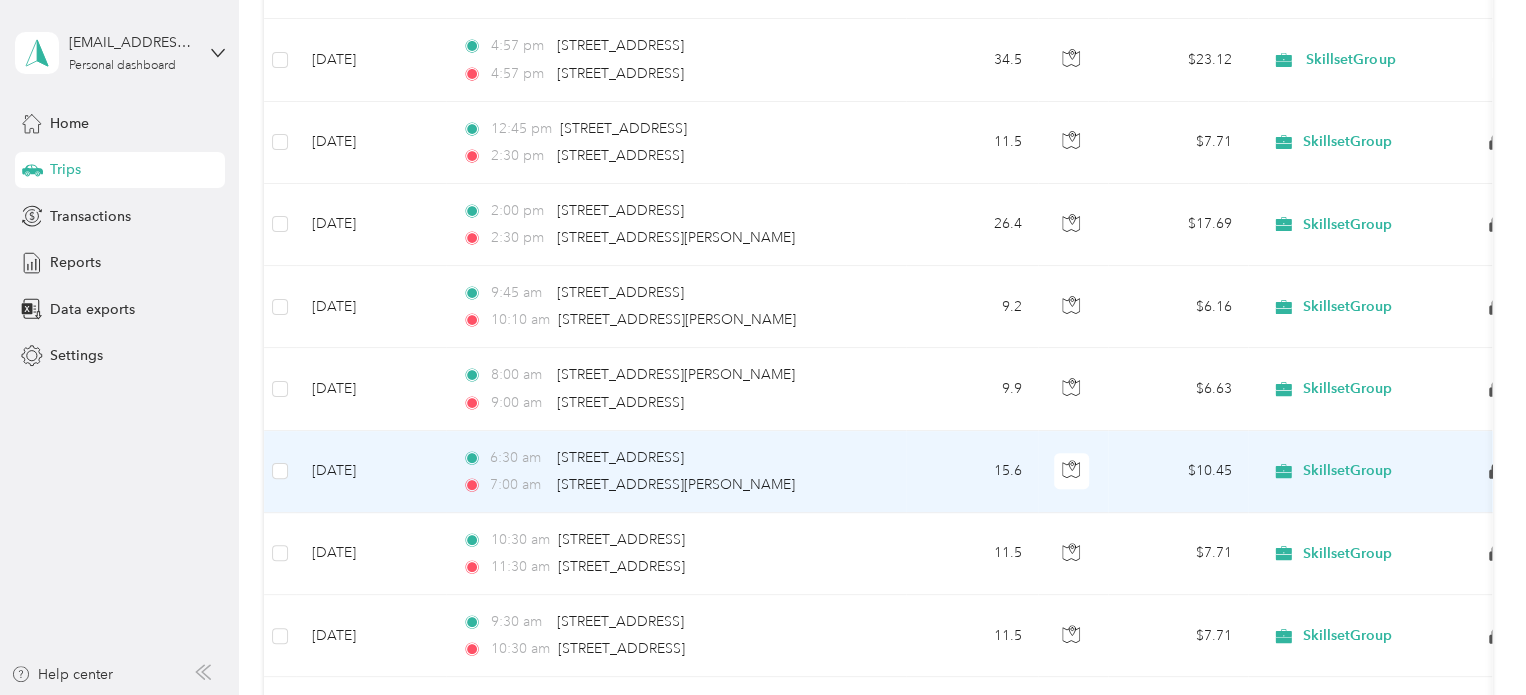 scroll, scrollTop: 0, scrollLeft: 0, axis: both 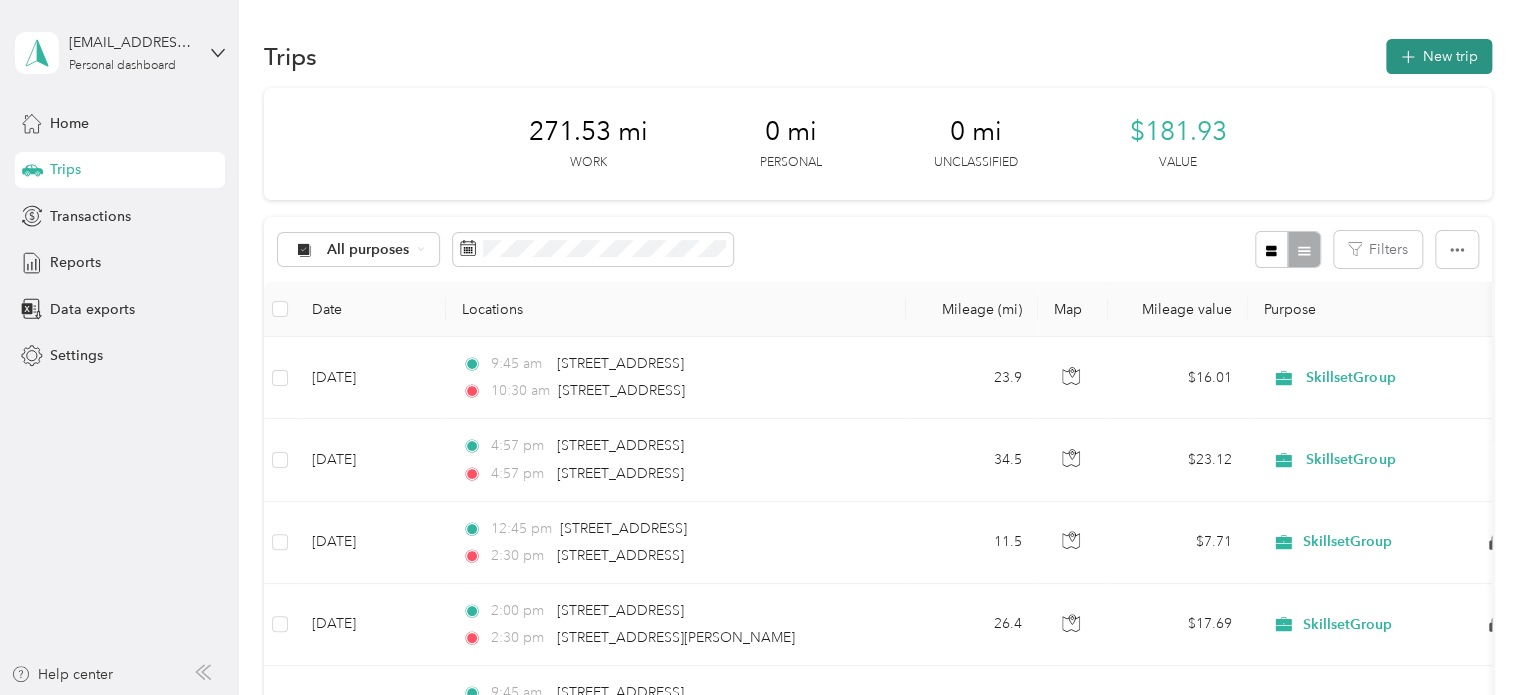 click on "New trip" at bounding box center (1439, 56) 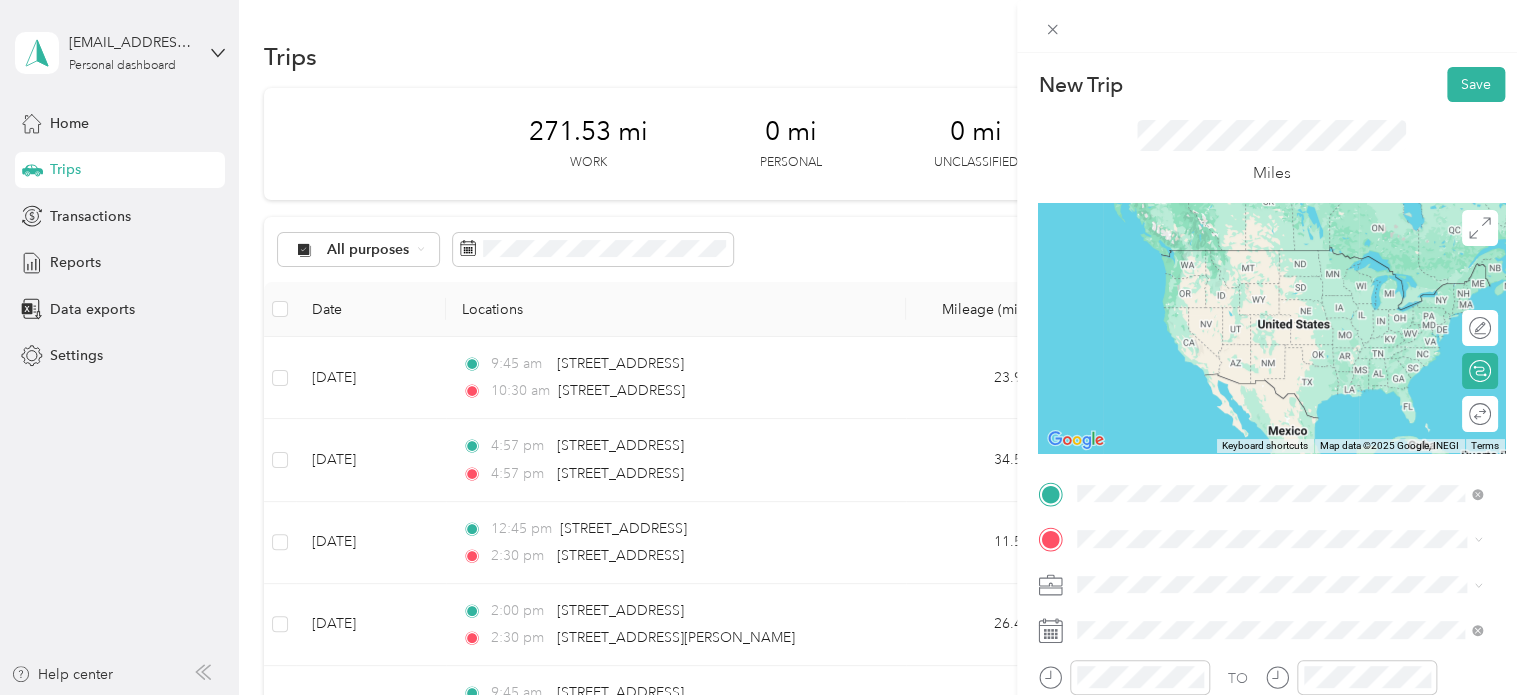 click on "[STREET_ADDRESS][US_STATE]" at bounding box center (1215, 250) 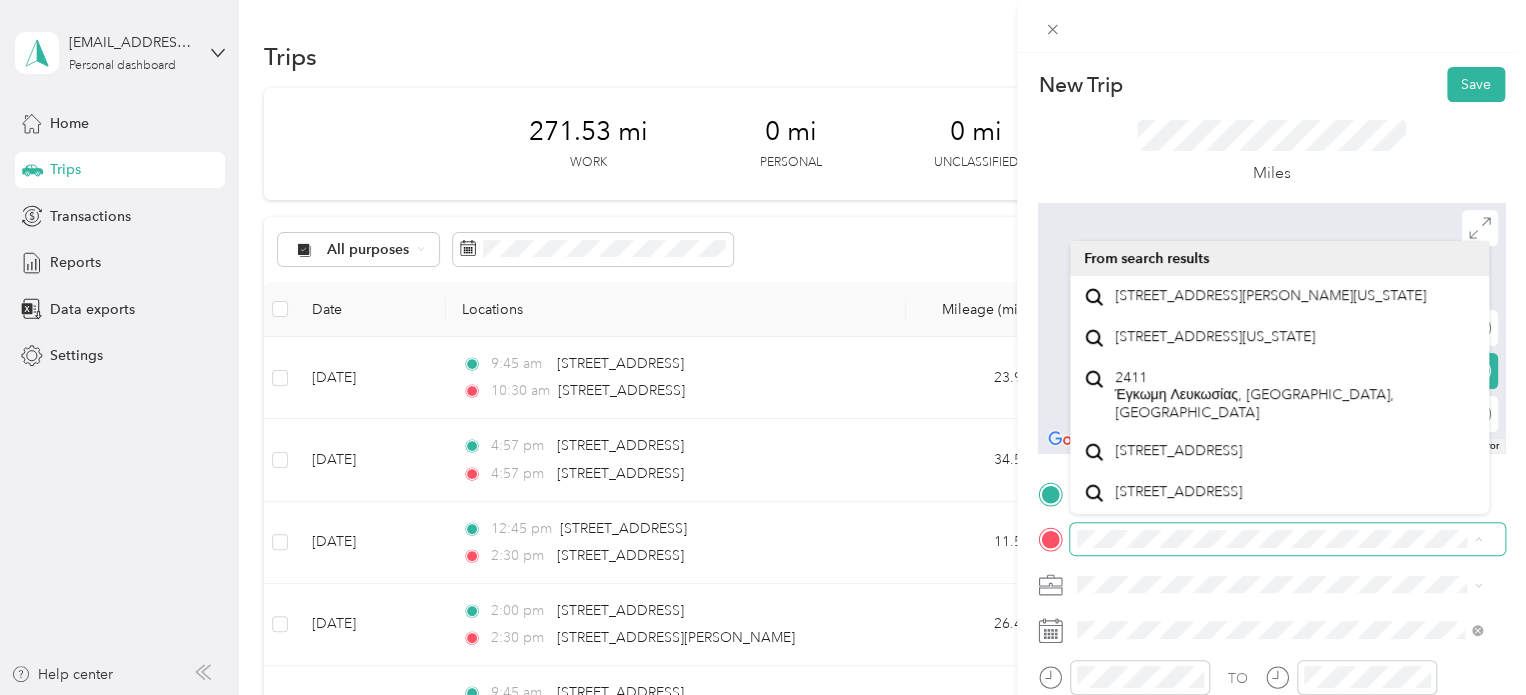 click at bounding box center (1287, 539) 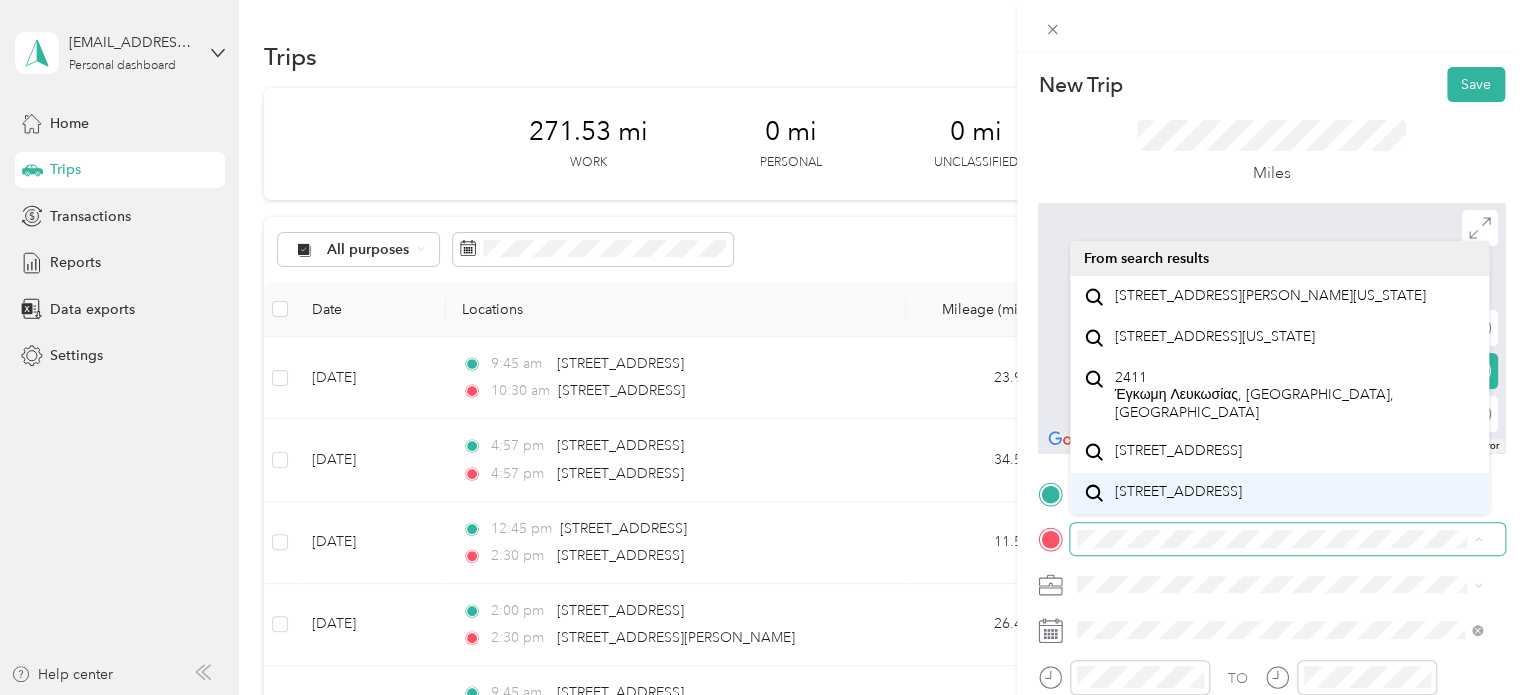 scroll, scrollTop: 0, scrollLeft: 0, axis: both 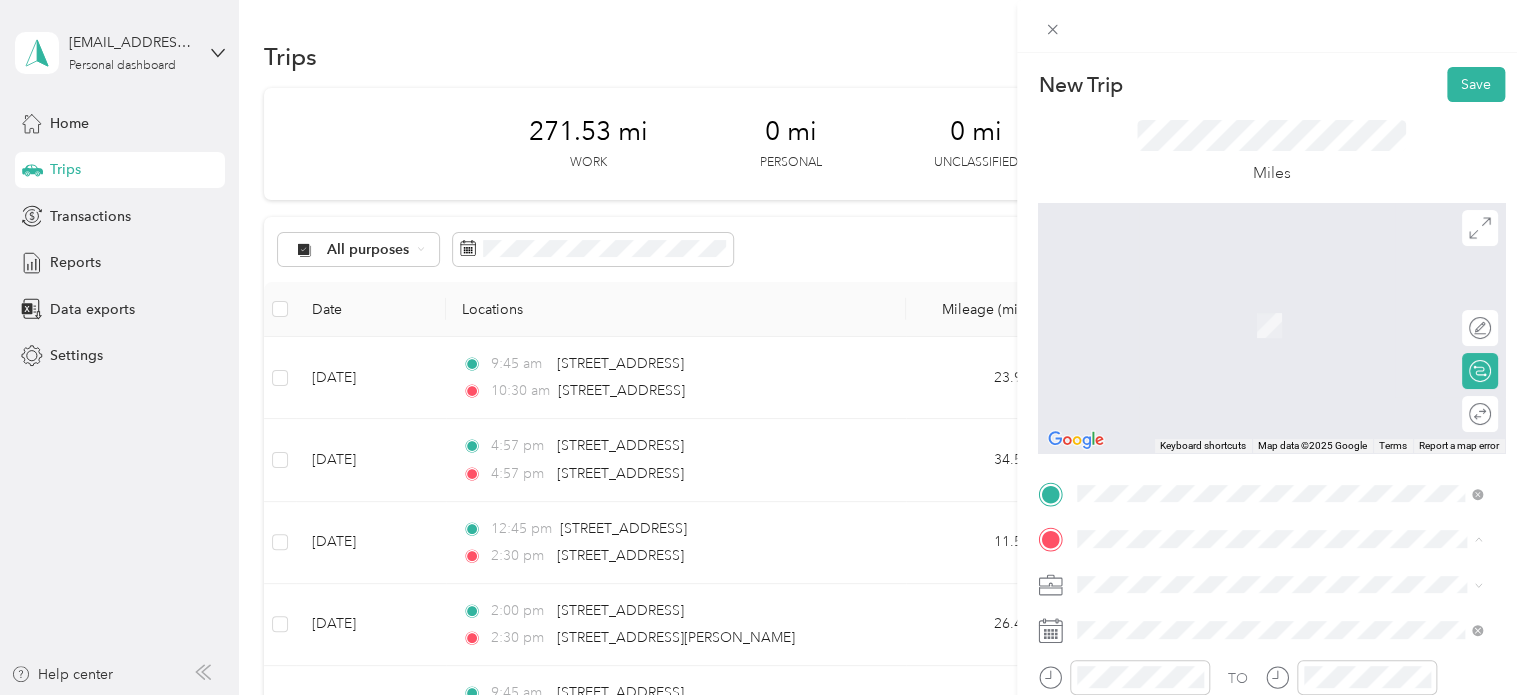 click on "Miles" at bounding box center (1271, 152) 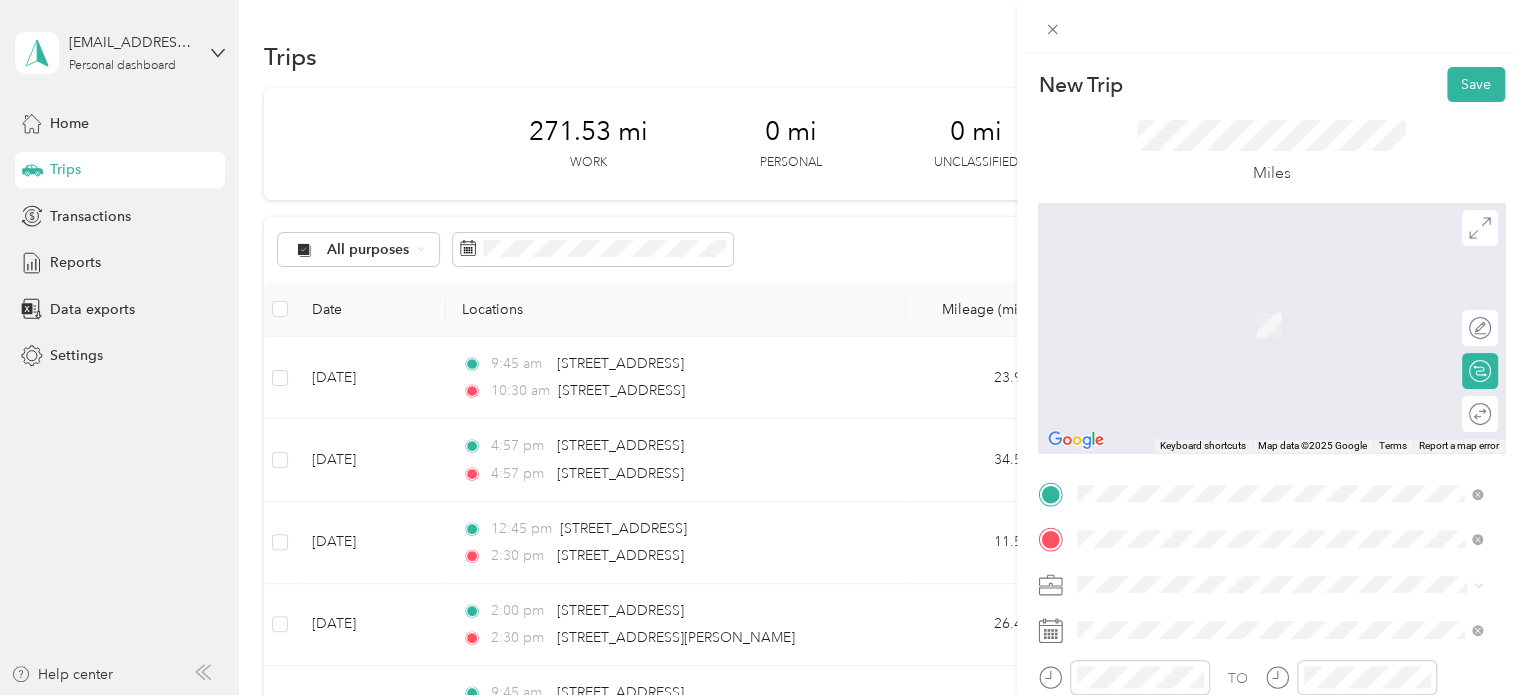 click on "[STREET_ADDRESS][US_STATE]" at bounding box center [1215, 296] 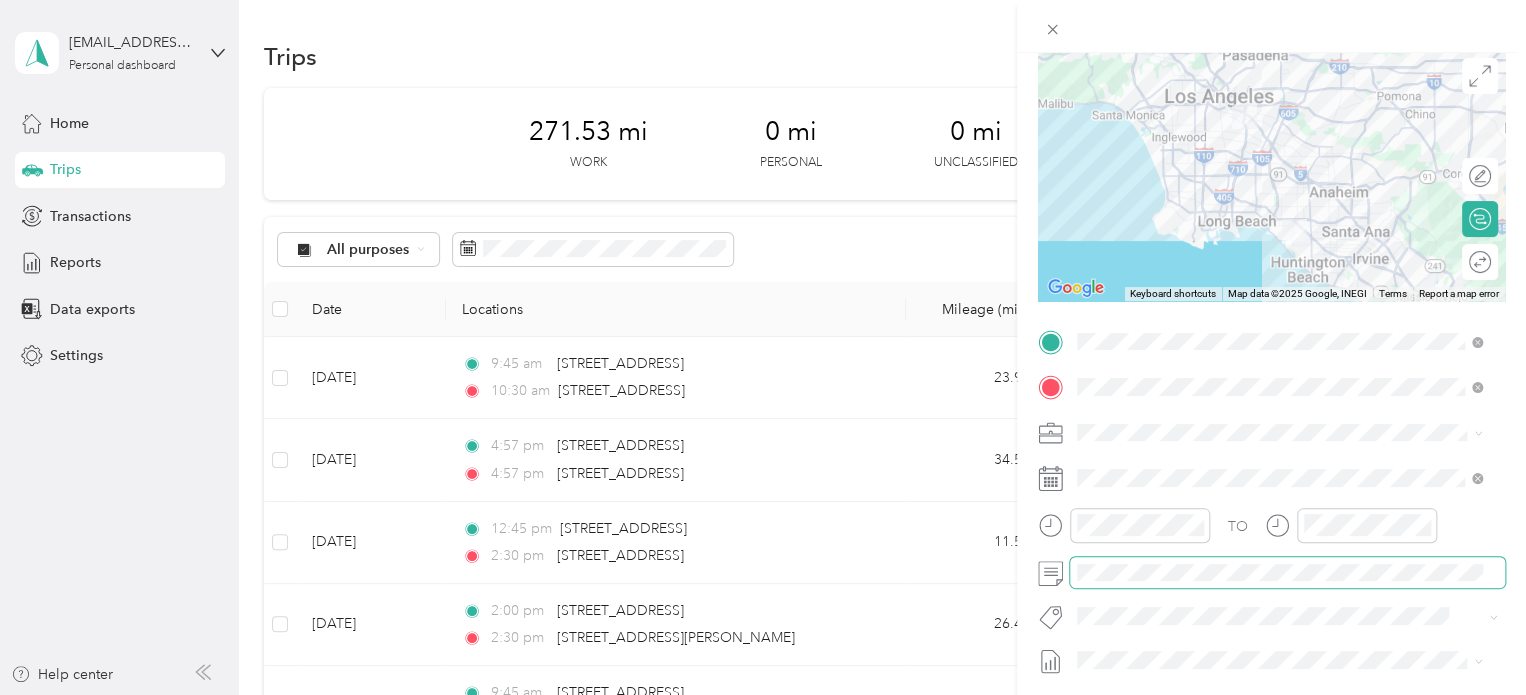 scroll, scrollTop: 200, scrollLeft: 0, axis: vertical 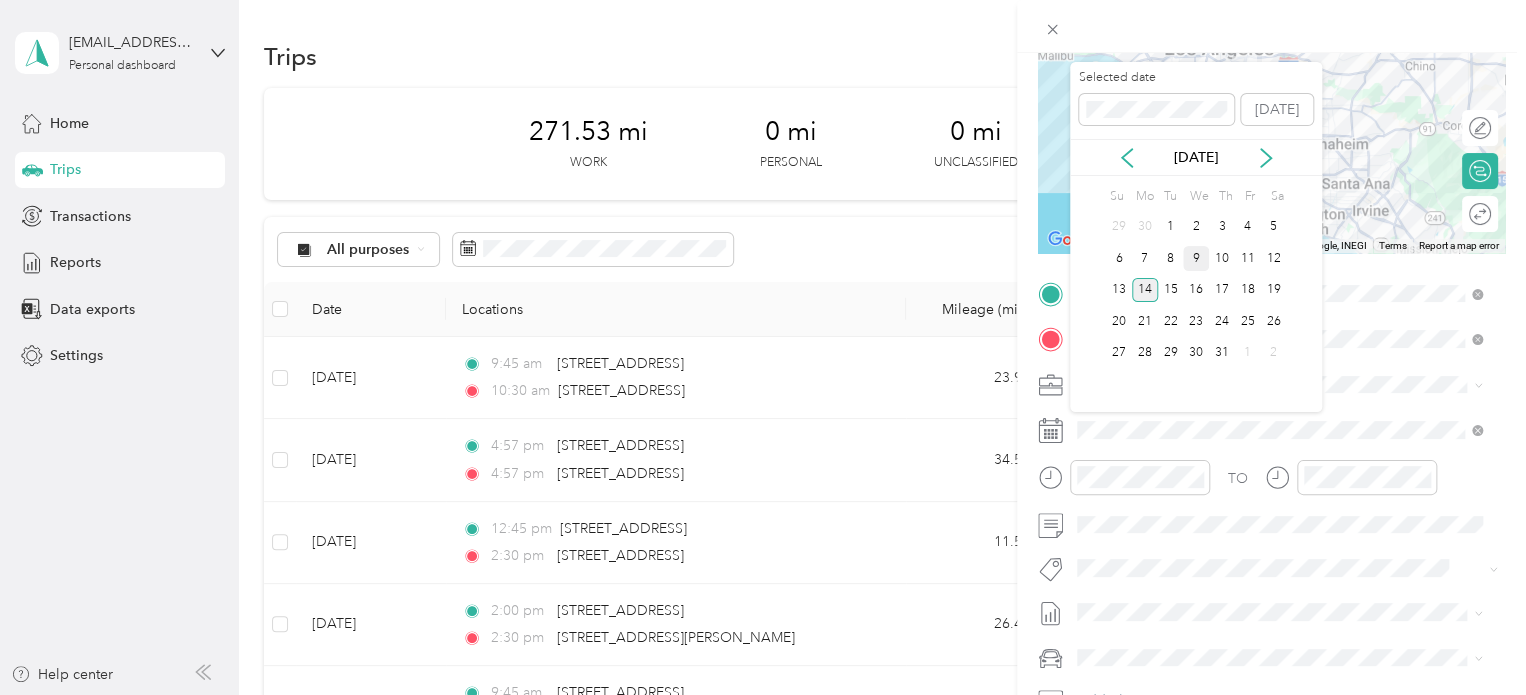 click on "9" at bounding box center (1196, 258) 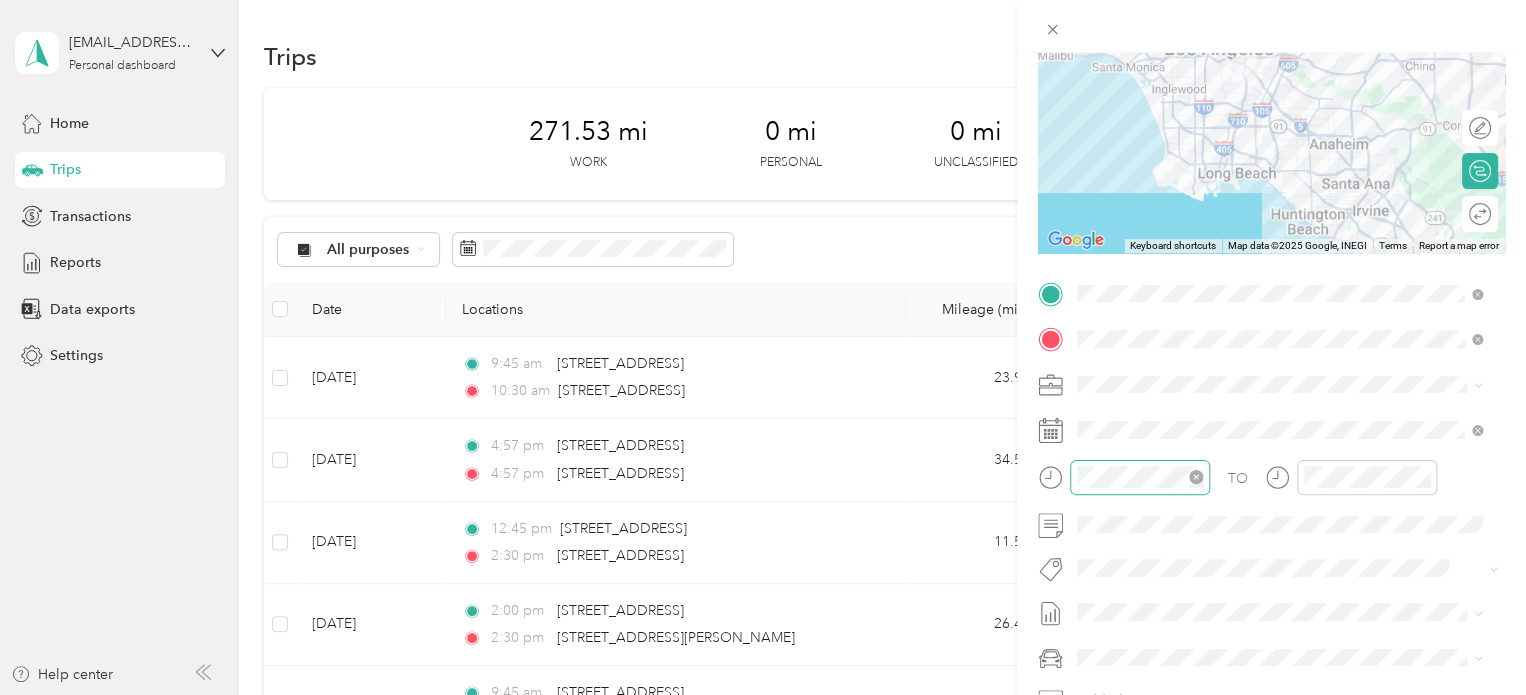 click 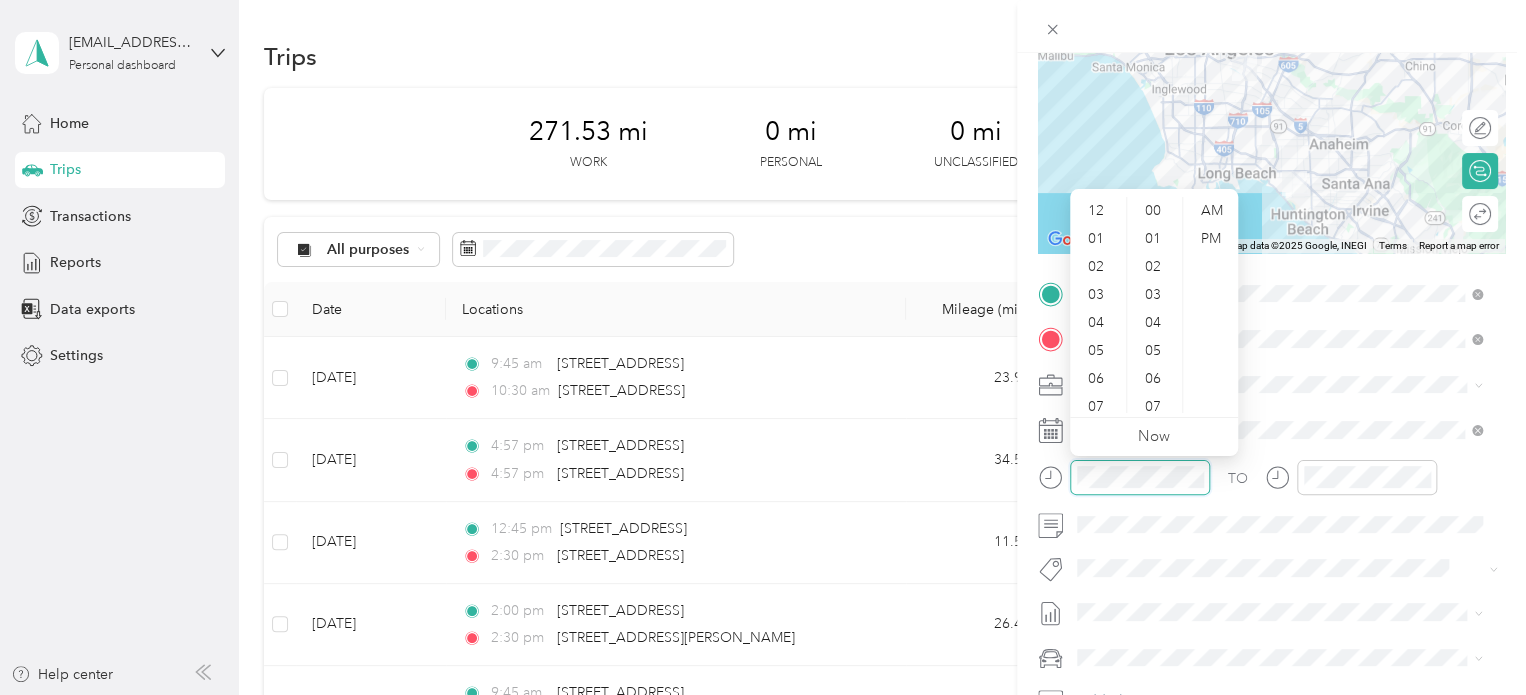 scroll, scrollTop: 120, scrollLeft: 0, axis: vertical 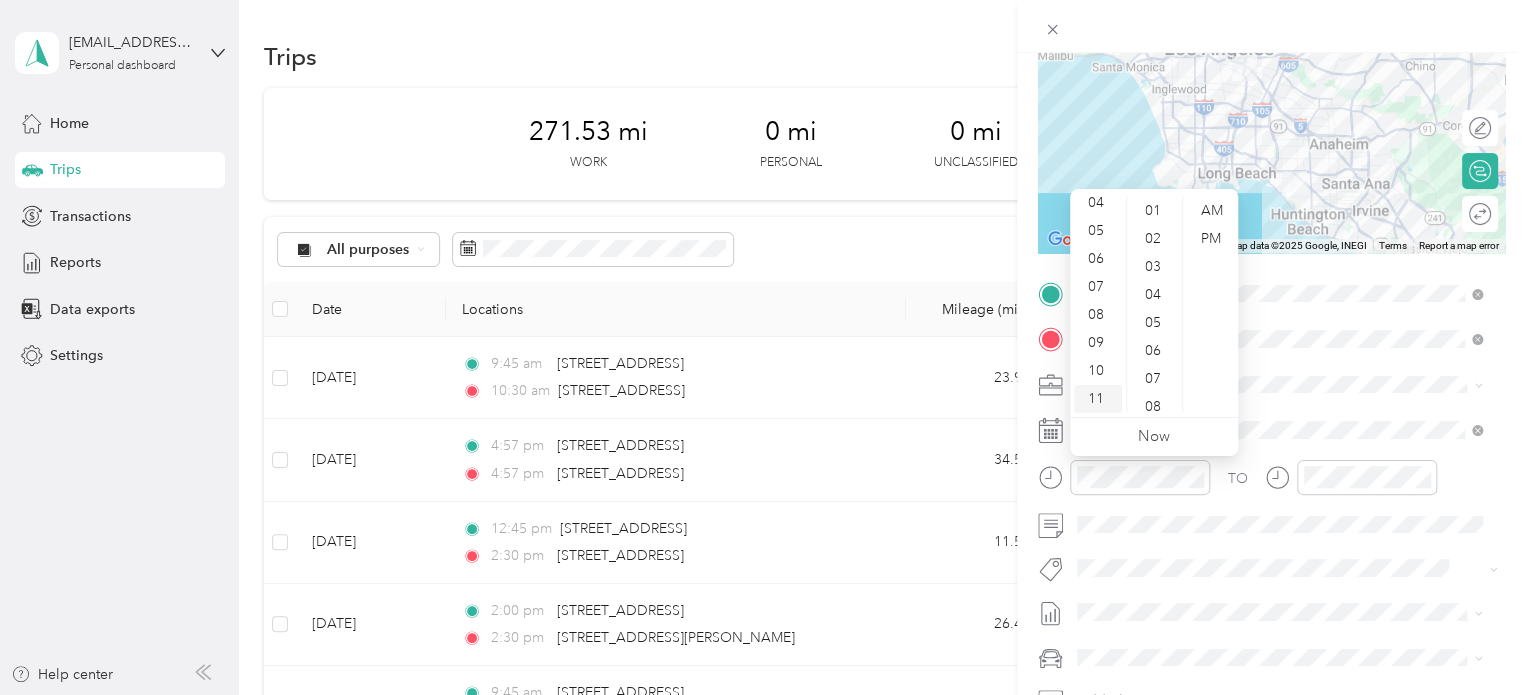 click on "11" at bounding box center [1098, 399] 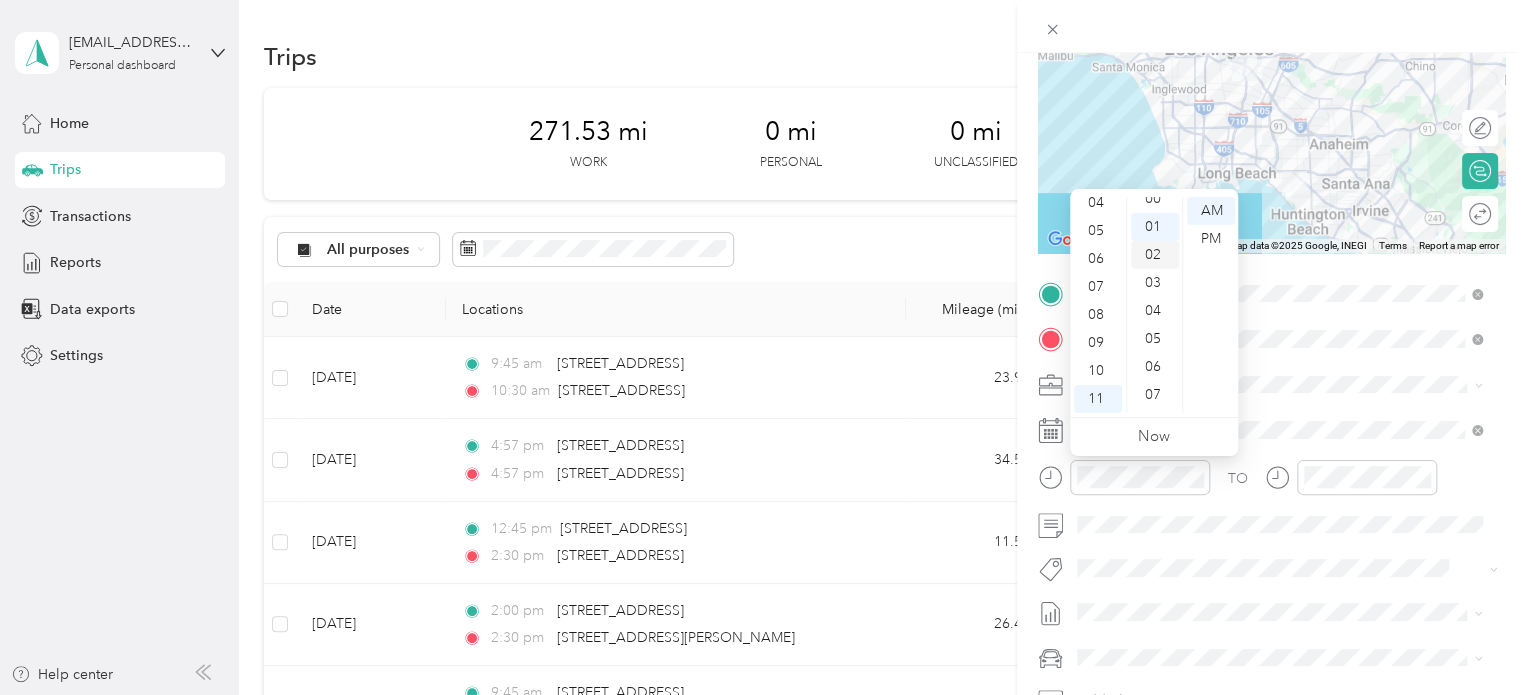 scroll, scrollTop: 0, scrollLeft: 0, axis: both 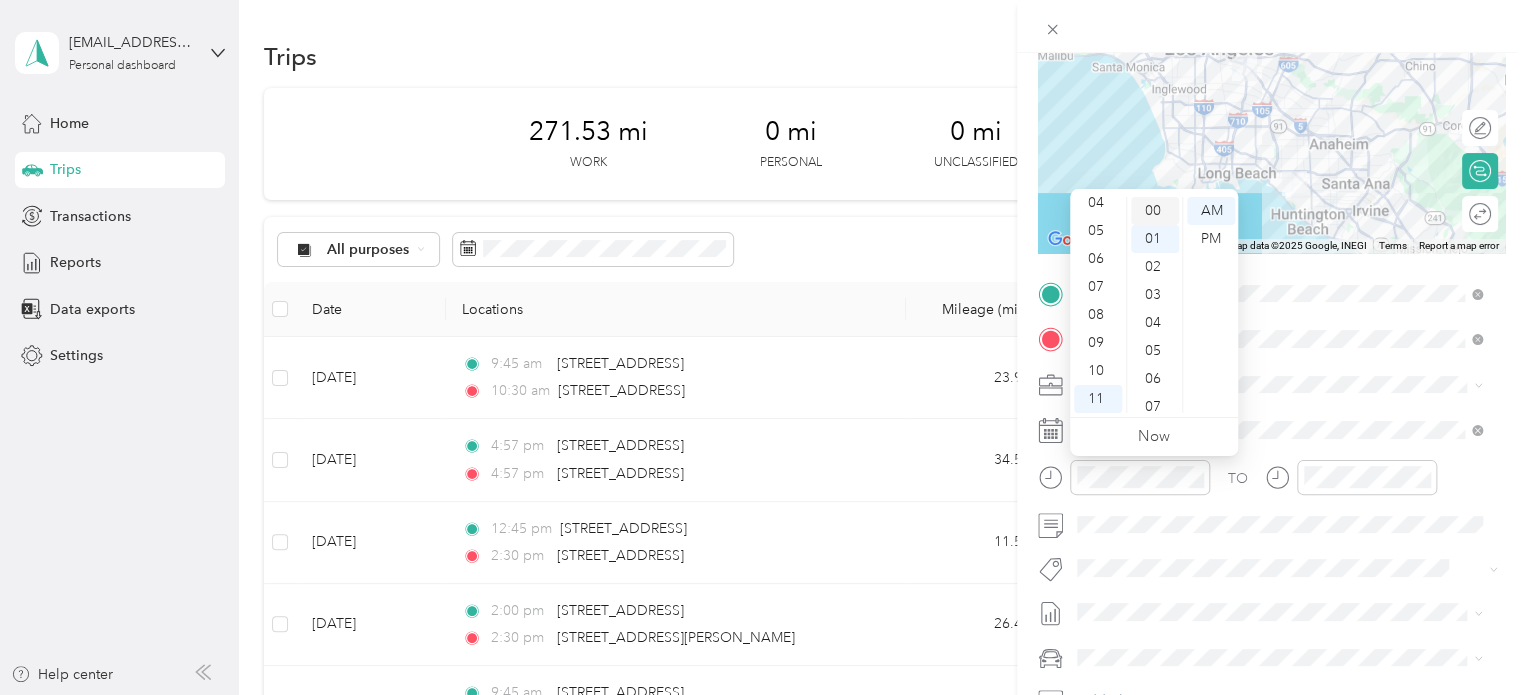 click on "00" at bounding box center (1155, 211) 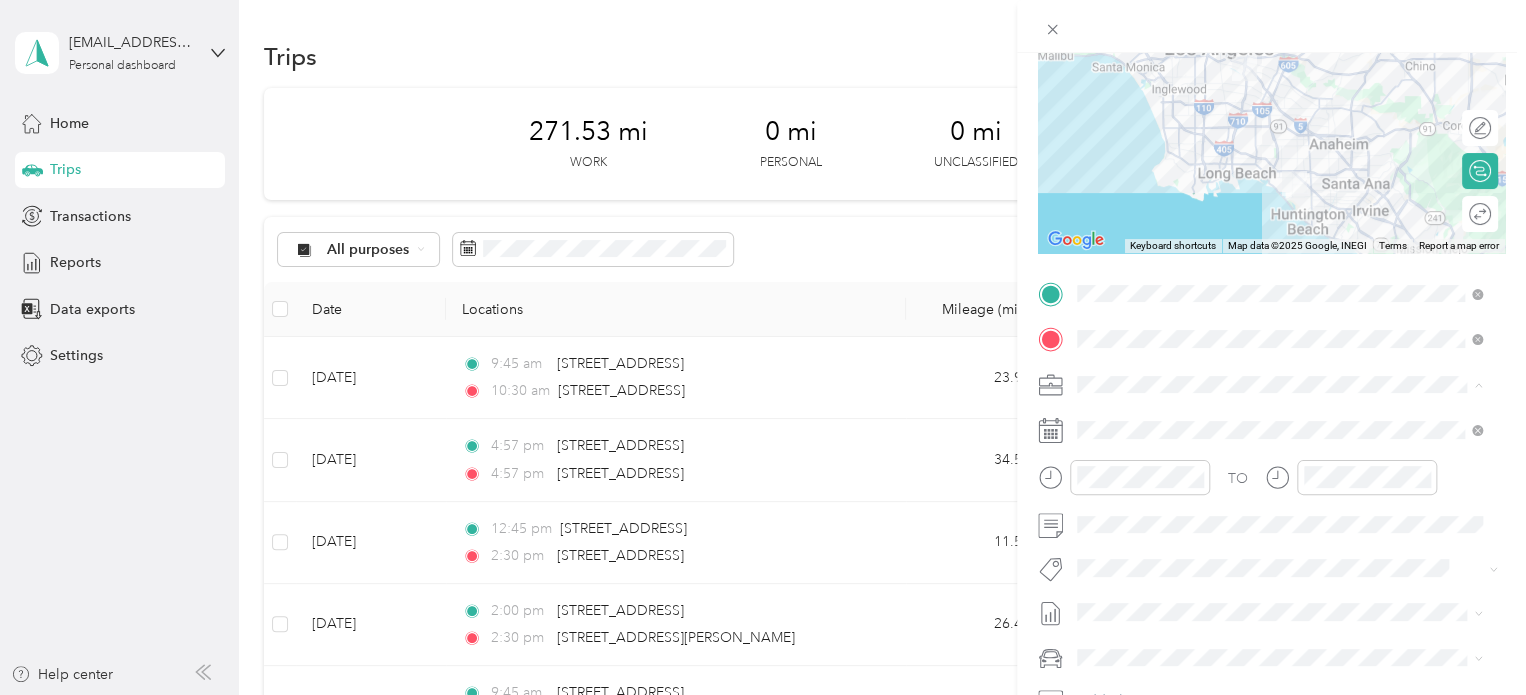 click on "SkillsetGroup" at bounding box center (1268, 419) 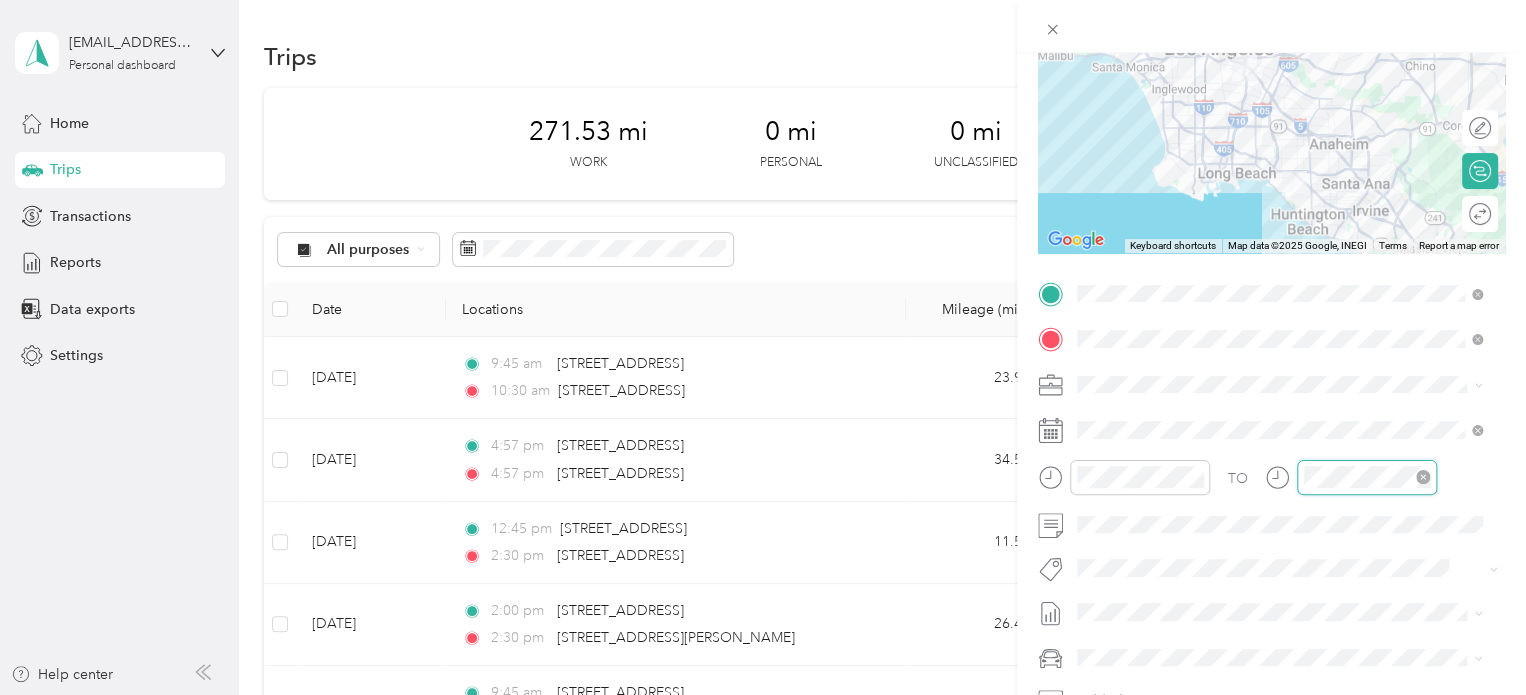 scroll, scrollTop: 28, scrollLeft: 0, axis: vertical 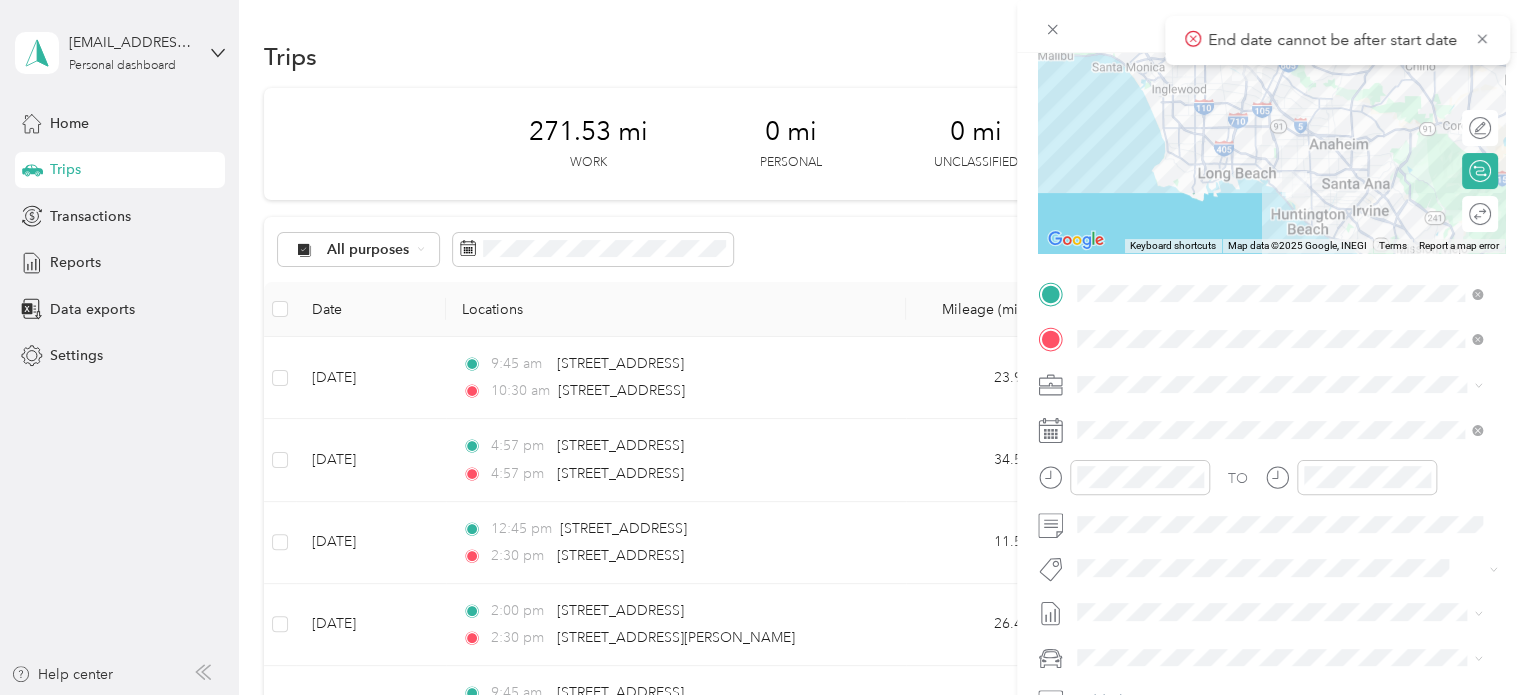 click at bounding box center [1287, 385] 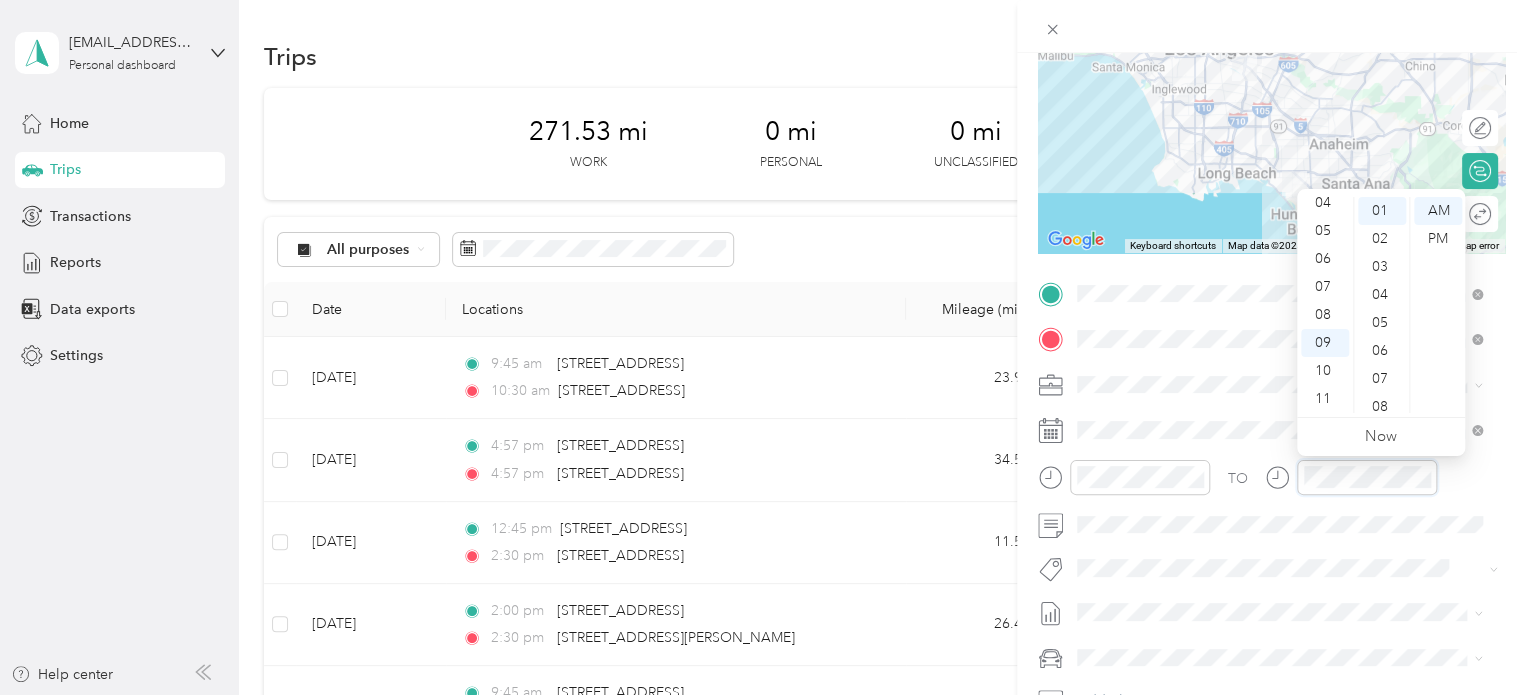 click at bounding box center [1367, 477] 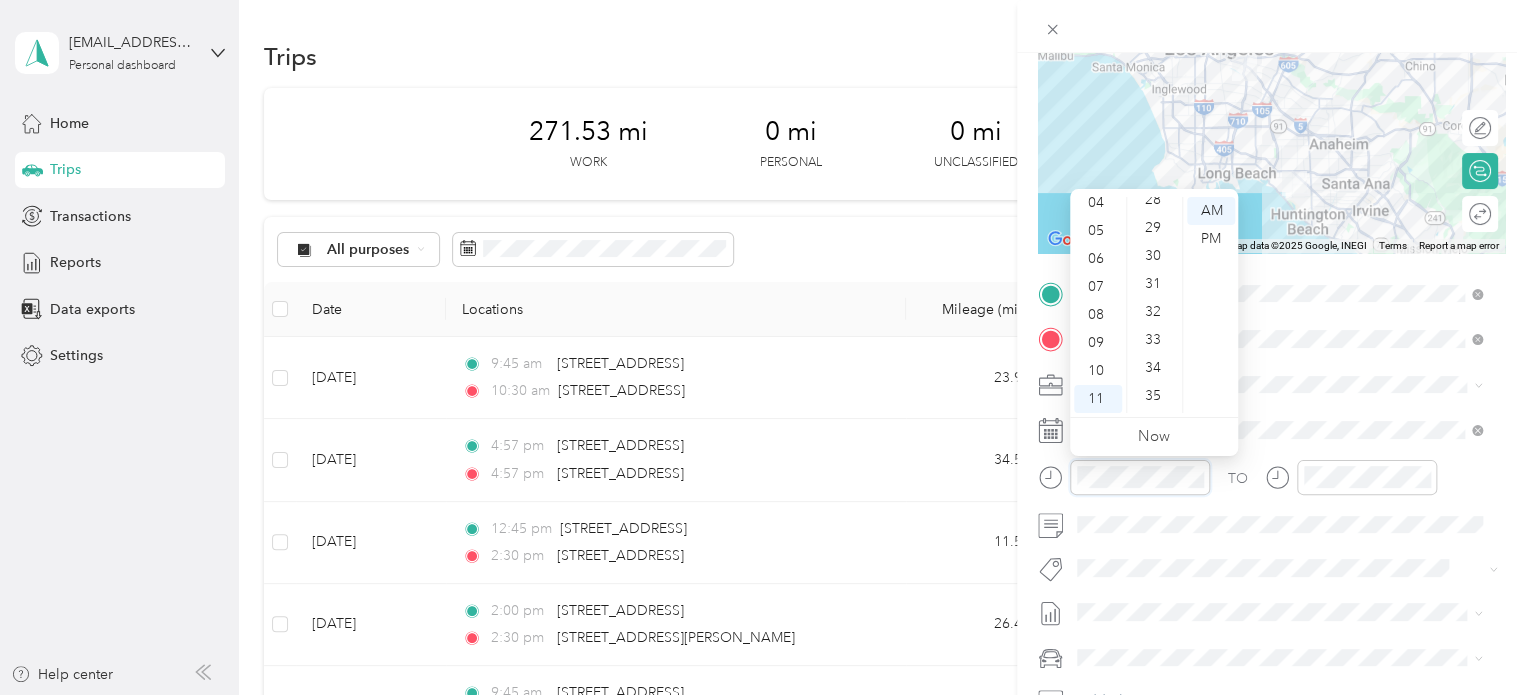 scroll, scrollTop: 800, scrollLeft: 0, axis: vertical 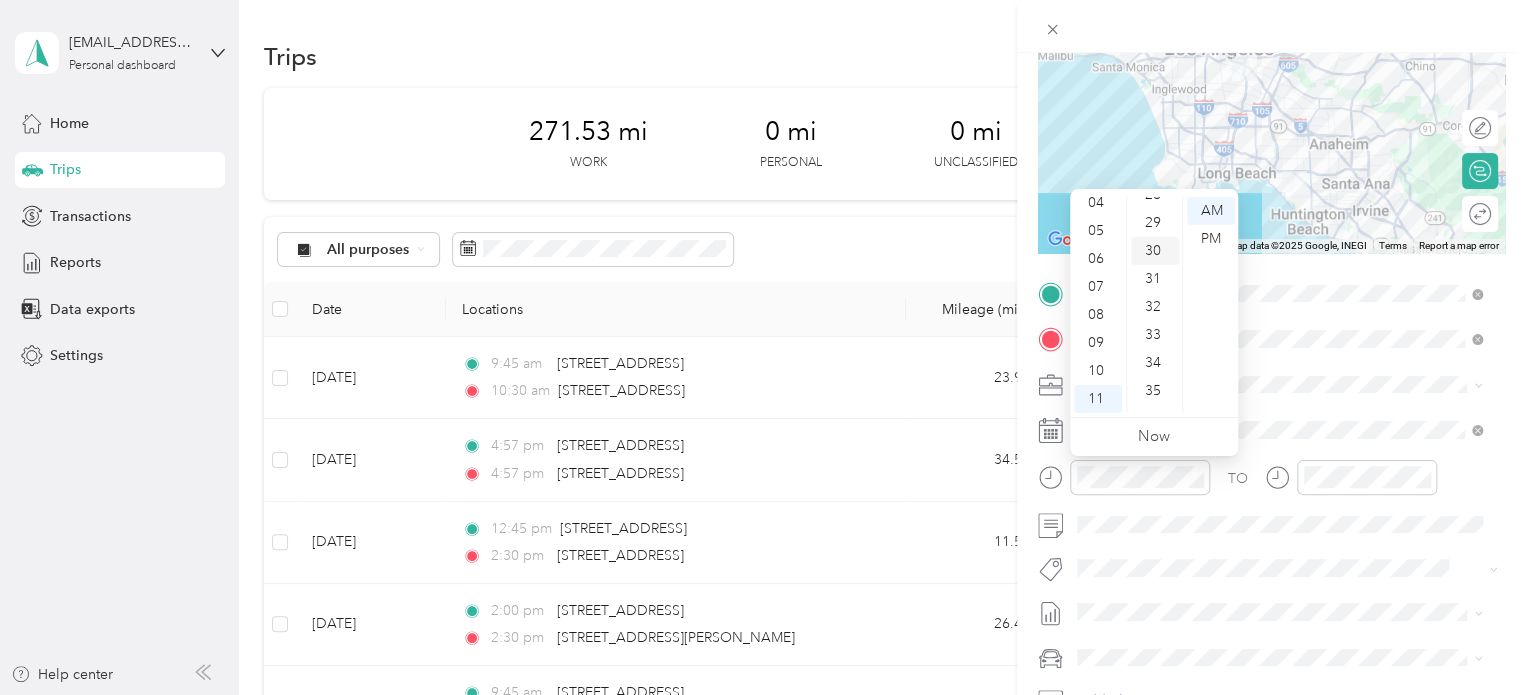 click on "30" at bounding box center (1155, 251) 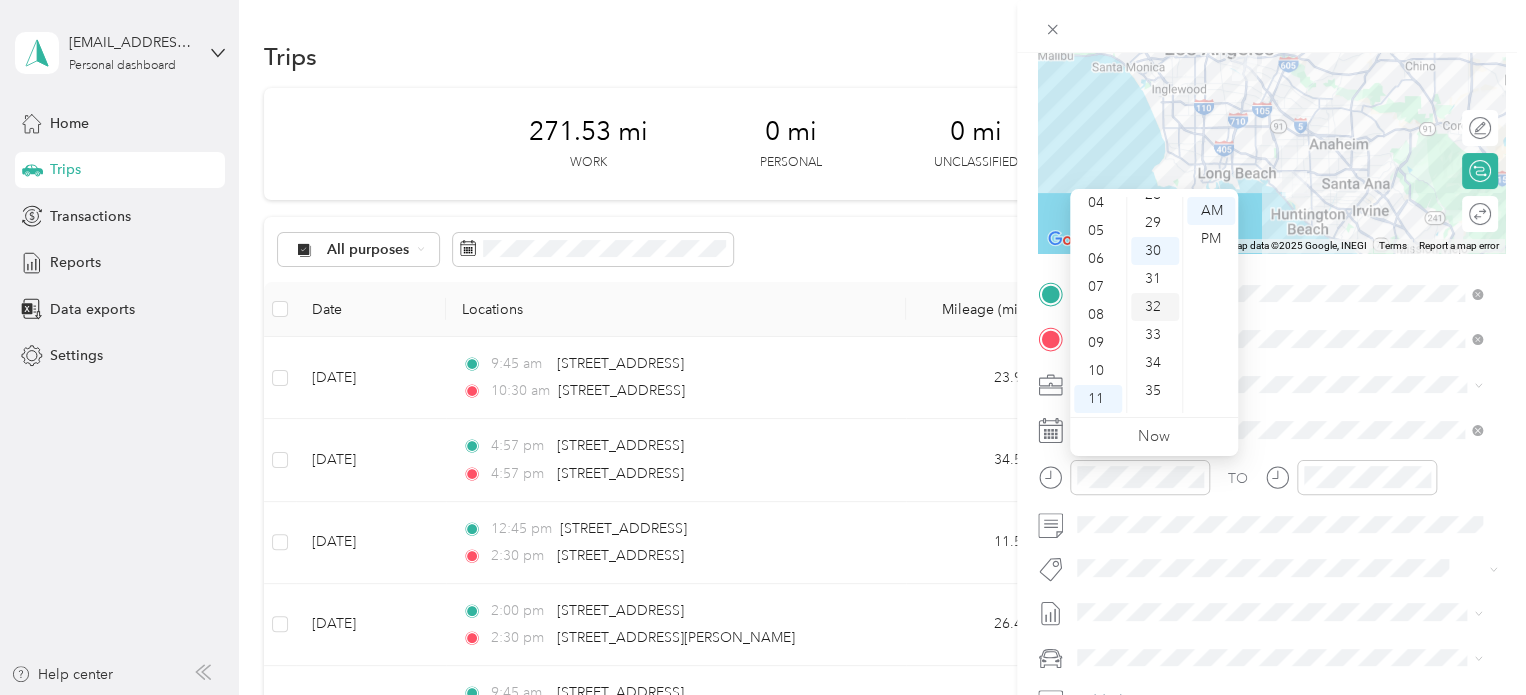 scroll, scrollTop: 840, scrollLeft: 0, axis: vertical 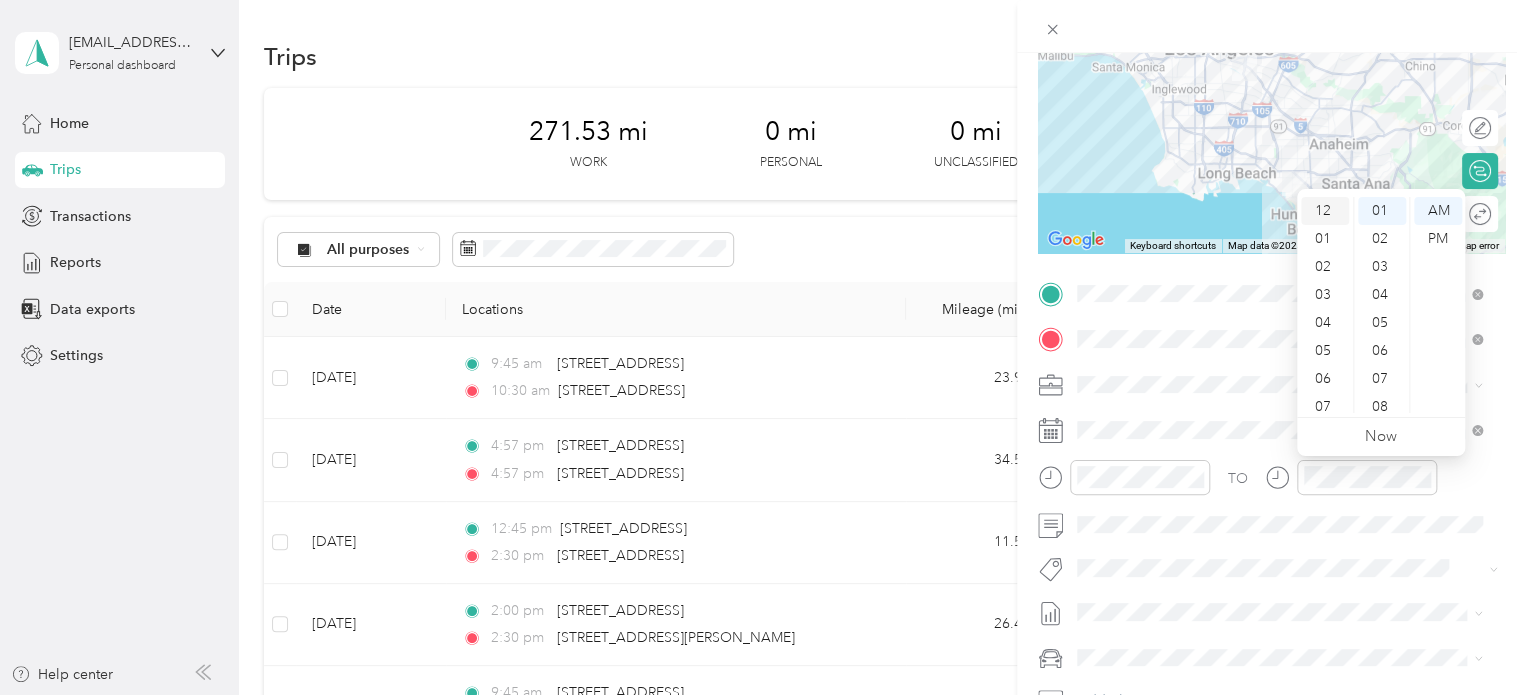 click on "12" at bounding box center [1325, 211] 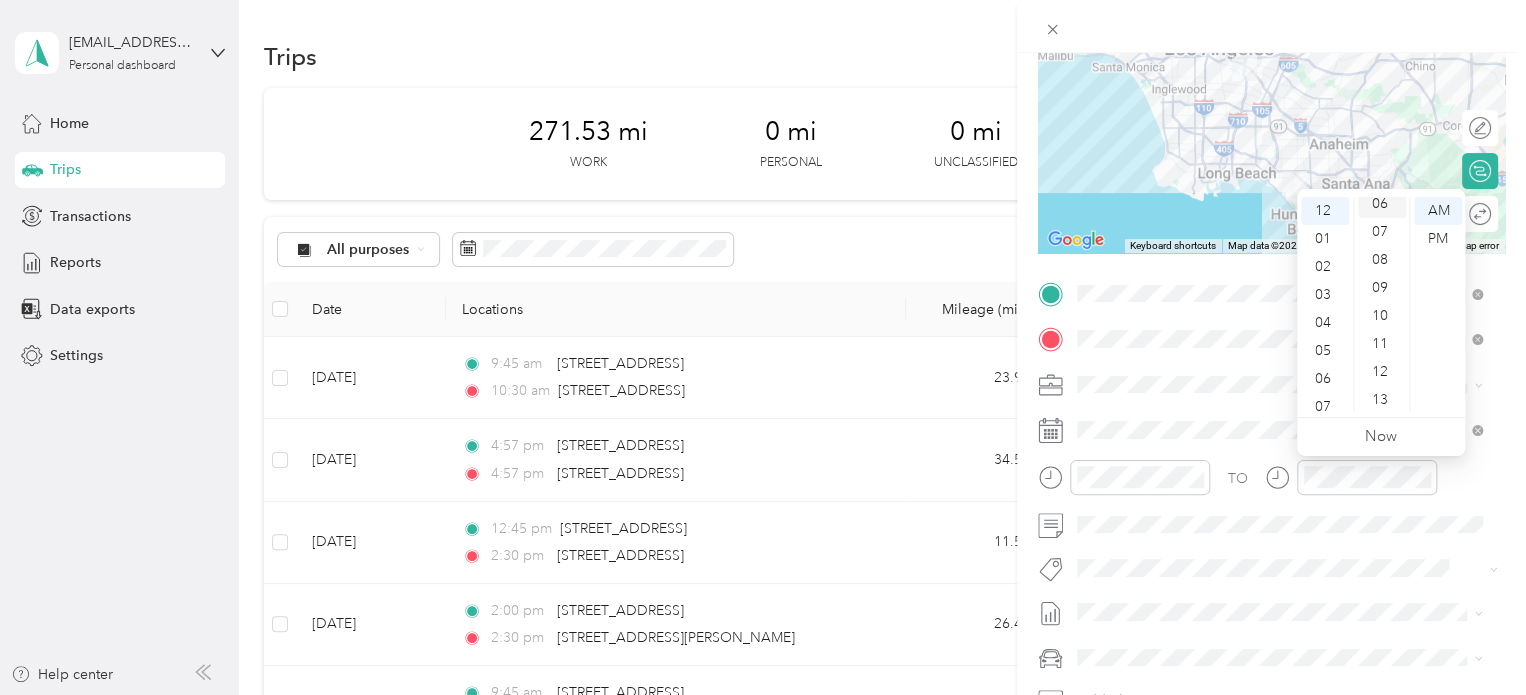 scroll, scrollTop: 0, scrollLeft: 0, axis: both 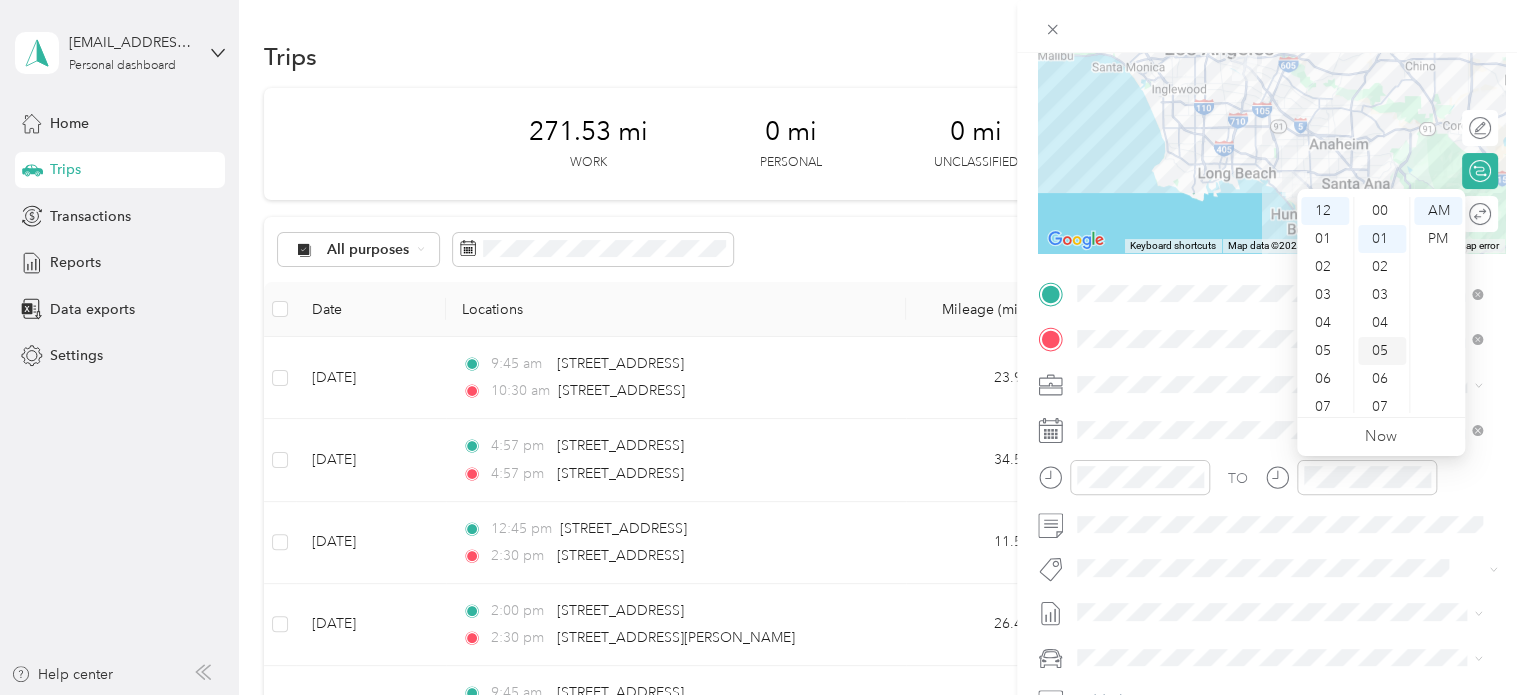 click on "05" at bounding box center (1382, 351) 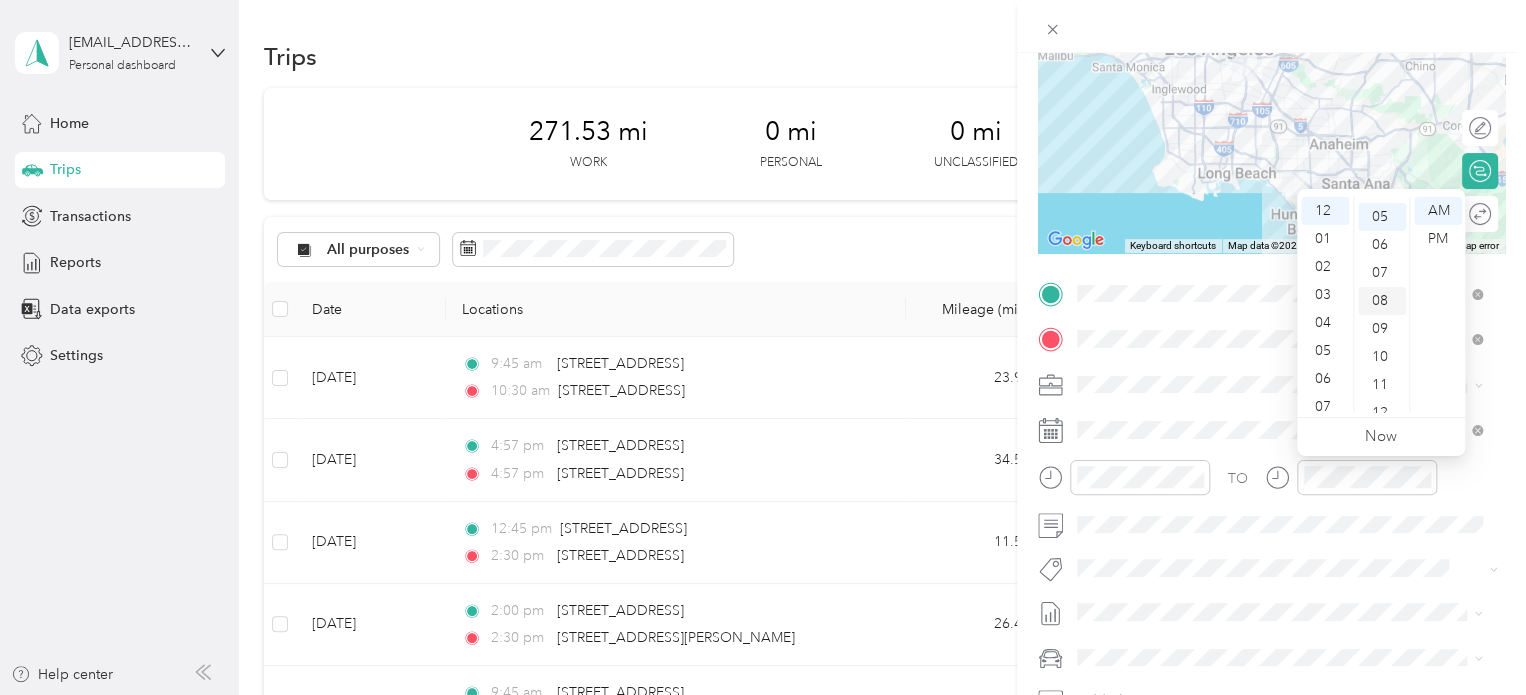 scroll, scrollTop: 140, scrollLeft: 0, axis: vertical 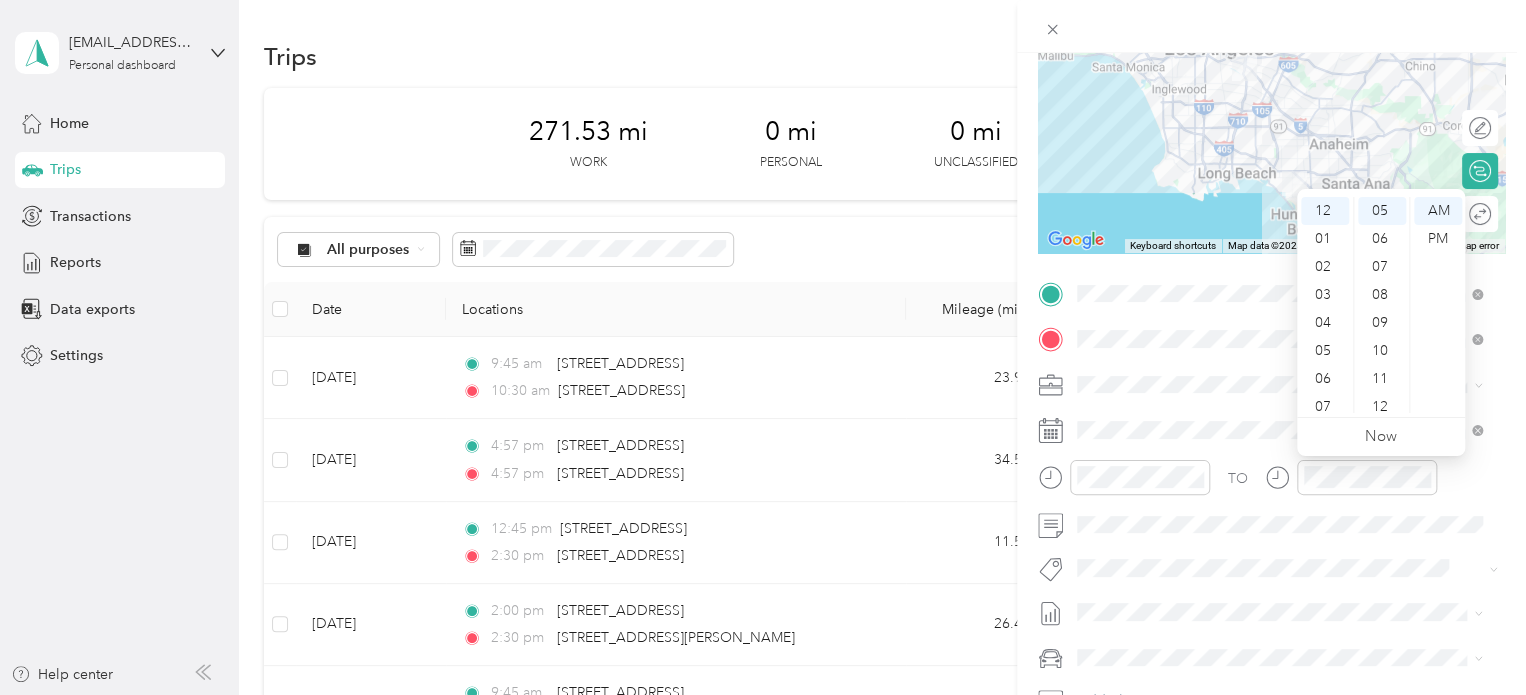 click at bounding box center [1351, 484] 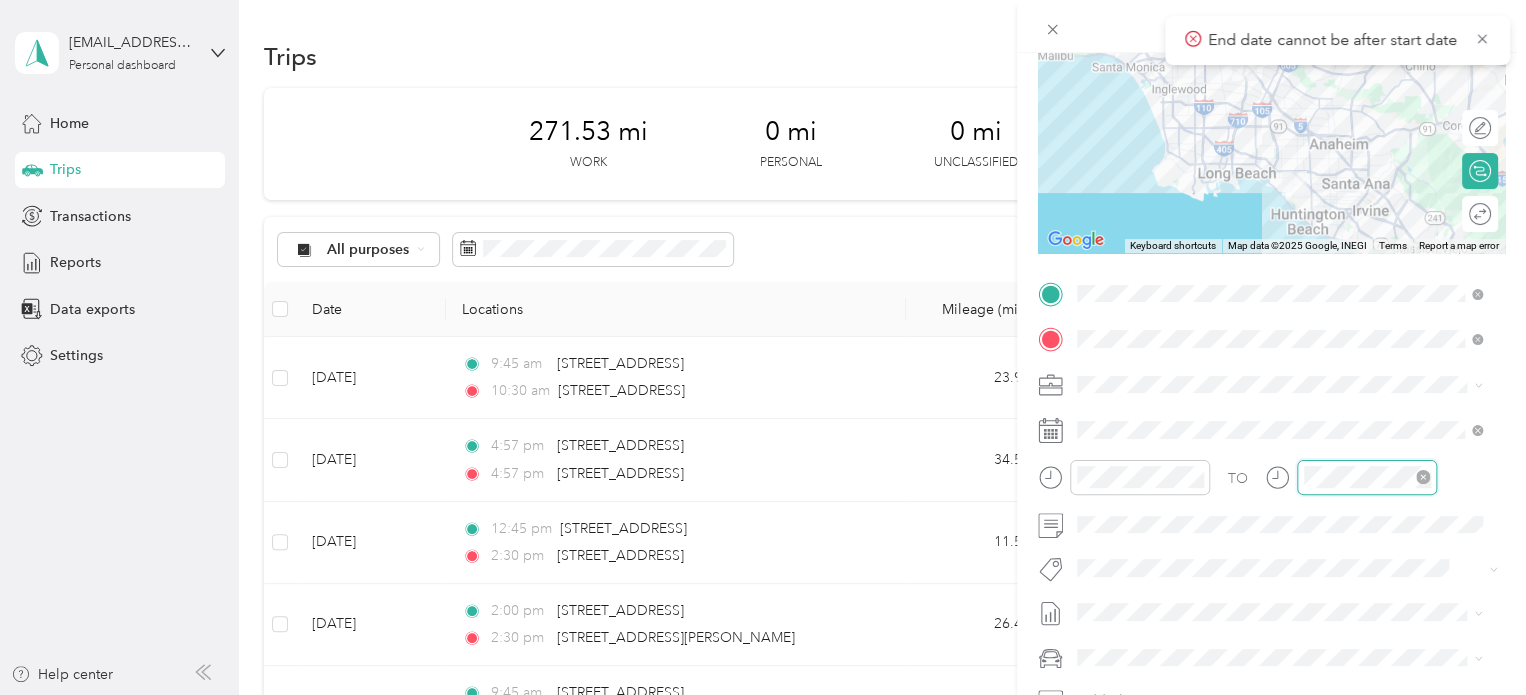 scroll, scrollTop: 120, scrollLeft: 0, axis: vertical 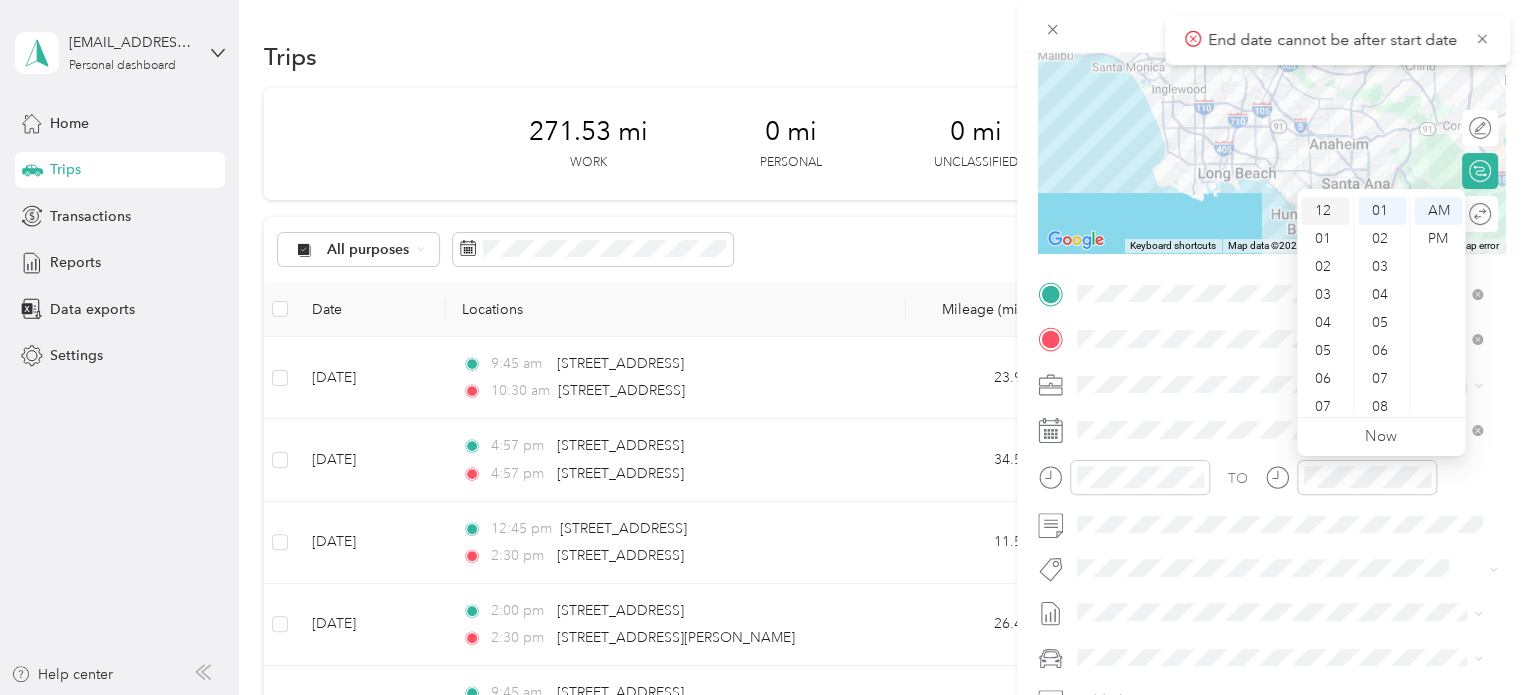 click on "12" at bounding box center [1325, 211] 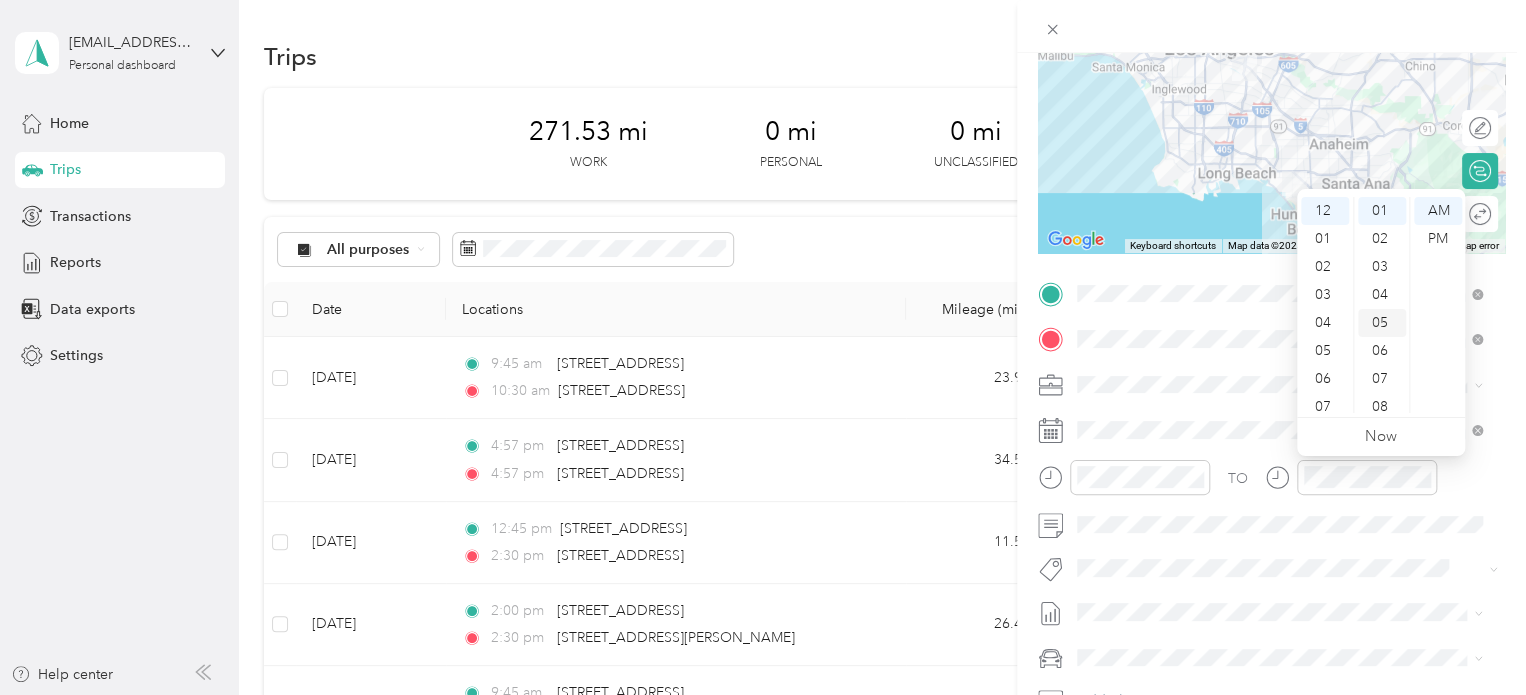 click on "05" at bounding box center (1382, 323) 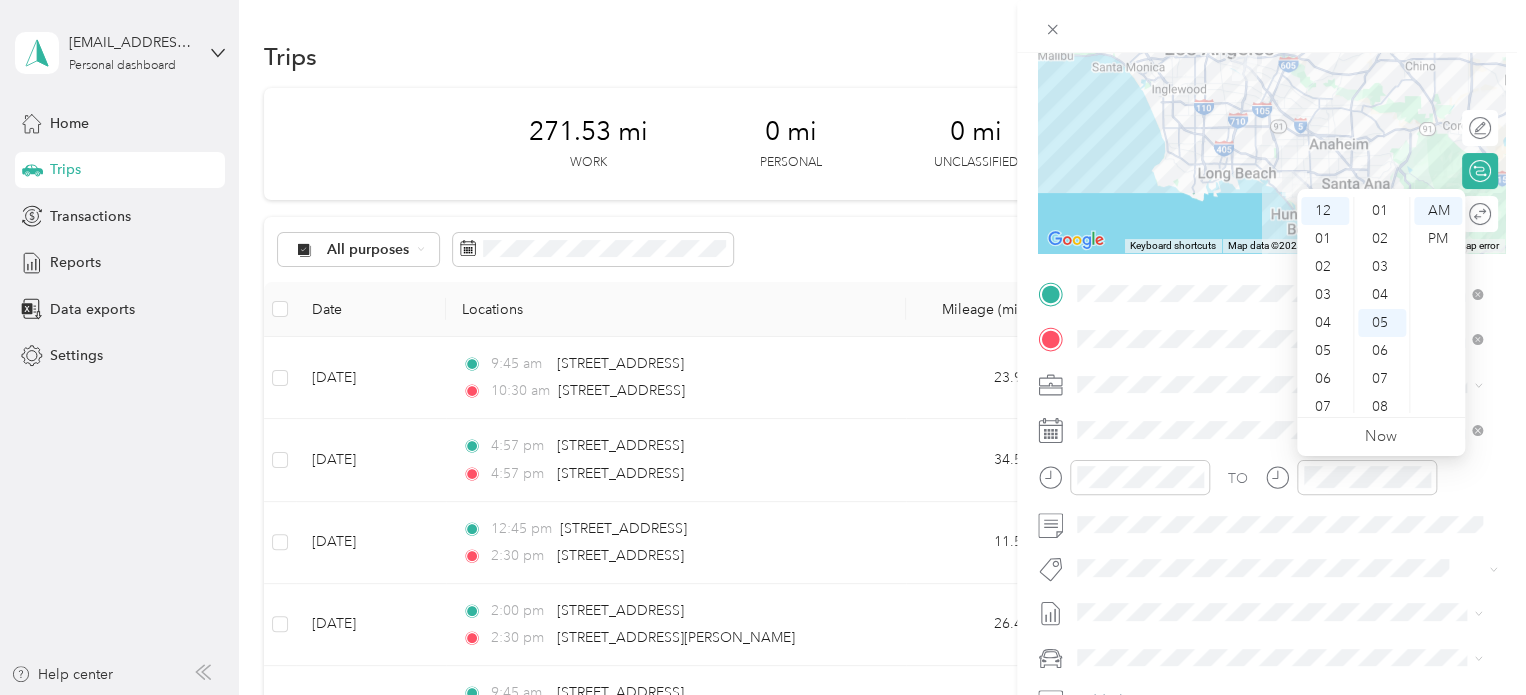scroll, scrollTop: 140, scrollLeft: 0, axis: vertical 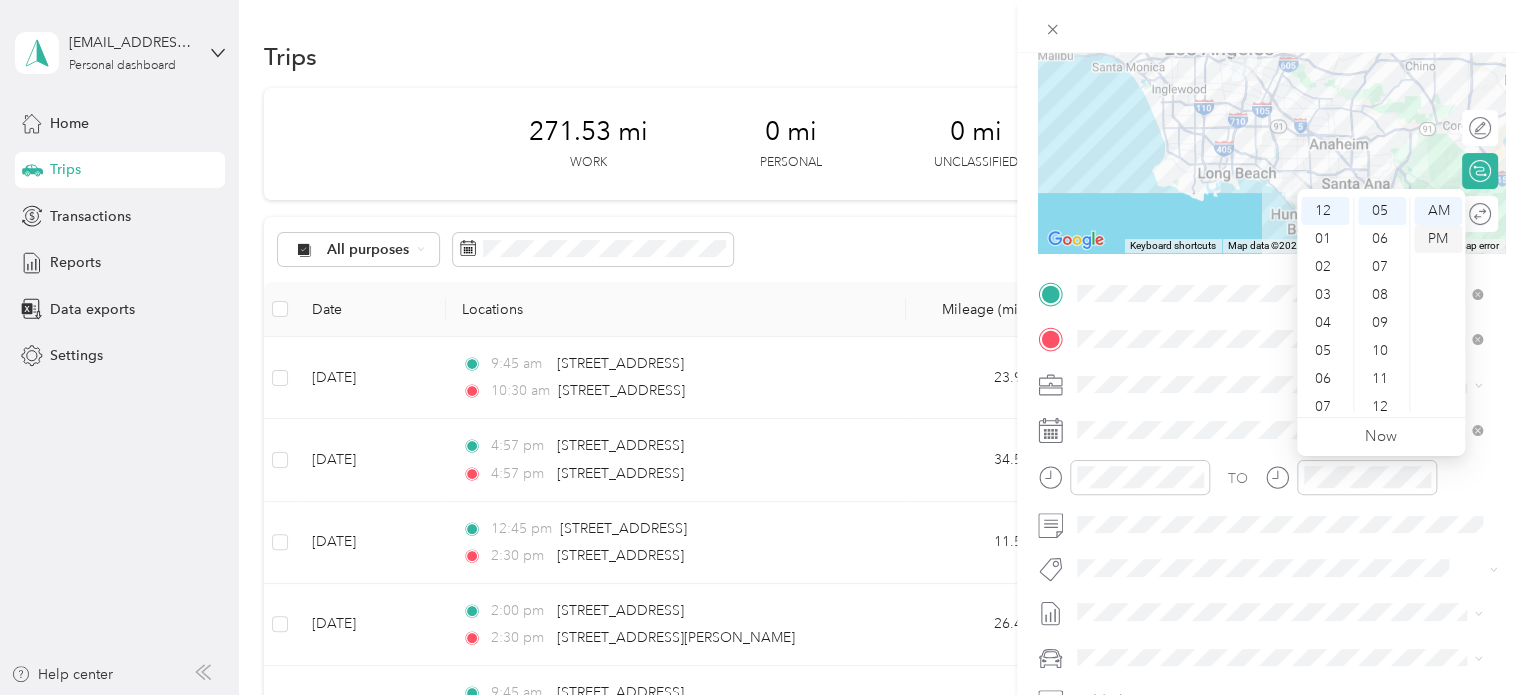 click on "PM" at bounding box center (1438, 239) 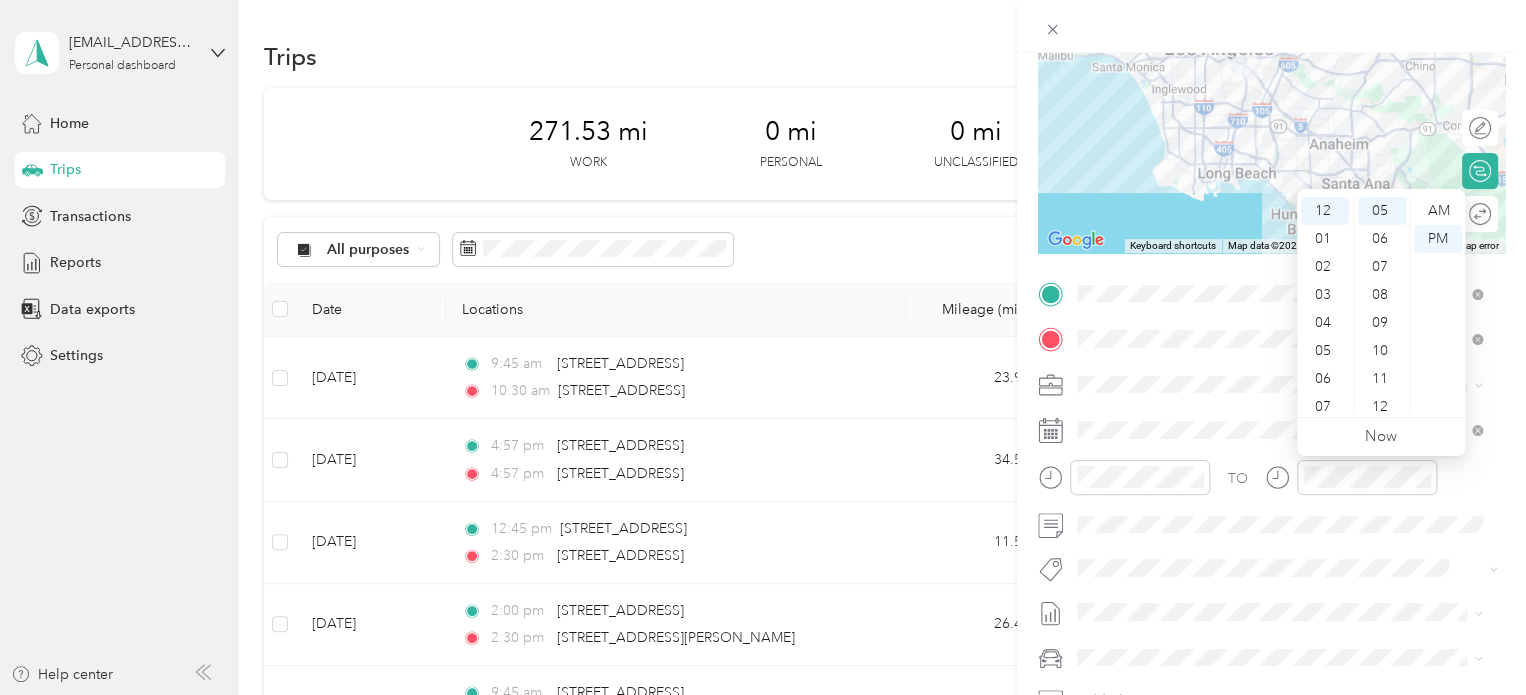 click at bounding box center [1287, 385] 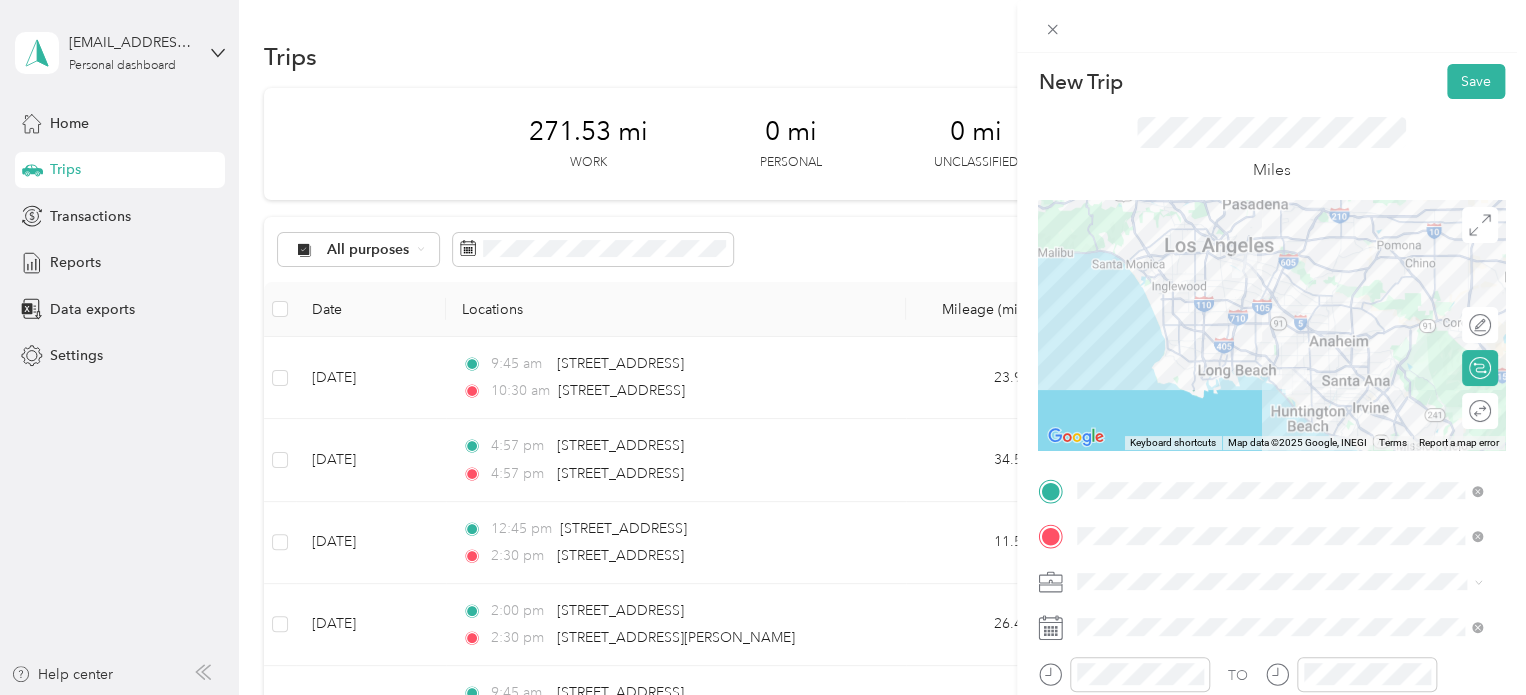 scroll, scrollTop: 0, scrollLeft: 0, axis: both 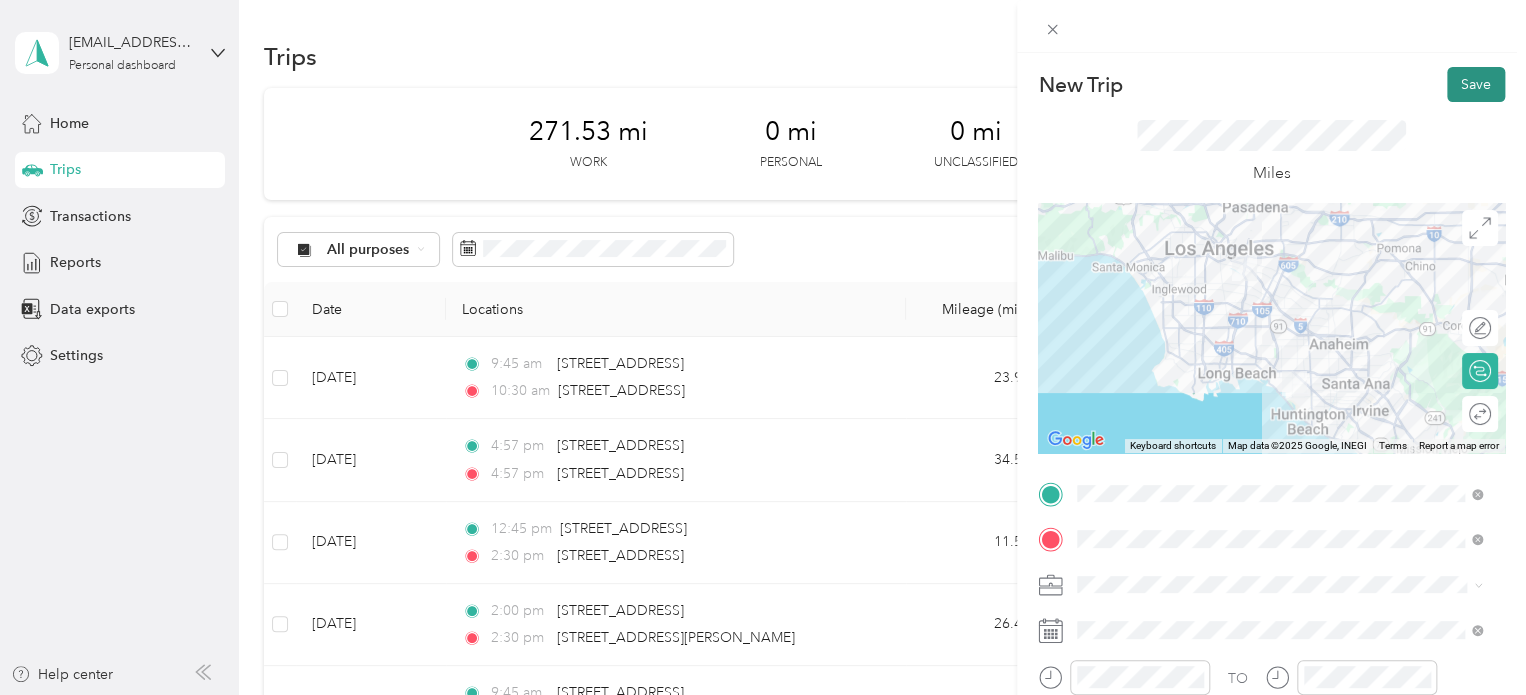click on "Save" at bounding box center [1476, 84] 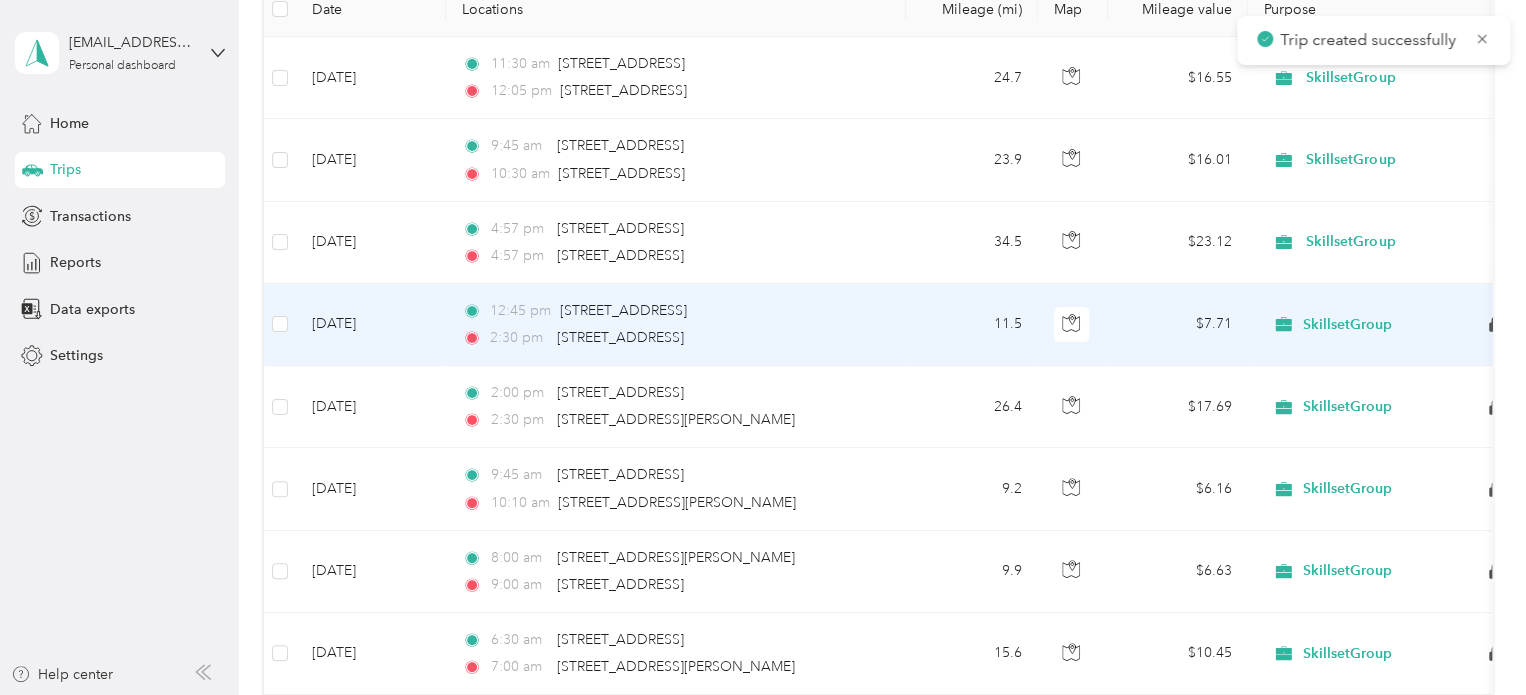 scroll, scrollTop: 0, scrollLeft: 0, axis: both 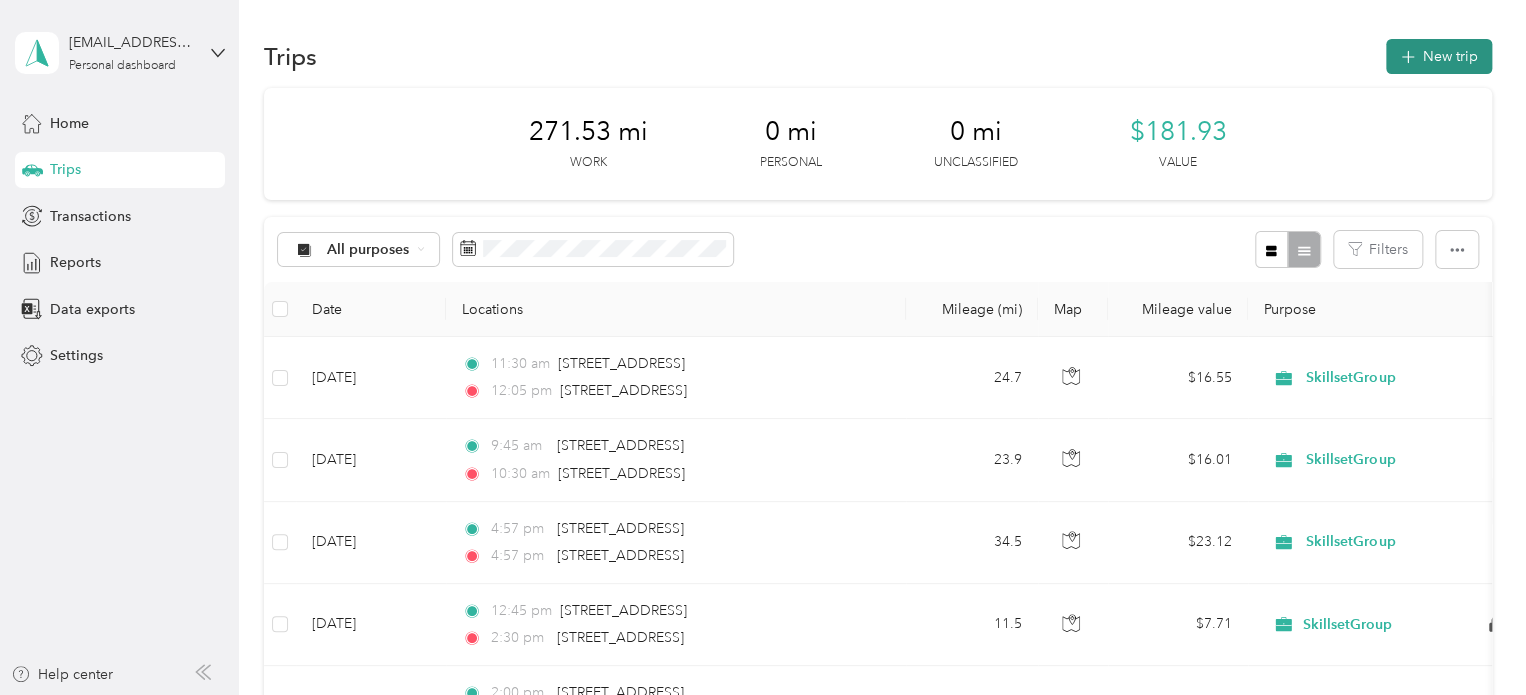 click 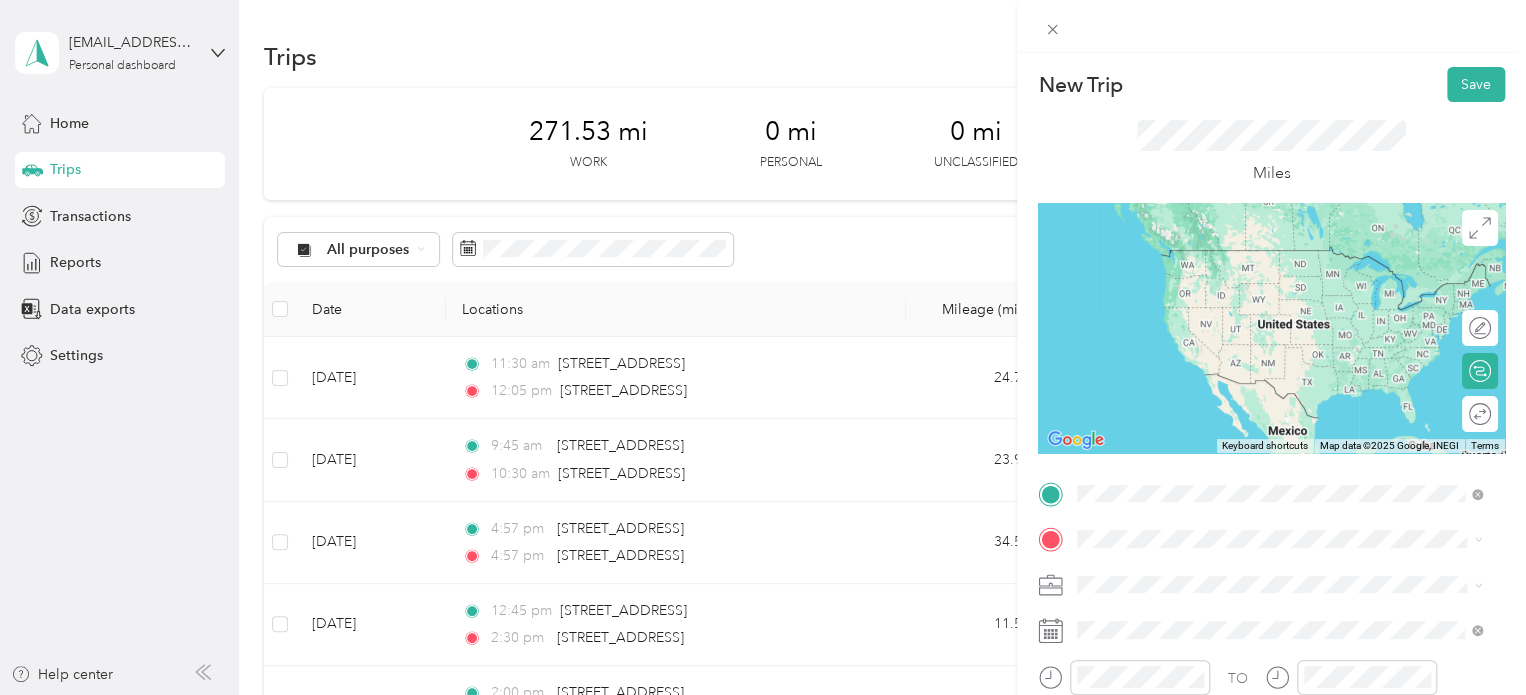 click on "[STREET_ADDRESS][US_STATE]" at bounding box center (1279, 251) 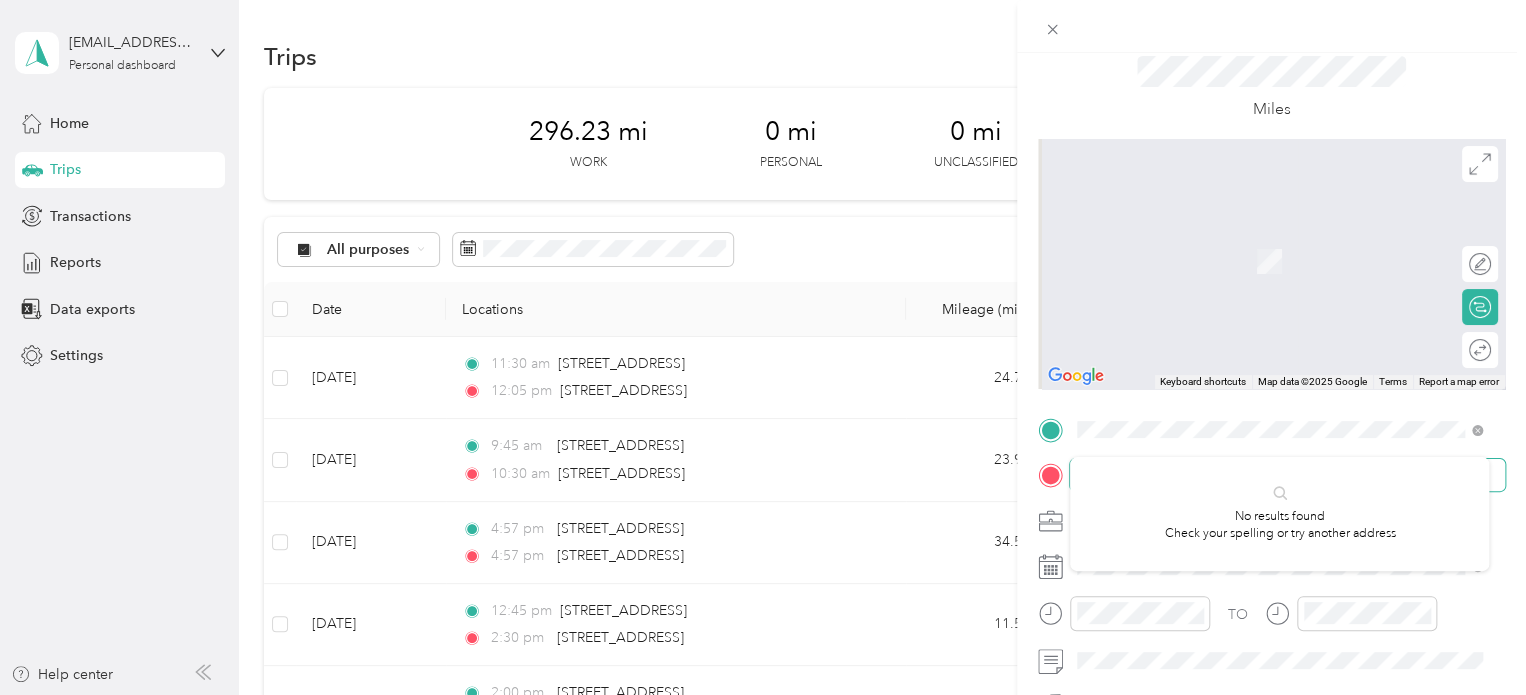 scroll, scrollTop: 100, scrollLeft: 0, axis: vertical 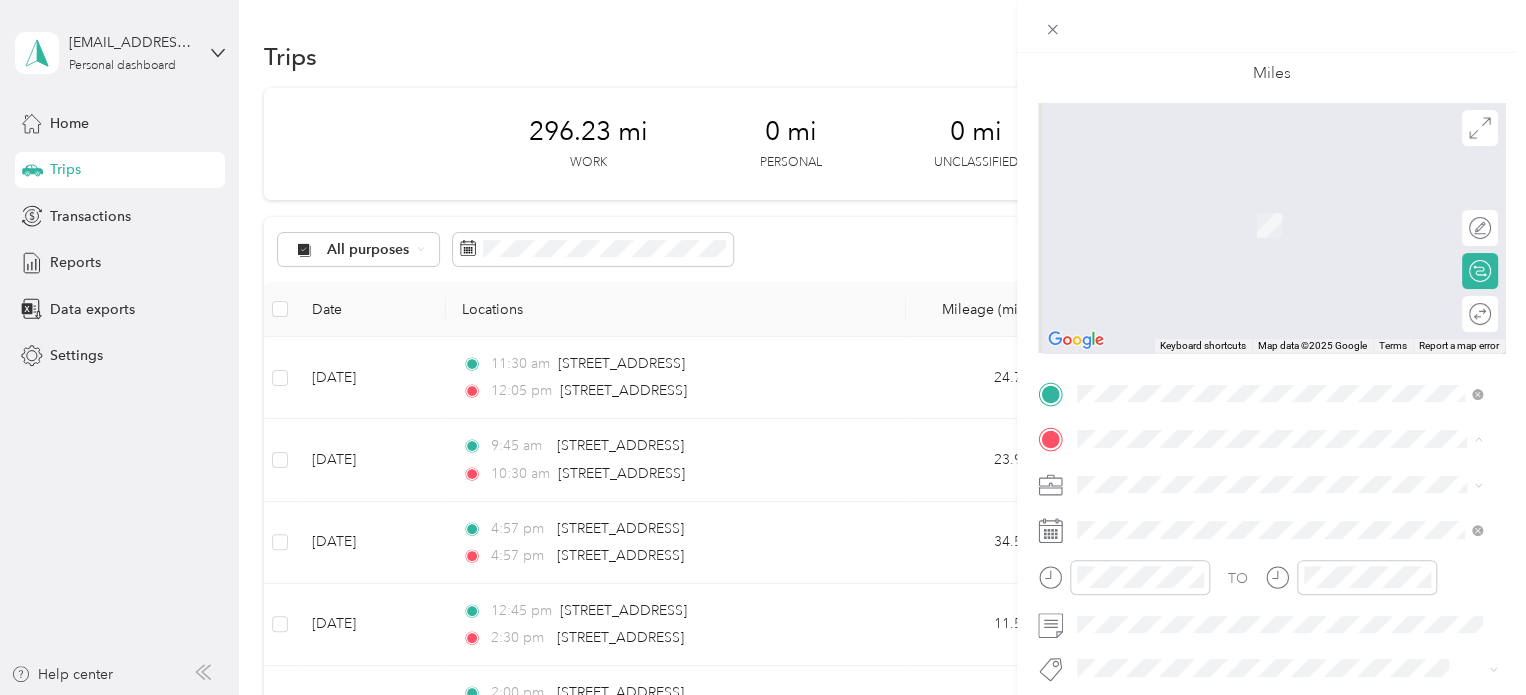 click on "[STREET_ADDRESS][US_STATE]" at bounding box center [1215, 196] 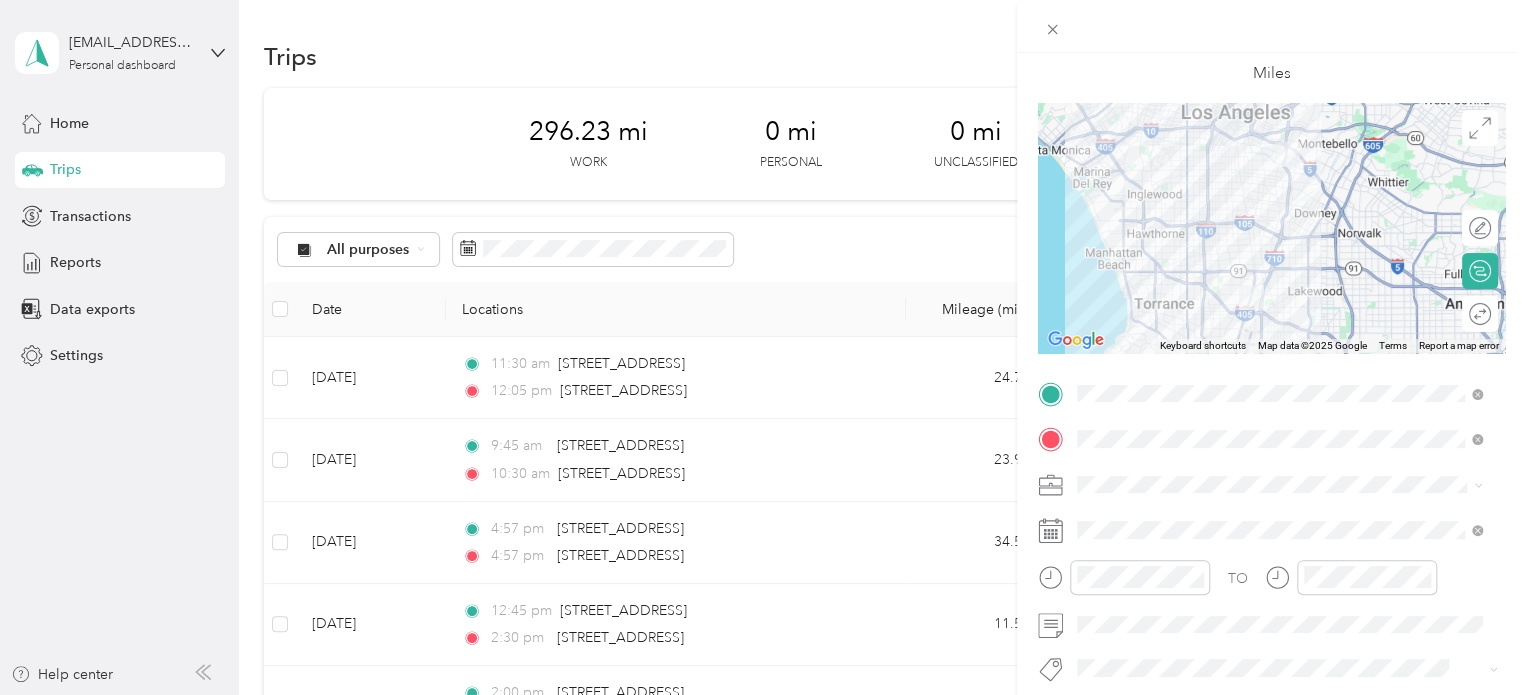 scroll, scrollTop: 200, scrollLeft: 0, axis: vertical 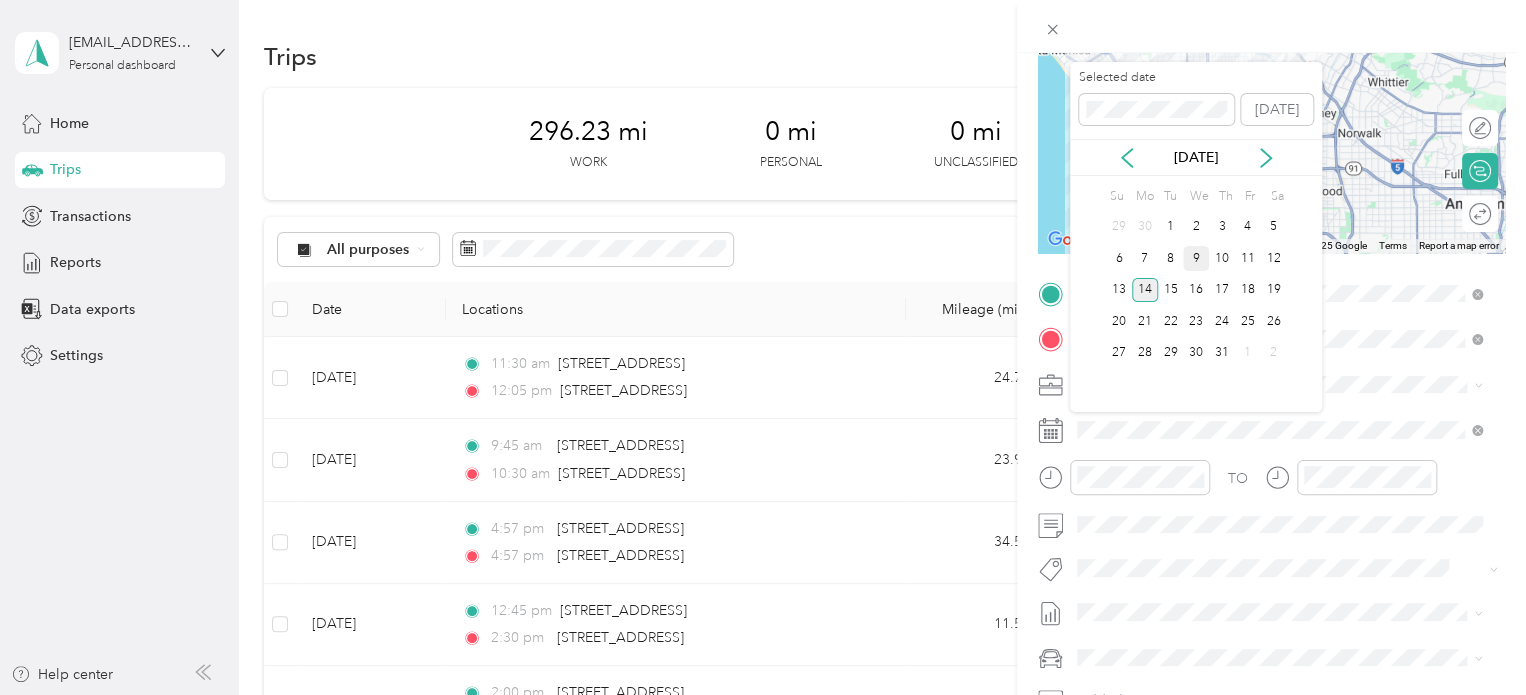 click on "9" at bounding box center [1196, 258] 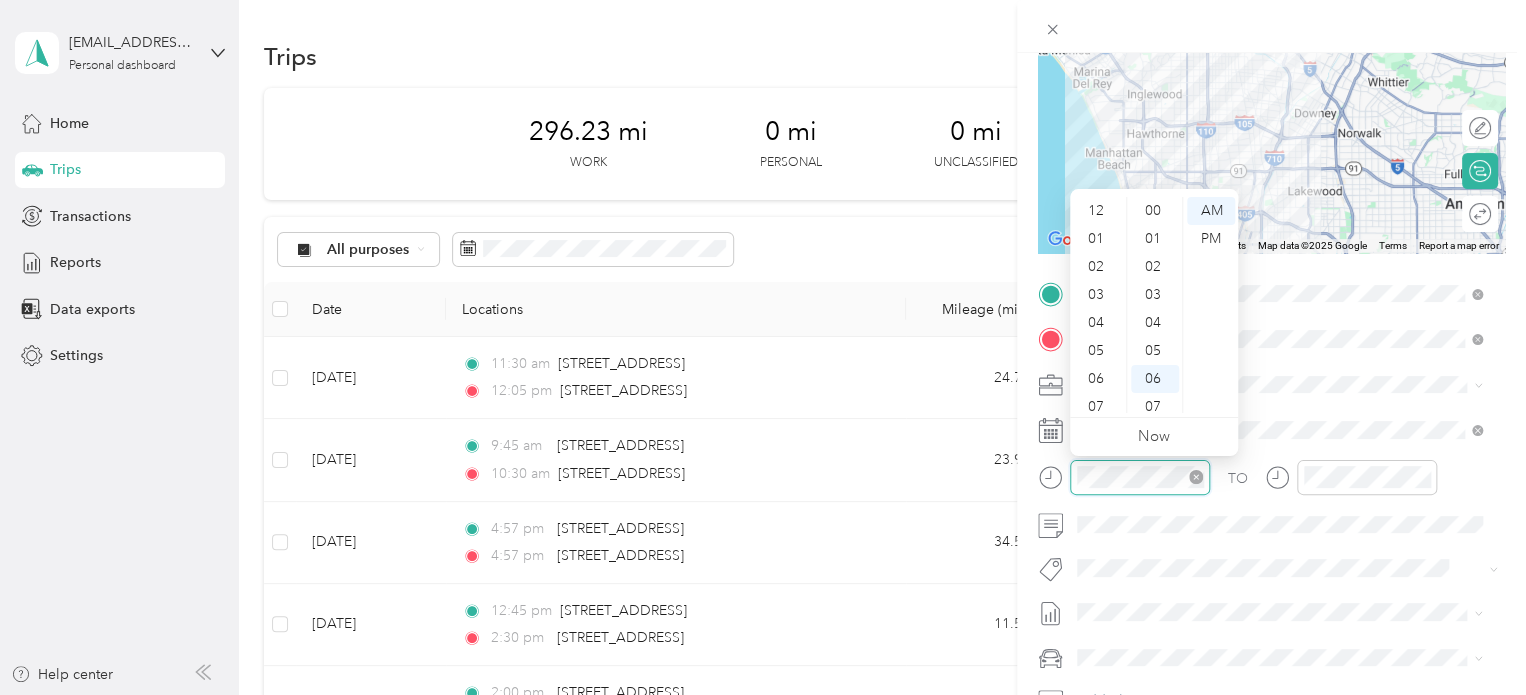 scroll, scrollTop: 168, scrollLeft: 0, axis: vertical 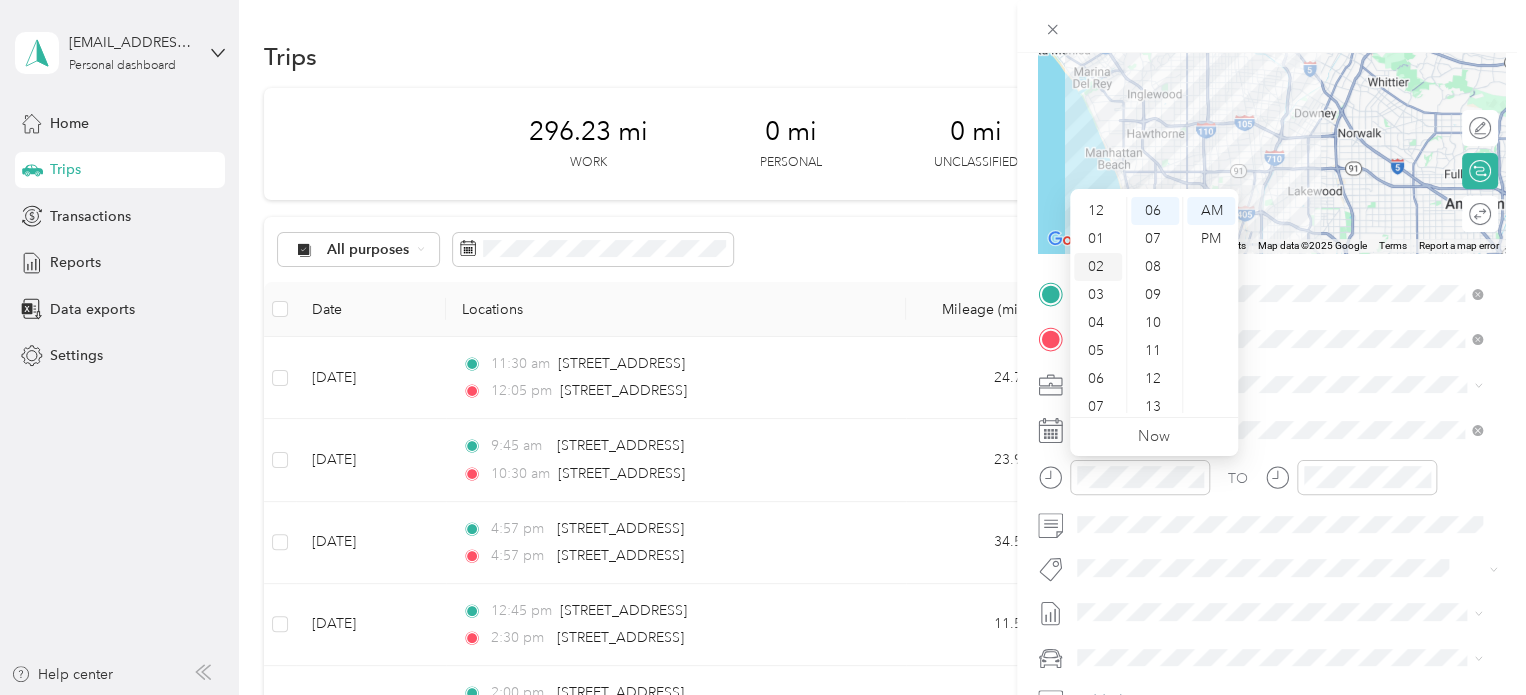 click on "02" at bounding box center [1098, 267] 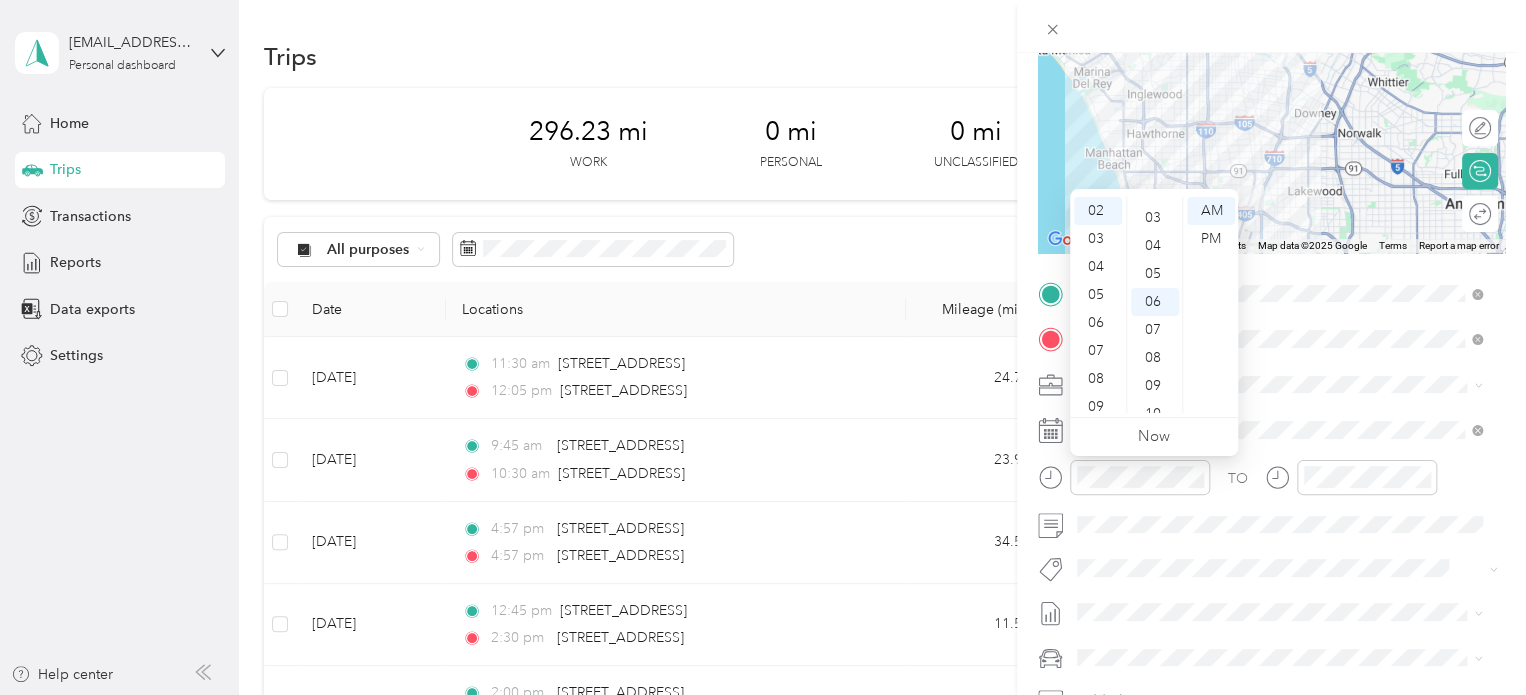 scroll, scrollTop: 0, scrollLeft: 0, axis: both 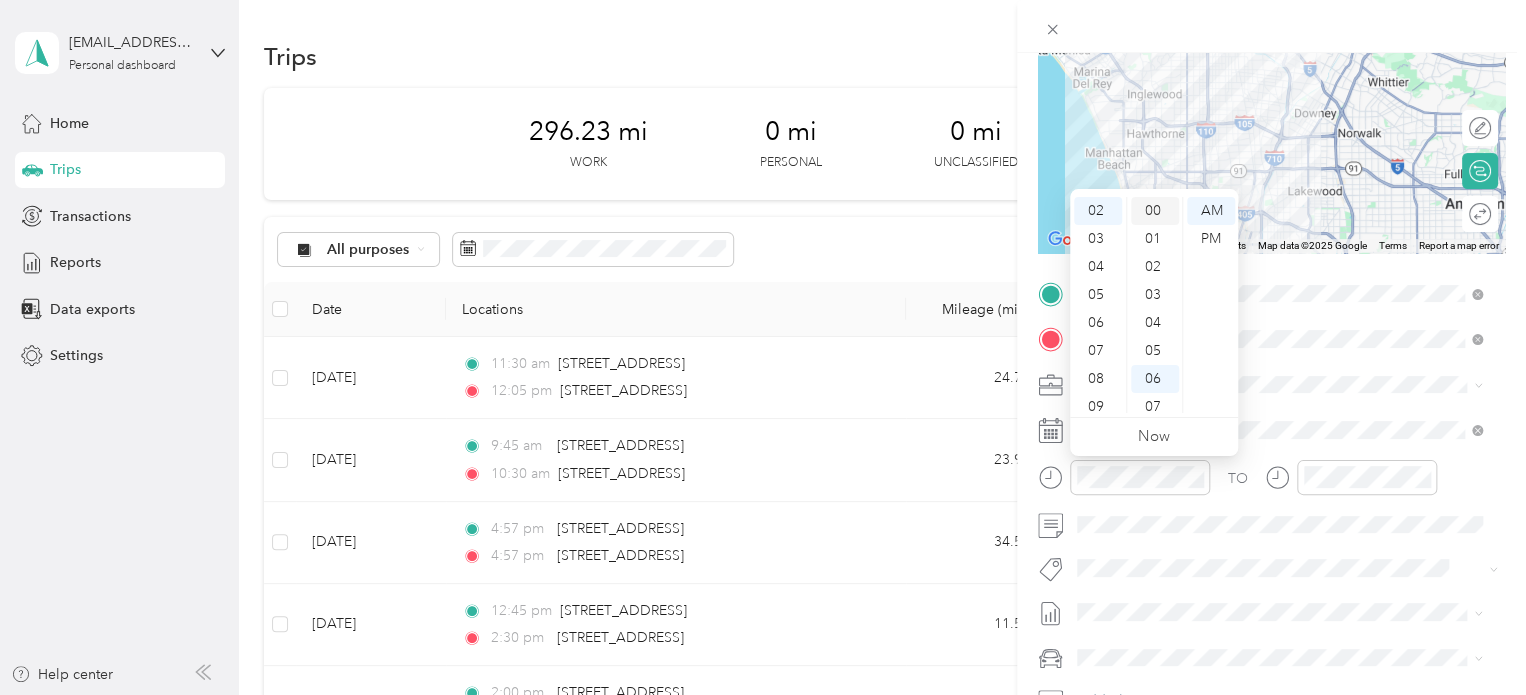 click on "00" at bounding box center [1155, 211] 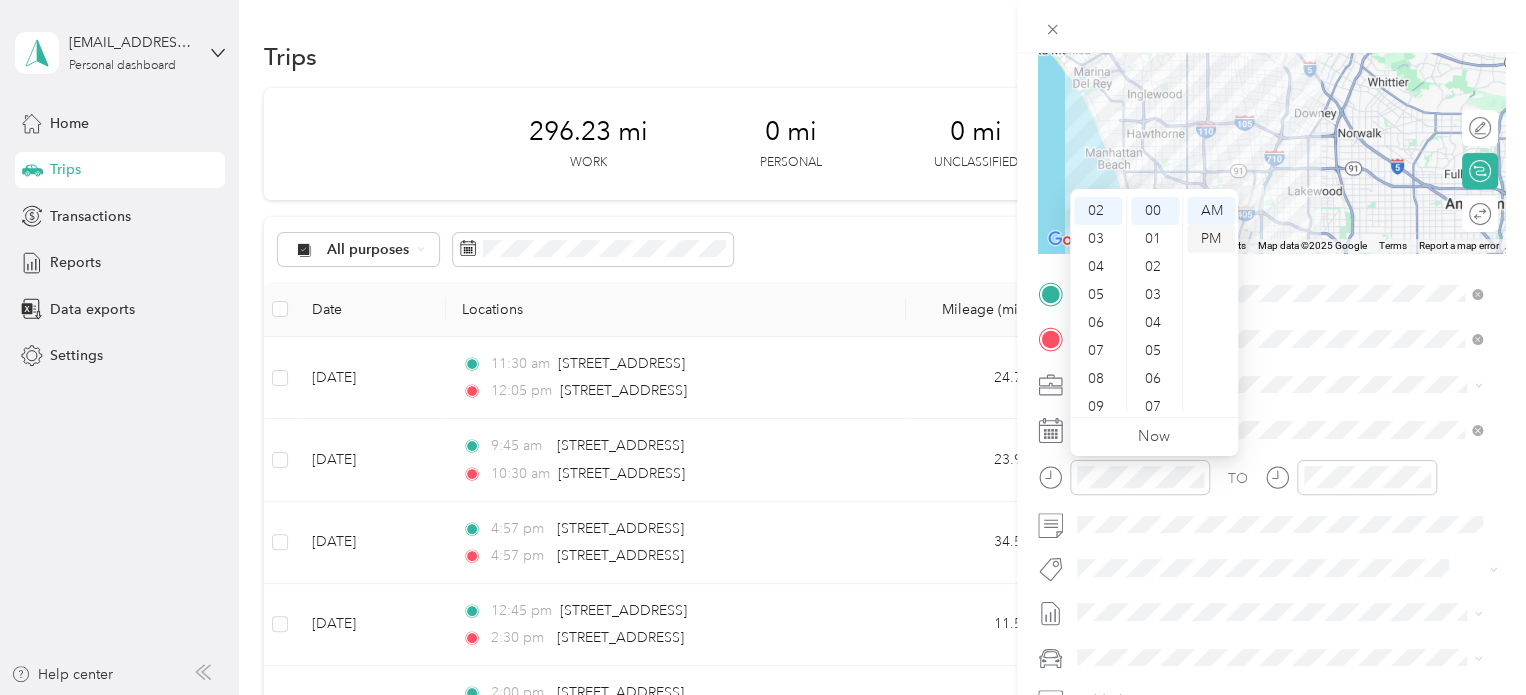click on "PM" at bounding box center [1211, 239] 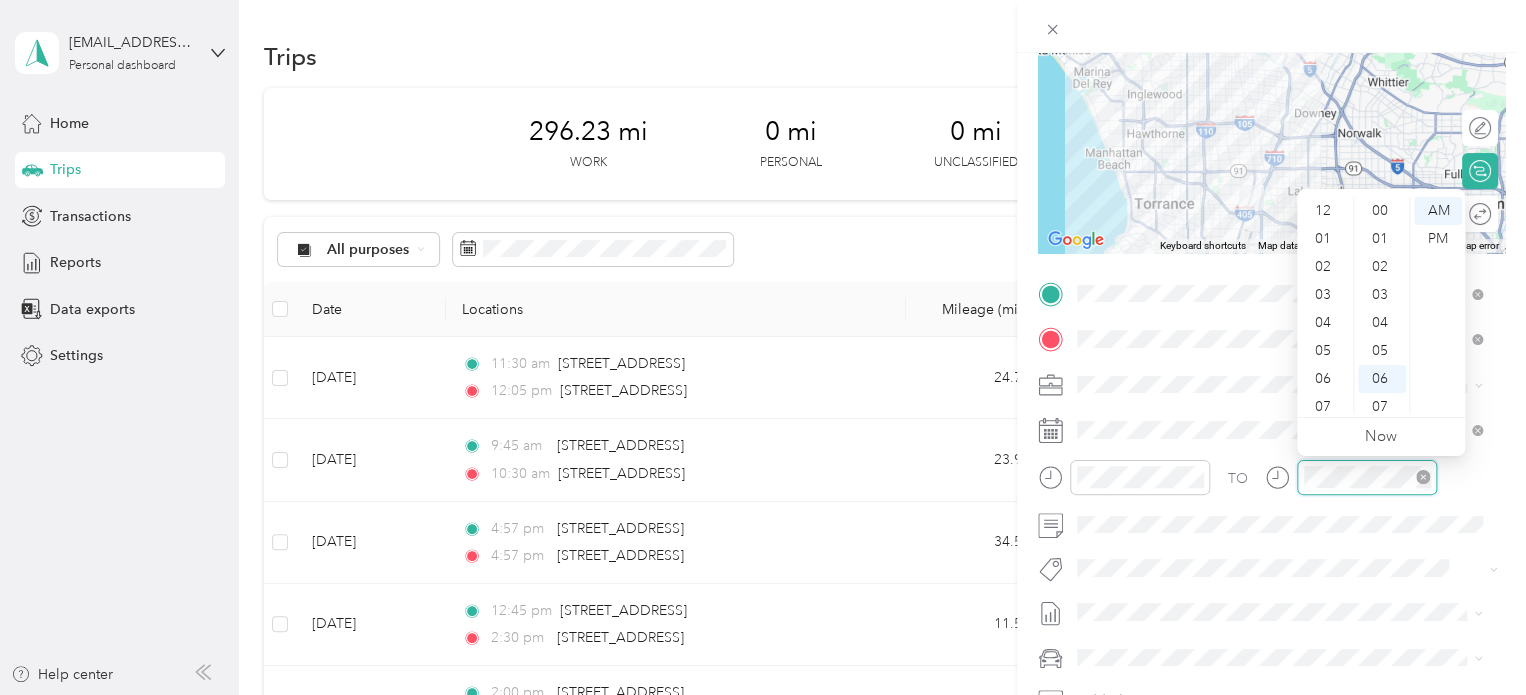 scroll, scrollTop: 168, scrollLeft: 0, axis: vertical 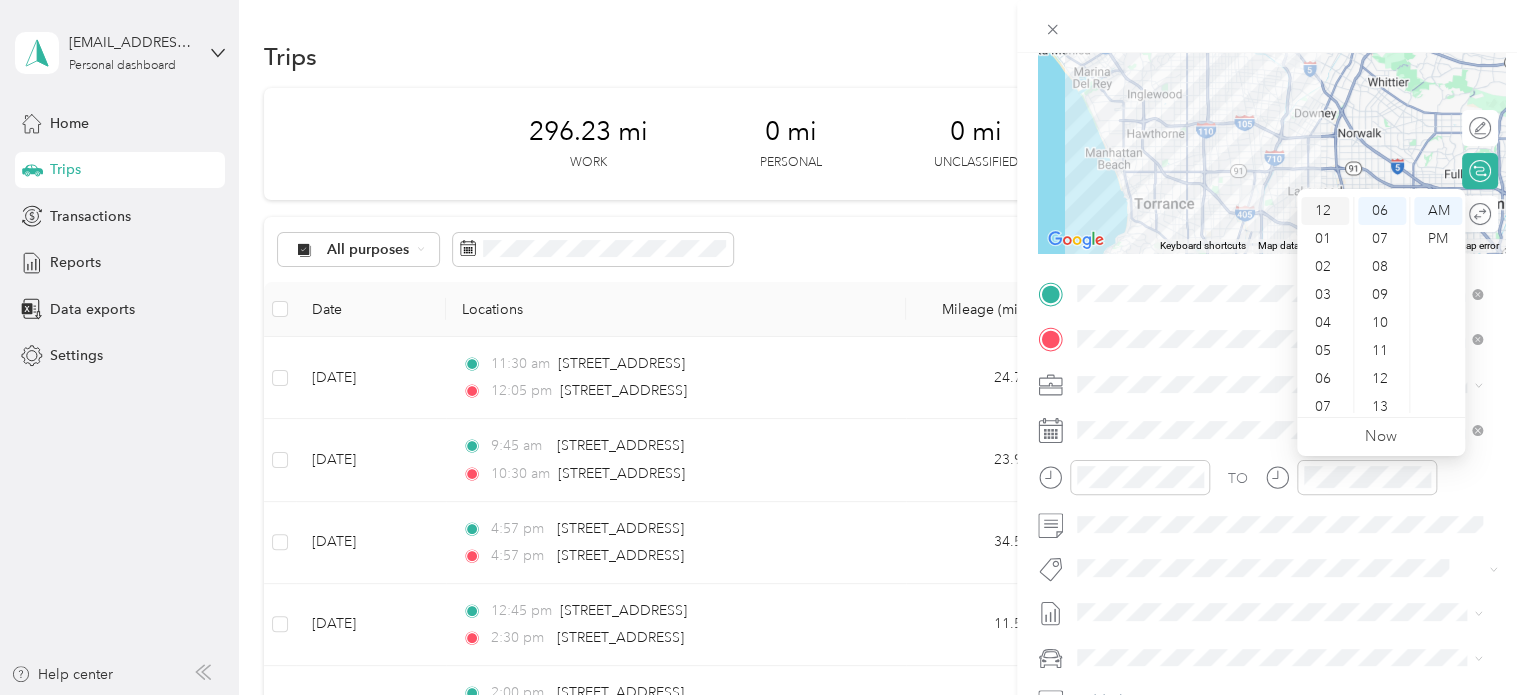 click on "12" at bounding box center (1325, 211) 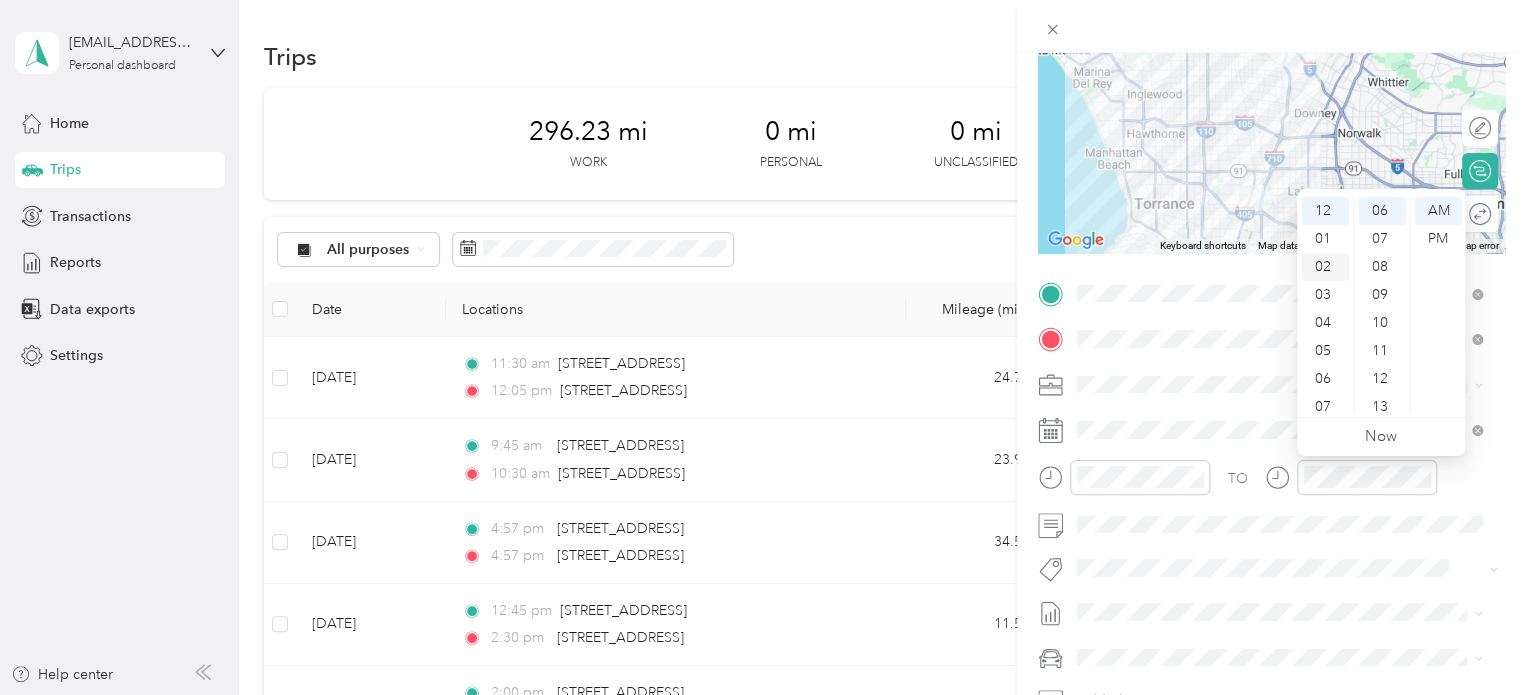 click on "02" at bounding box center [1325, 267] 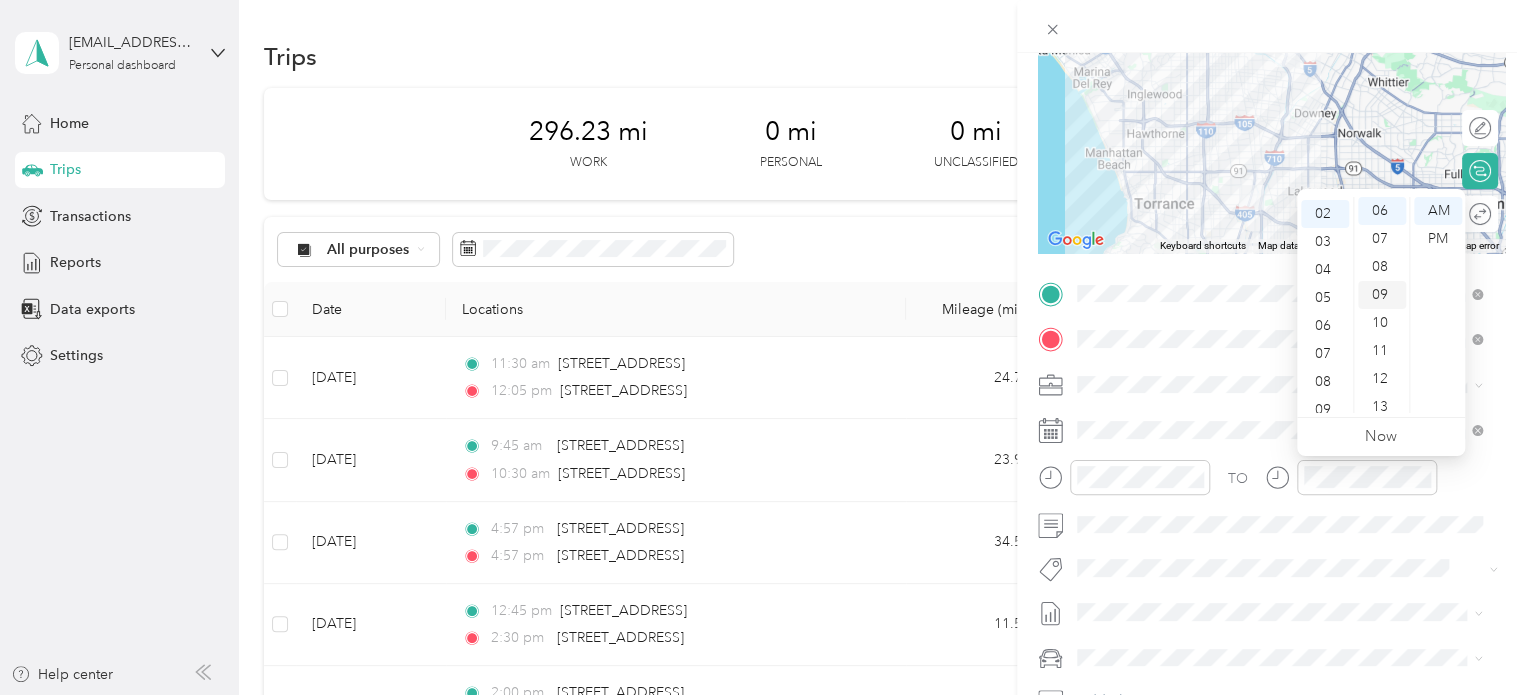 scroll, scrollTop: 56, scrollLeft: 0, axis: vertical 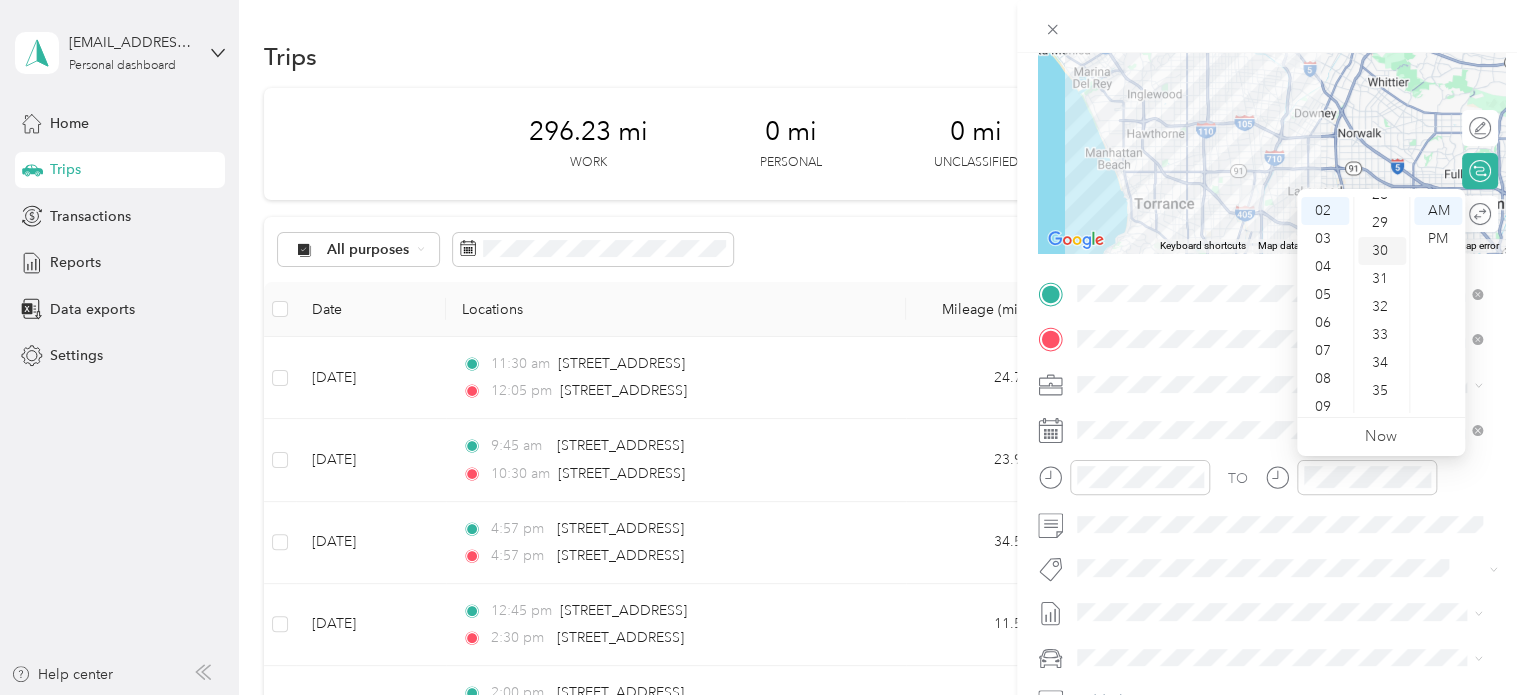 click on "30" at bounding box center [1382, 251] 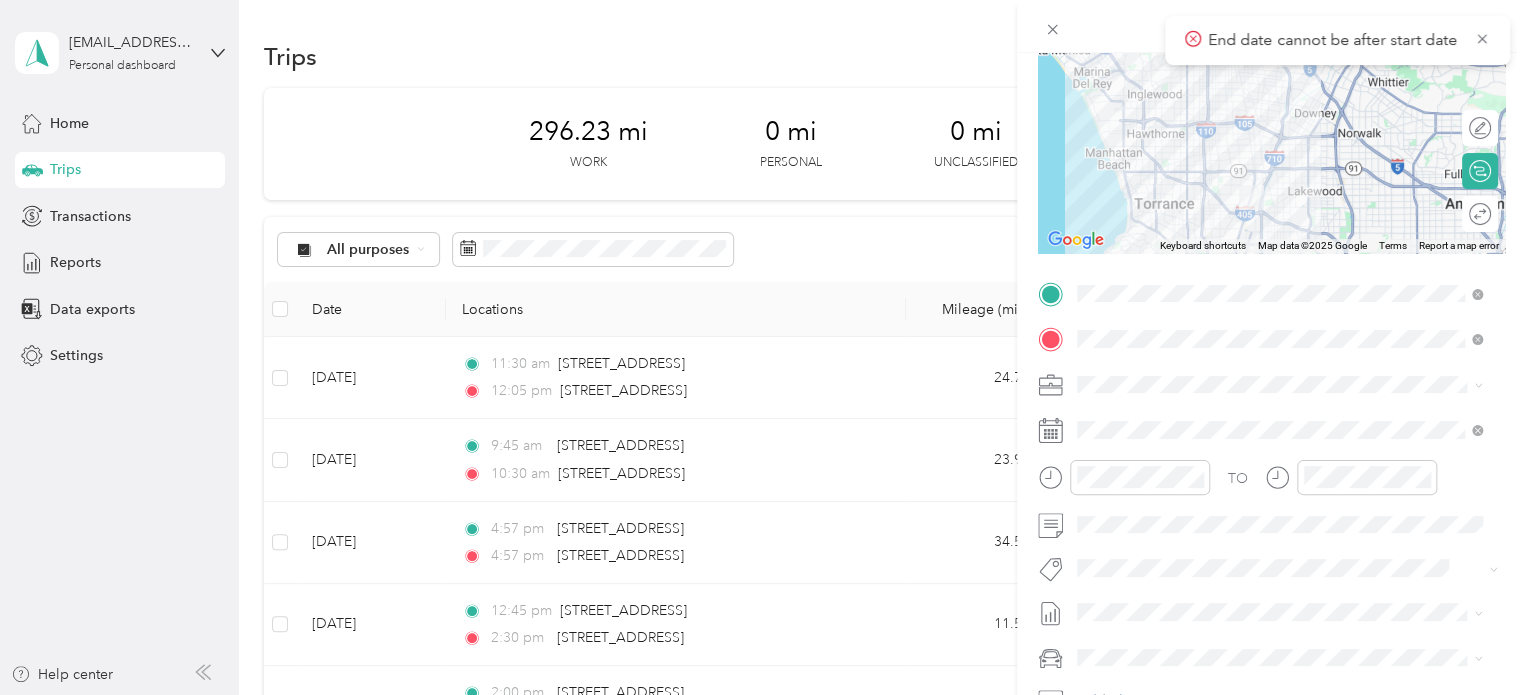 click at bounding box center (1351, 484) 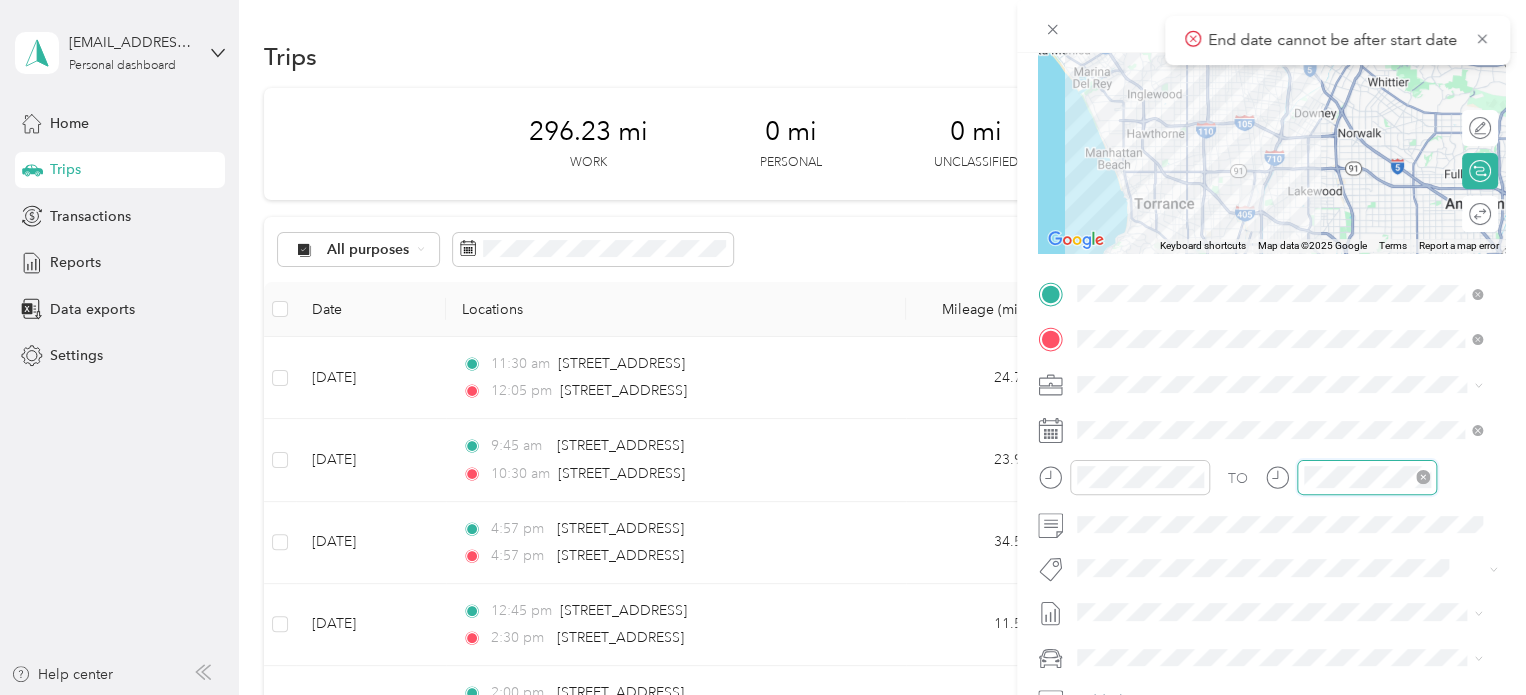scroll, scrollTop: 120, scrollLeft: 0, axis: vertical 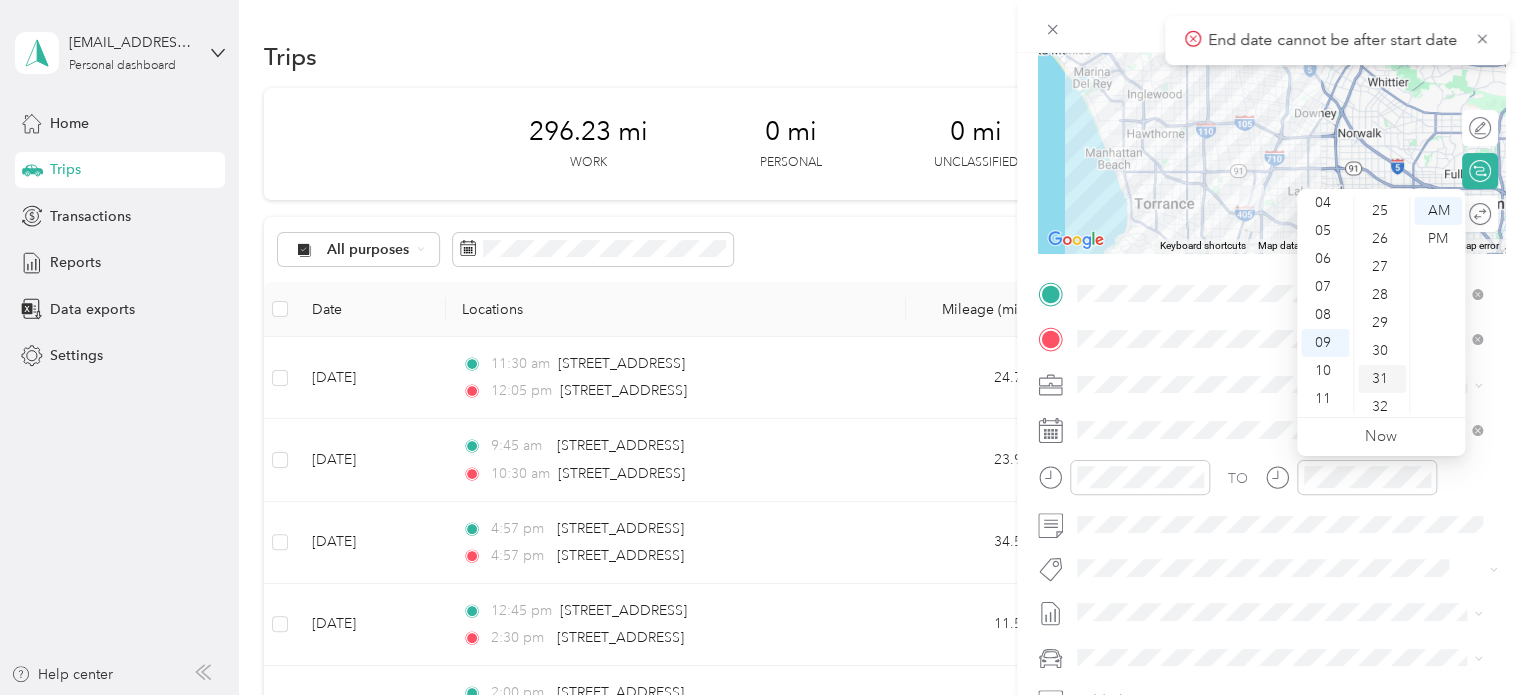 click on "30" at bounding box center (1382, 351) 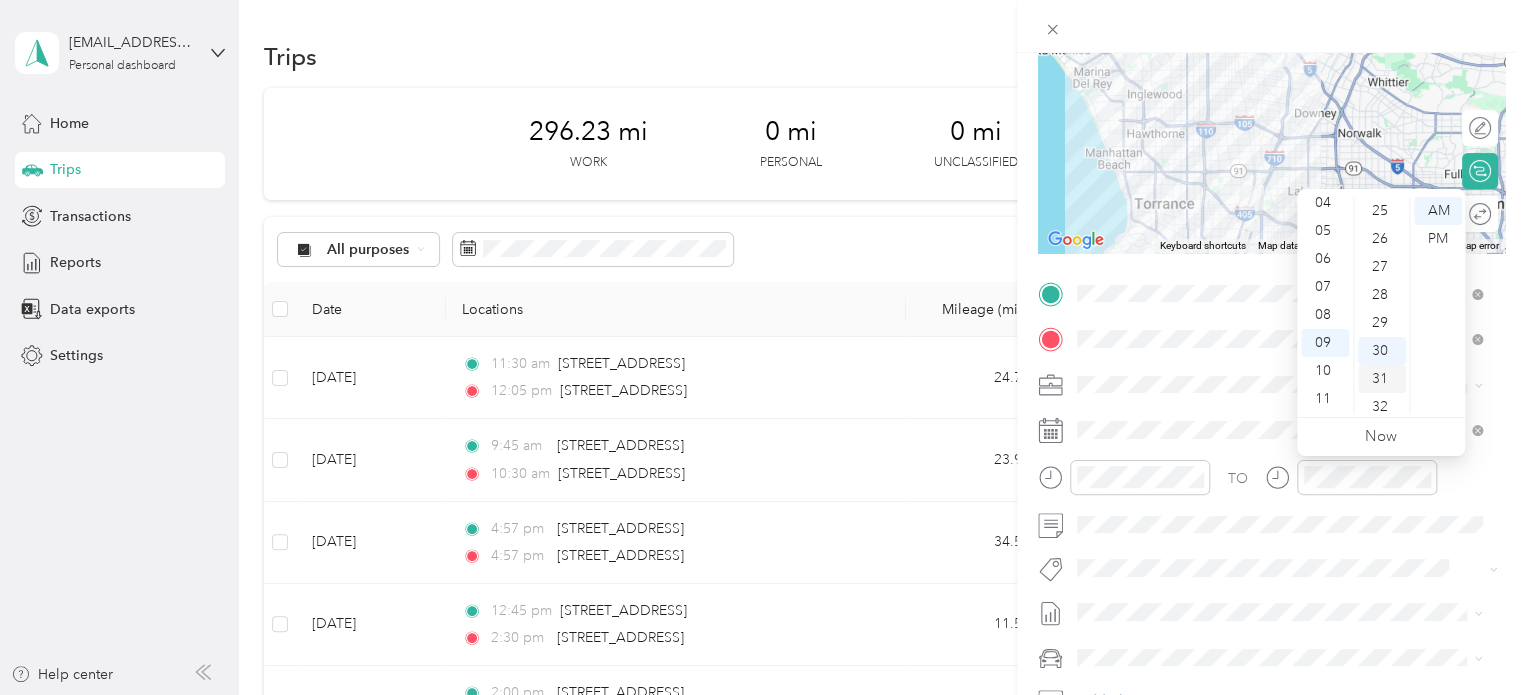 scroll, scrollTop: 840, scrollLeft: 0, axis: vertical 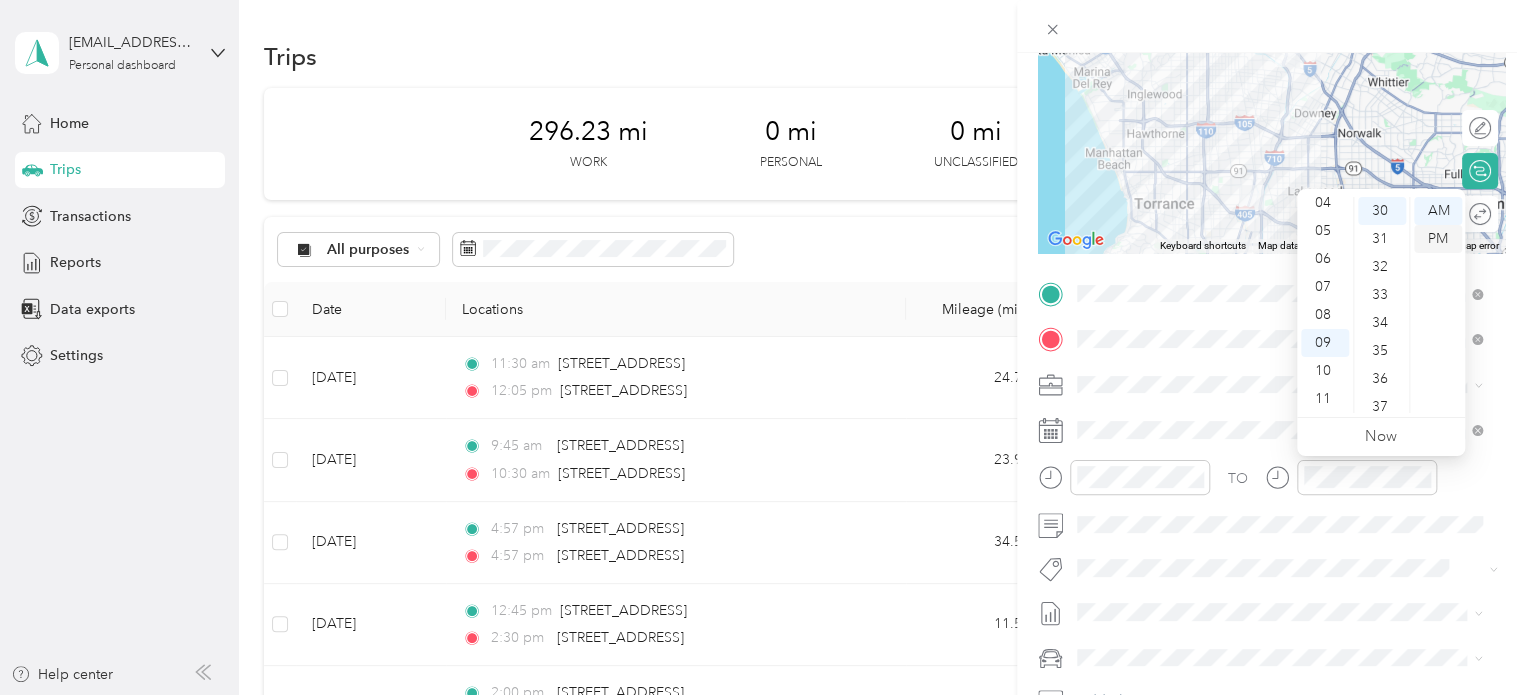 click on "PM" at bounding box center (1438, 239) 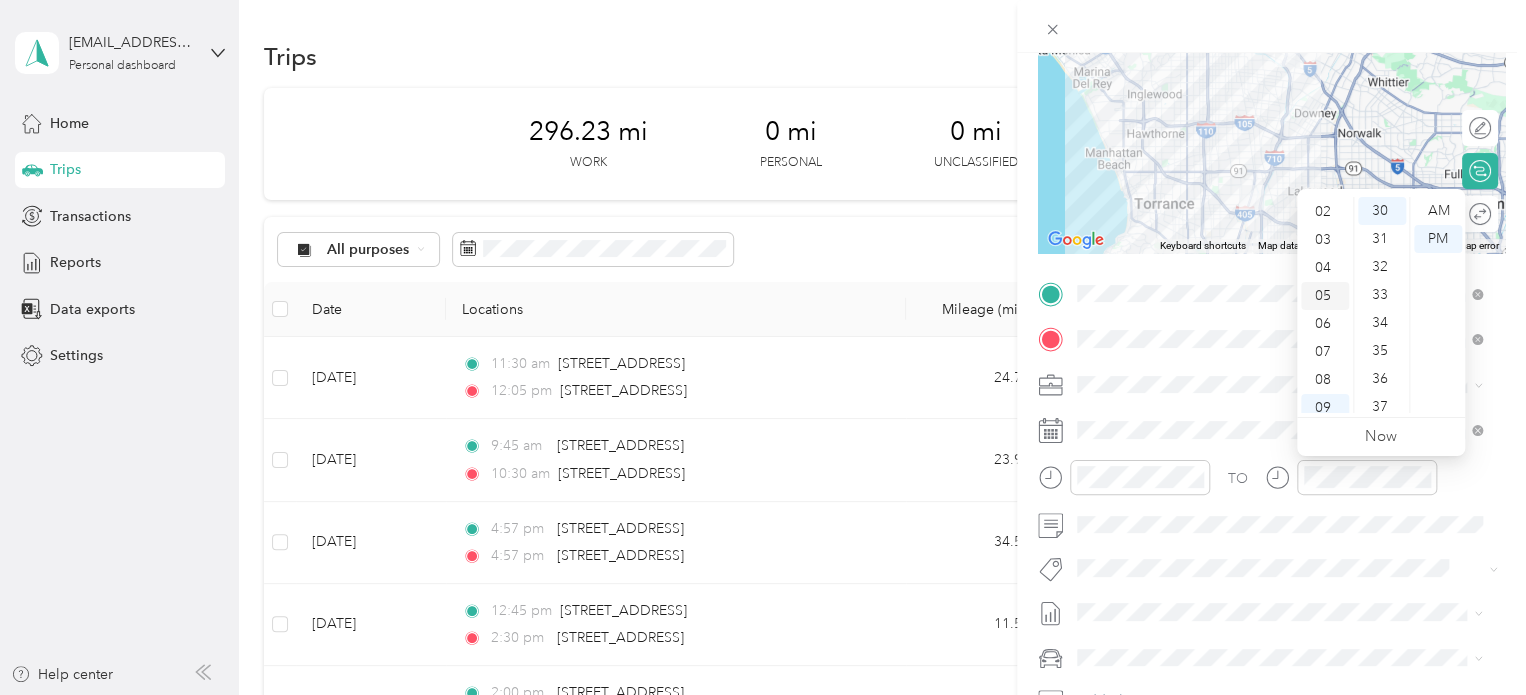 scroll, scrollTop: 0, scrollLeft: 0, axis: both 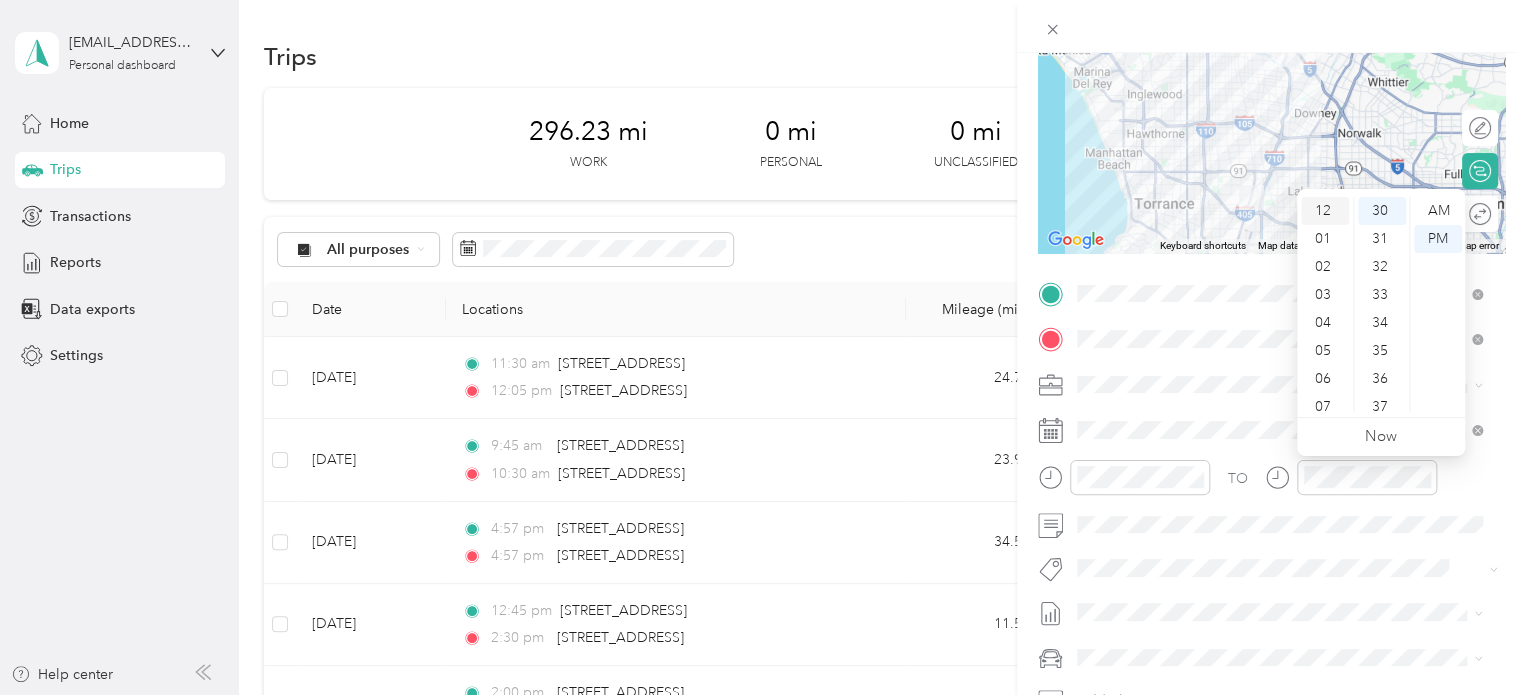 click on "12" at bounding box center [1325, 211] 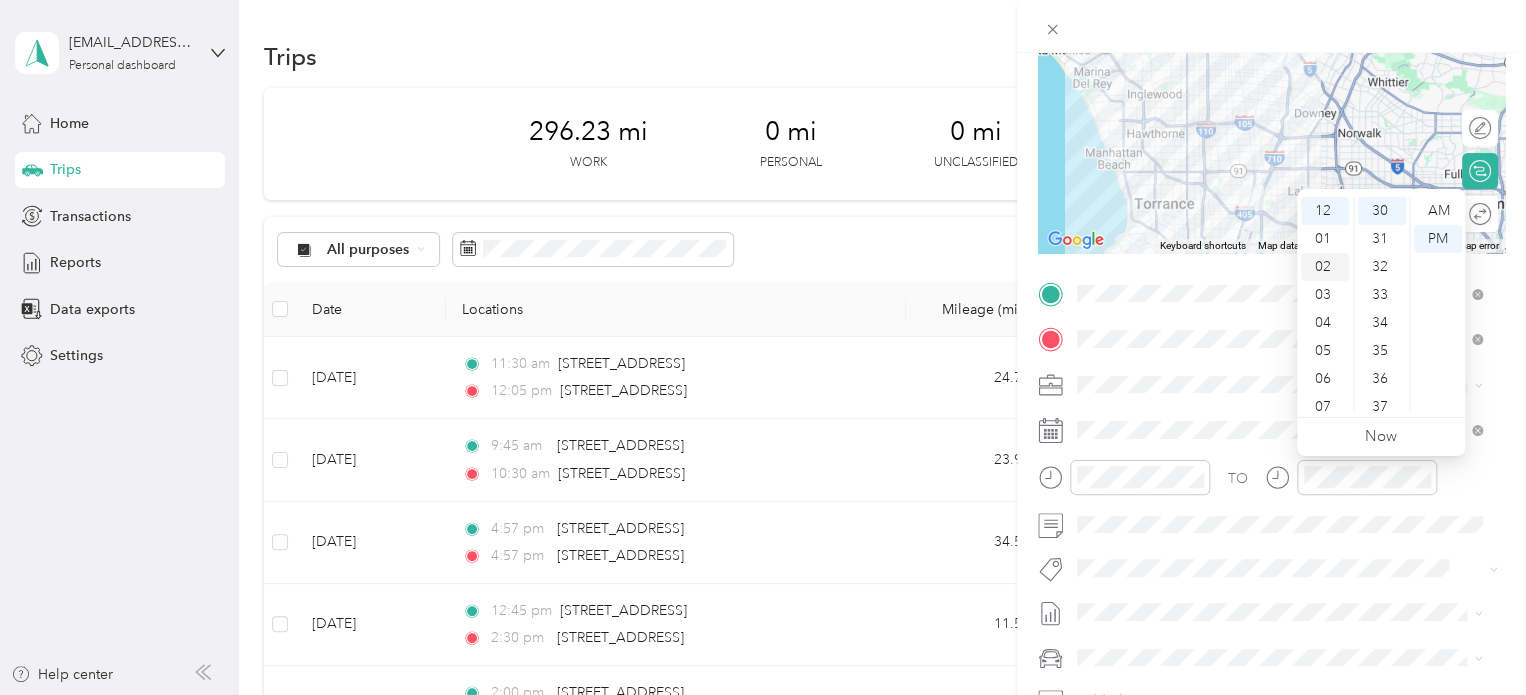 click on "02" at bounding box center (1325, 267) 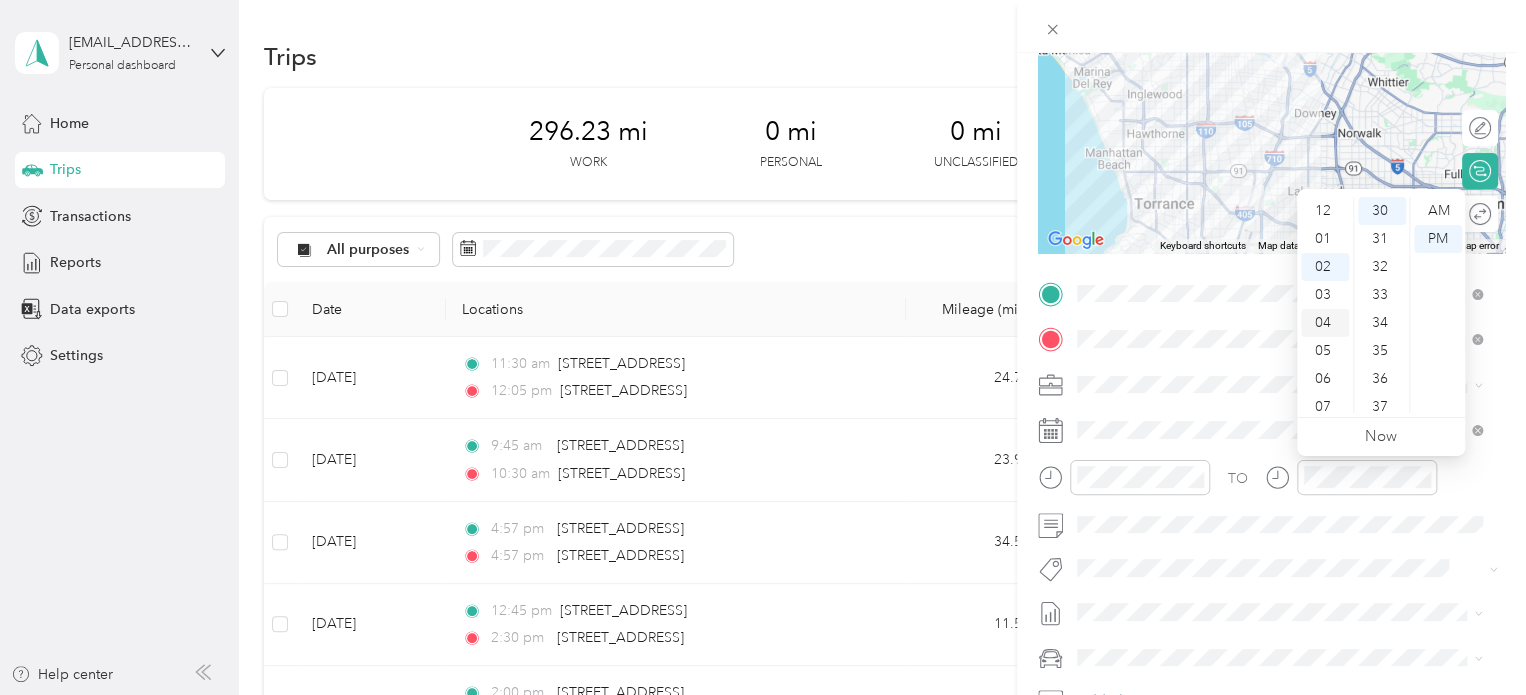 scroll, scrollTop: 56, scrollLeft: 0, axis: vertical 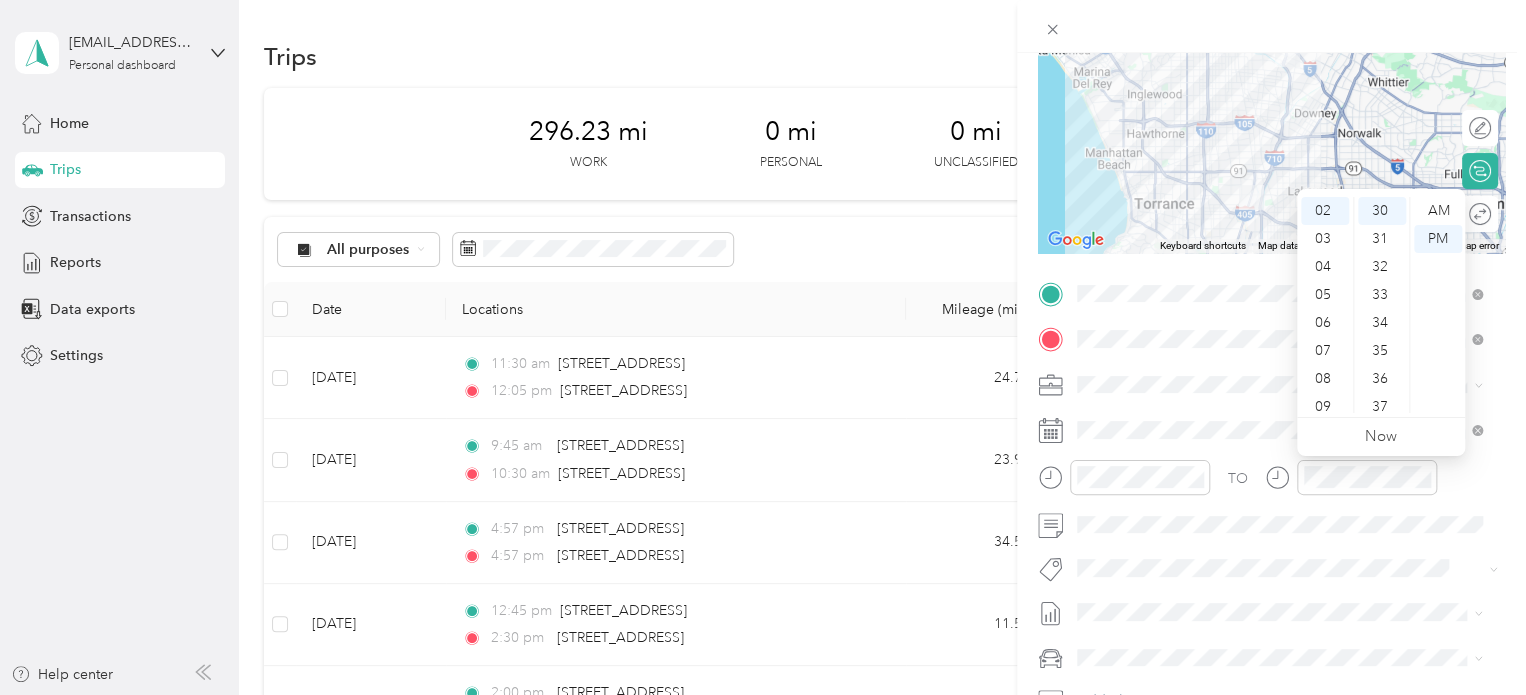 click on "New Trip Save This trip cannot be edited because it is either under review, approved, or paid. Contact your Team Manager to edit it. Miles ← Move left → Move right ↑ Move up ↓ Move down + Zoom in - Zoom out Home Jump left by 75% End Jump right by 75% Page Up Jump up by 75% Page Down Jump down by 75% Keyboard shortcuts Map Data Map data ©2025 Google Map data ©2025 Google 10 km  Click to toggle between metric and imperial units Terms Report a map error Edit route Calculate route Round trip TO Add photo" at bounding box center (1271, 314) 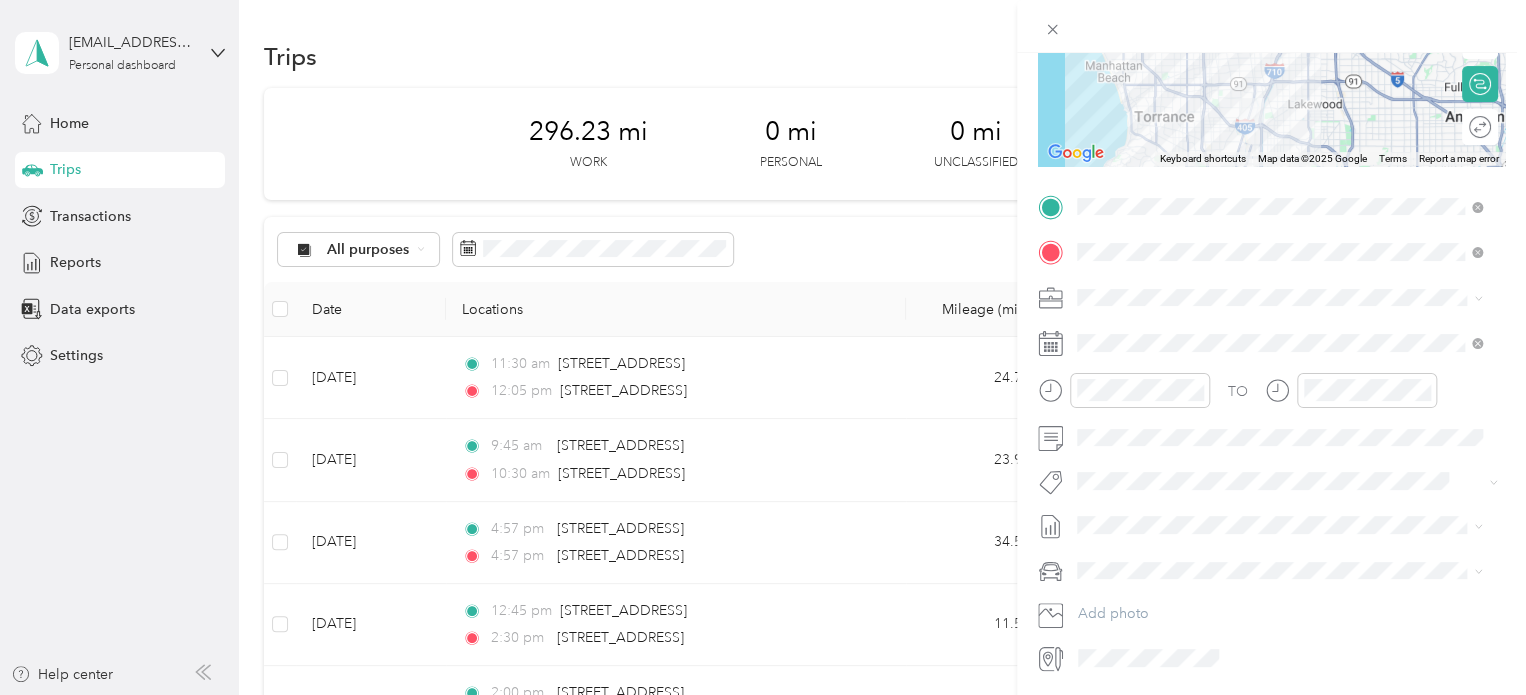 scroll, scrollTop: 253, scrollLeft: 0, axis: vertical 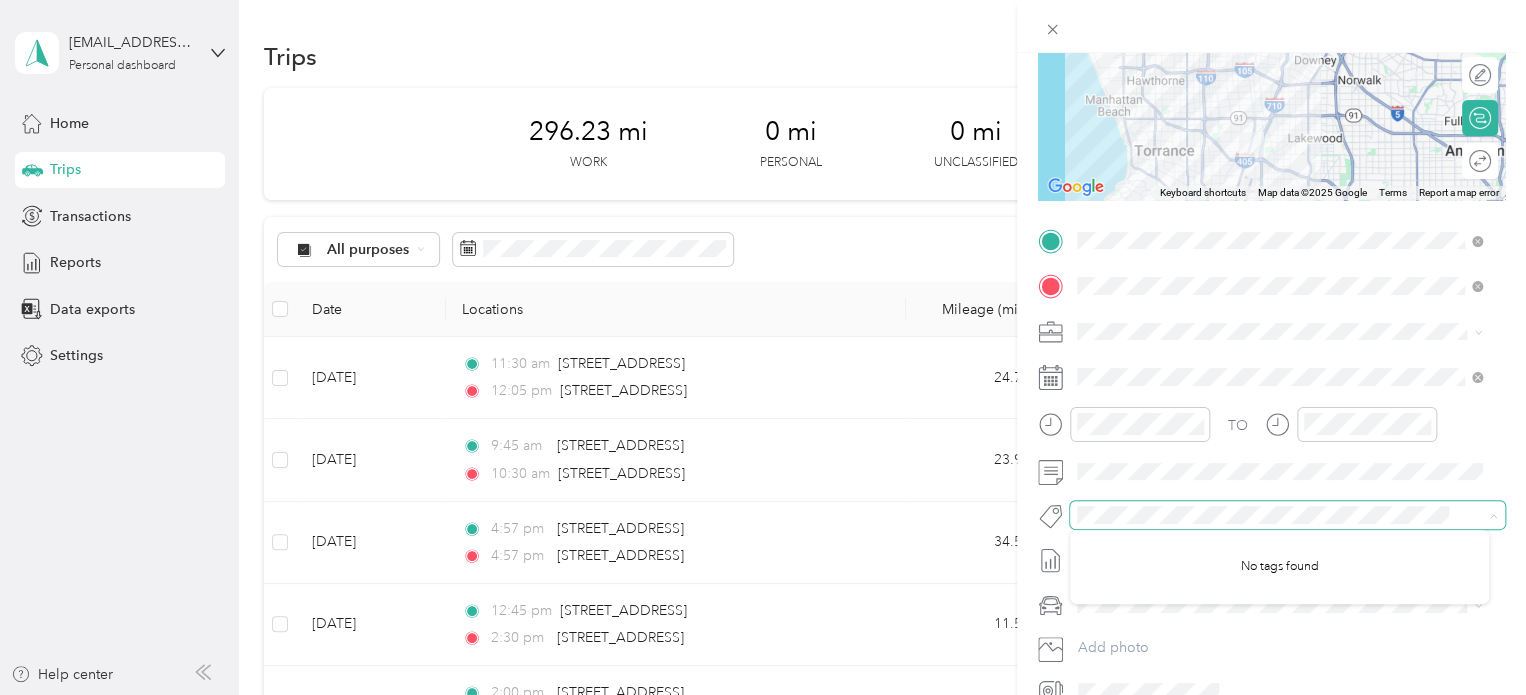 click at bounding box center (1270, 515) 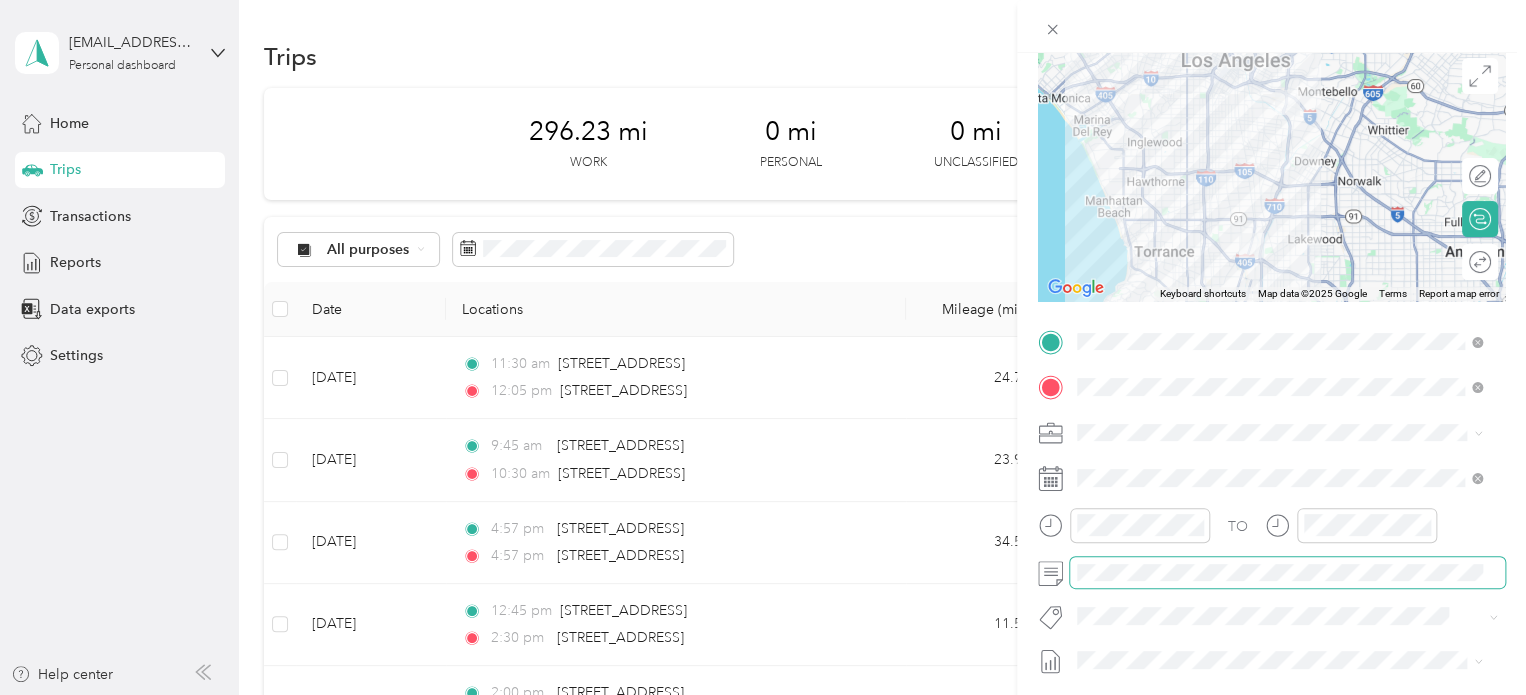 scroll, scrollTop: 0, scrollLeft: 0, axis: both 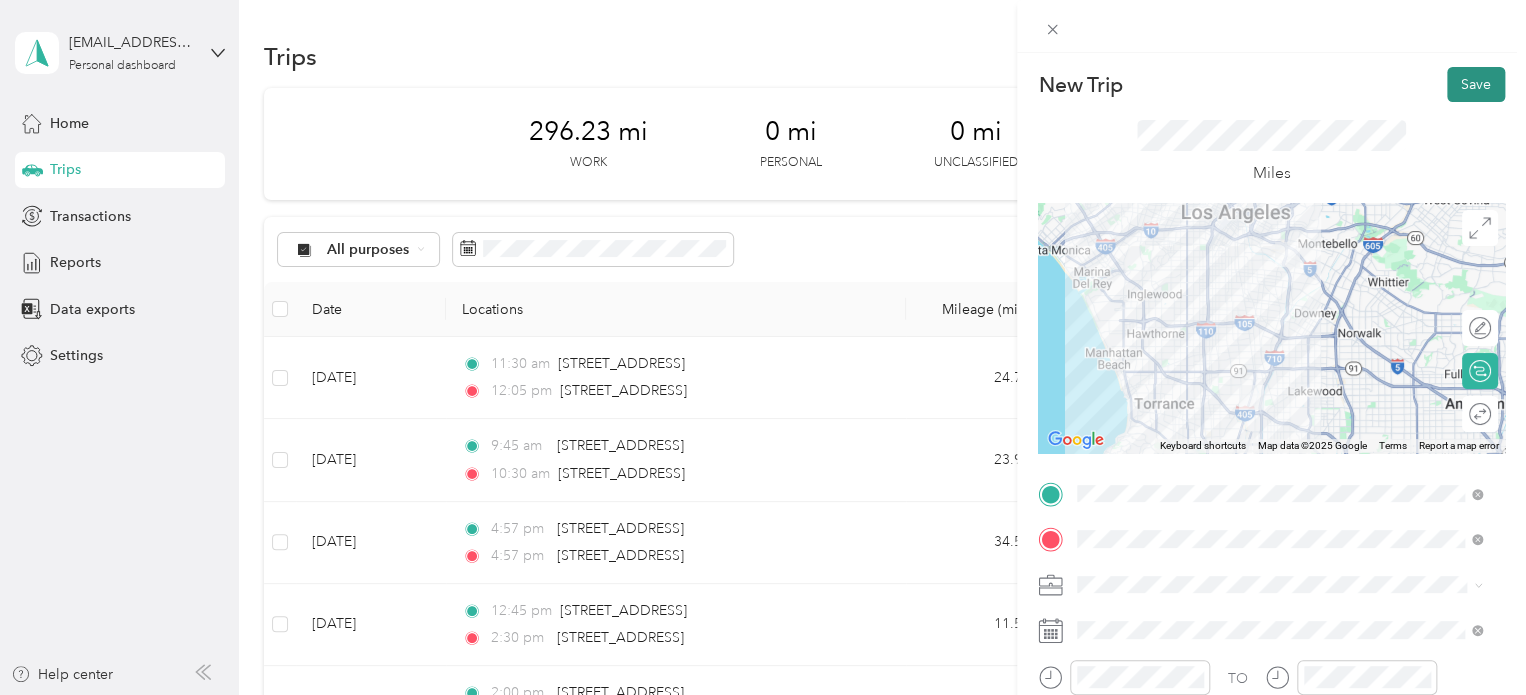 click on "Save" at bounding box center [1476, 84] 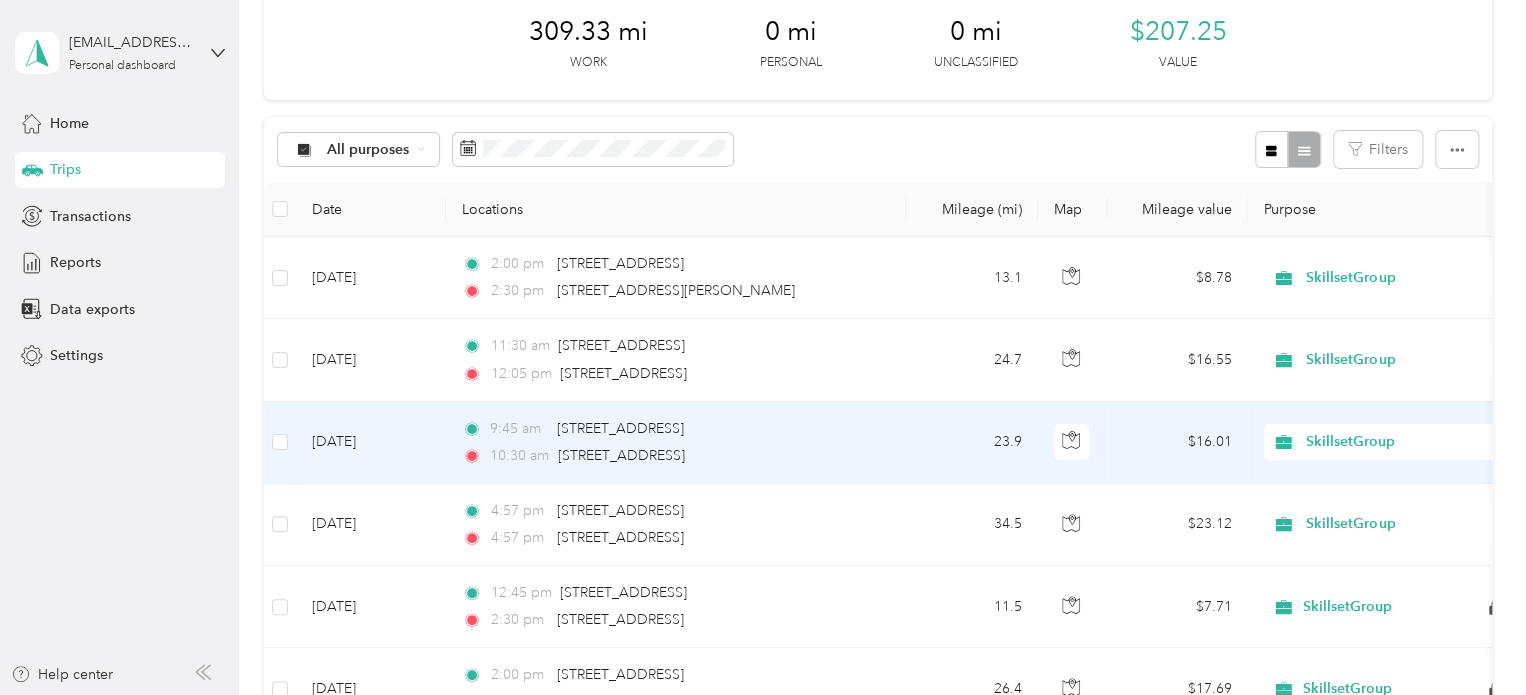 scroll, scrollTop: 0, scrollLeft: 0, axis: both 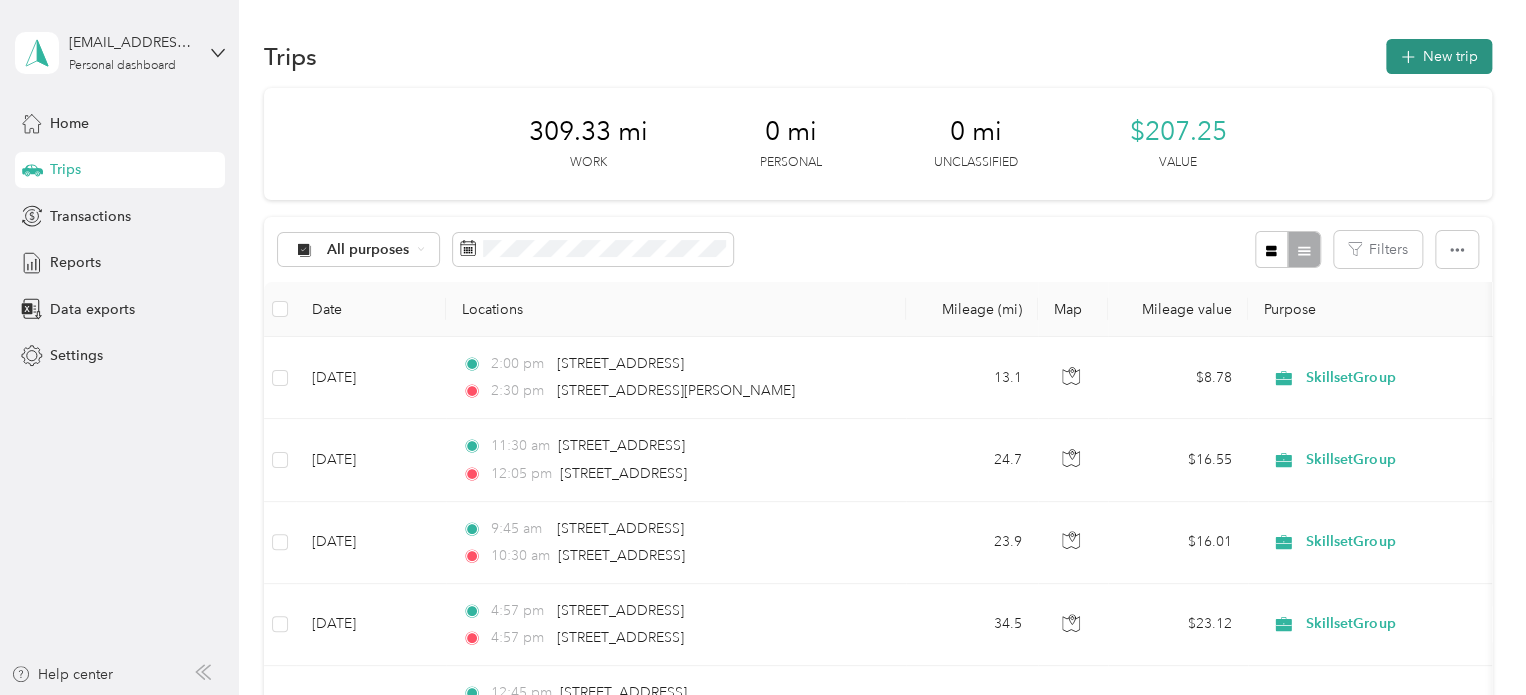 click on "New trip" at bounding box center [1439, 56] 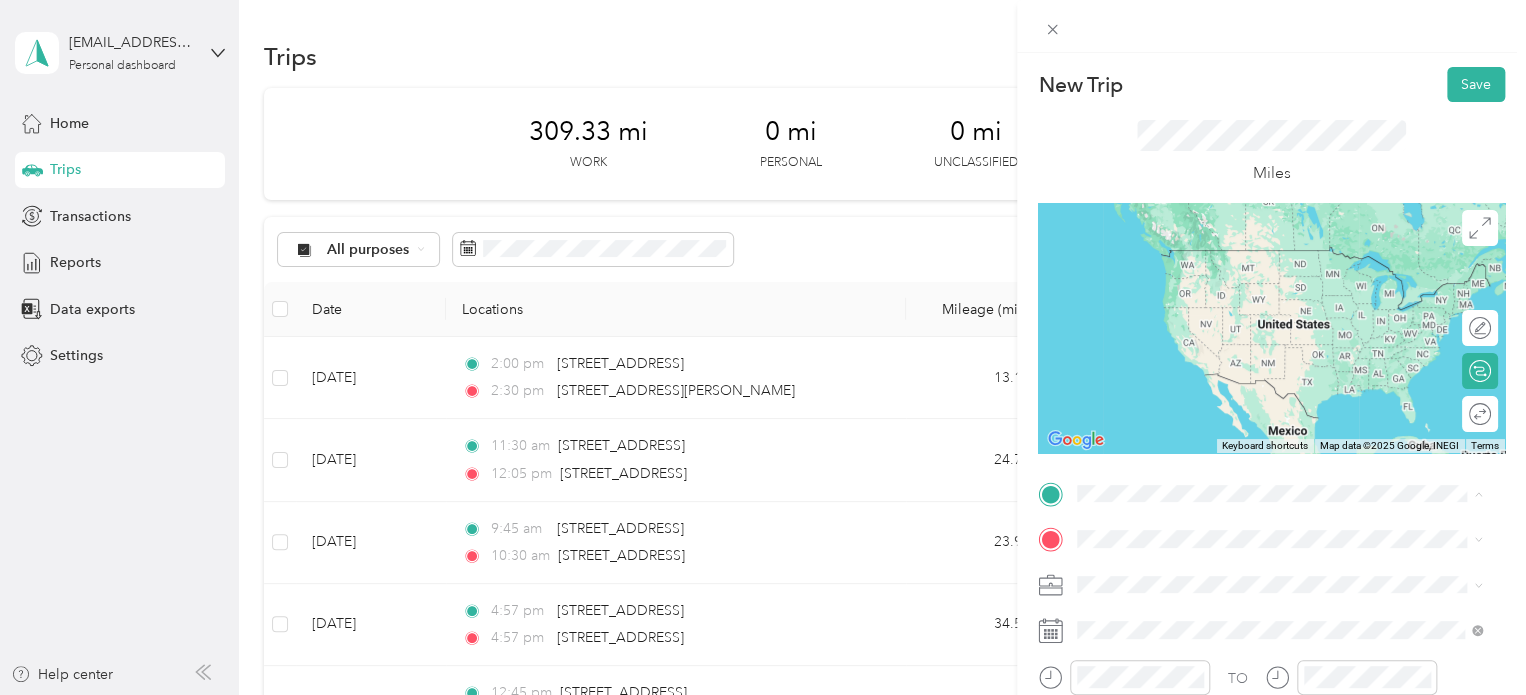 click on "[STREET_ADDRESS][US_STATE]" at bounding box center [1215, 250] 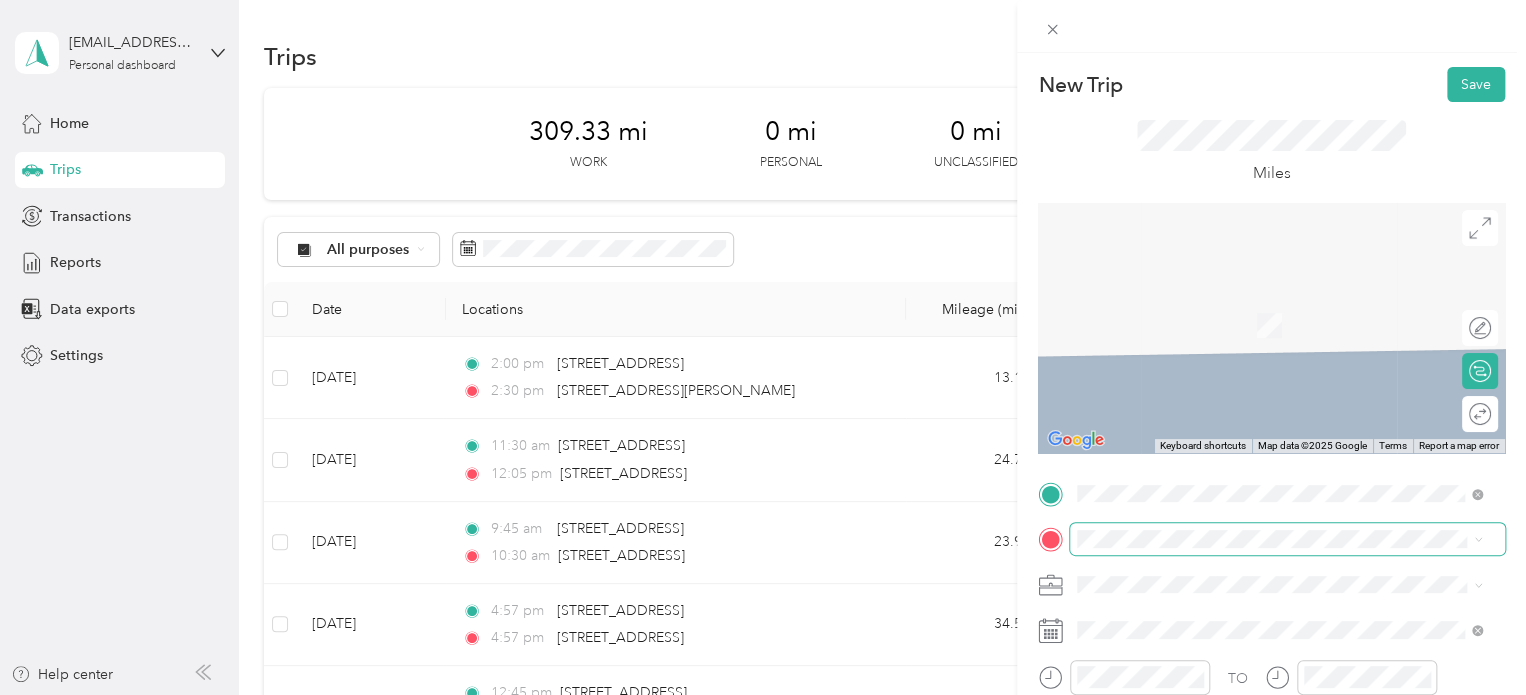 click at bounding box center (1287, 539) 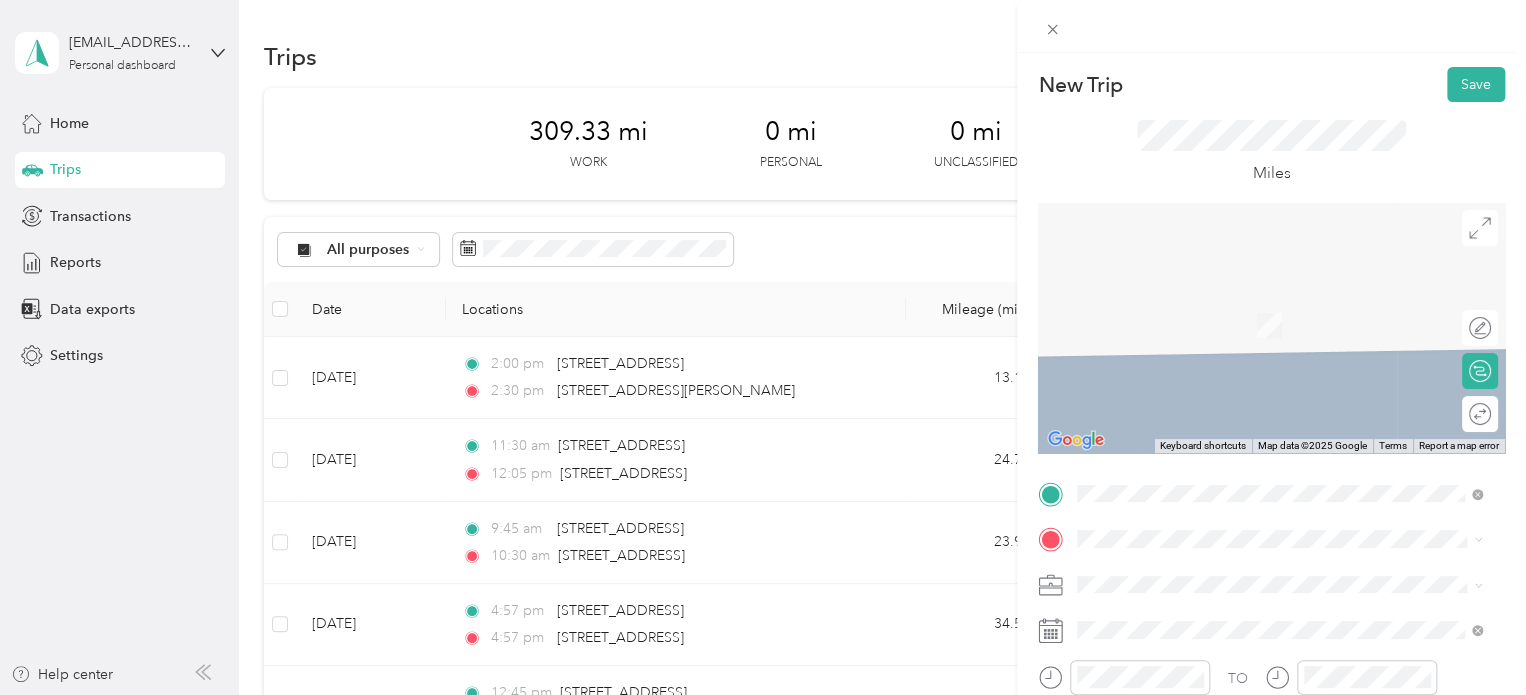 click on "[STREET_ADDRESS][US_STATE]" at bounding box center (1279, 419) 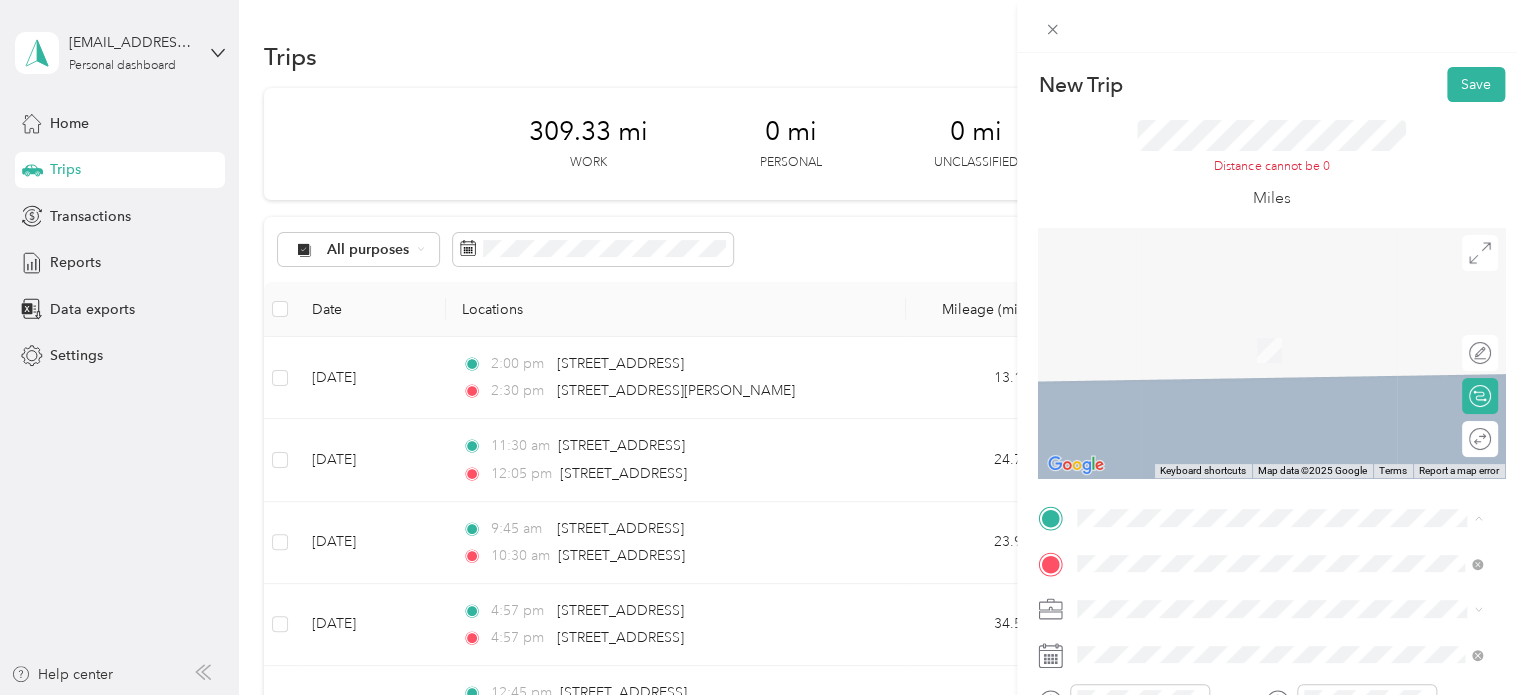 click on "New Trip Save This trip cannot be edited because it is either under review, approved, or paid. Contact your Team Manager to edit it. Distance cannot be 0 Miles ← Move left → Move right ↑ Move up ↓ Move down + Zoom in - Zoom out Home Jump left by 75% End Jump right by 75% Page Up Jump up by 75% Page Down Jump down by 75% Keyboard shortcuts Map Data Map data ©2025 Google Map data ©2025 Google 2 m  Click to toggle between metric and imperial units Terms Report a map error Edit route Calculate route Round trip TO Add photo" at bounding box center [1271, 526] 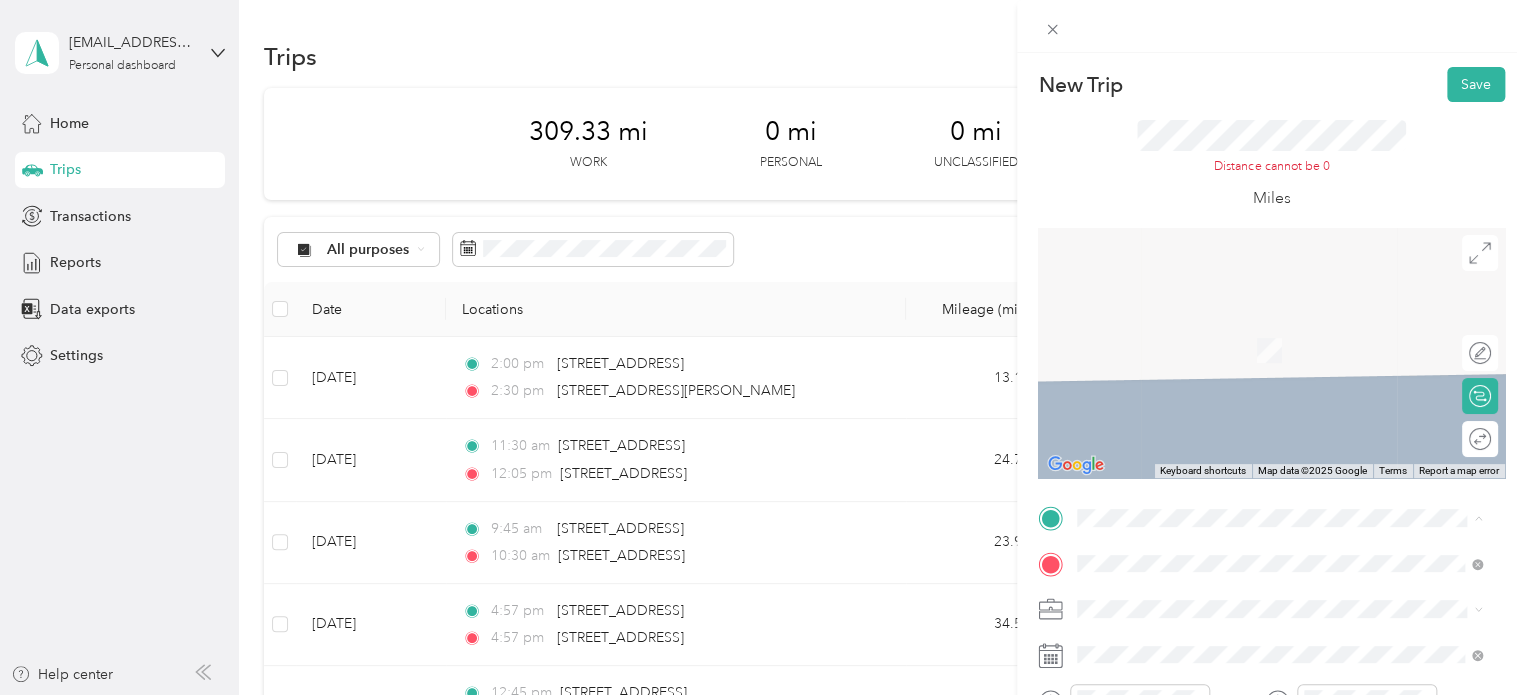 click on "New Trip Save This trip cannot be edited because it is either under review, approved, or paid. Contact your Team Manager to edit it. Distance cannot be 0 Miles ← Move left → Move right ↑ Move up ↓ Move down + Zoom in - Zoom out Home Jump left by 75% End Jump right by 75% Page Up Jump up by 75% Page Down Jump down by 75% Keyboard shortcuts Map Data Map data ©2025 Google Map data ©2025 Google 2 m  Click to toggle between metric and imperial units Terms Report a map error Edit route Calculate route Round trip TO Add photo" at bounding box center [1271, 526] 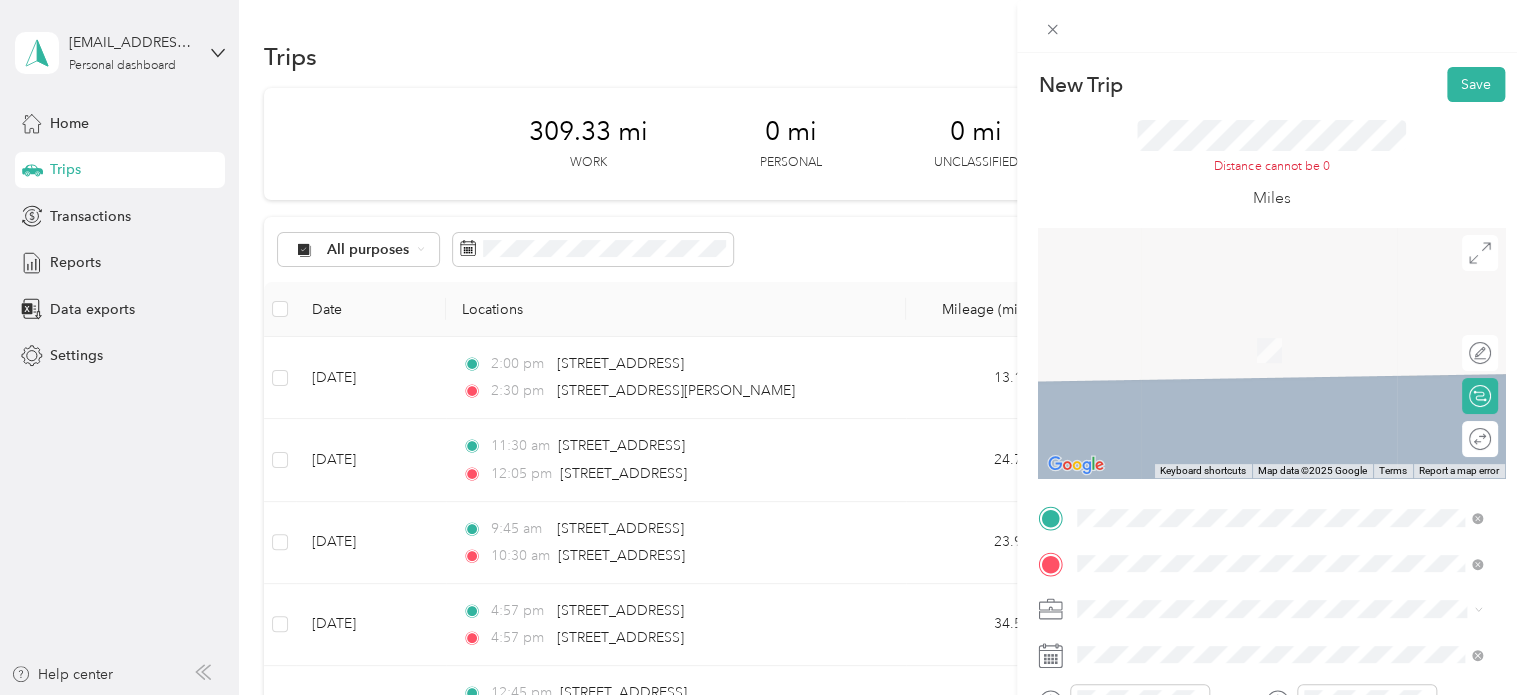 click on "[STREET_ADDRESS][US_STATE]" at bounding box center [1215, 275] 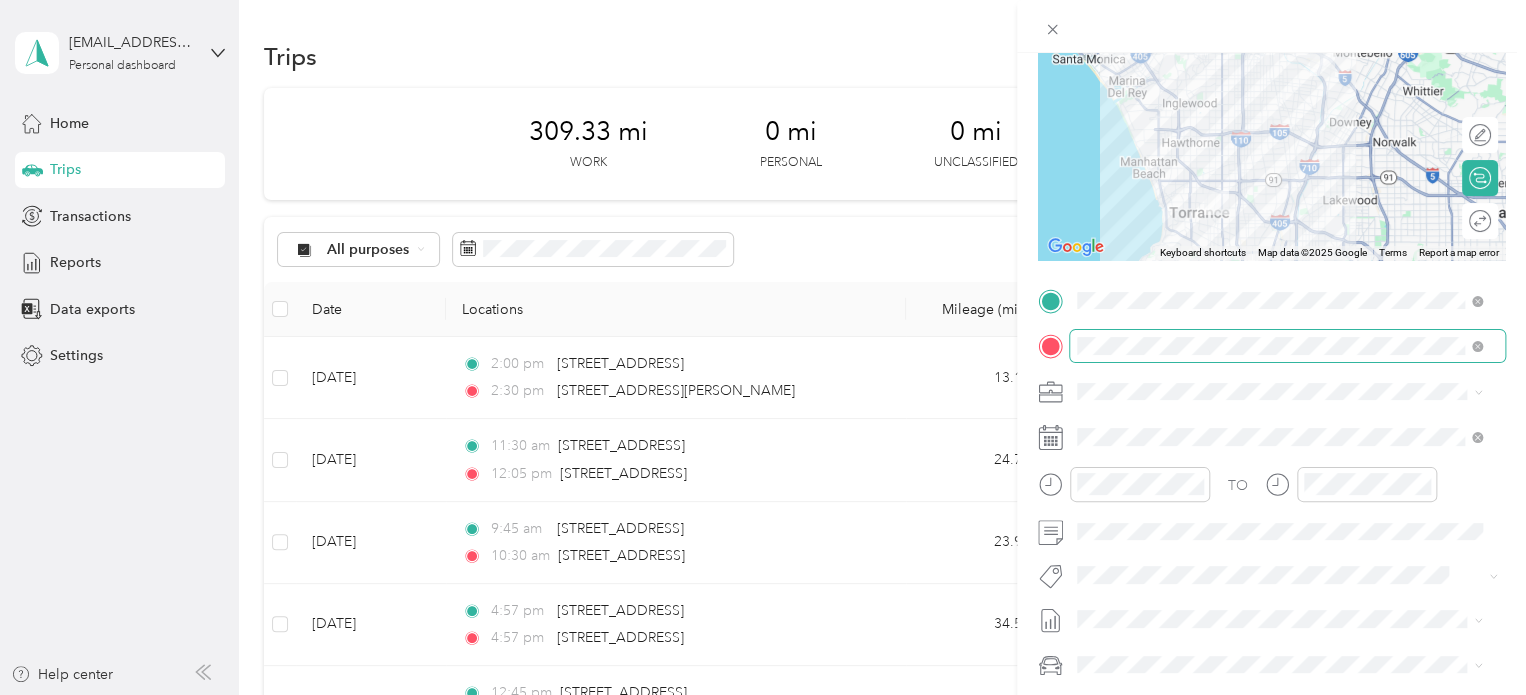 scroll, scrollTop: 300, scrollLeft: 0, axis: vertical 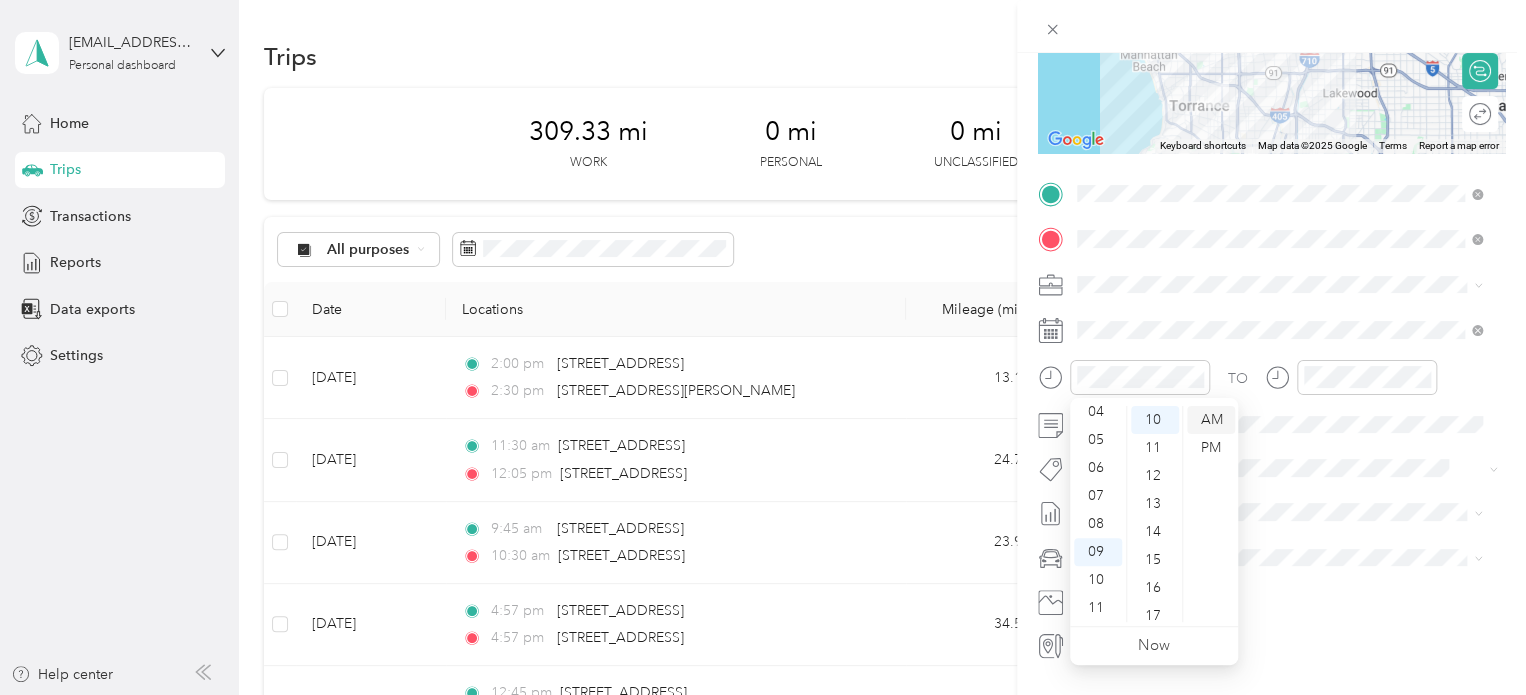 click on "AM" at bounding box center [1211, 420] 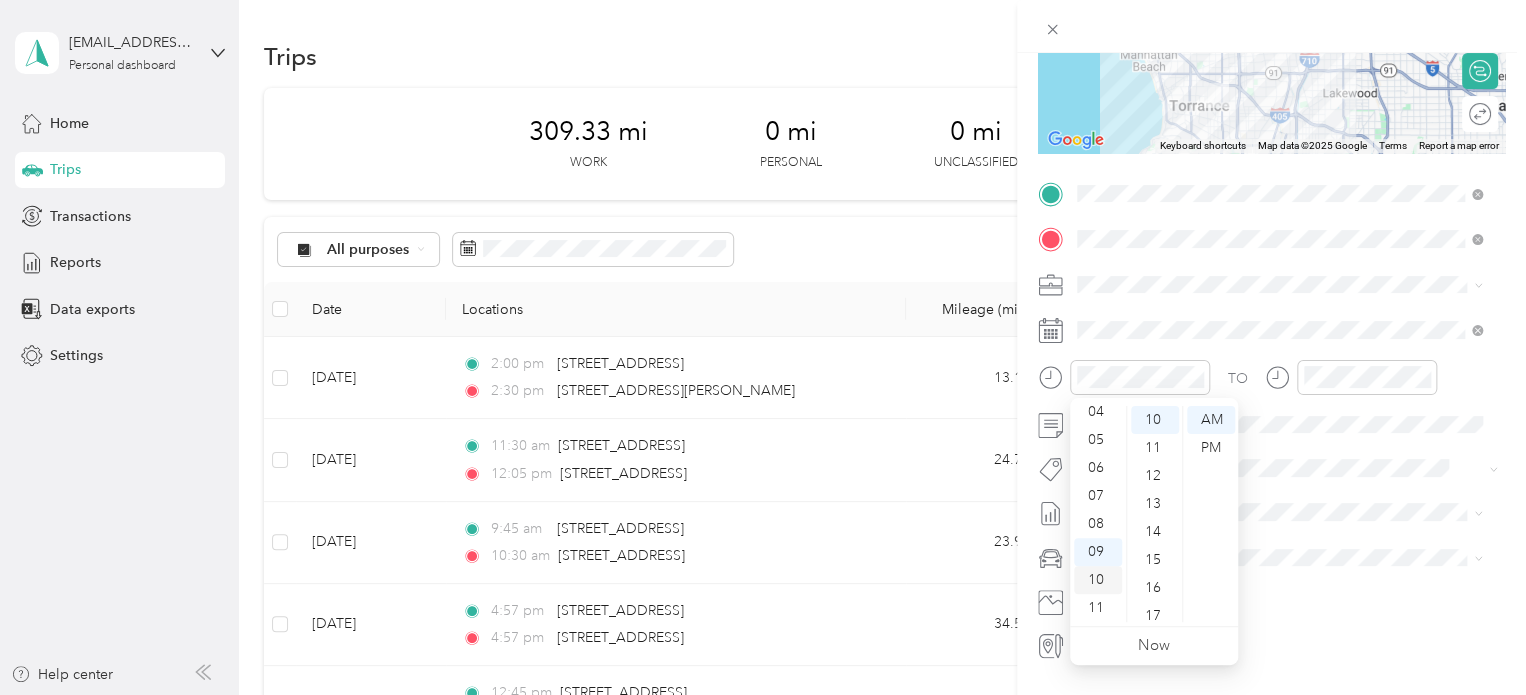 click on "10" at bounding box center [1098, 580] 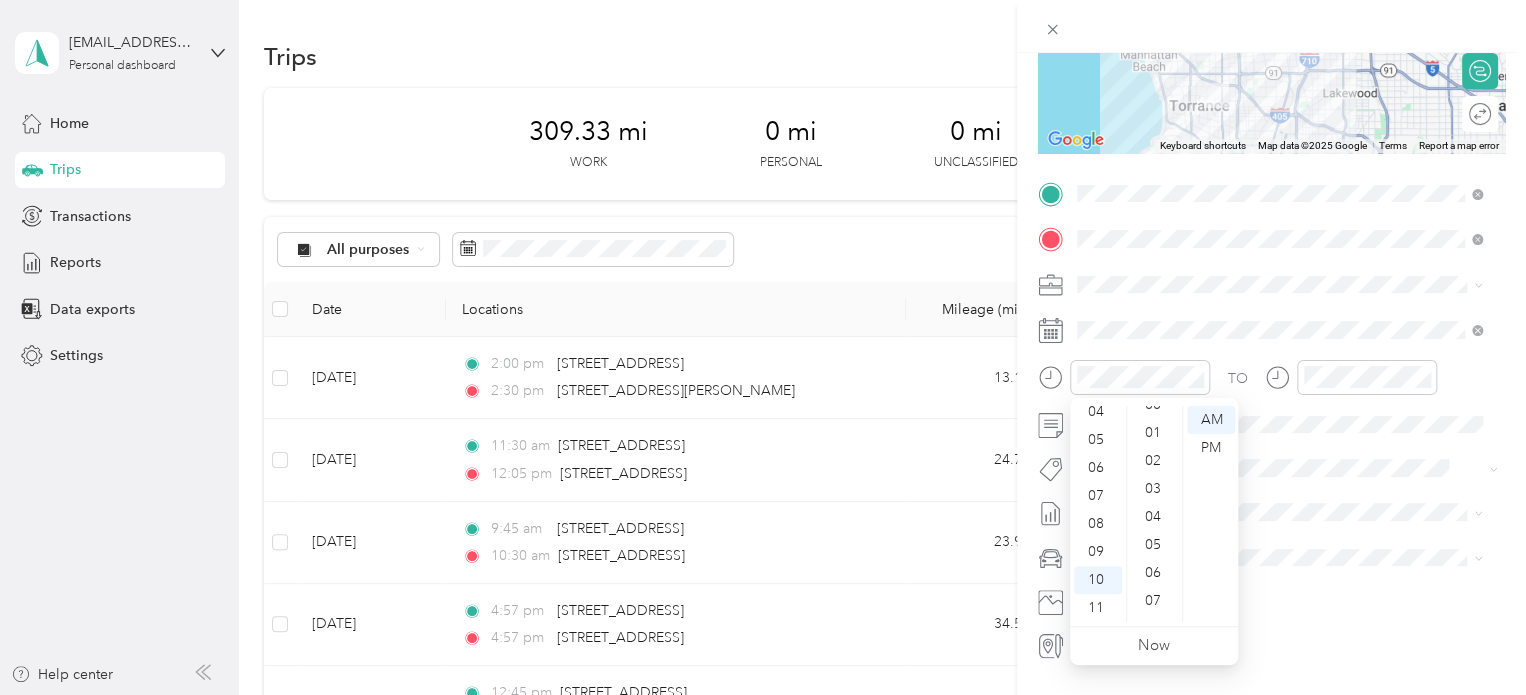 scroll, scrollTop: 0, scrollLeft: 0, axis: both 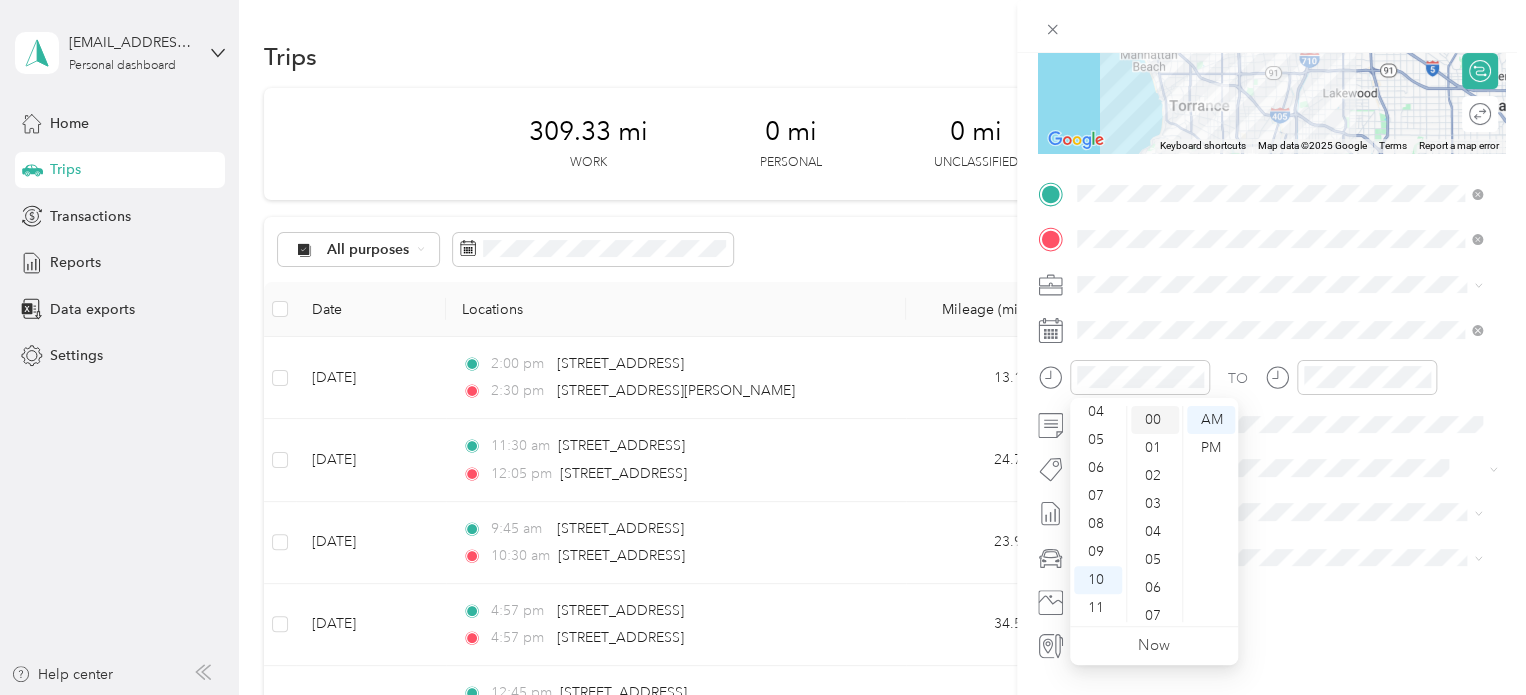 click on "00" at bounding box center (1155, 420) 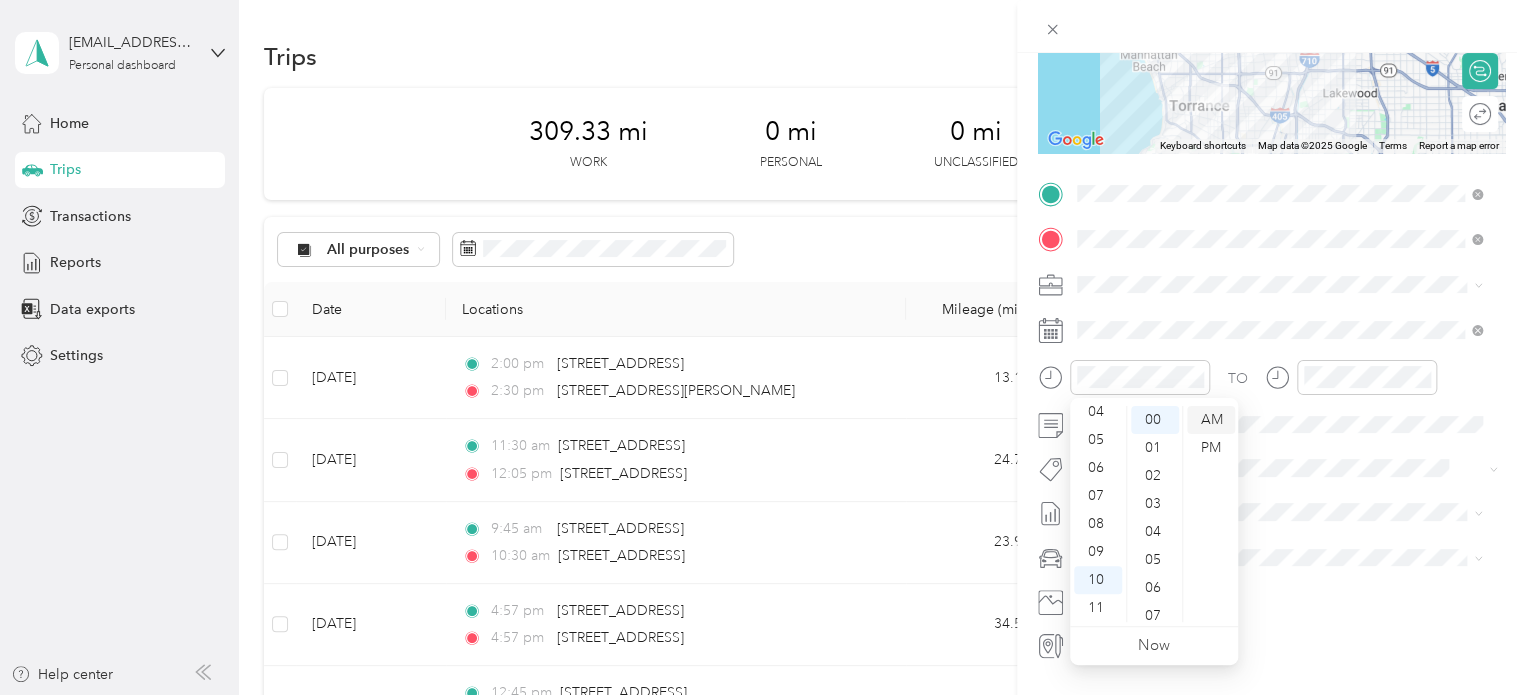 click on "AM" at bounding box center [1211, 420] 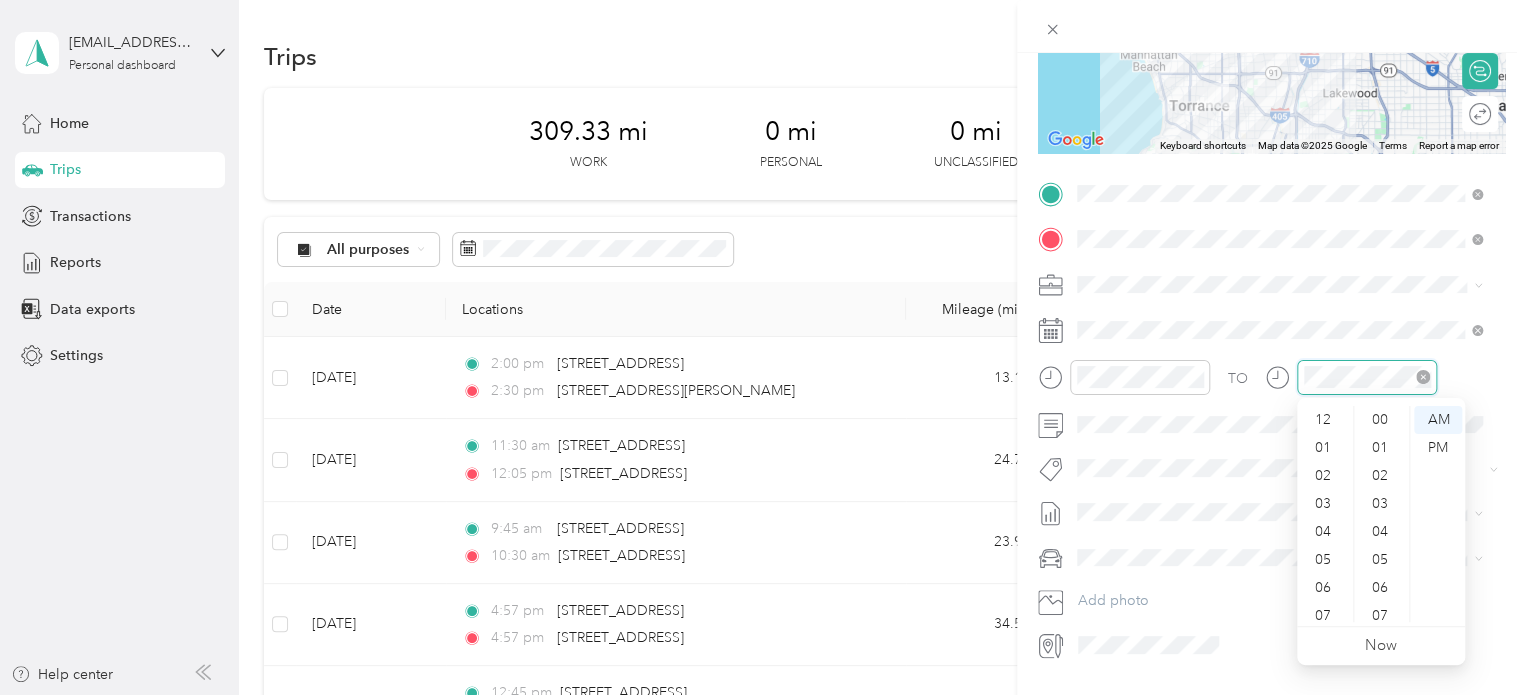 scroll, scrollTop: 280, scrollLeft: 0, axis: vertical 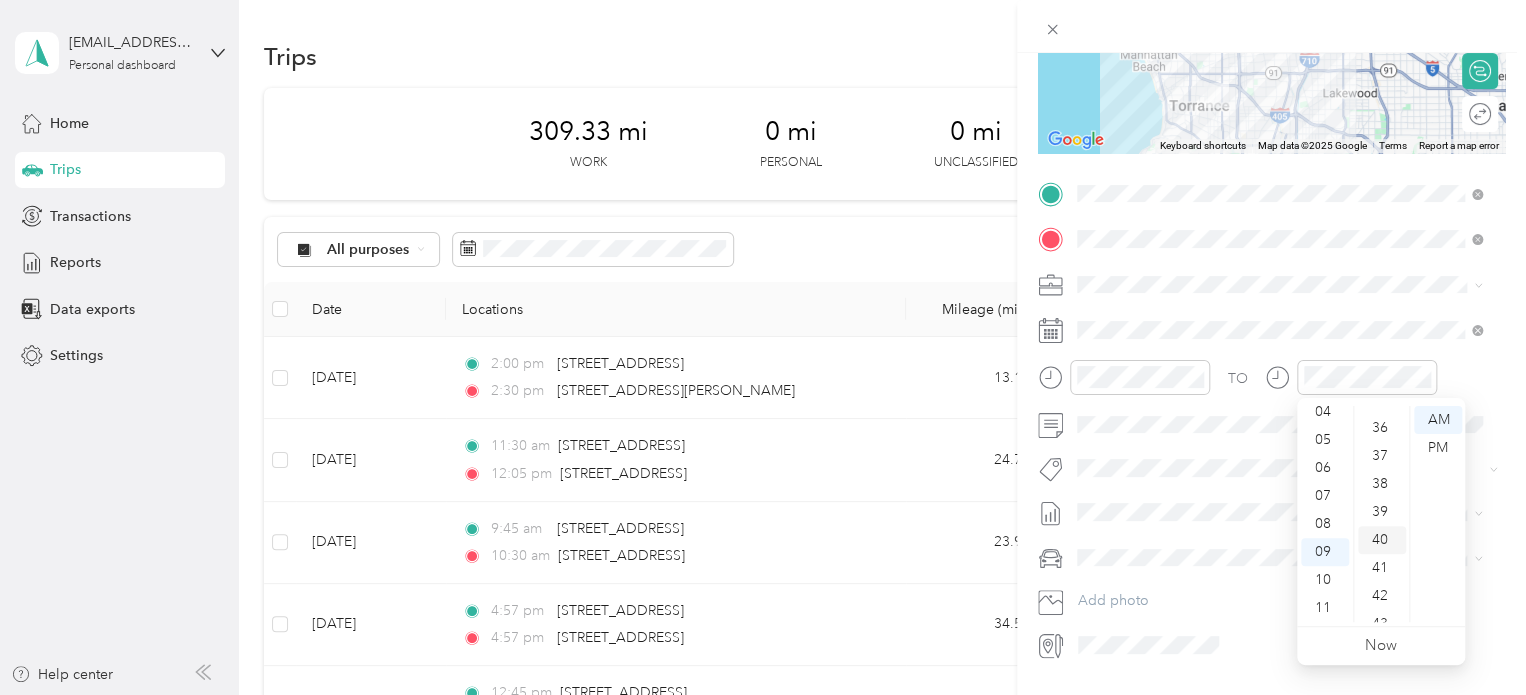 click on "40" at bounding box center [1382, 540] 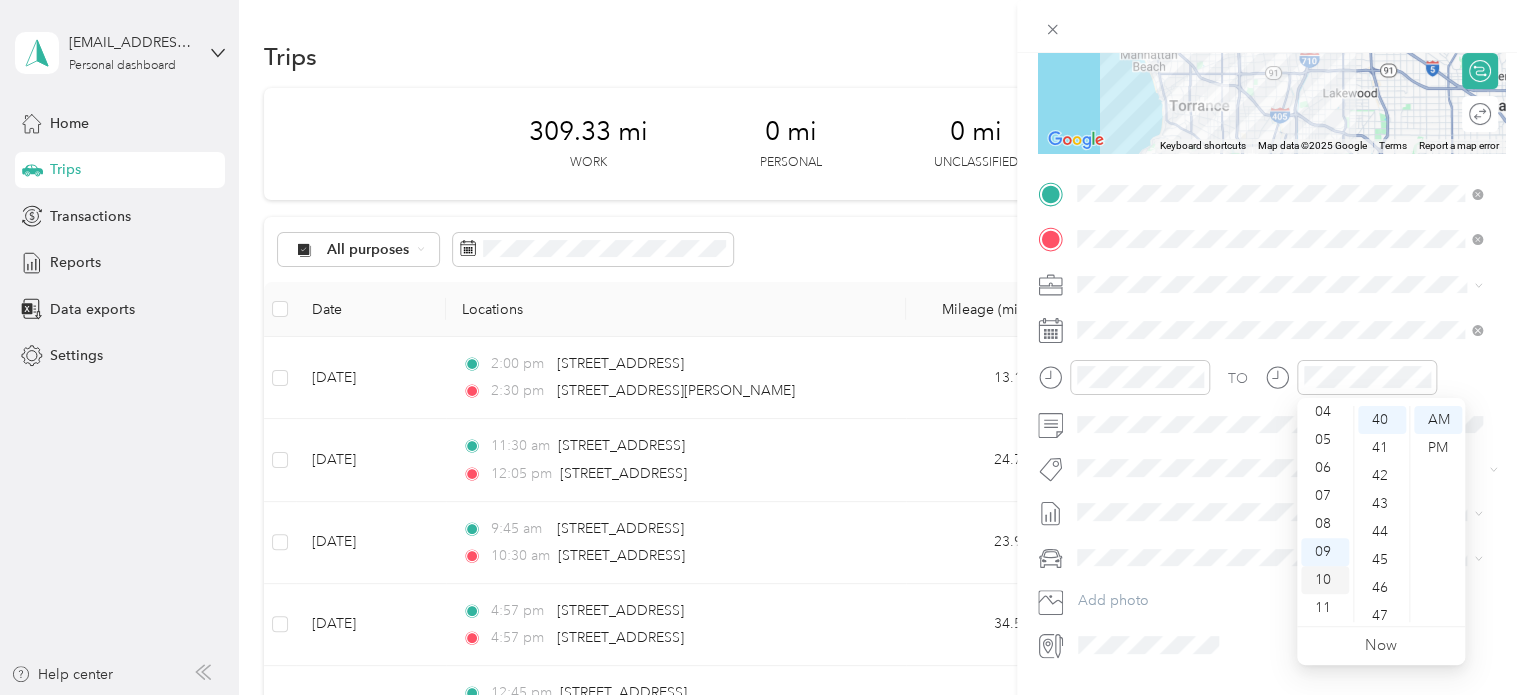 click on "10" at bounding box center (1325, 580) 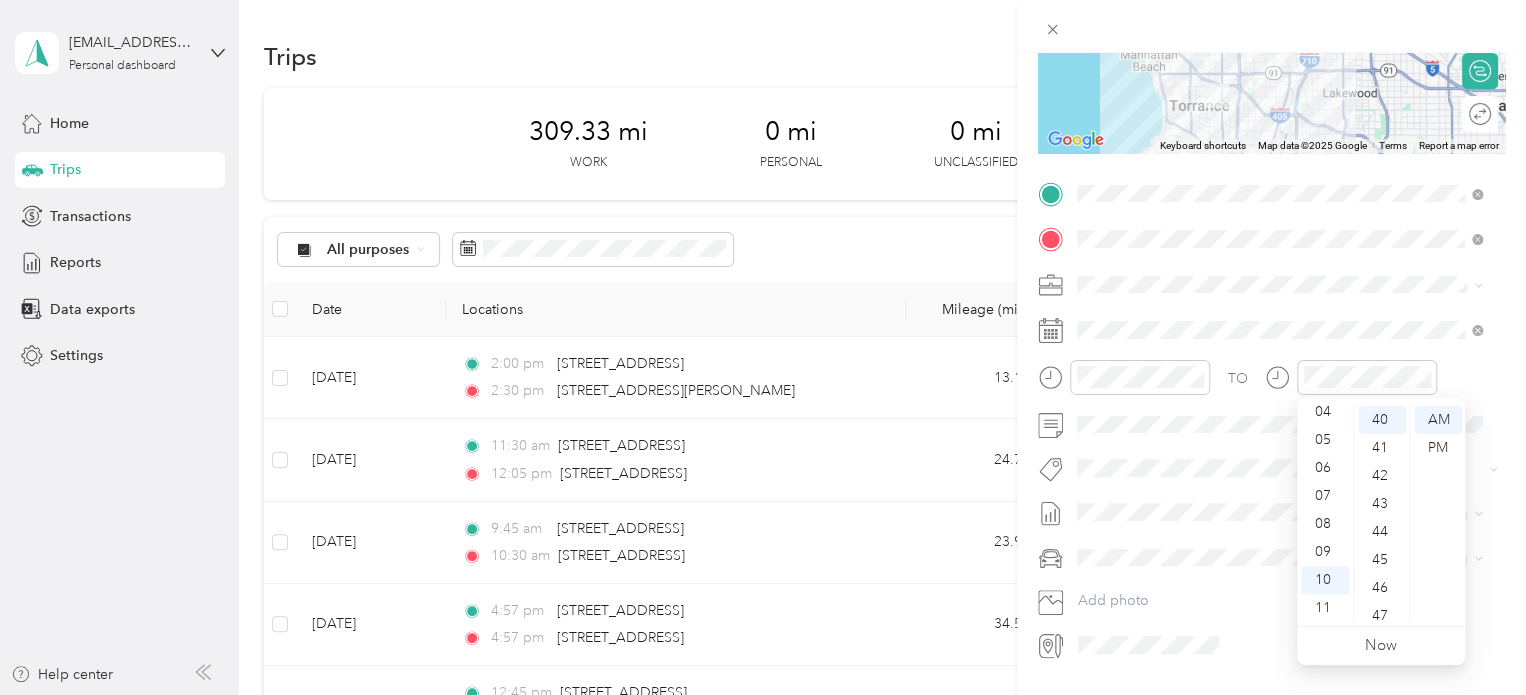 click on "TO" at bounding box center (1271, 384) 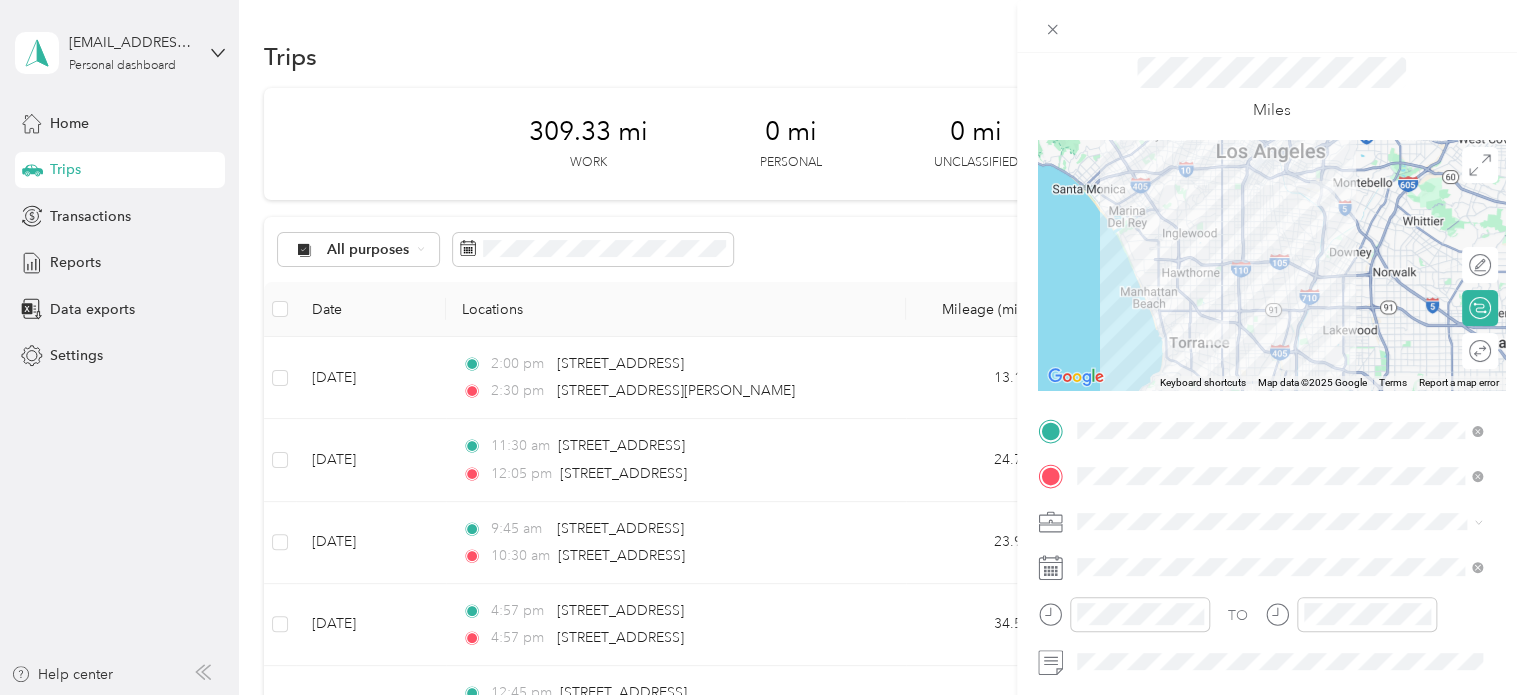scroll, scrollTop: 0, scrollLeft: 0, axis: both 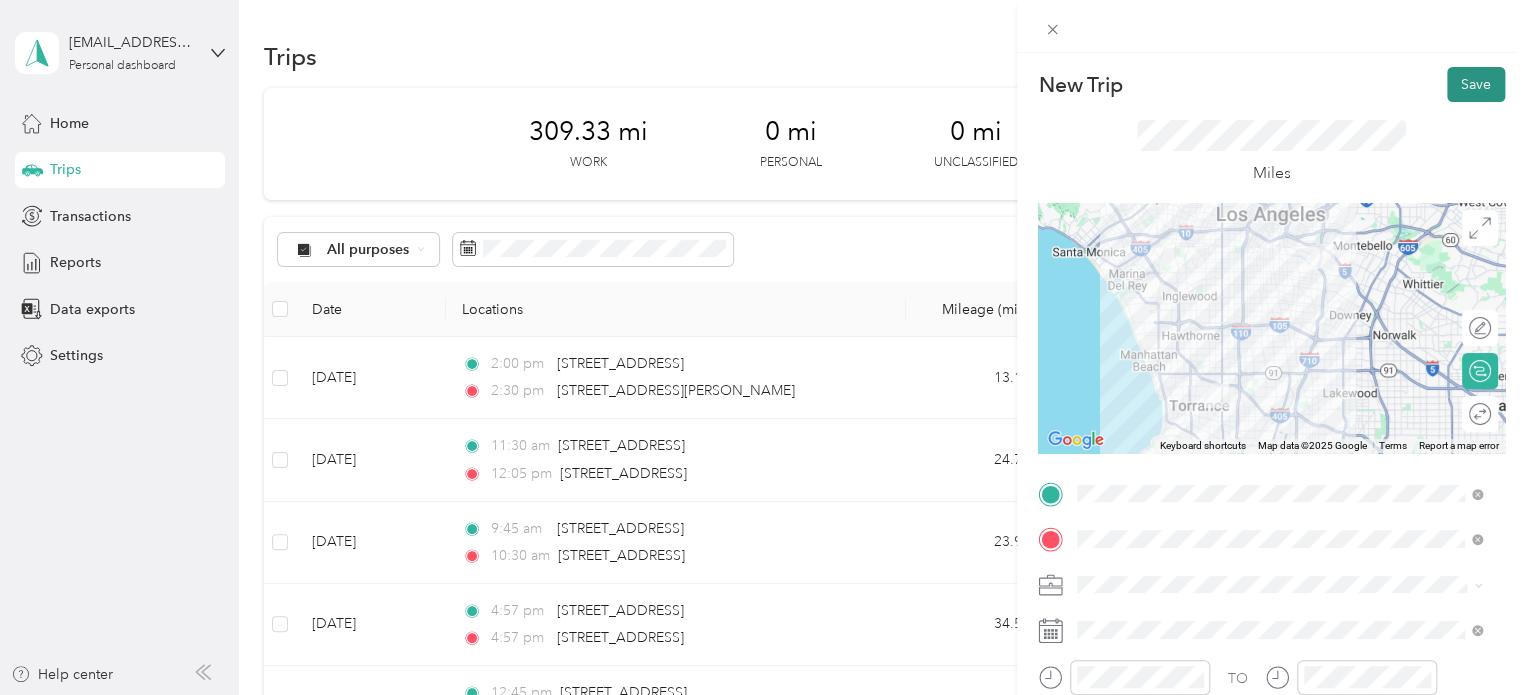 click on "Save" at bounding box center [1476, 84] 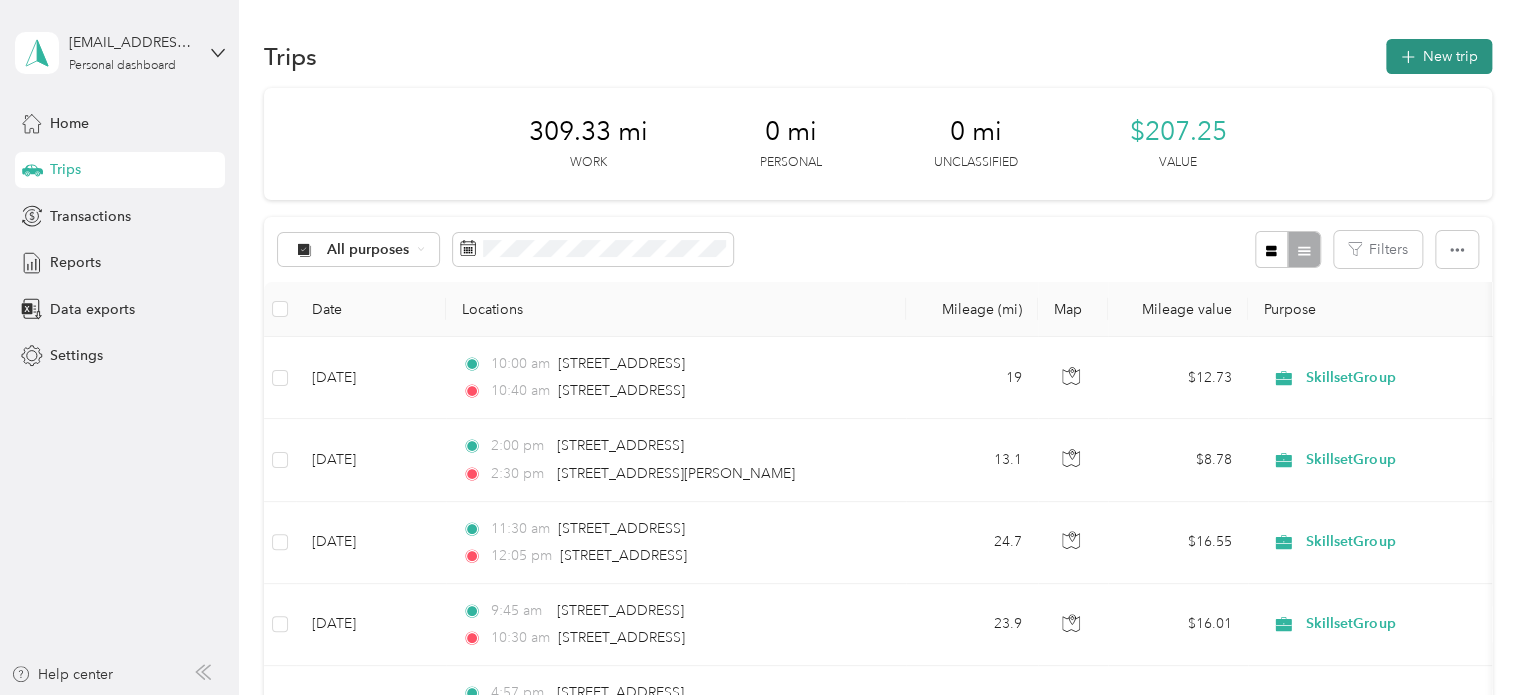 click on "New trip" at bounding box center [1439, 56] 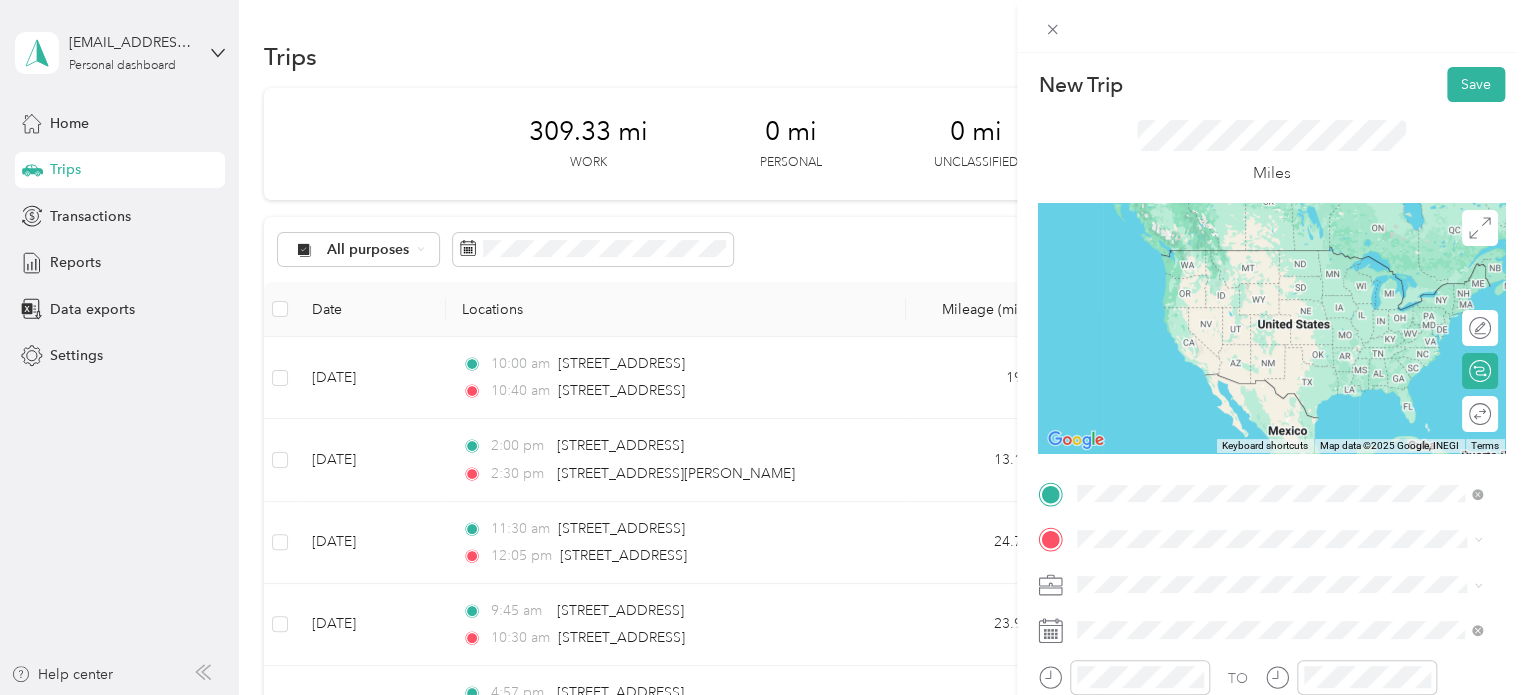 click on "[STREET_ADDRESS][US_STATE]" at bounding box center [1215, 250] 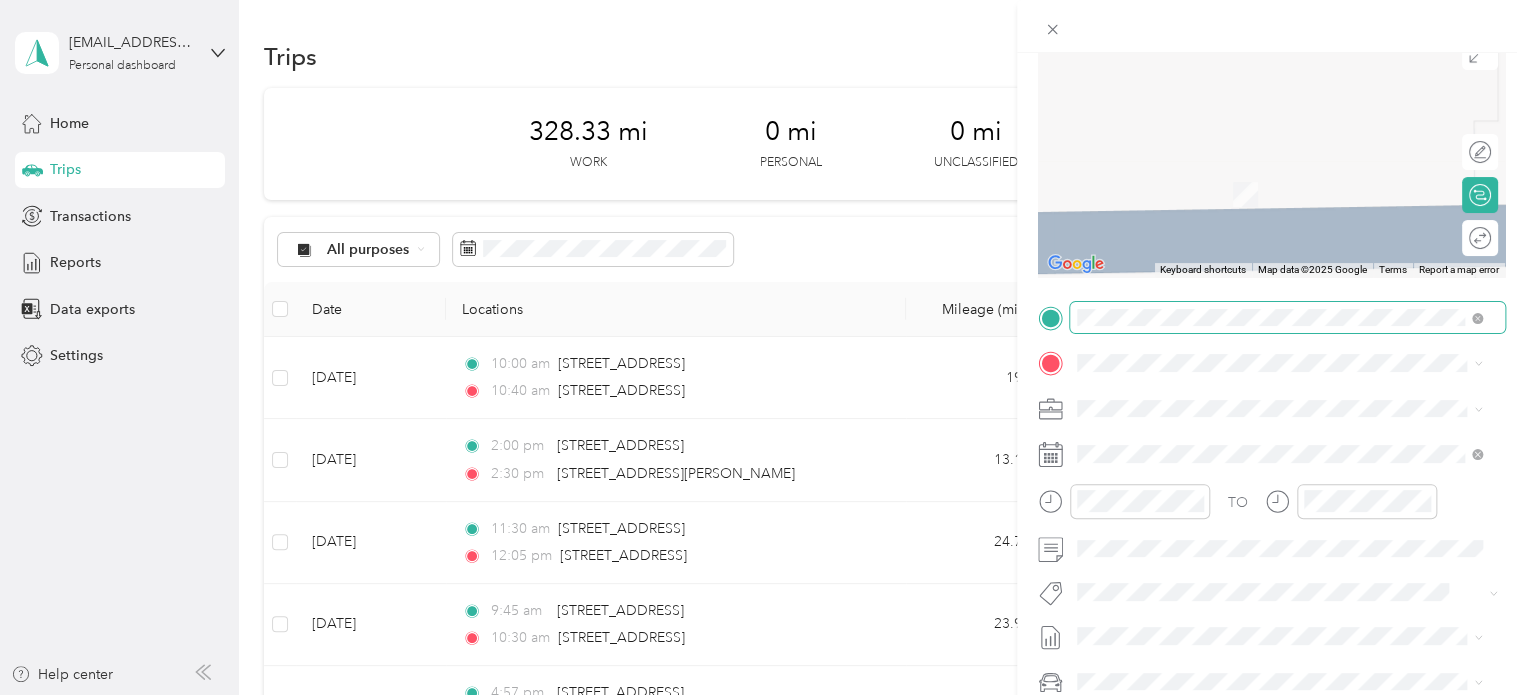 scroll, scrollTop: 200, scrollLeft: 0, axis: vertical 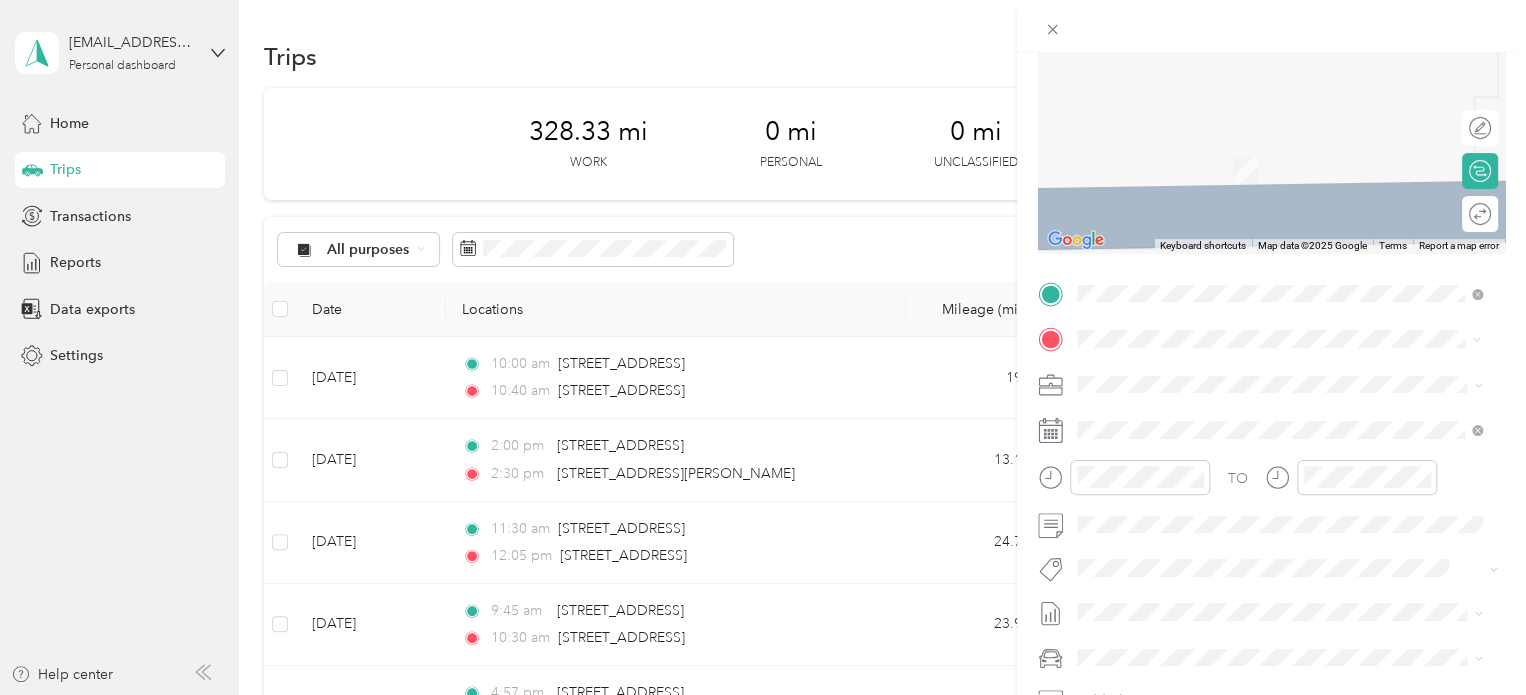 click on "[STREET_ADDRESS][PERSON_NAME][US_STATE]" at bounding box center (1270, 411) 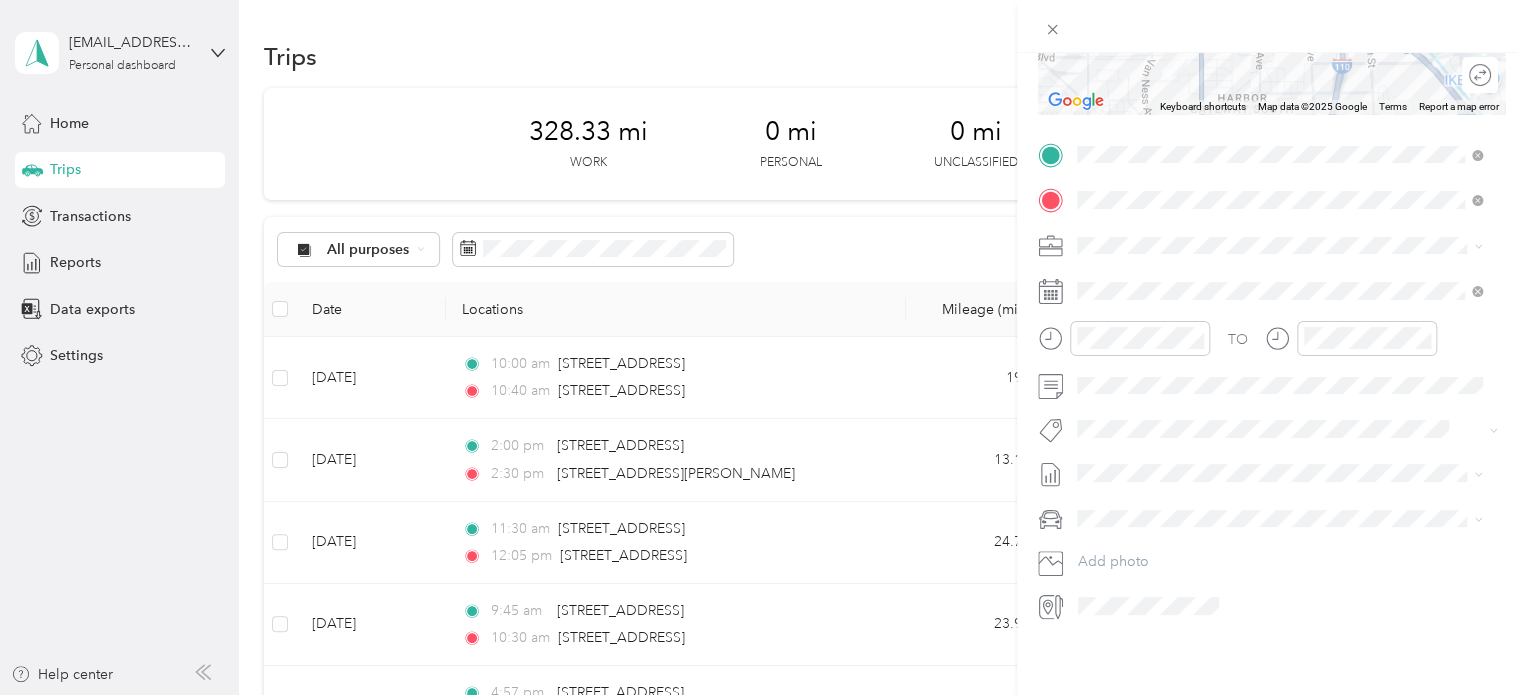 scroll, scrollTop: 353, scrollLeft: 0, axis: vertical 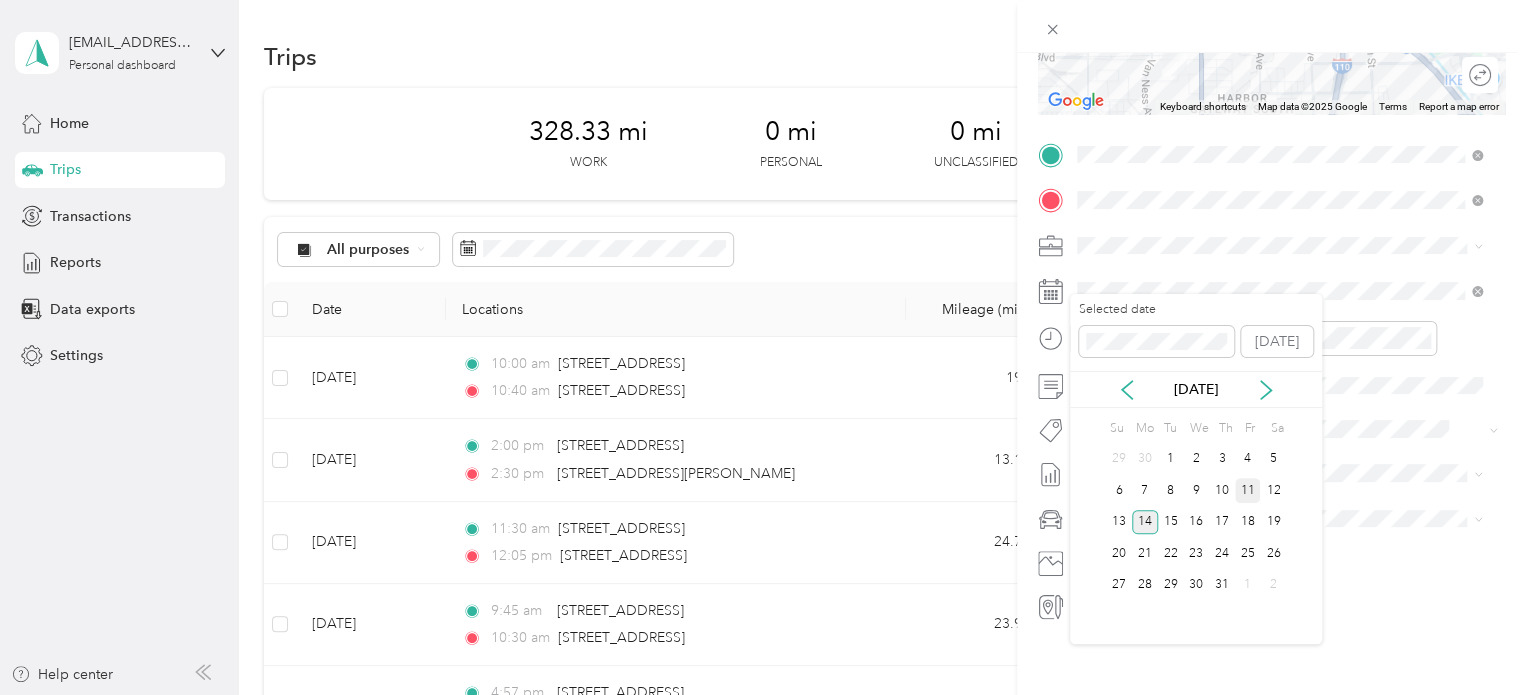 click on "11" at bounding box center (1248, 490) 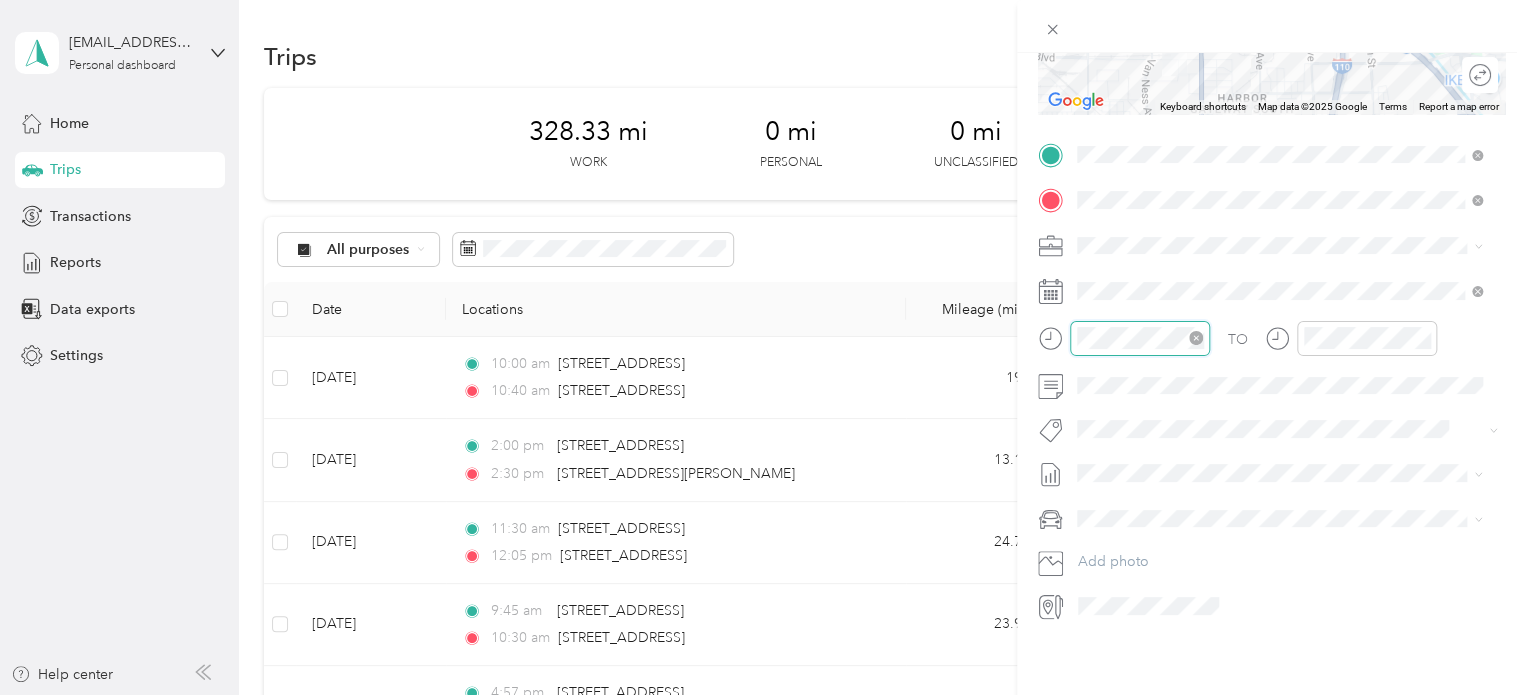scroll, scrollTop: 120, scrollLeft: 0, axis: vertical 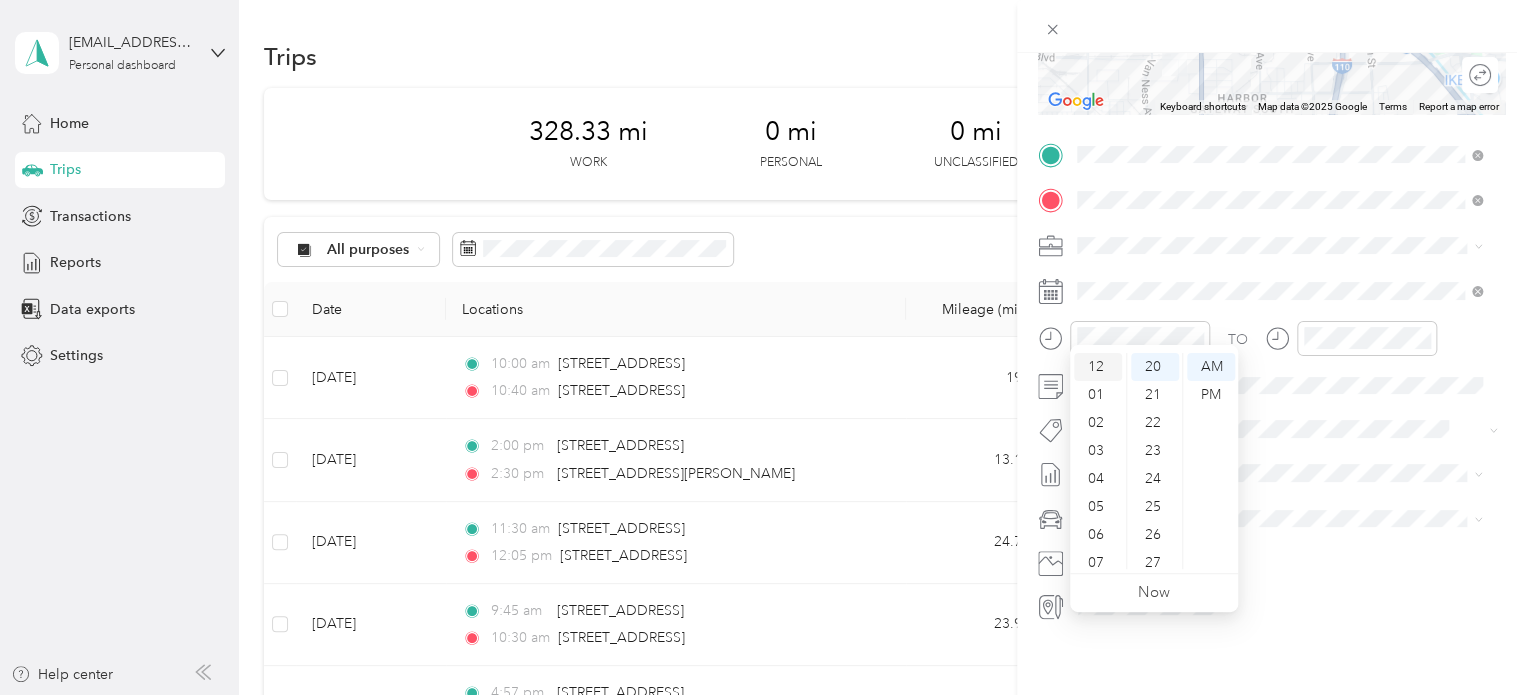 click on "12" at bounding box center (1098, 367) 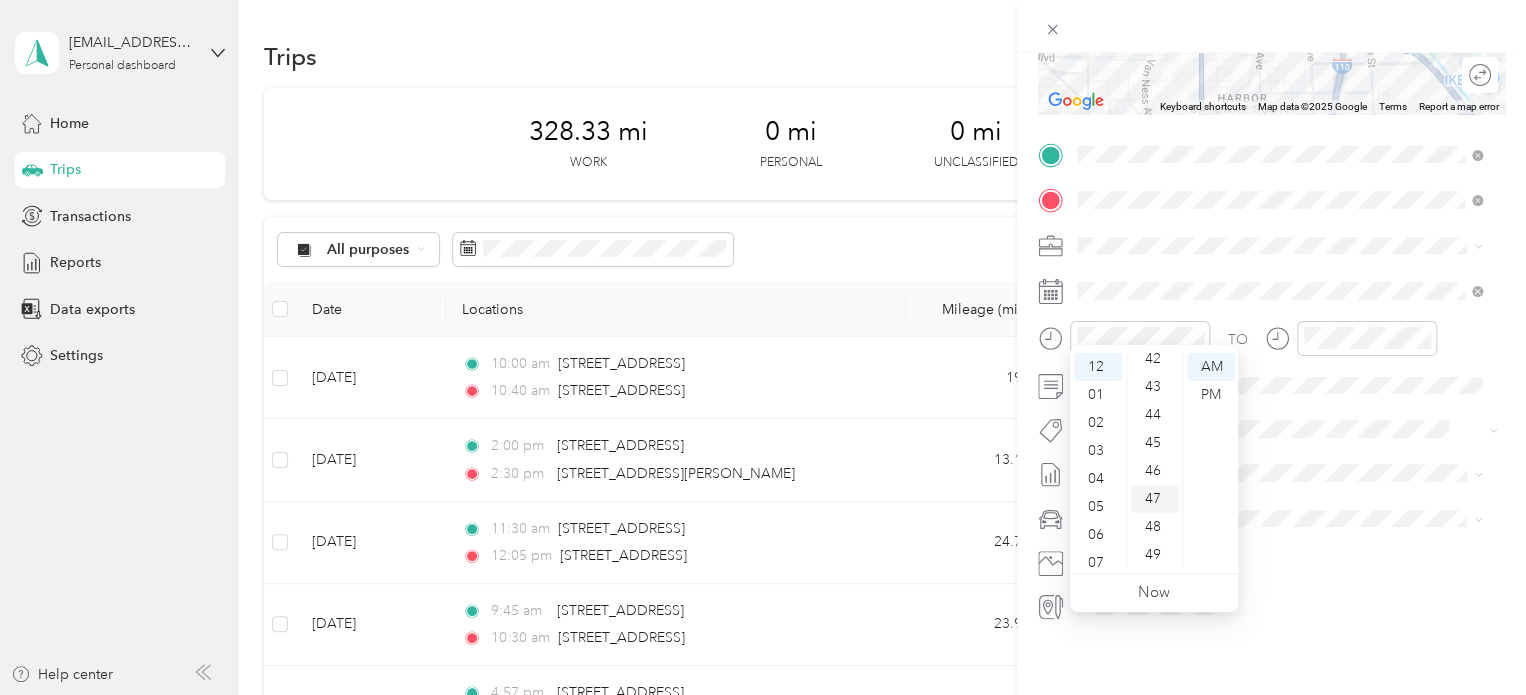 scroll, scrollTop: 764, scrollLeft: 0, axis: vertical 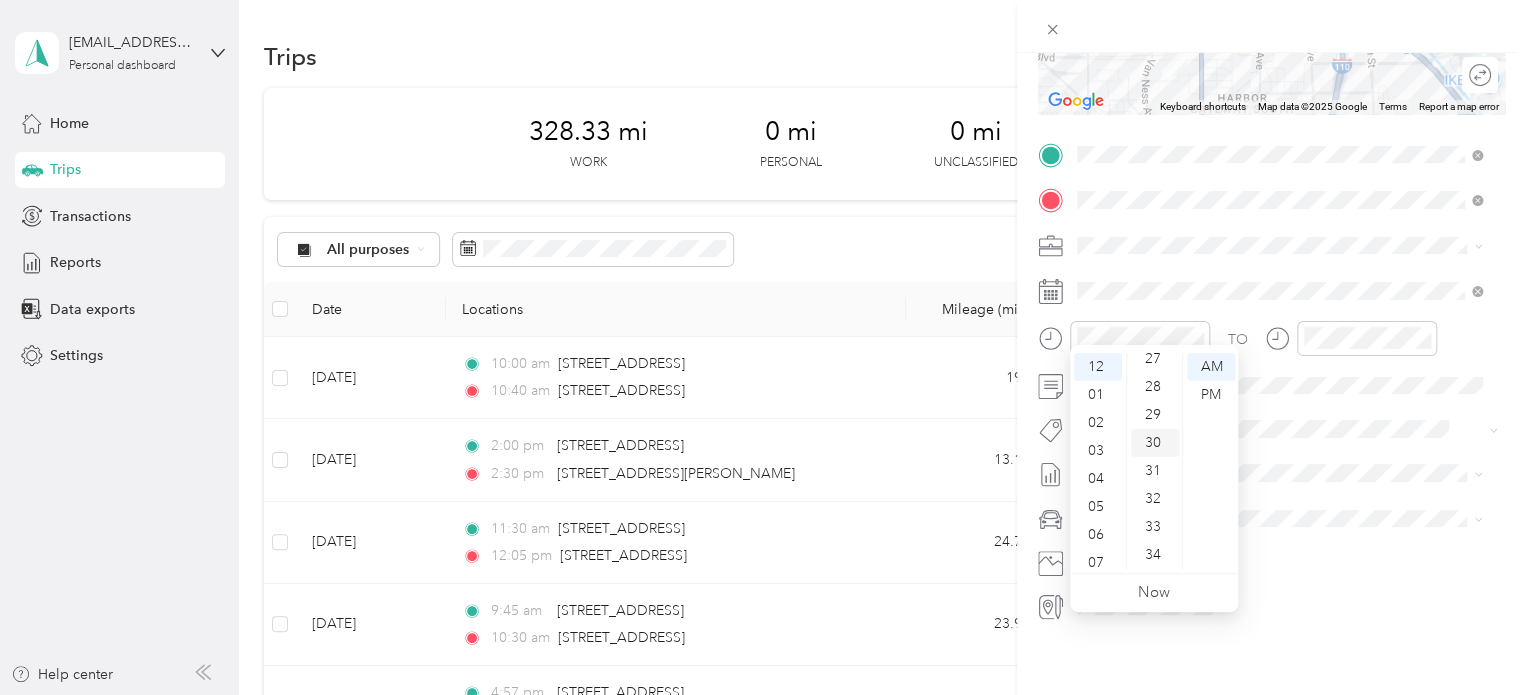click on "30" at bounding box center [1155, 443] 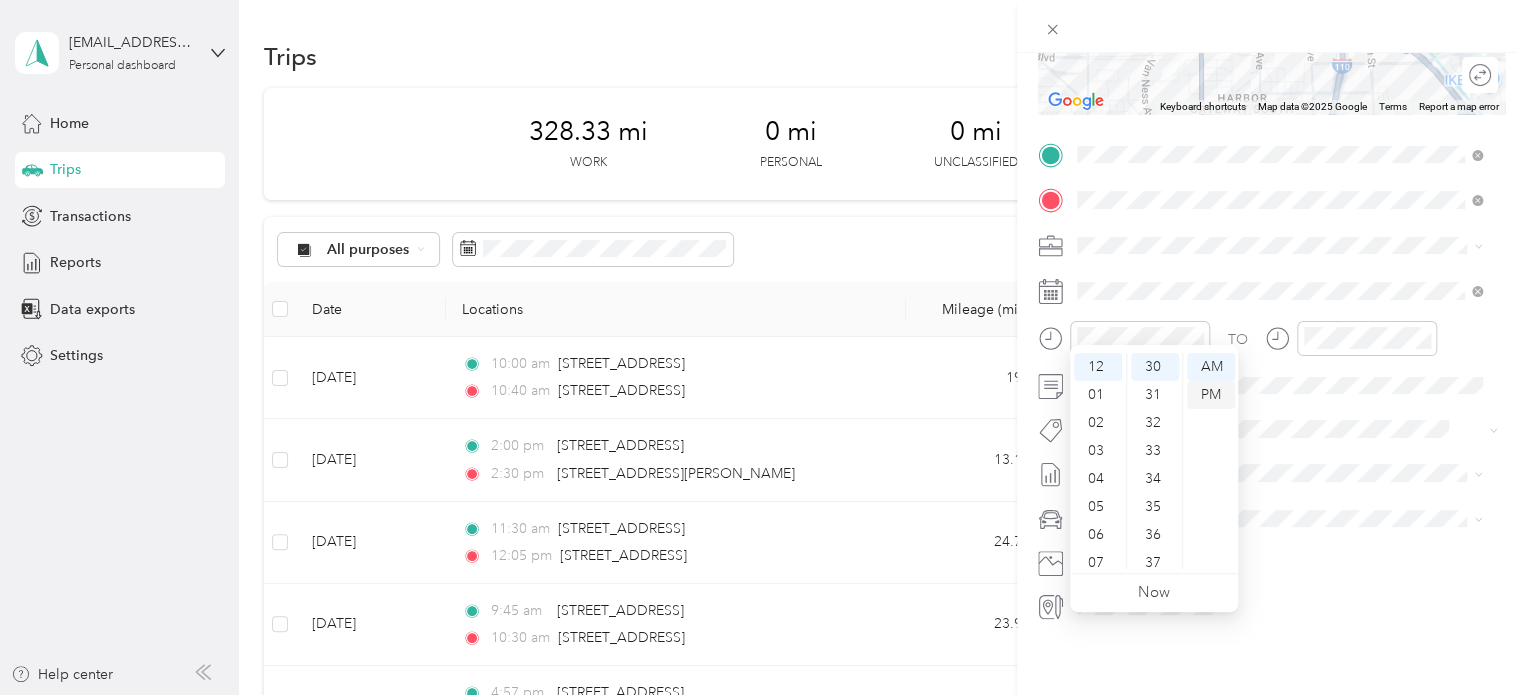 click on "PM" at bounding box center [1211, 395] 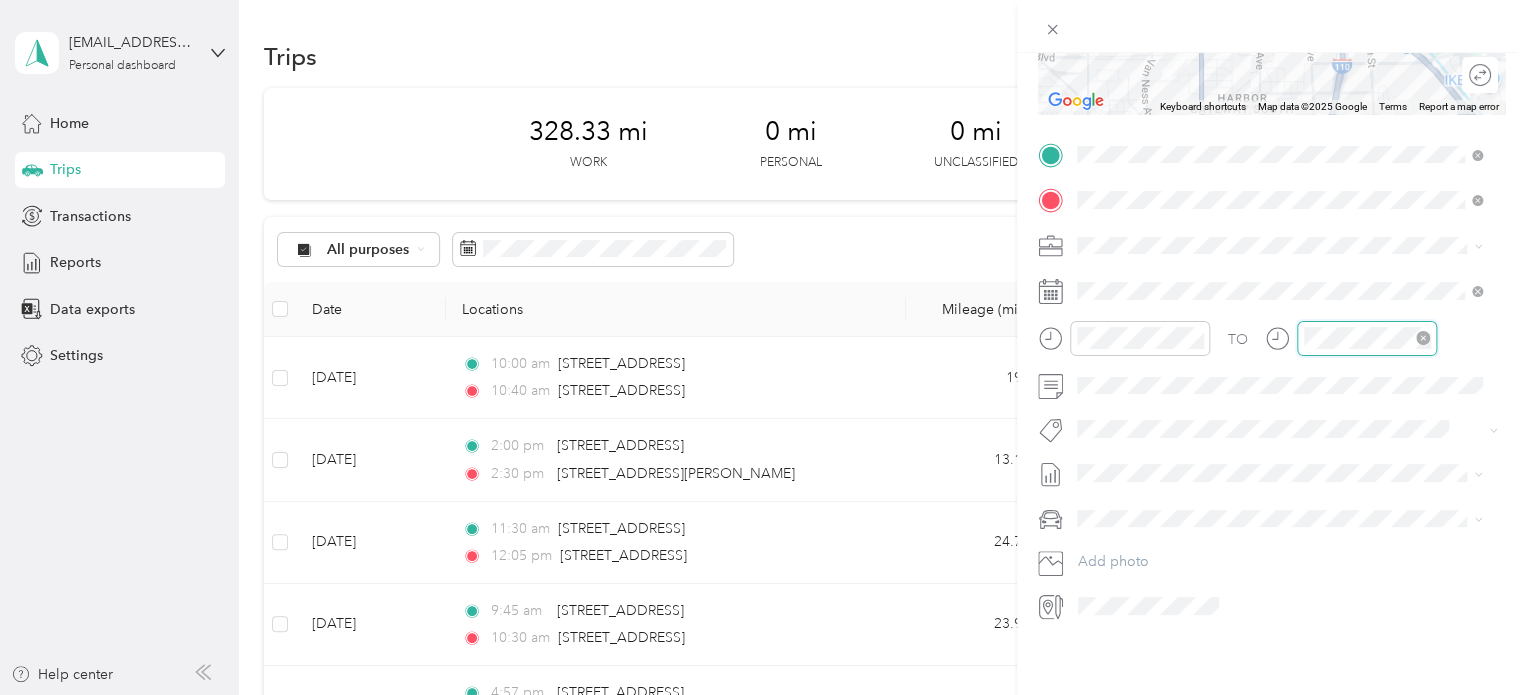 scroll, scrollTop: 560, scrollLeft: 0, axis: vertical 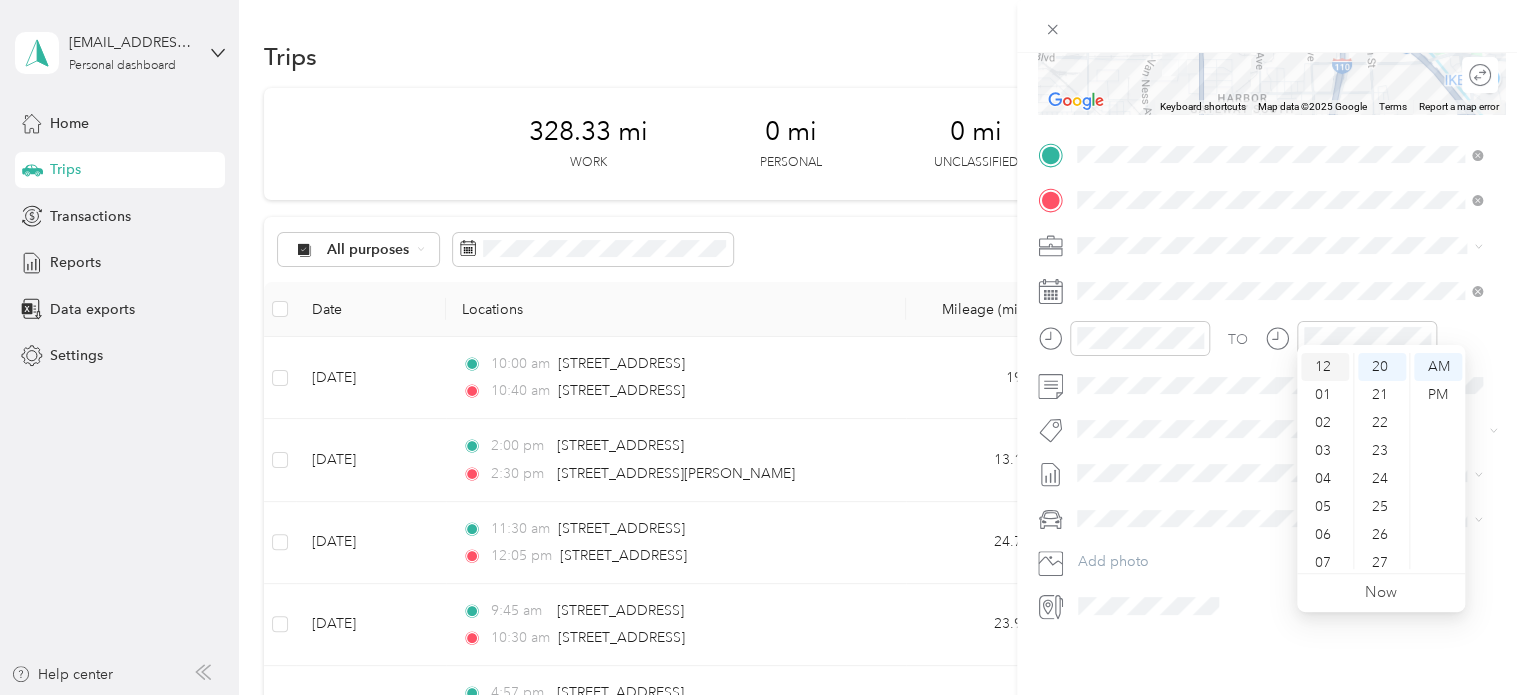 click on "12" at bounding box center [1325, 367] 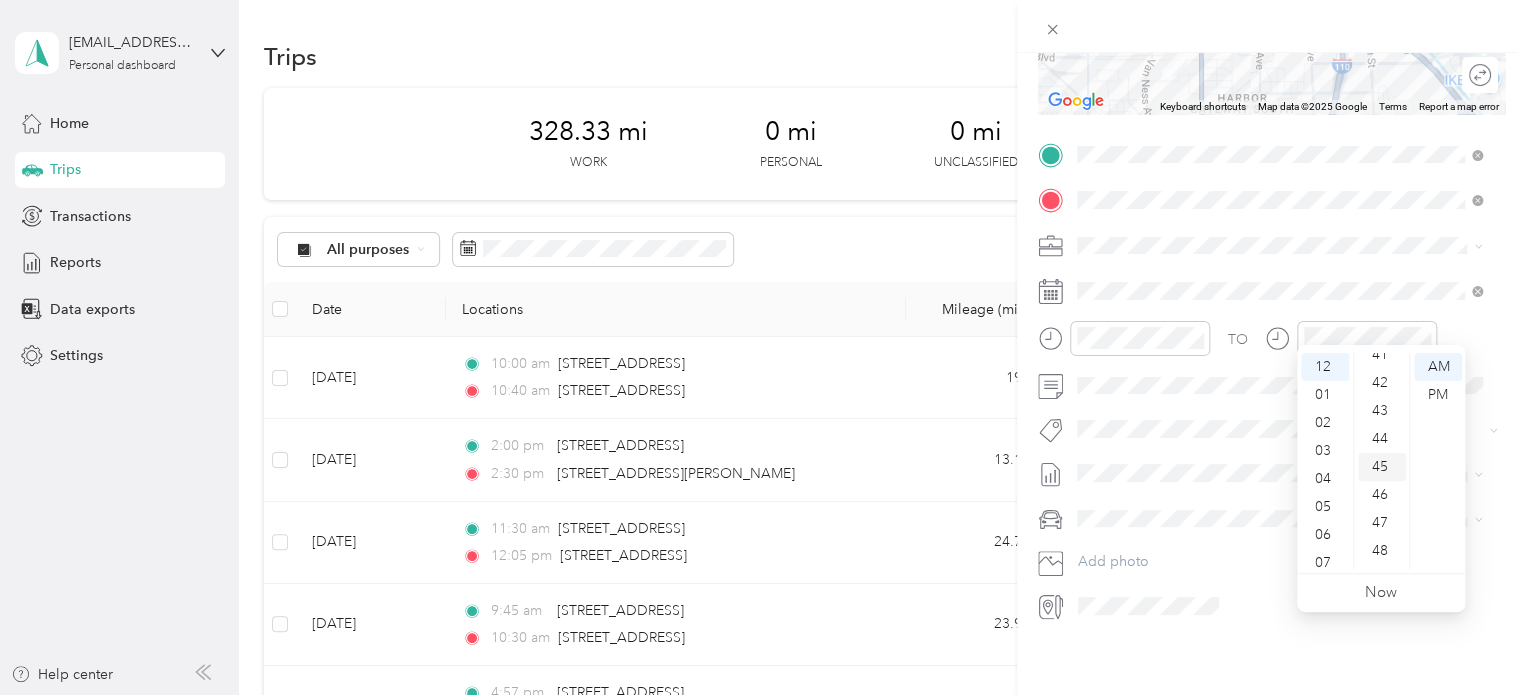 click on "45" at bounding box center (1382, 467) 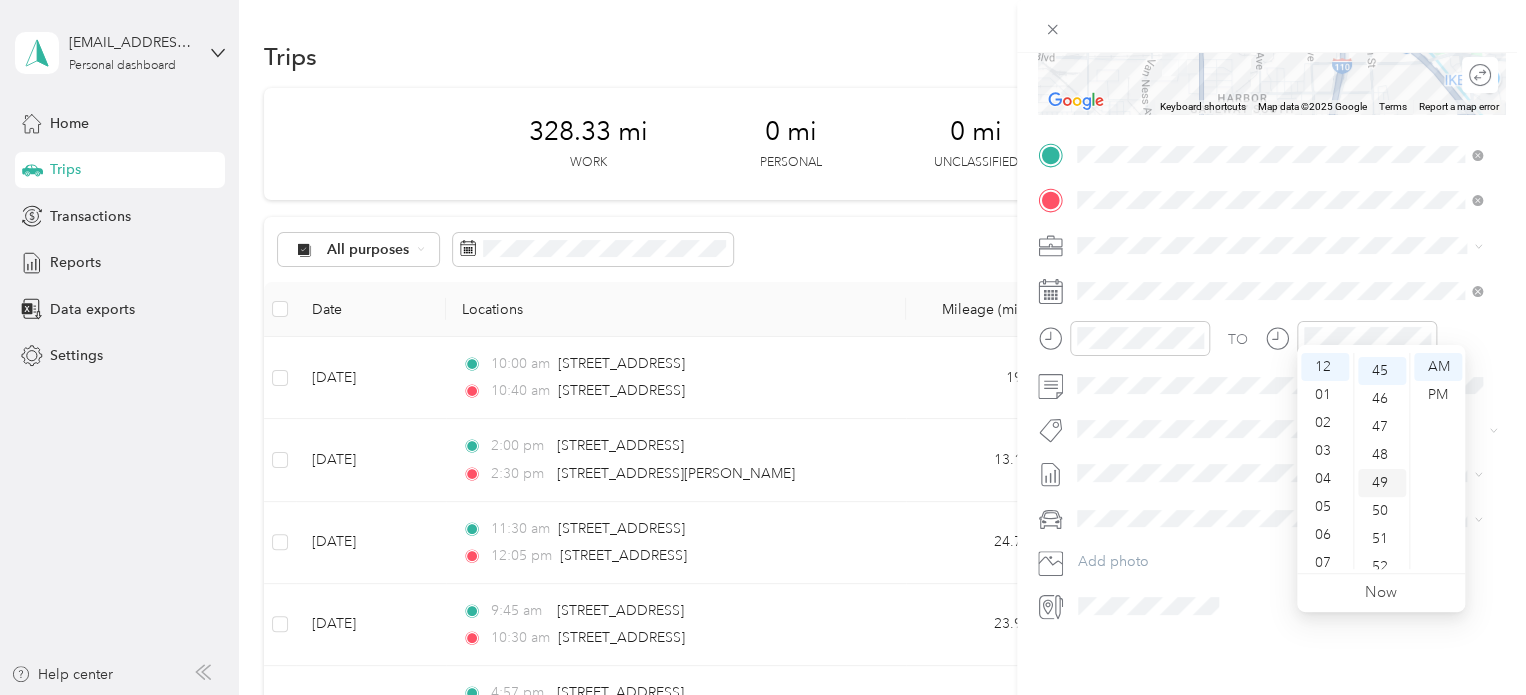 scroll, scrollTop: 1260, scrollLeft: 0, axis: vertical 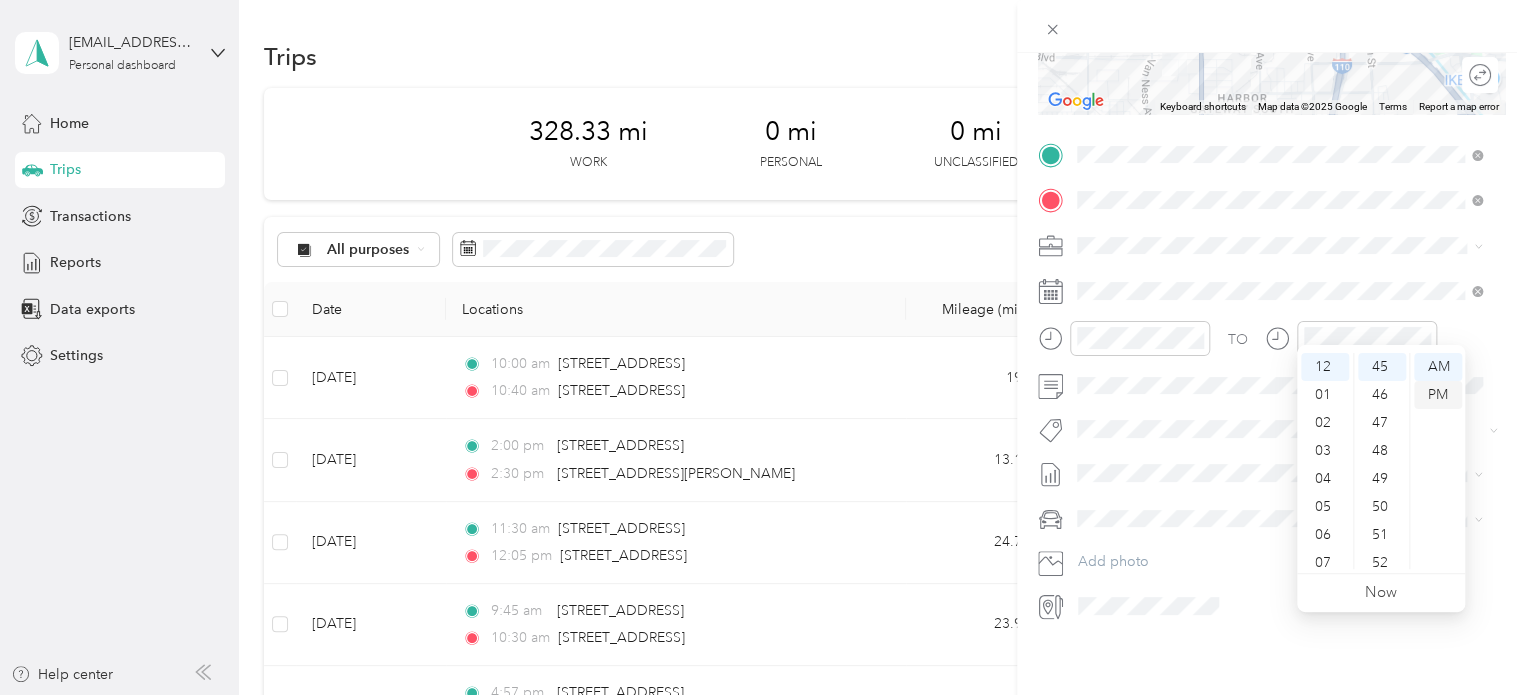 click on "PM" at bounding box center [1438, 395] 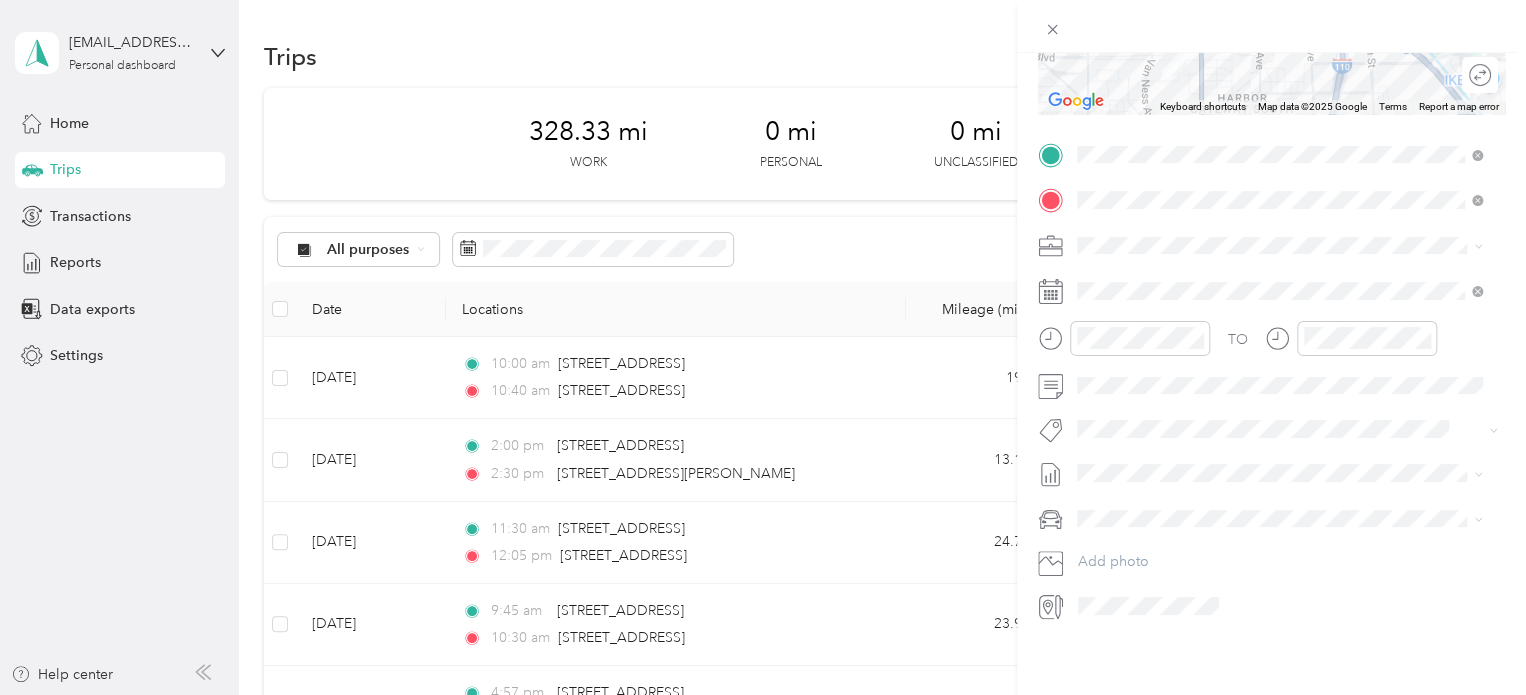 click on "New Trip Save This trip cannot be edited because it is either under review, approved, or paid. Contact your Team Manager to edit it. Miles ← Move left → Move right ↑ Move up ↓ Move down + Zoom in - Zoom out Home Jump left by 75% End Jump right by 75% Page Up Jump up by 75% Page Down Jump down by 75% Keyboard shortcuts Map Data Map data ©2025 Google Map data ©2025 Google 1 km  Click to toggle between metric and imperial units Terms Report a map error Edit route Calculate route Round trip TO Add photo" at bounding box center (1271, 175) 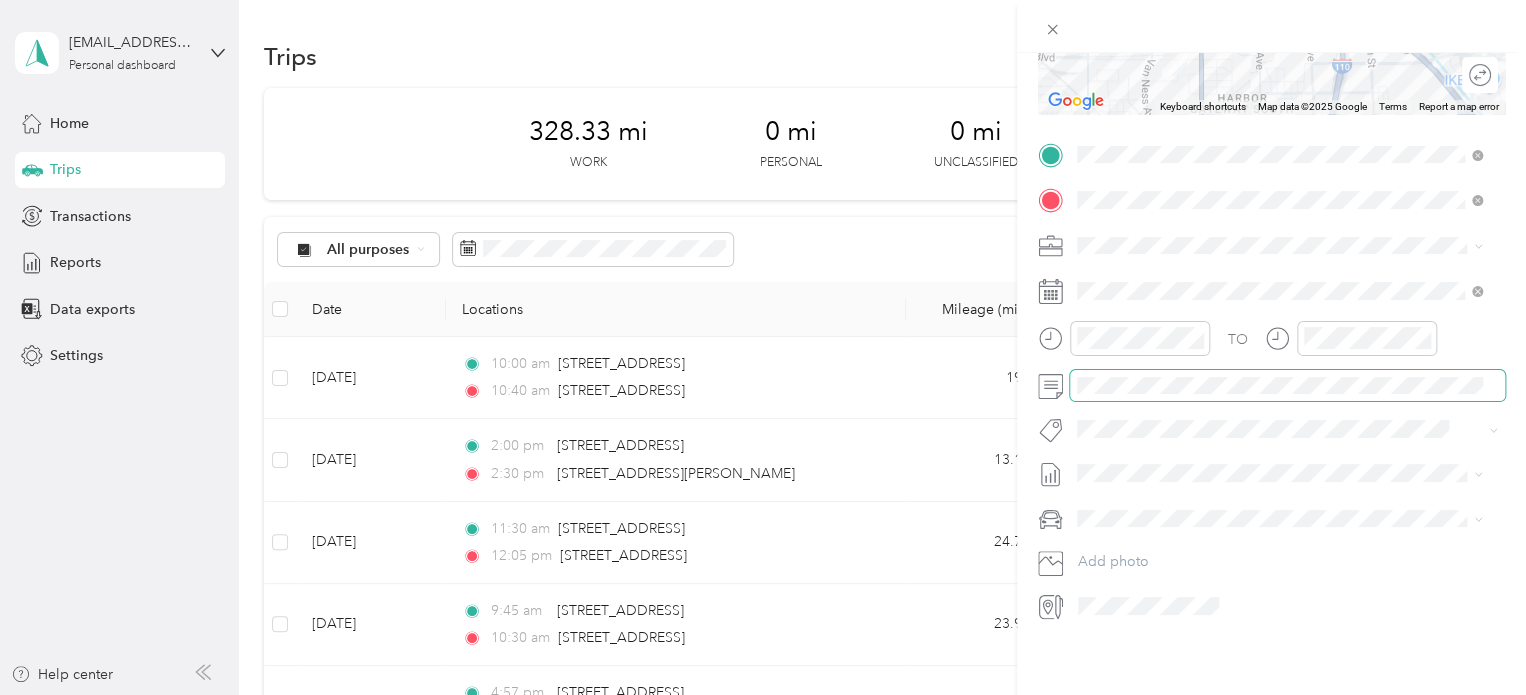 scroll, scrollTop: 353, scrollLeft: 0, axis: vertical 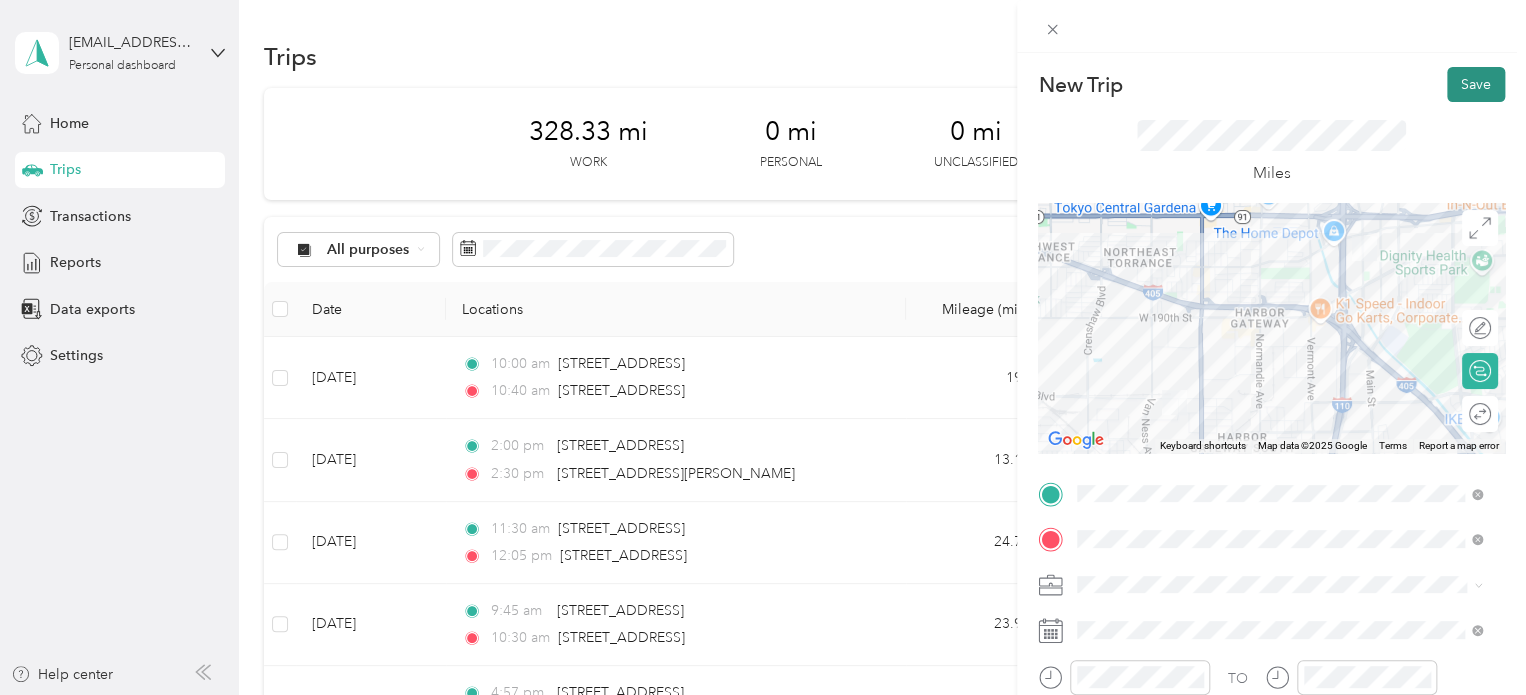 click on "Save" at bounding box center [1476, 84] 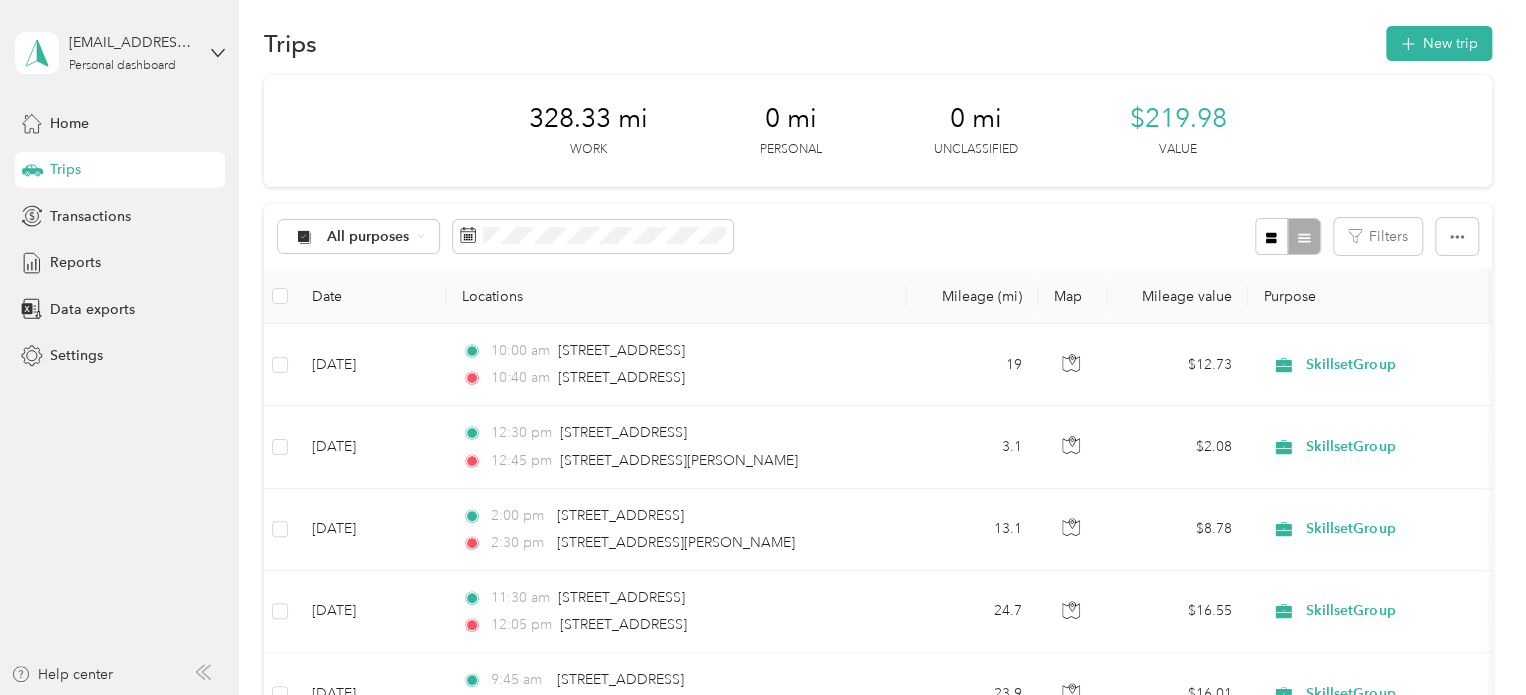 scroll, scrollTop: 0, scrollLeft: 0, axis: both 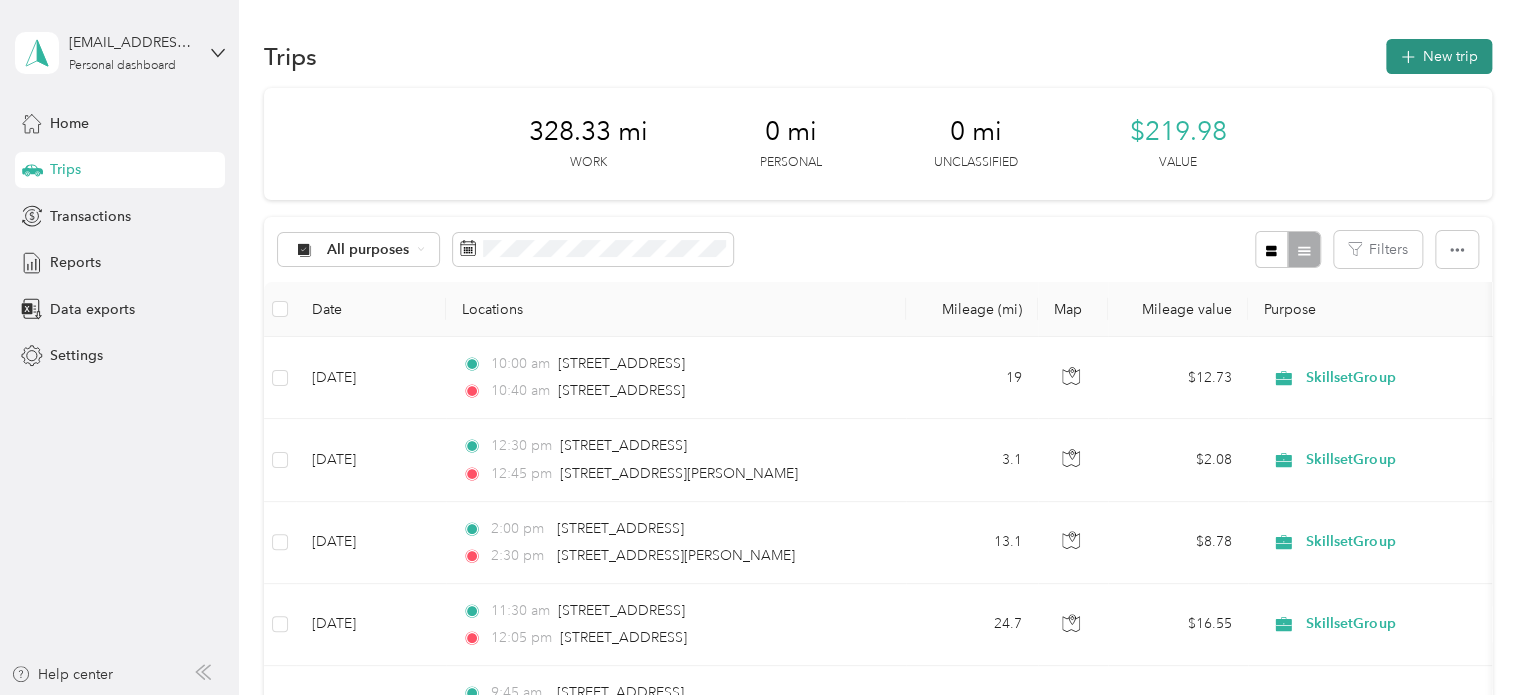 click 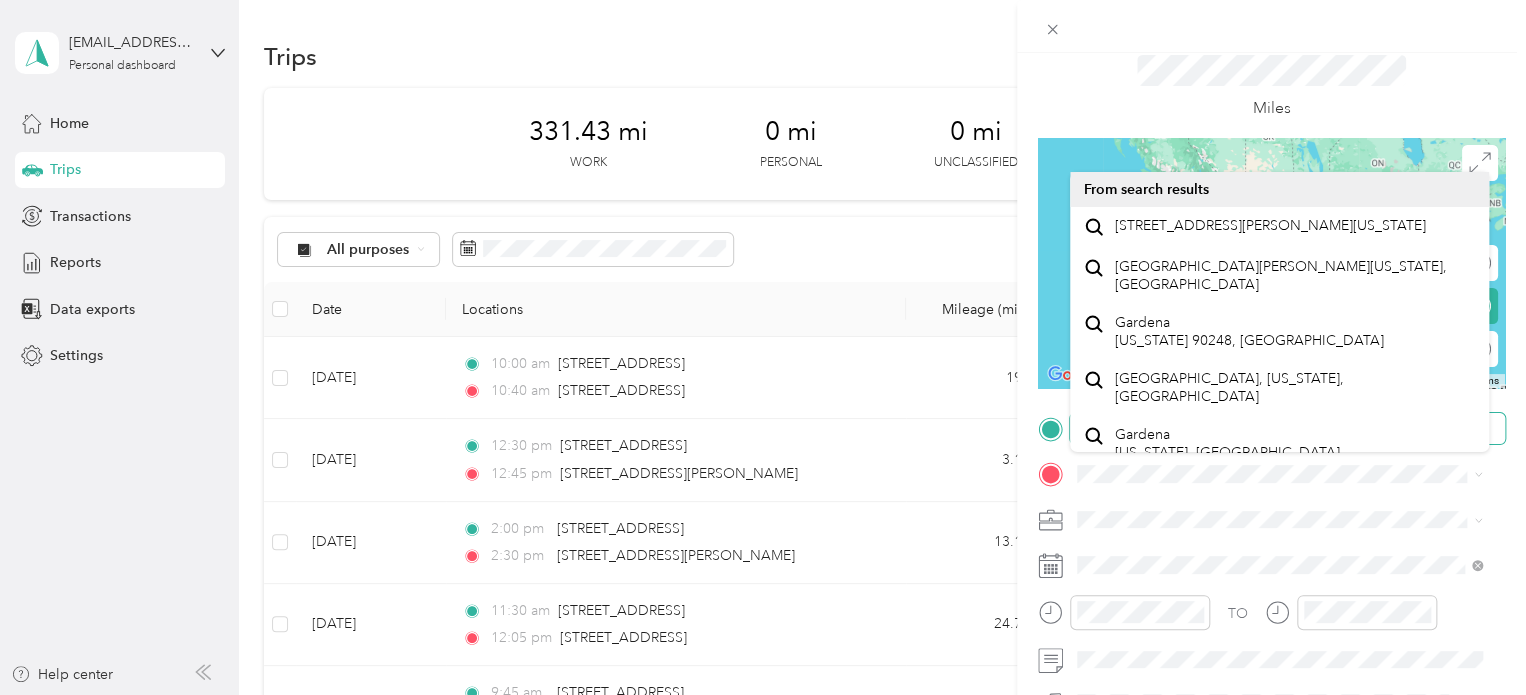 scroll, scrollTop: 100, scrollLeft: 0, axis: vertical 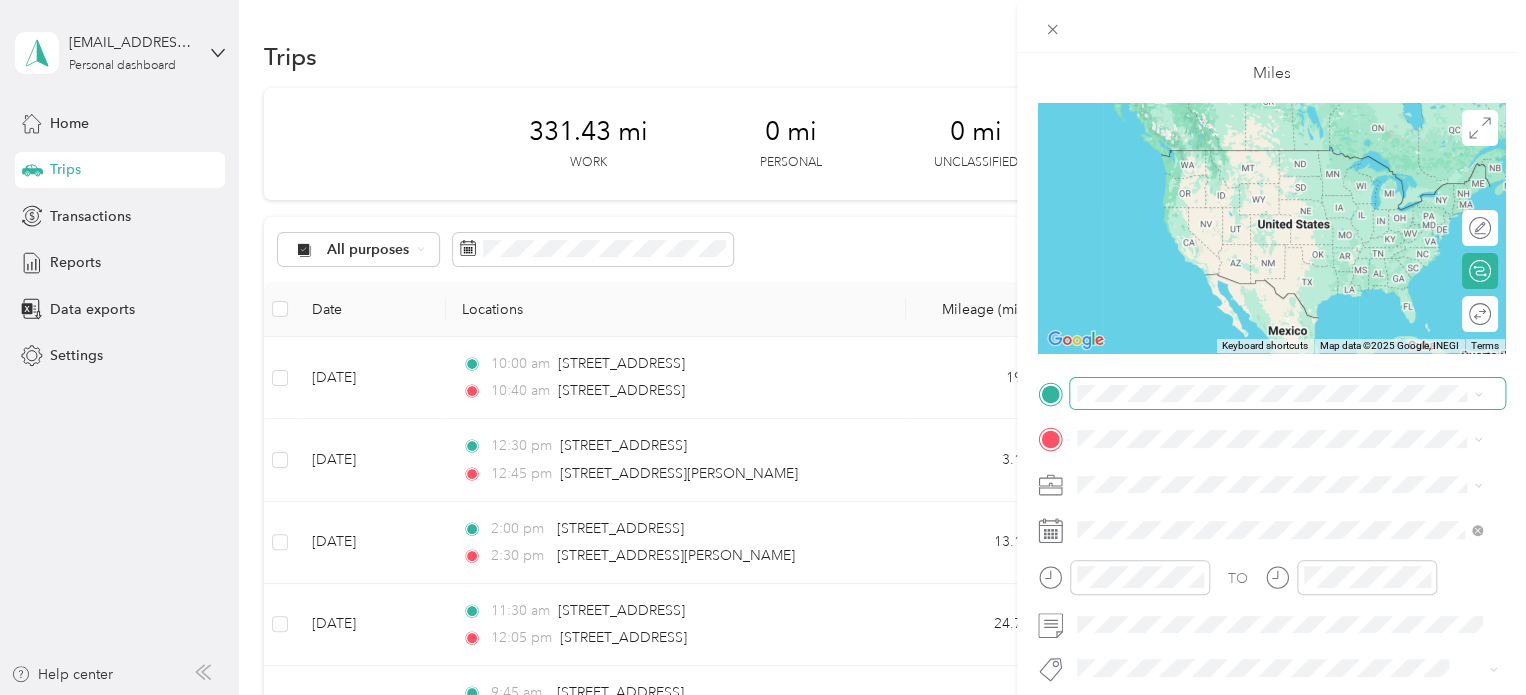 click at bounding box center [1287, 394] 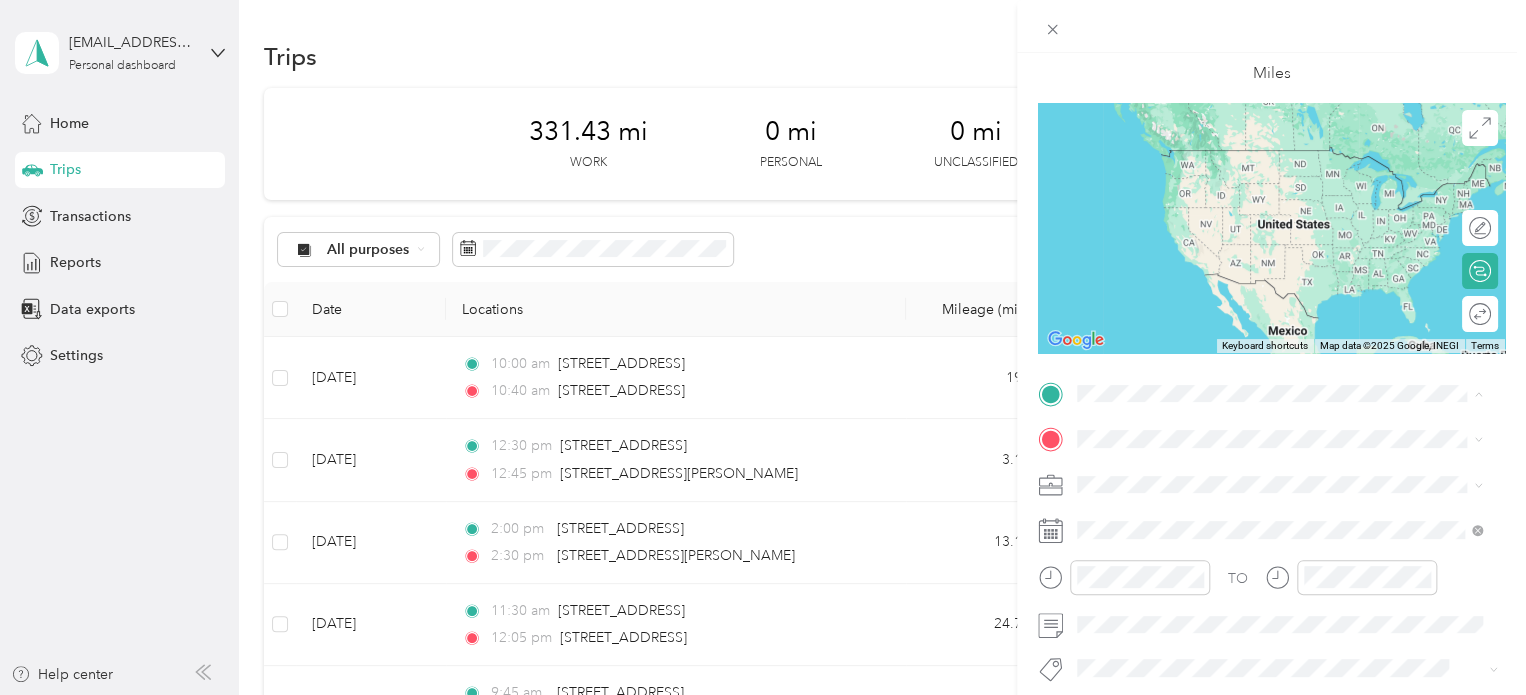 click on "[STREET_ADDRESS][PERSON_NAME][US_STATE]" at bounding box center (1270, 466) 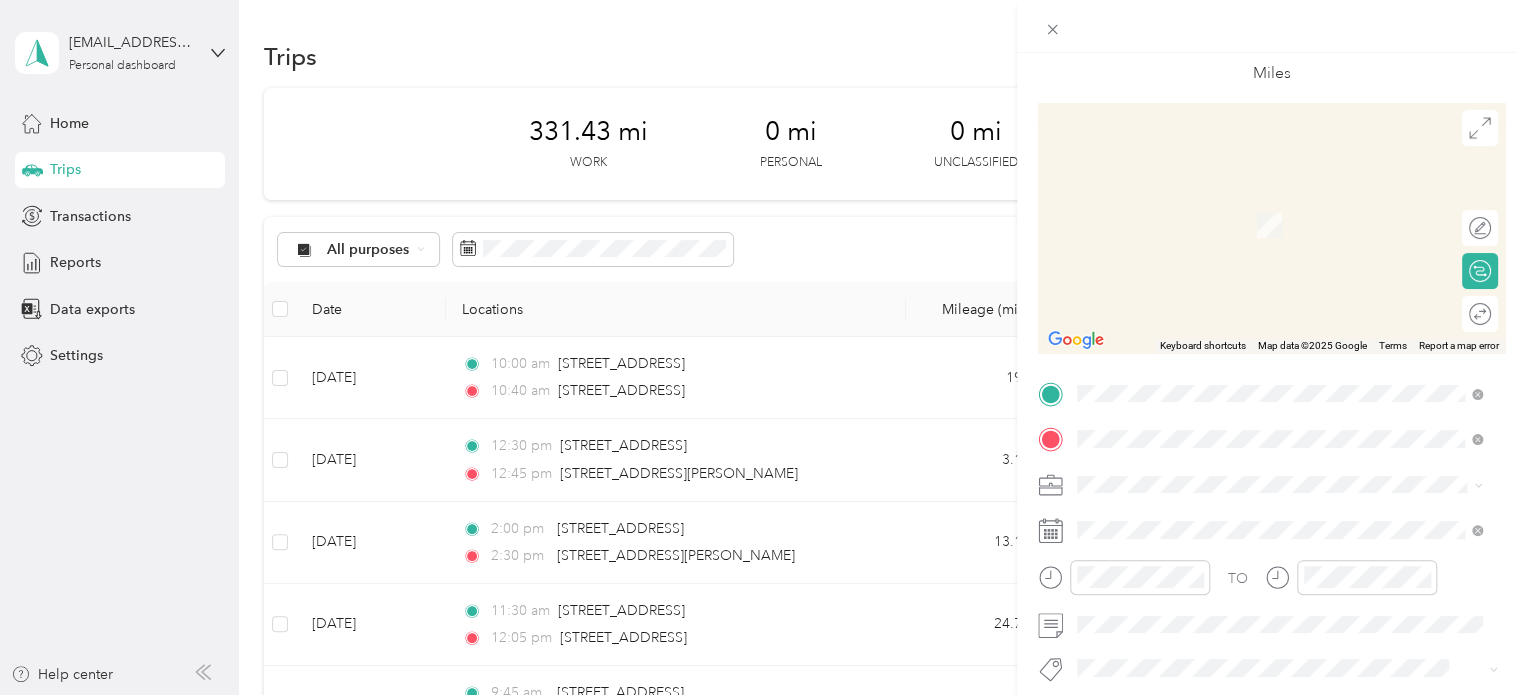 click on "[STREET_ADDRESS][US_STATE]" at bounding box center (1215, 196) 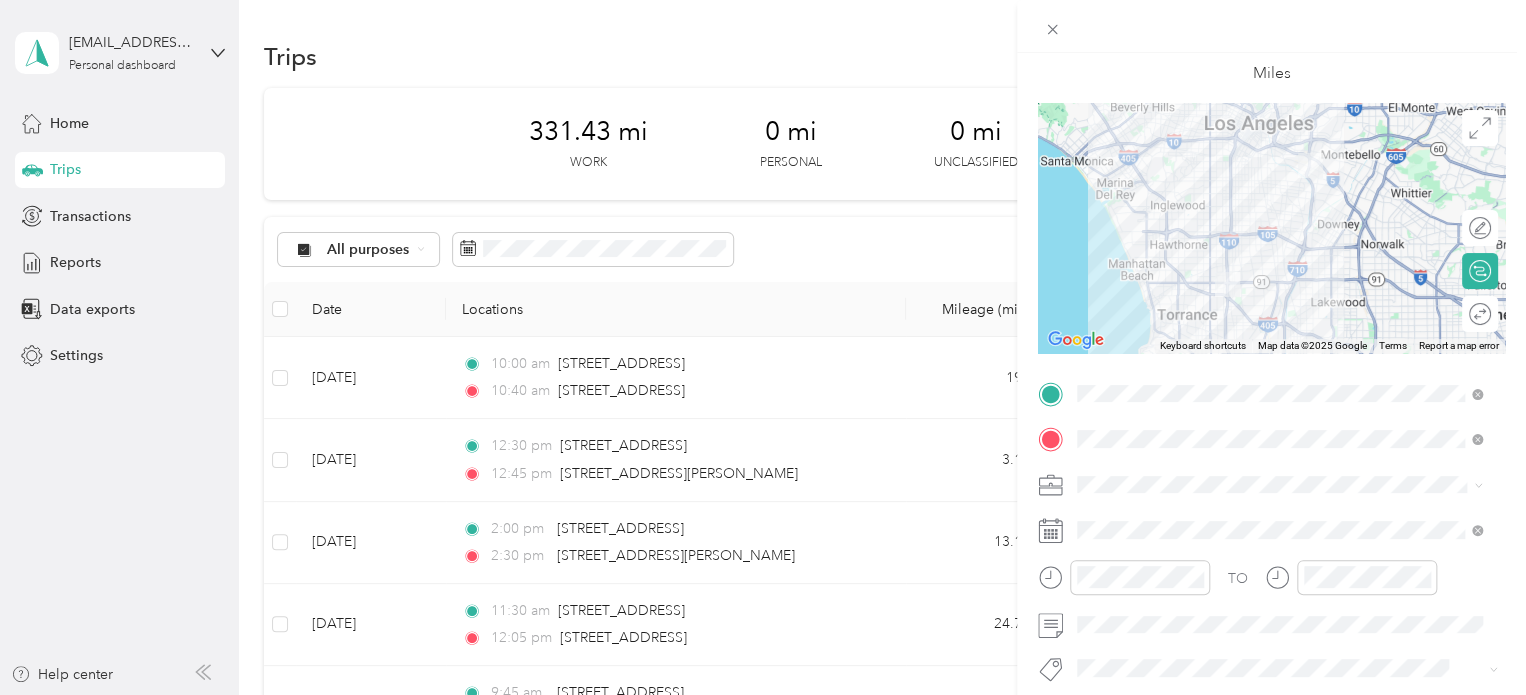 scroll, scrollTop: 200, scrollLeft: 0, axis: vertical 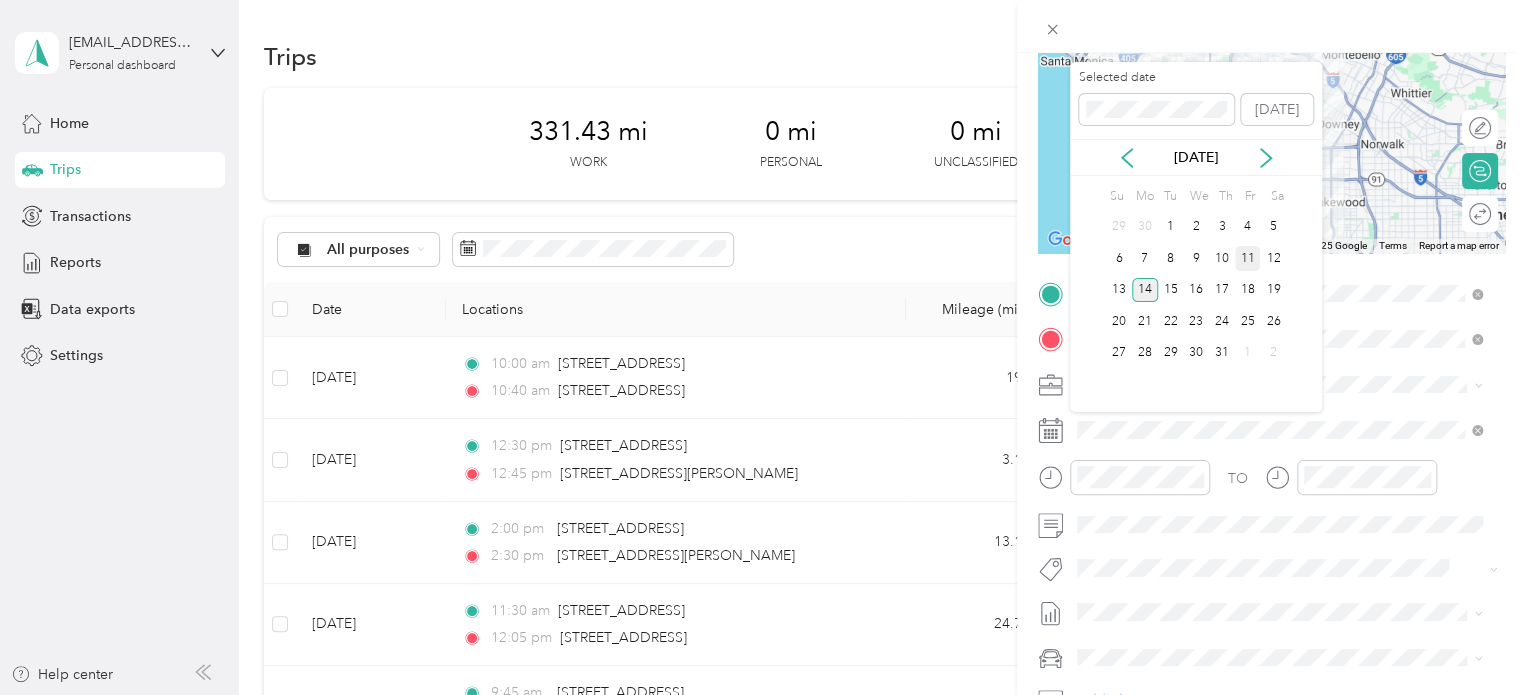 click on "11" at bounding box center (1248, 258) 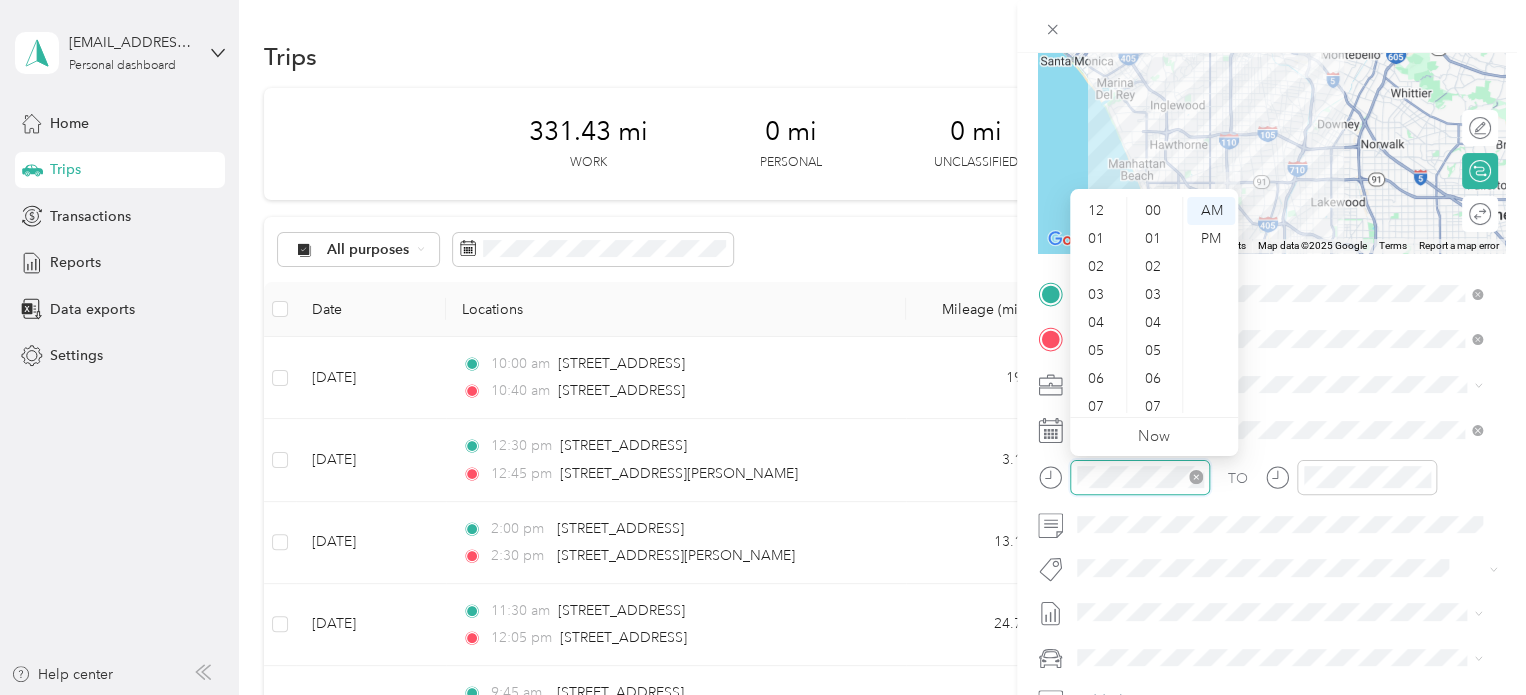 scroll, scrollTop: 644, scrollLeft: 0, axis: vertical 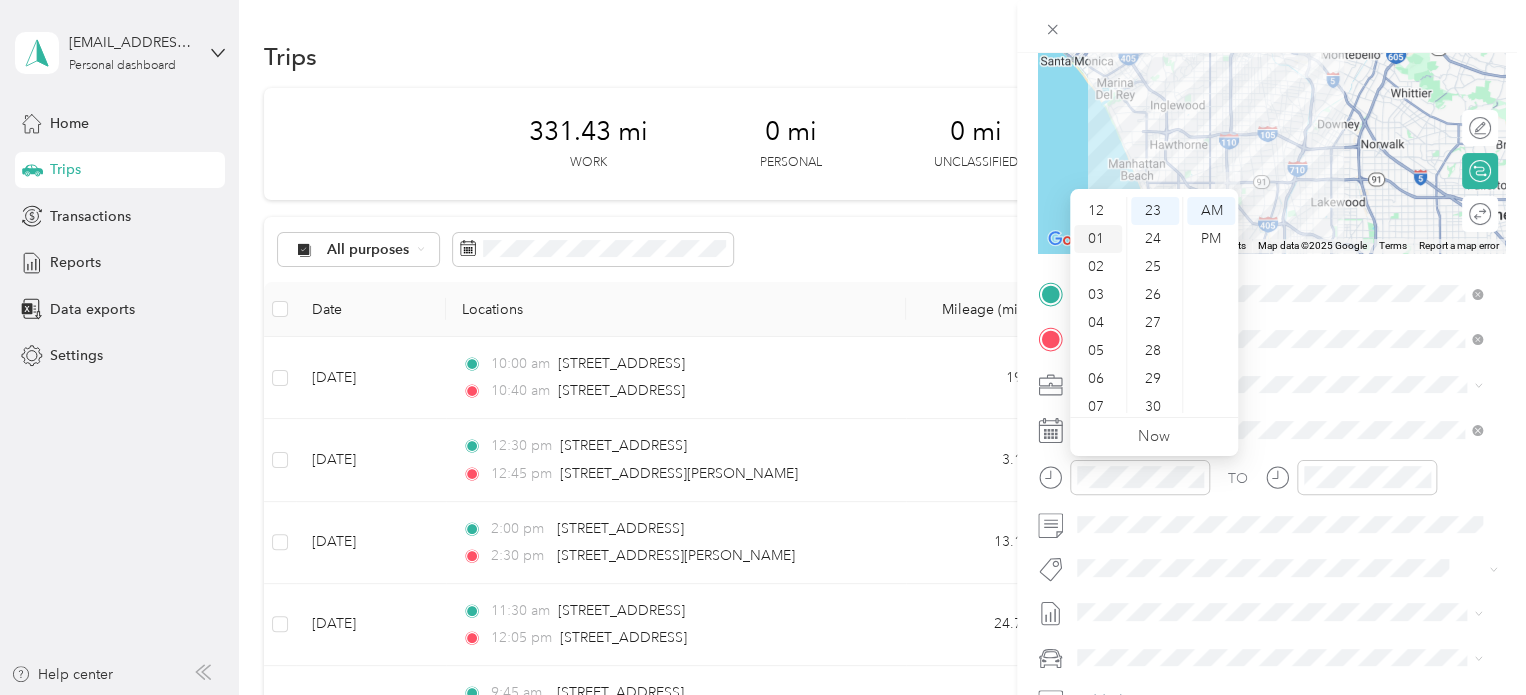 click on "01" at bounding box center (1098, 239) 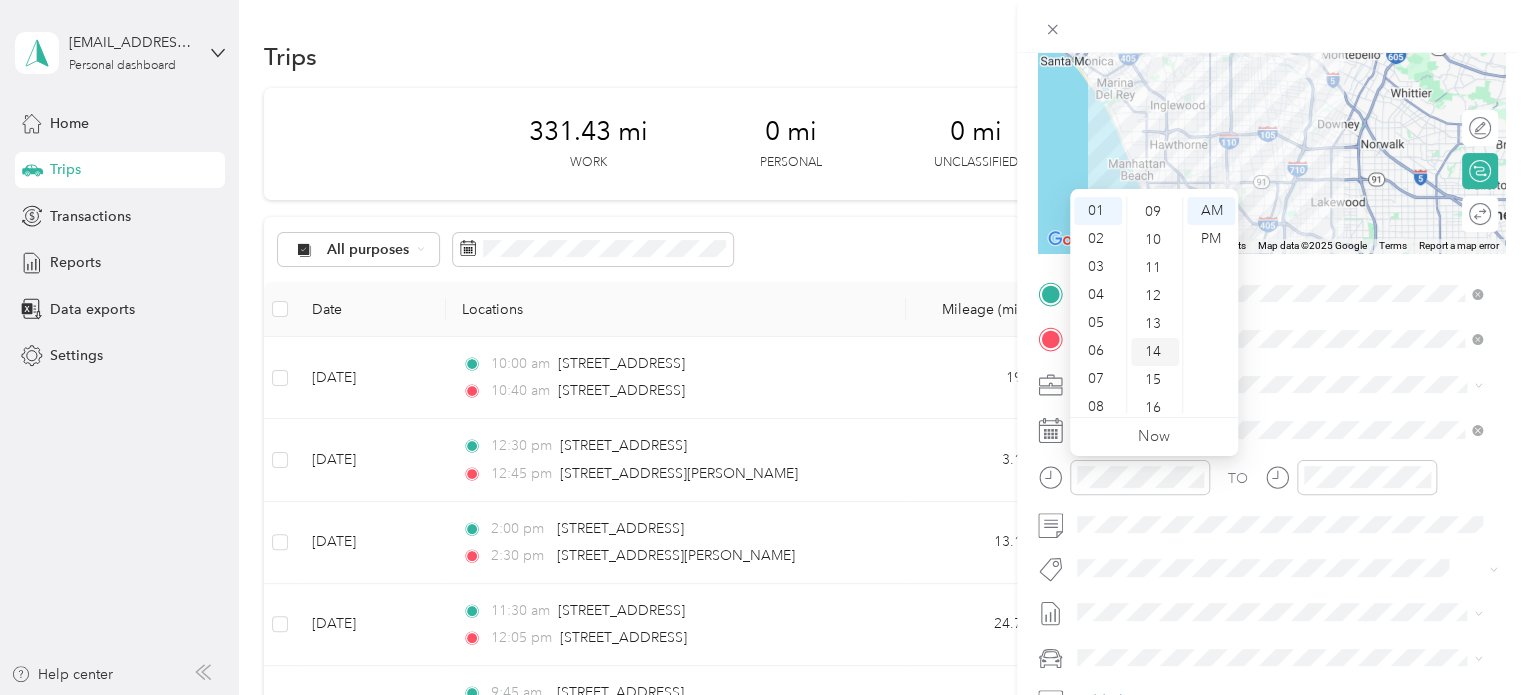 scroll, scrollTop: 300, scrollLeft: 0, axis: vertical 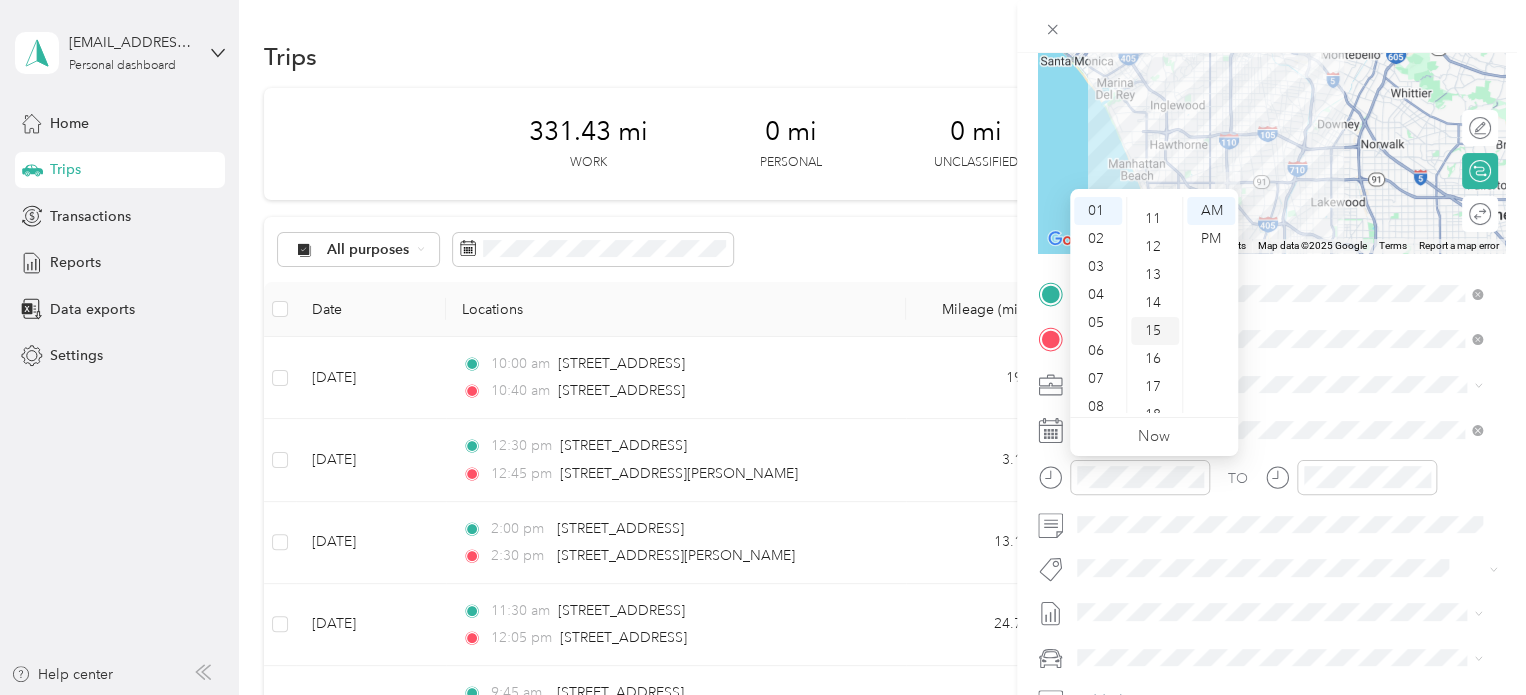 click on "15" at bounding box center (1155, 331) 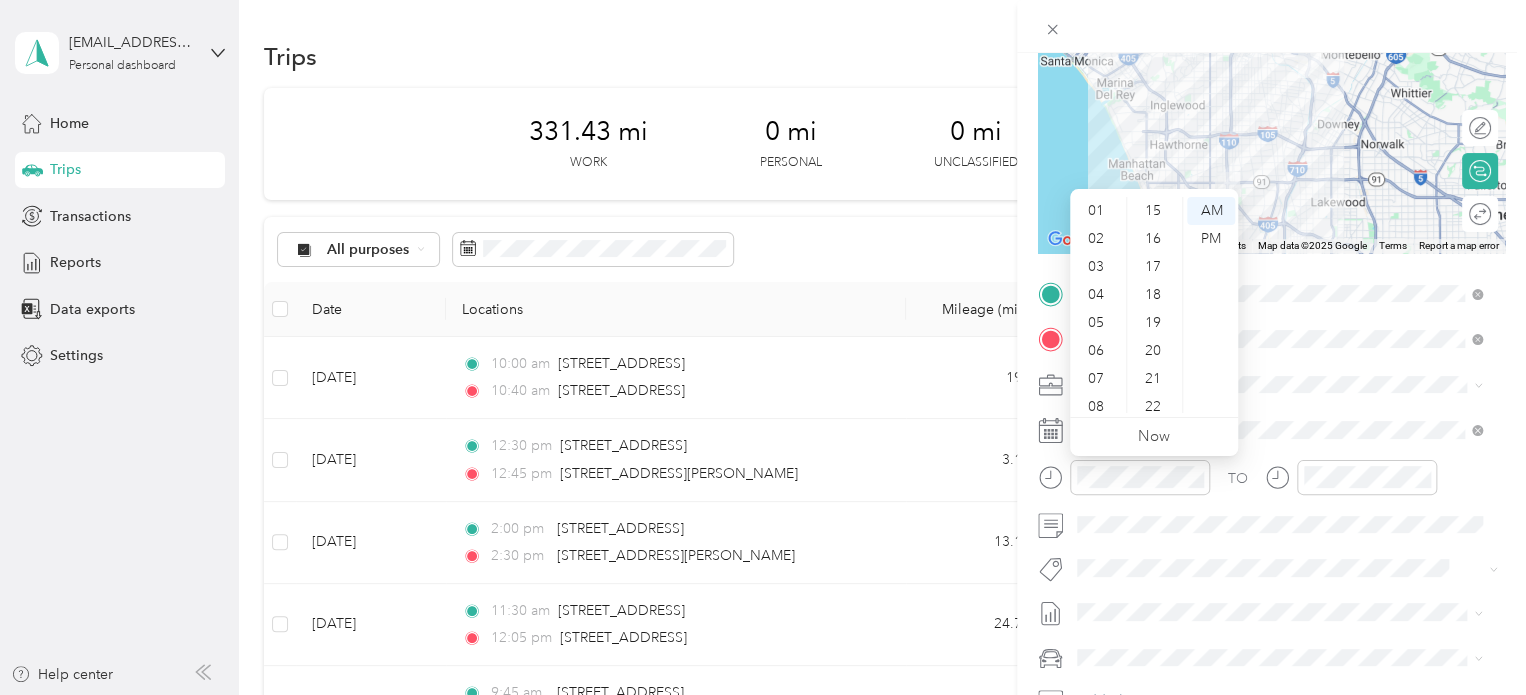 scroll, scrollTop: 120, scrollLeft: 0, axis: vertical 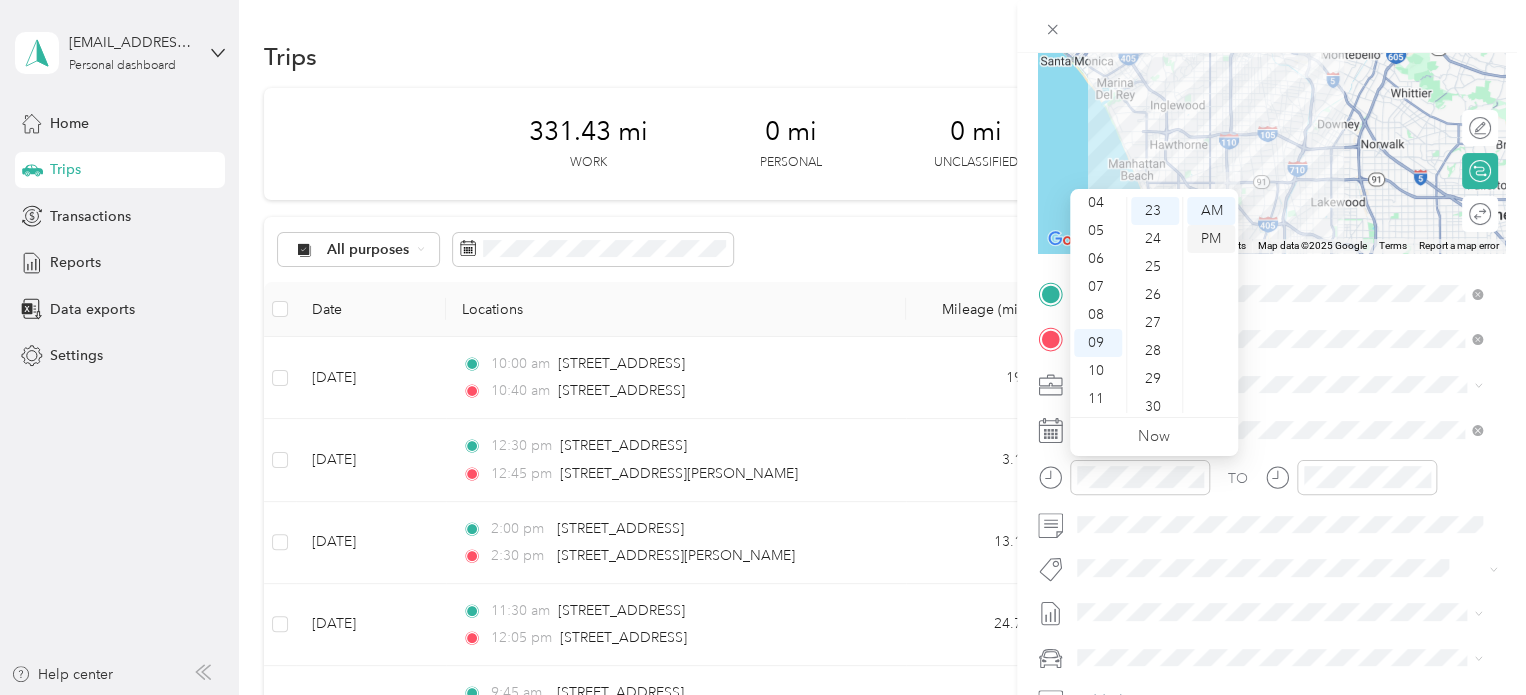 click on "PM" at bounding box center (1211, 239) 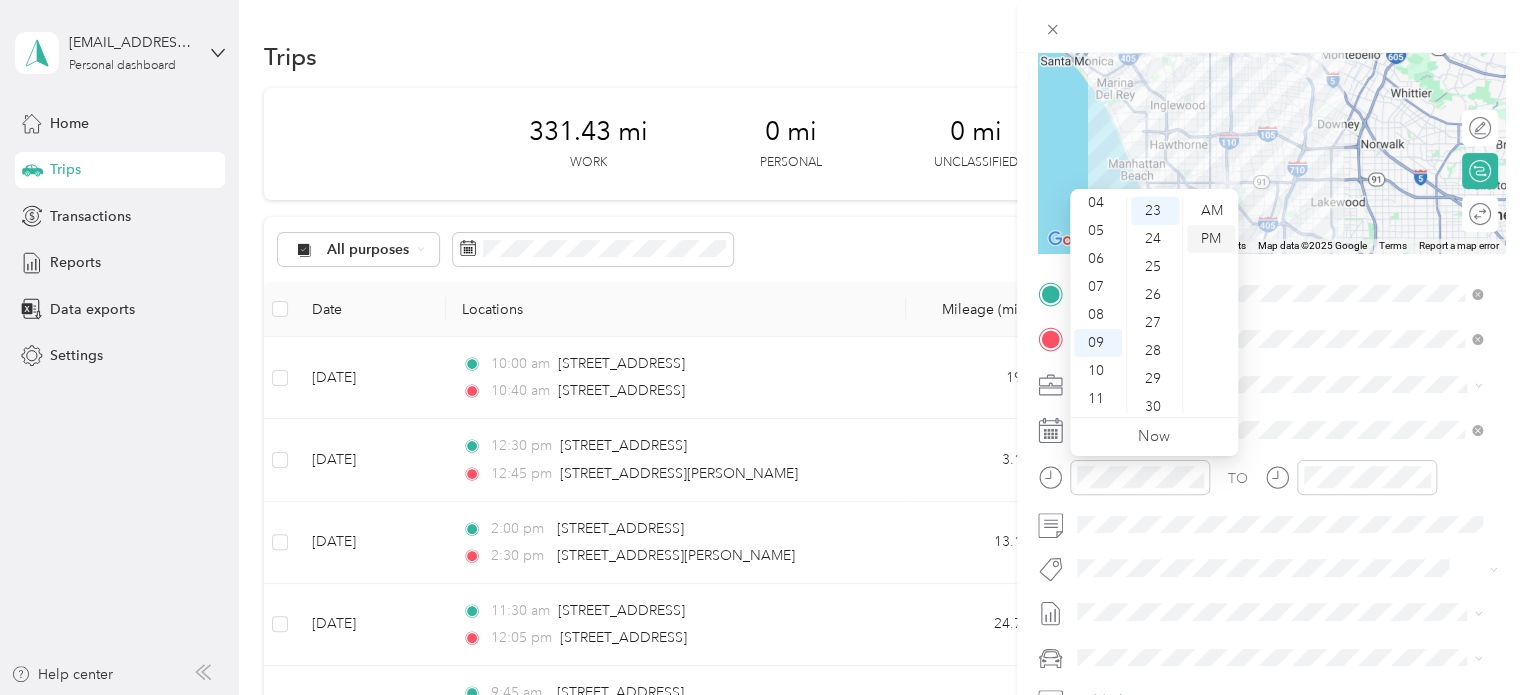 click on "PM" at bounding box center [1211, 239] 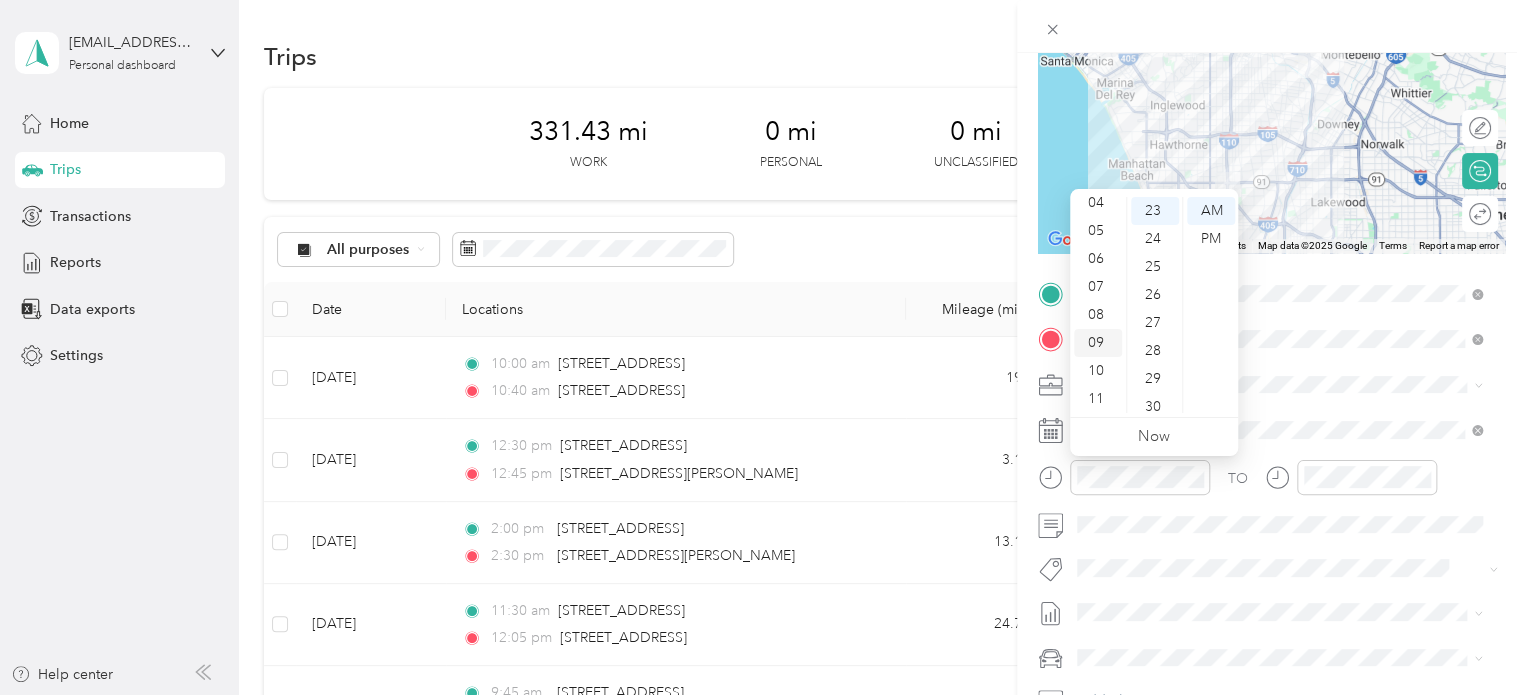 click on "09" at bounding box center [1098, 343] 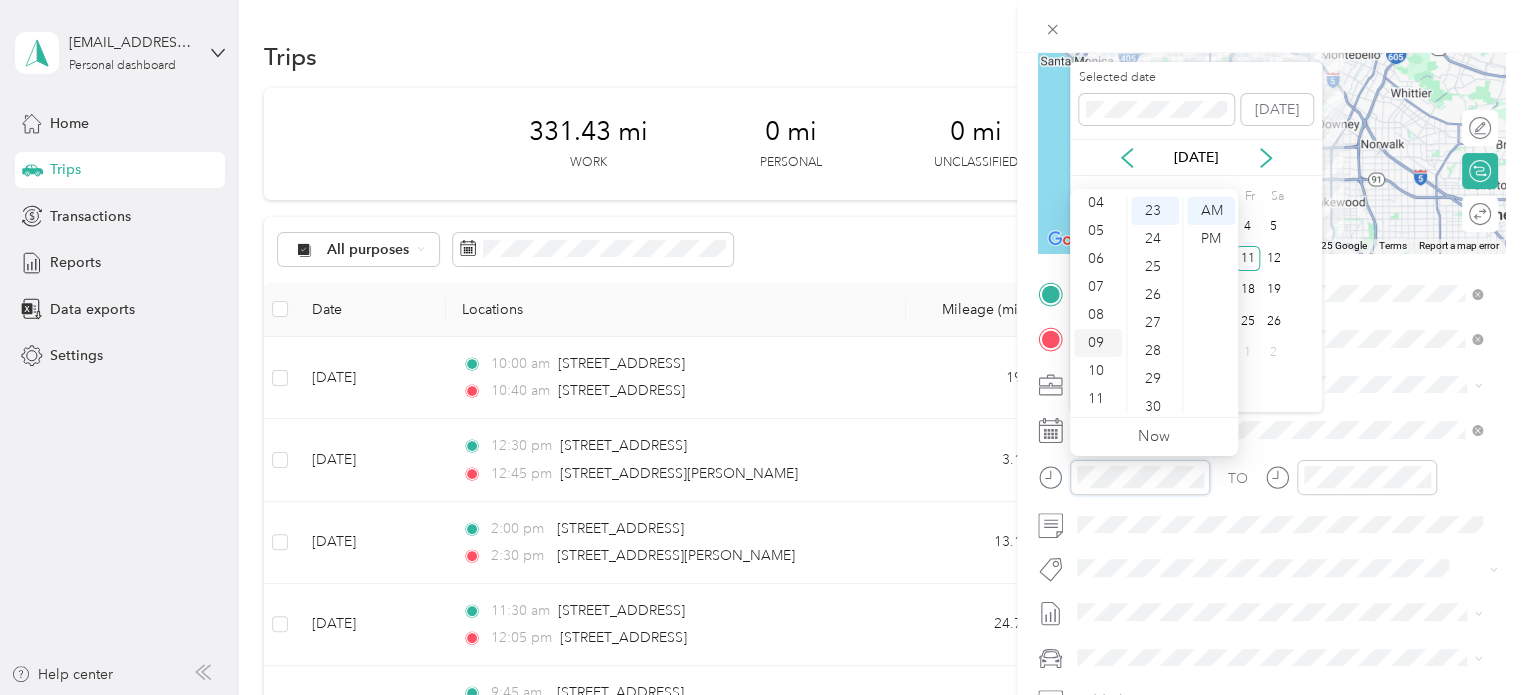 scroll, scrollTop: 0, scrollLeft: 0, axis: both 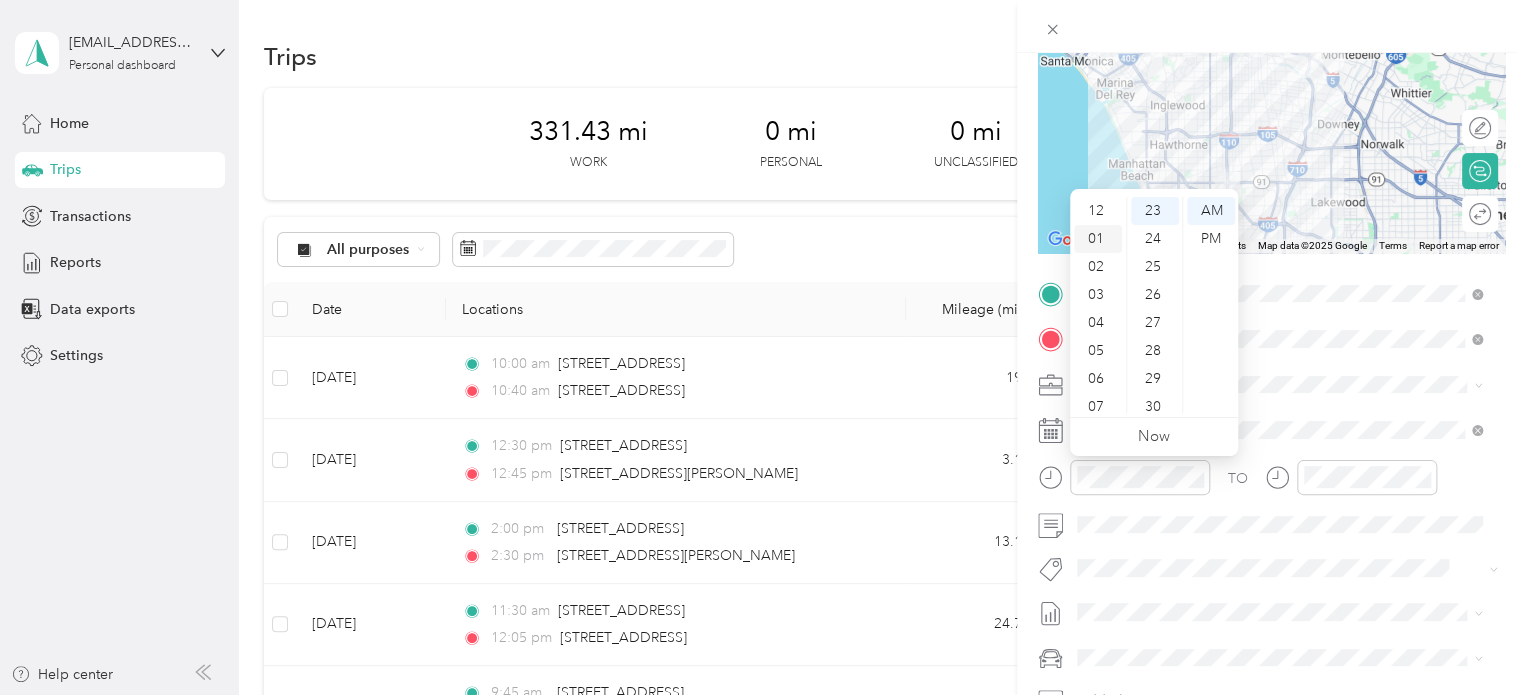 click on "01" at bounding box center (1098, 239) 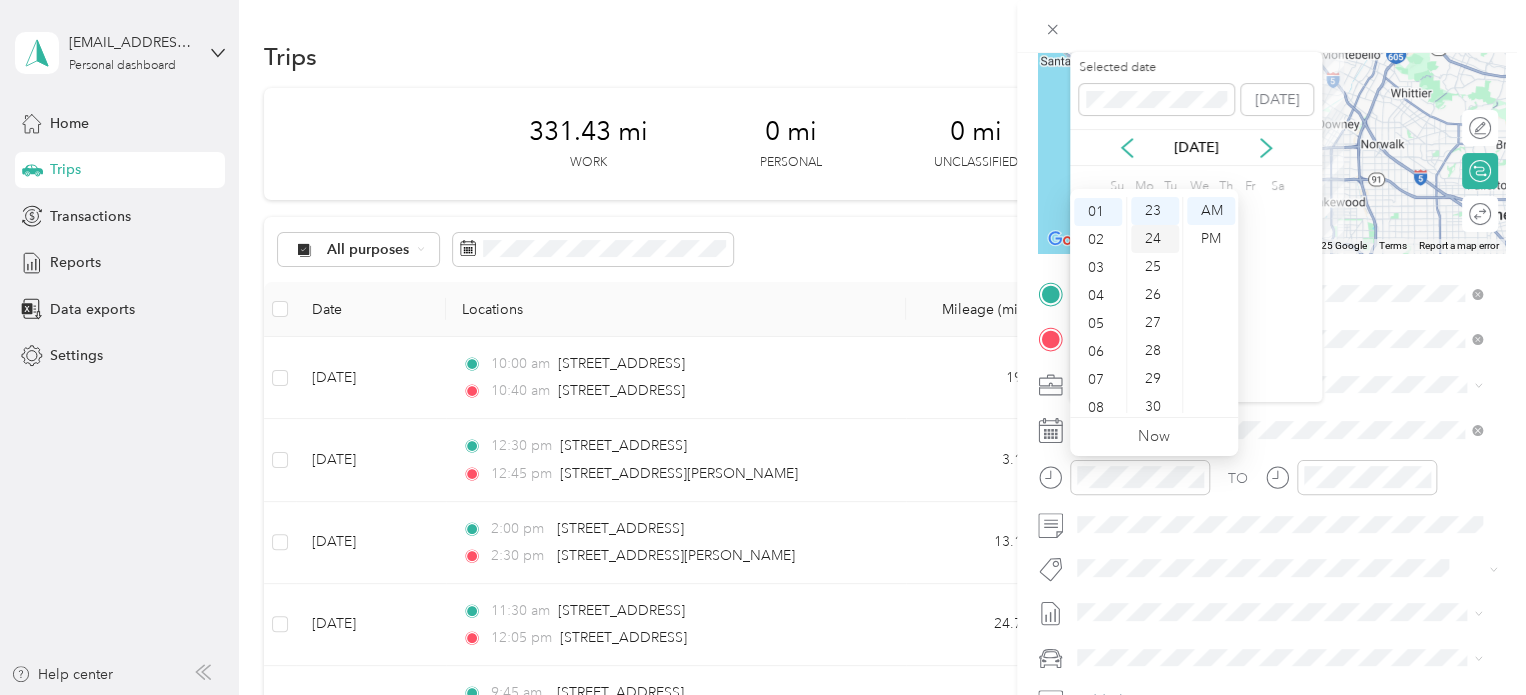 scroll, scrollTop: 28, scrollLeft: 0, axis: vertical 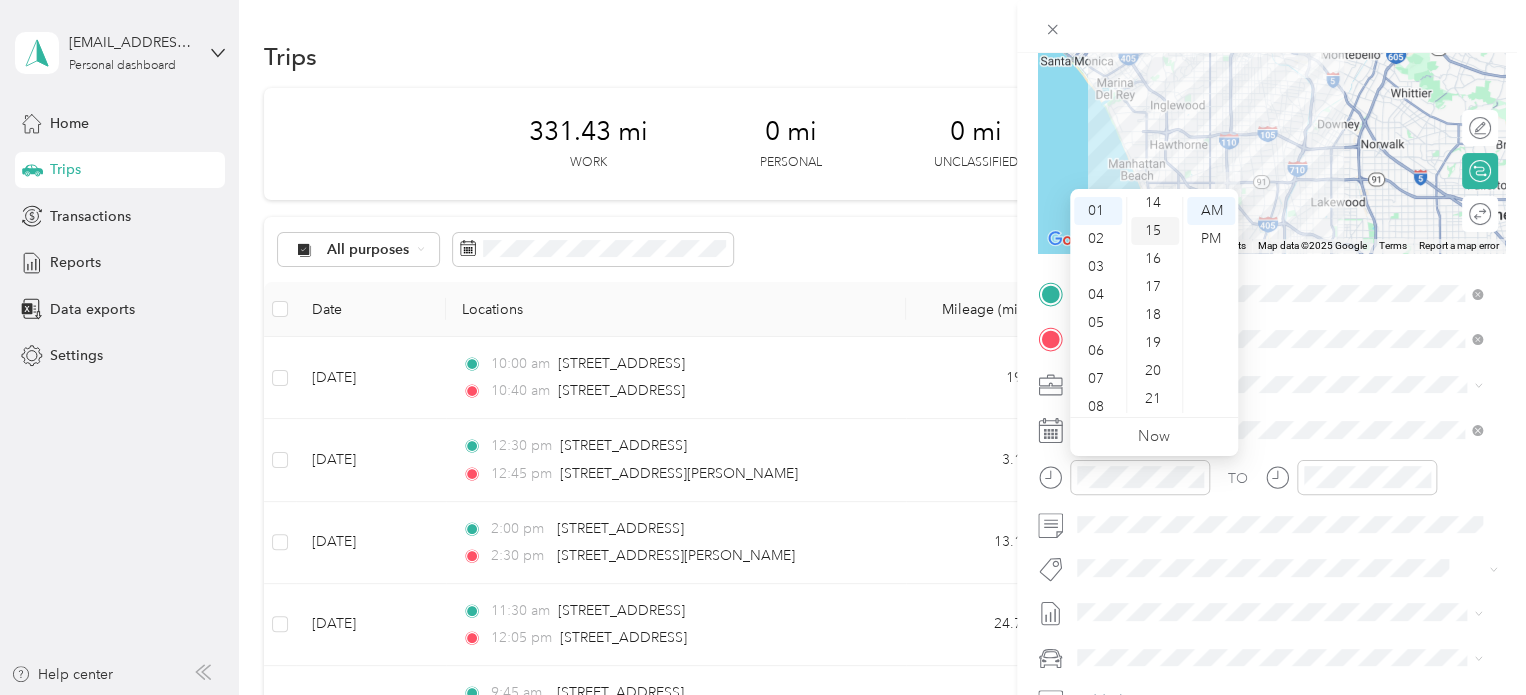 click on "15" at bounding box center [1155, 231] 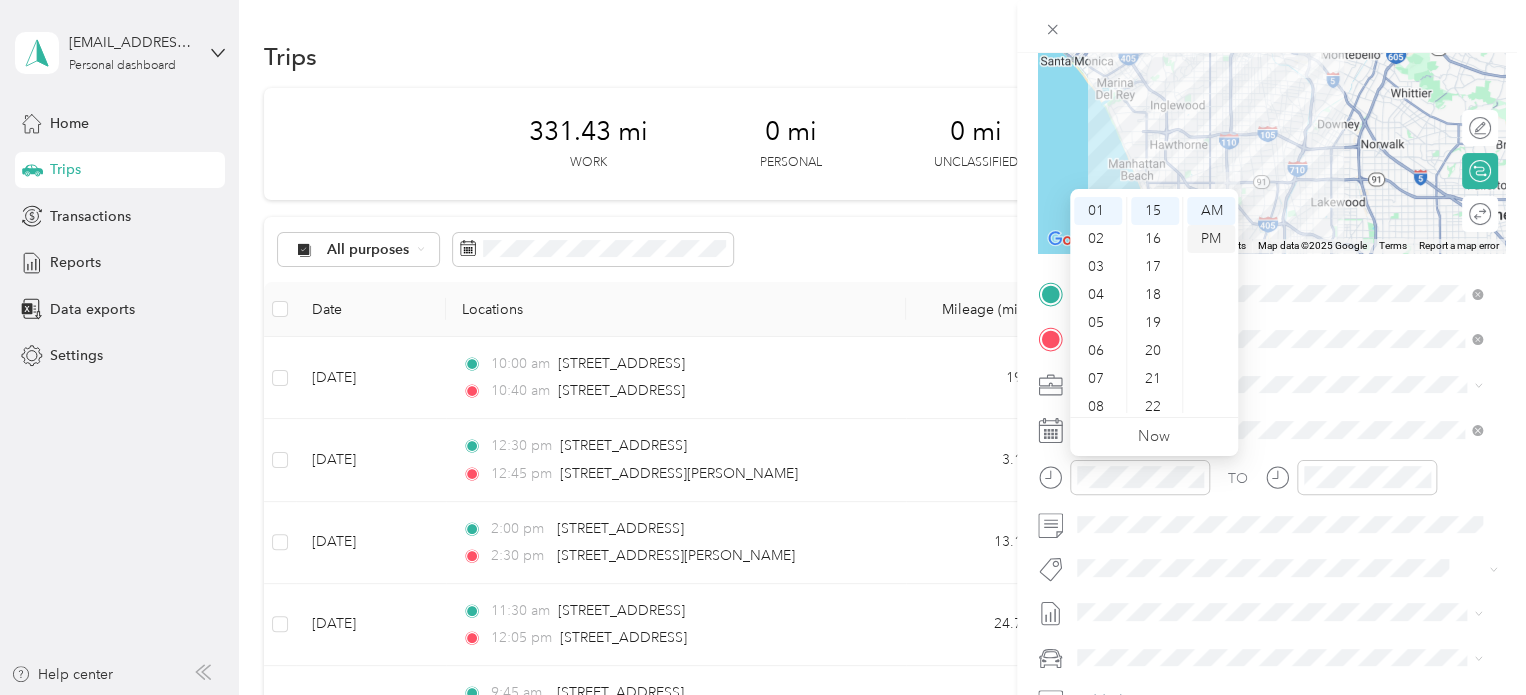 click on "PM" at bounding box center [1211, 239] 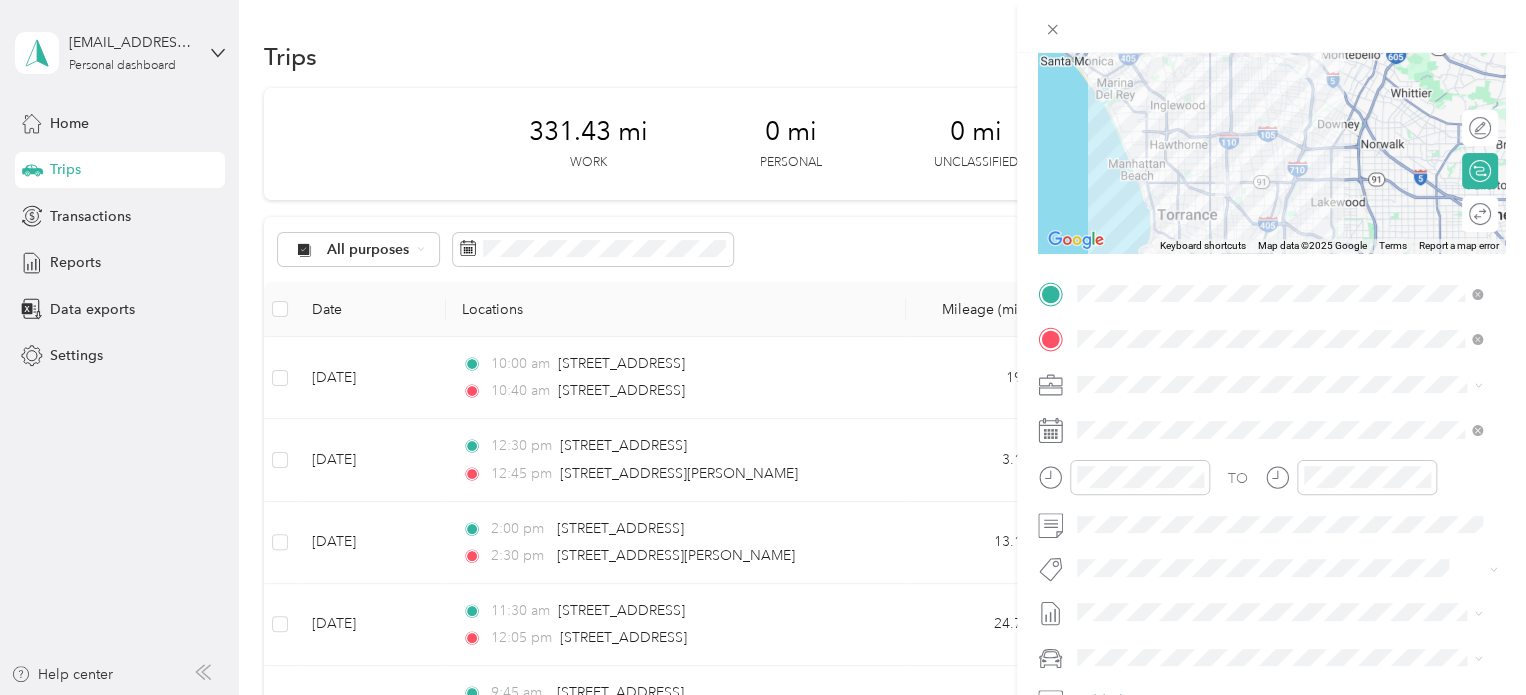 click on "SkillsetGroup" at bounding box center [1279, 419] 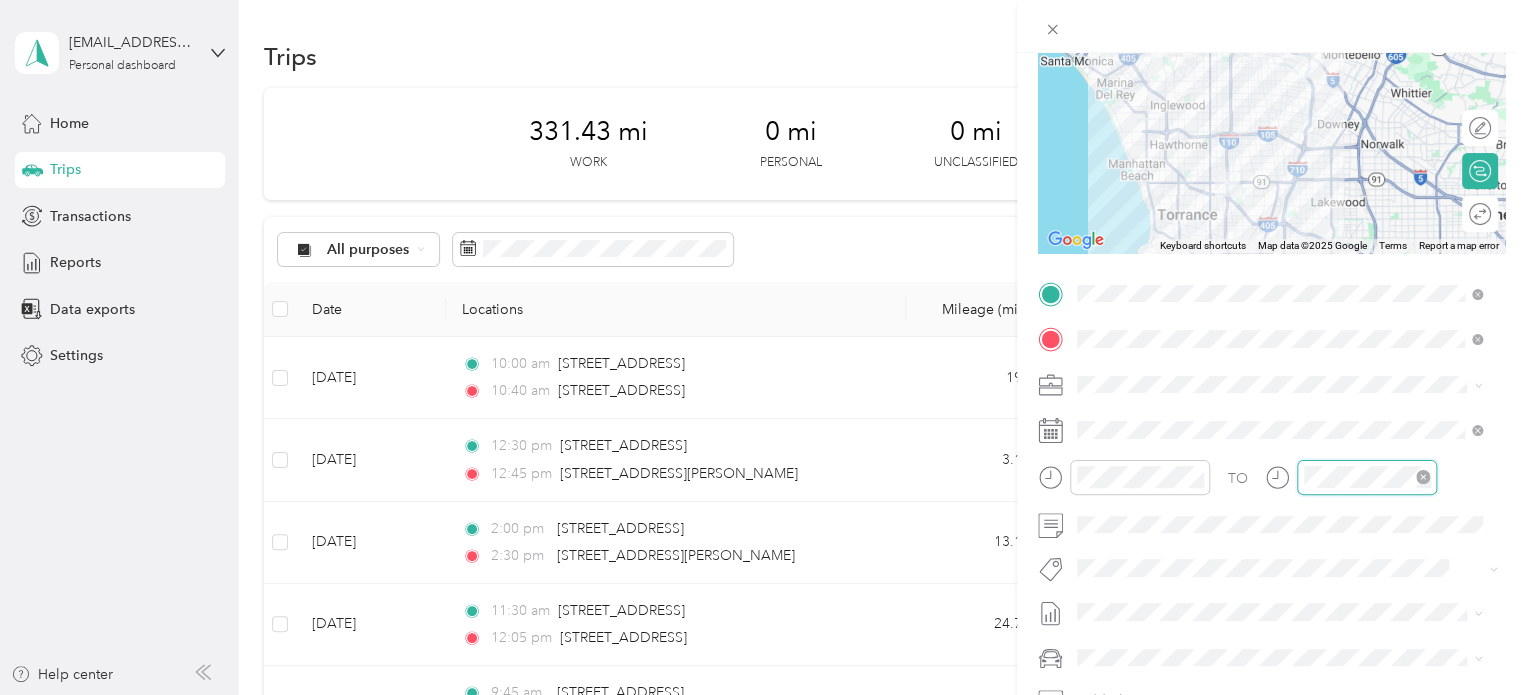 scroll, scrollTop: 644, scrollLeft: 0, axis: vertical 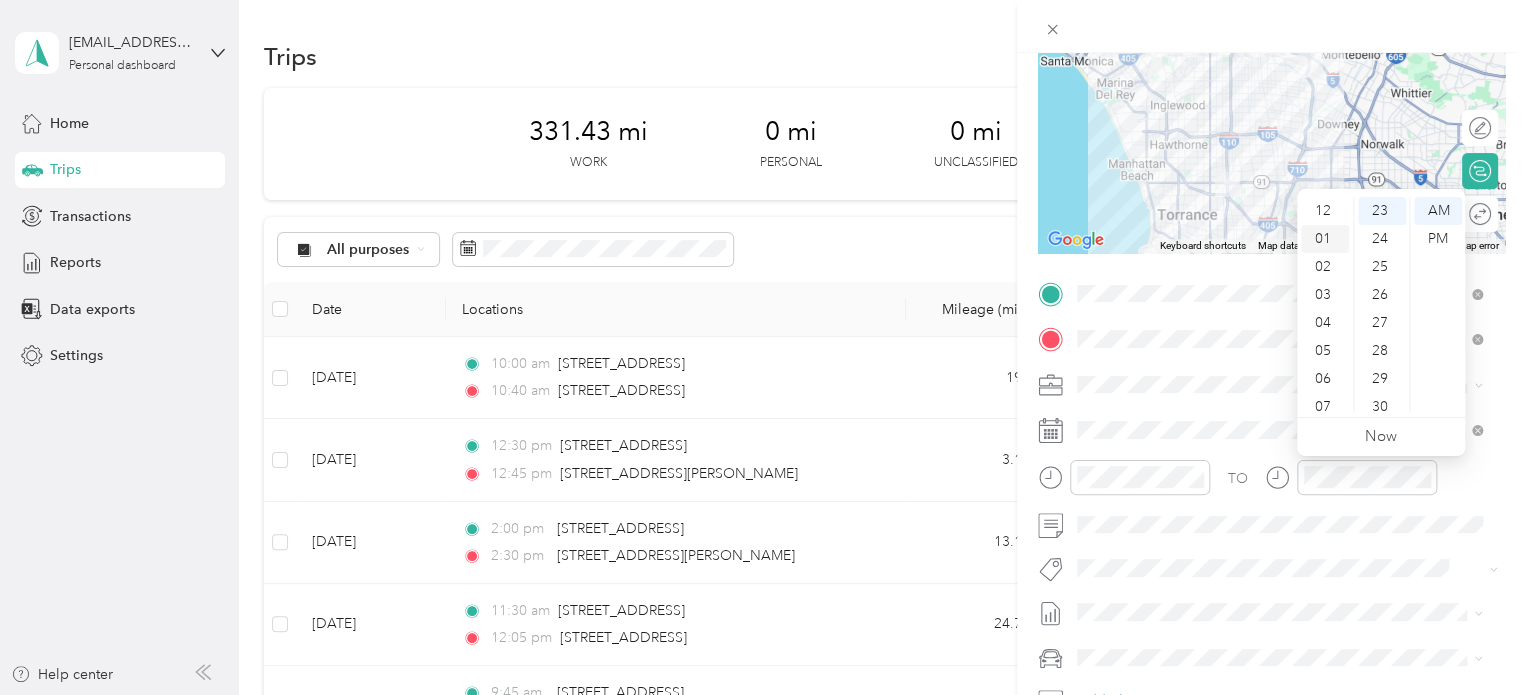 click on "01" at bounding box center (1325, 239) 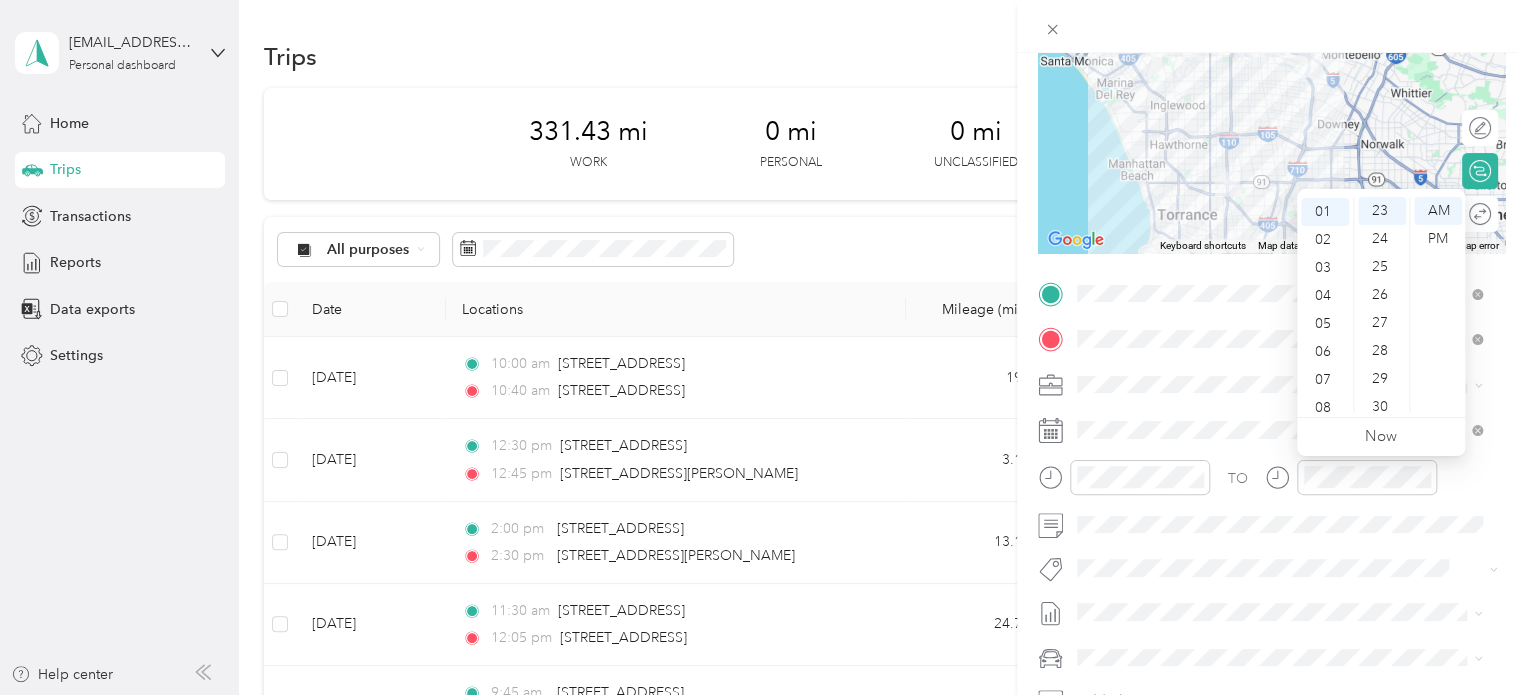 scroll, scrollTop: 28, scrollLeft: 0, axis: vertical 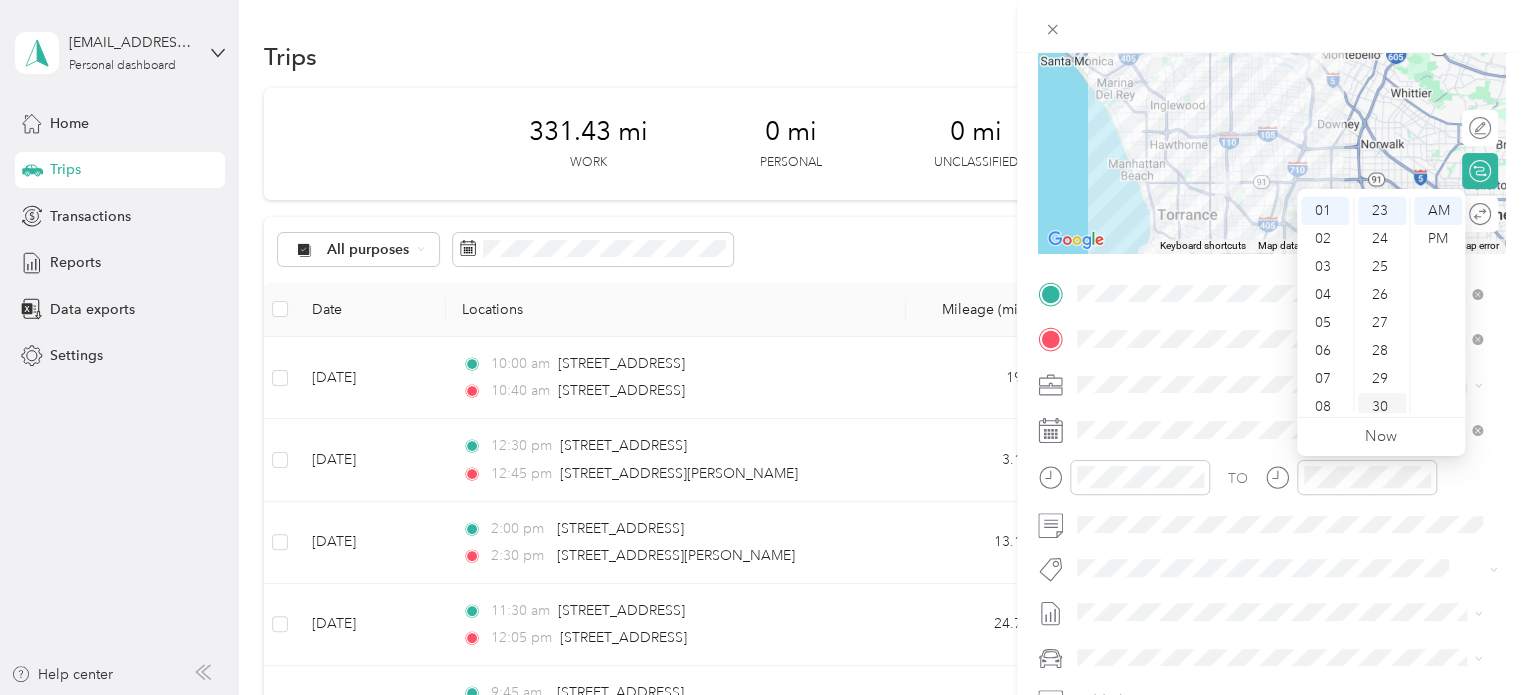click on "30" at bounding box center [1382, 407] 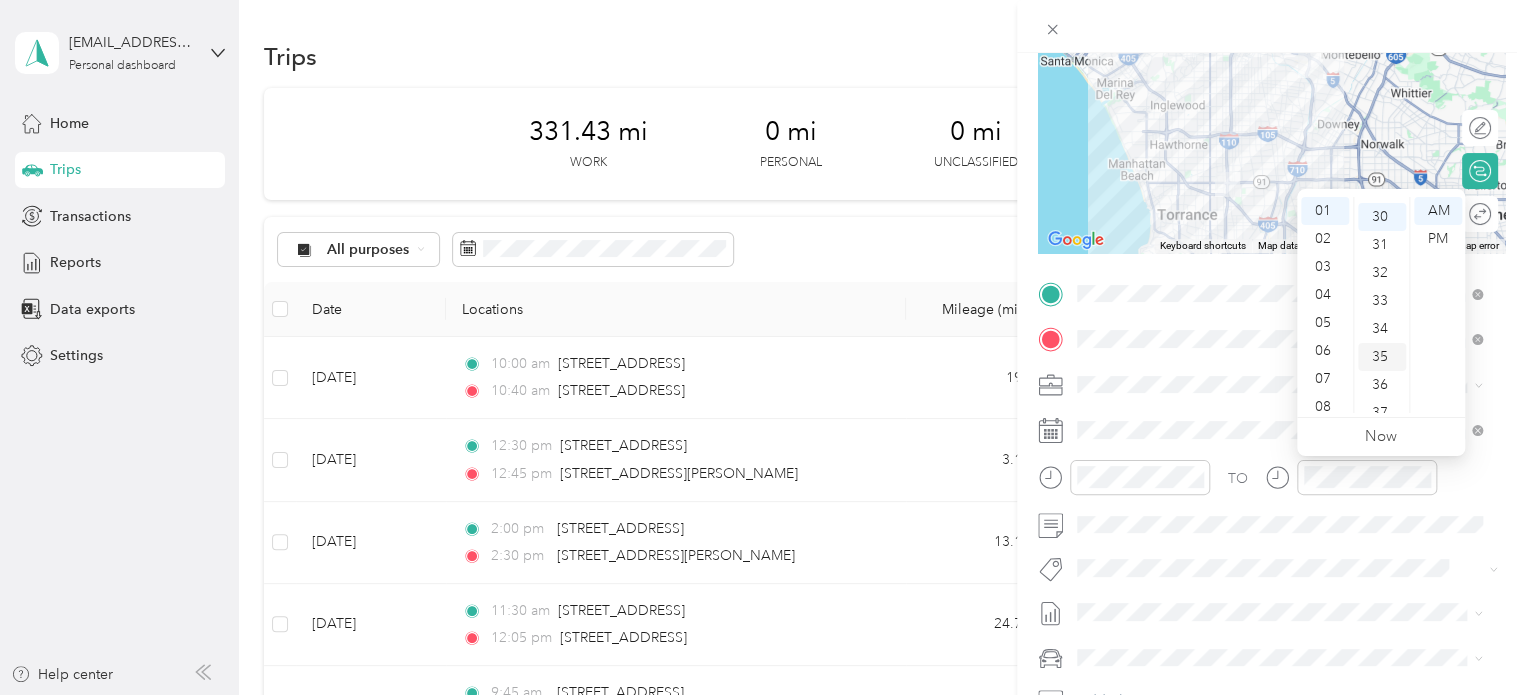 scroll, scrollTop: 840, scrollLeft: 0, axis: vertical 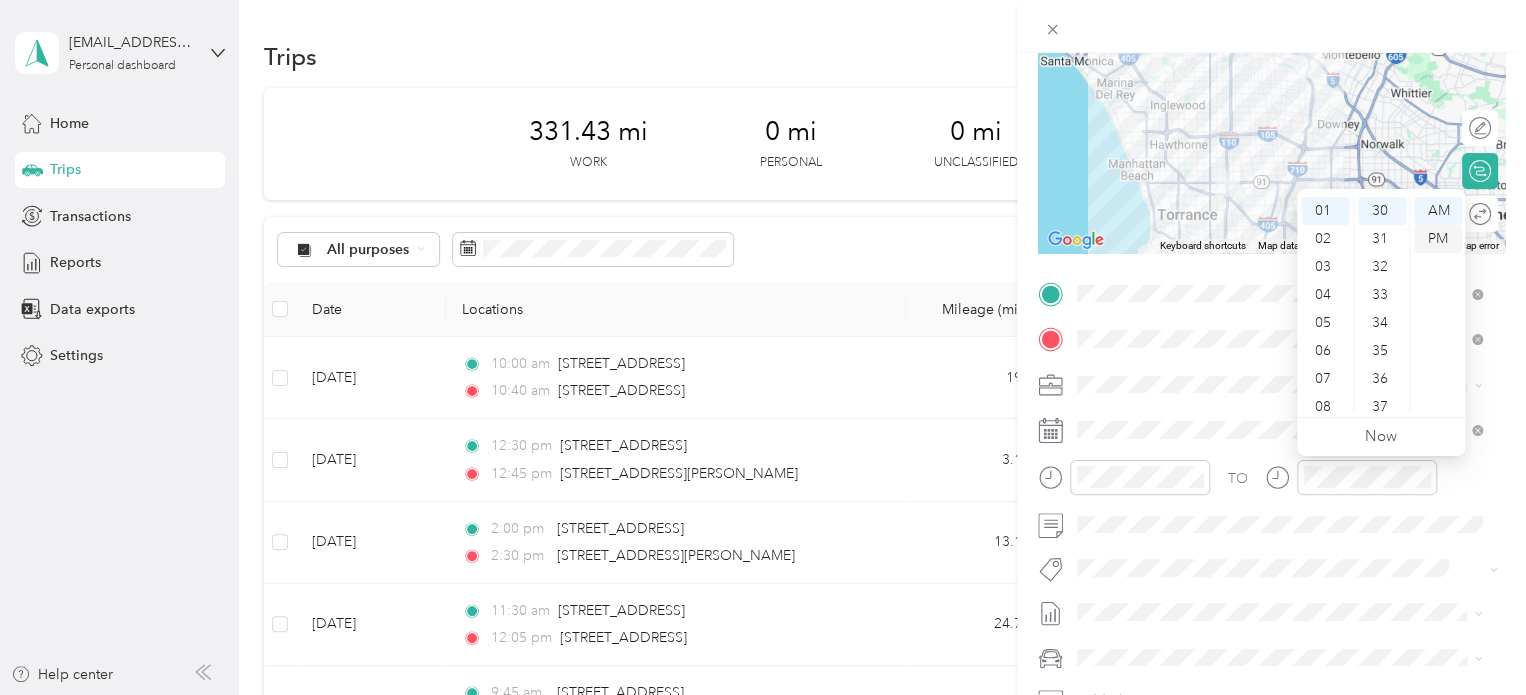 click on "PM" at bounding box center (1438, 239) 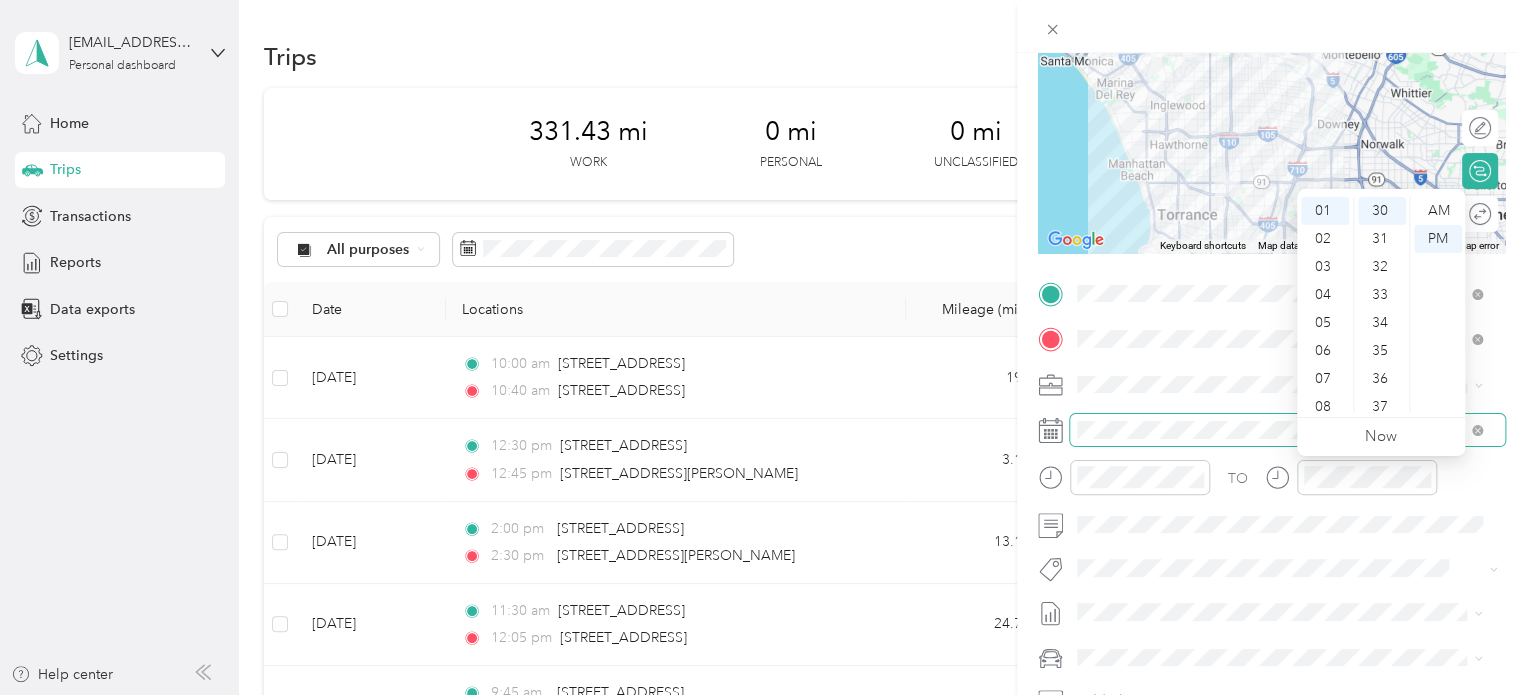 click at bounding box center (1287, 430) 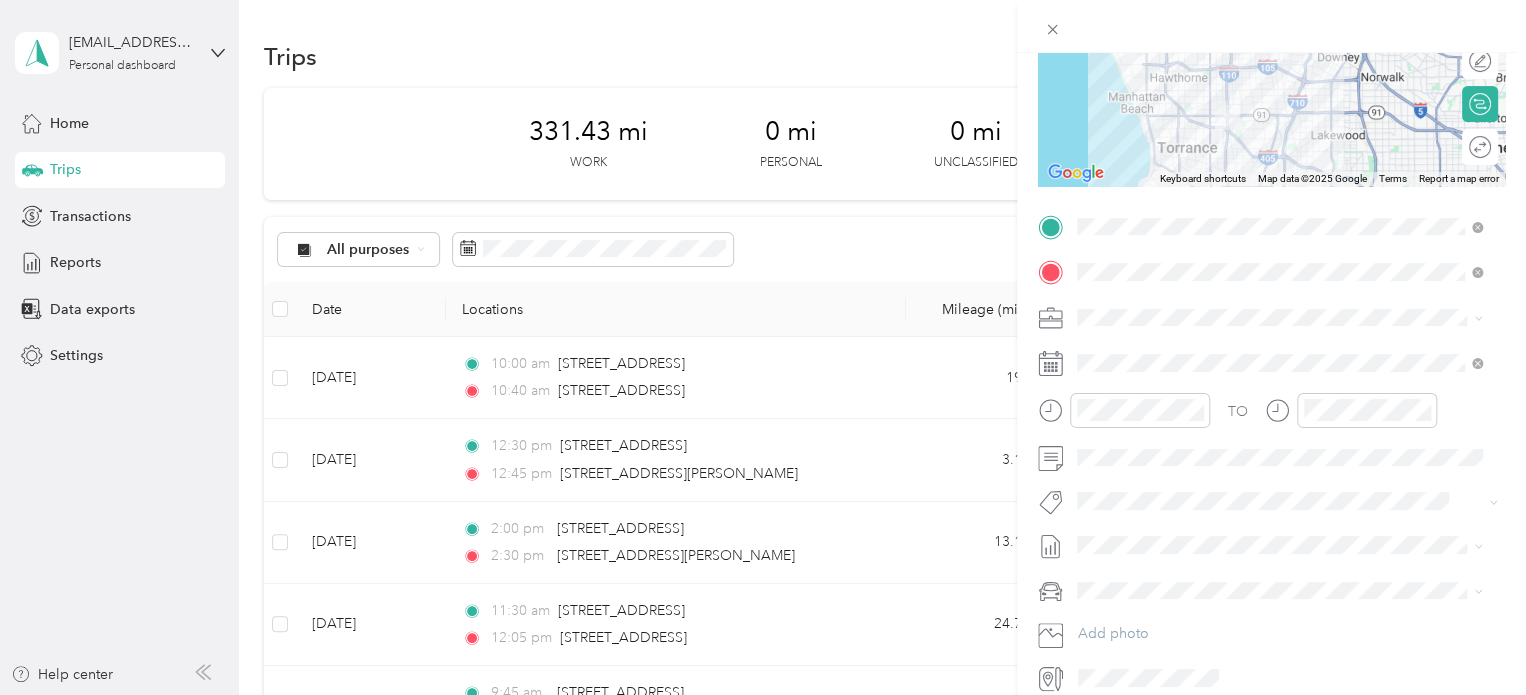 scroll, scrollTop: 300, scrollLeft: 0, axis: vertical 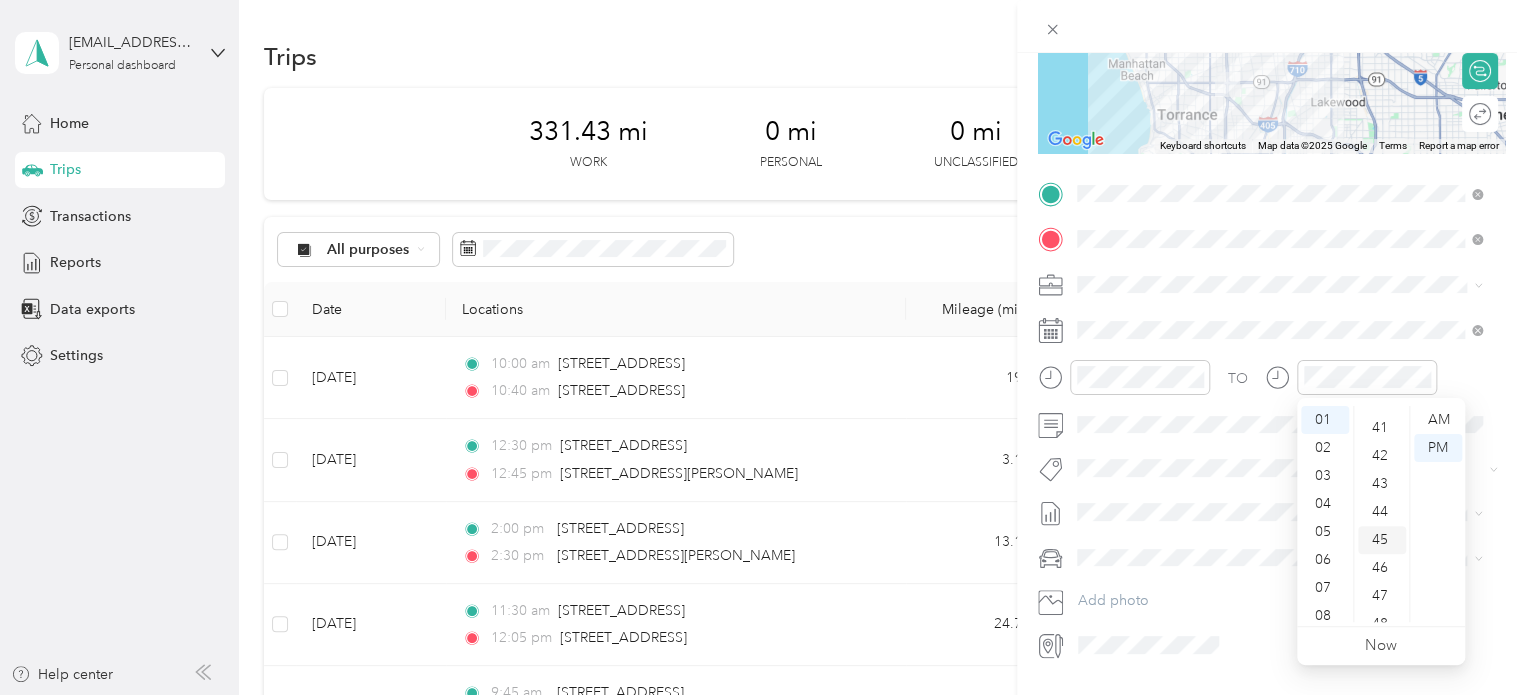 click on "45" at bounding box center (1382, 540) 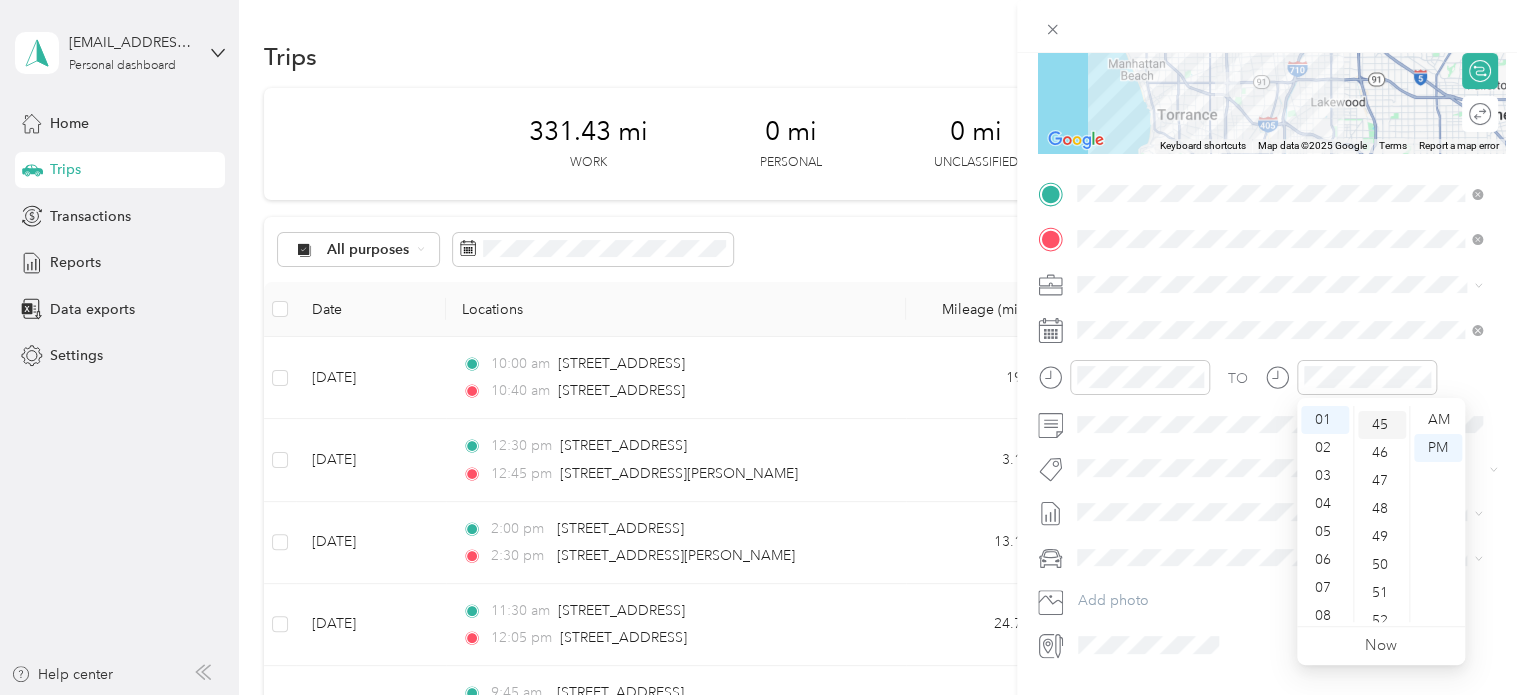 scroll, scrollTop: 1260, scrollLeft: 0, axis: vertical 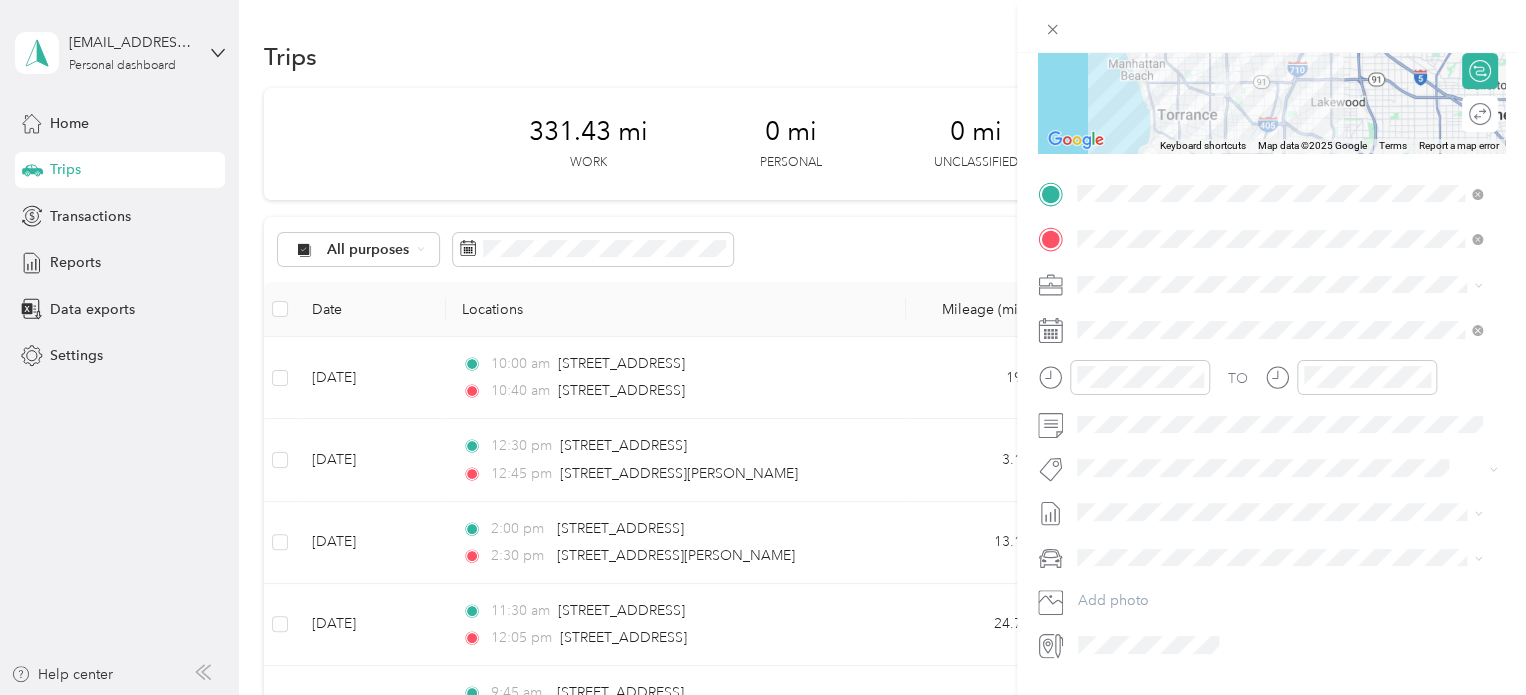 click on "TO" at bounding box center (1271, 384) 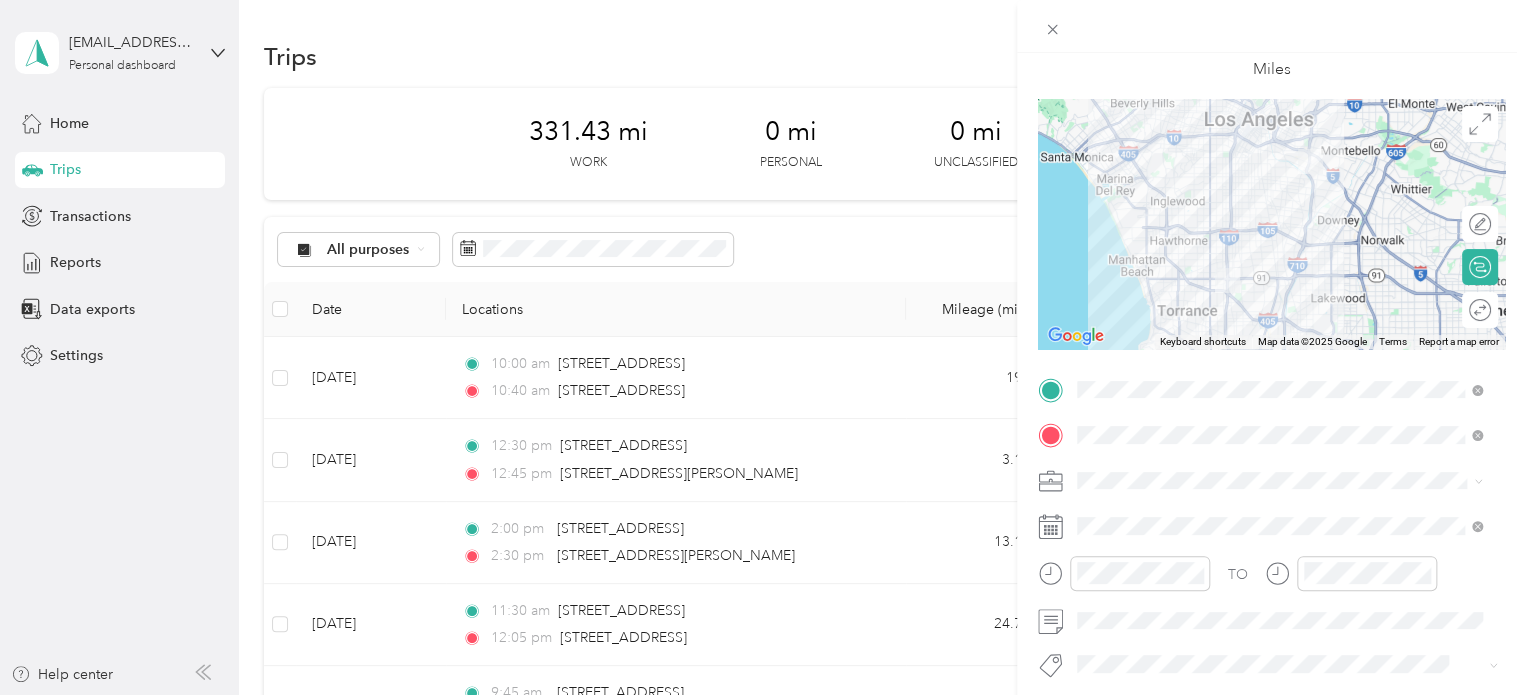 scroll, scrollTop: 0, scrollLeft: 0, axis: both 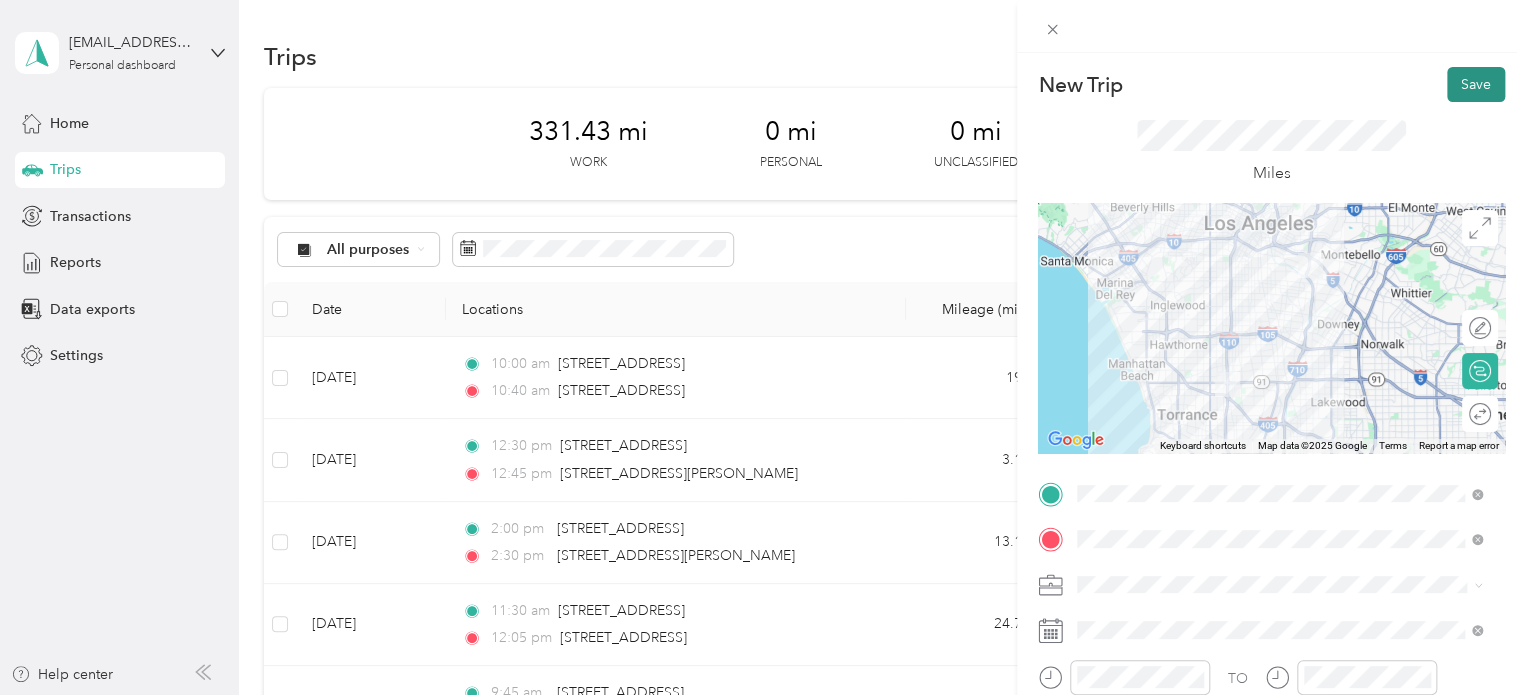 click on "Save" at bounding box center (1476, 84) 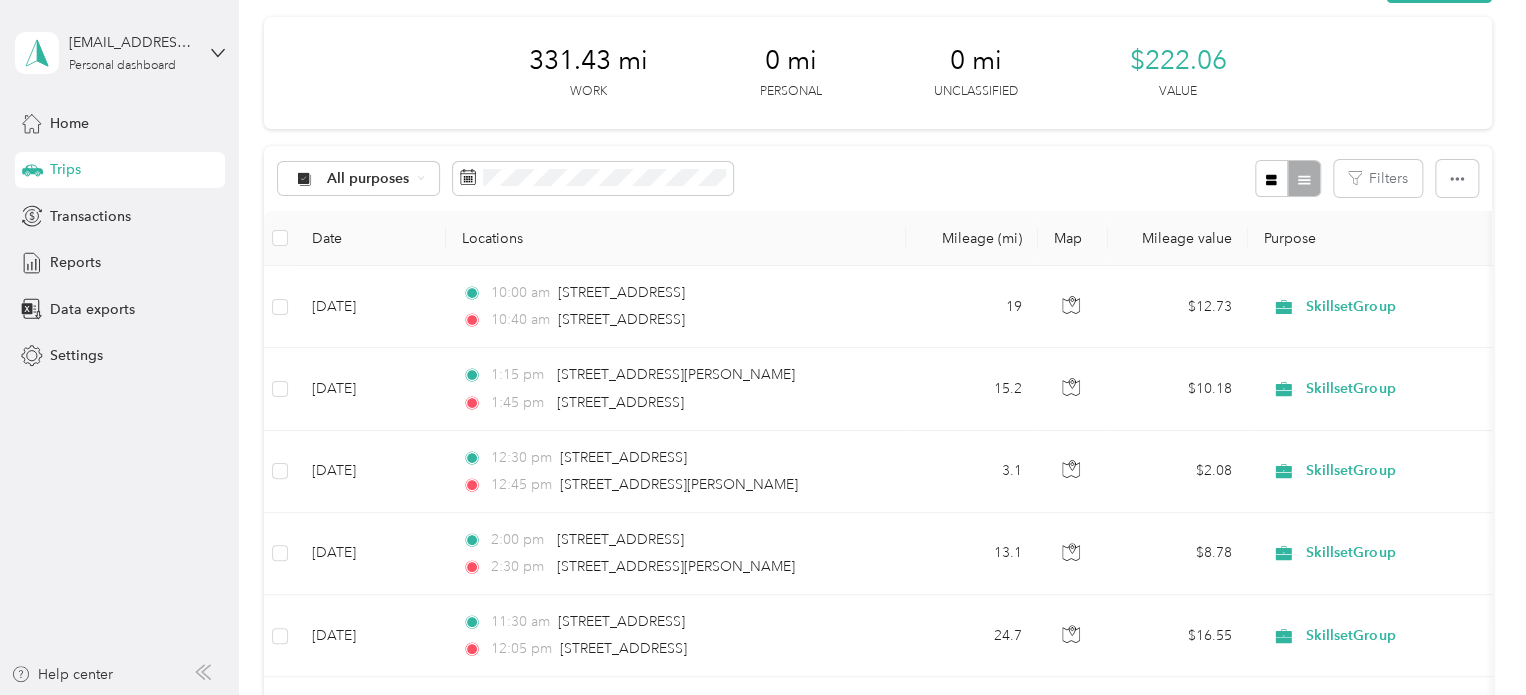 scroll, scrollTop: 0, scrollLeft: 0, axis: both 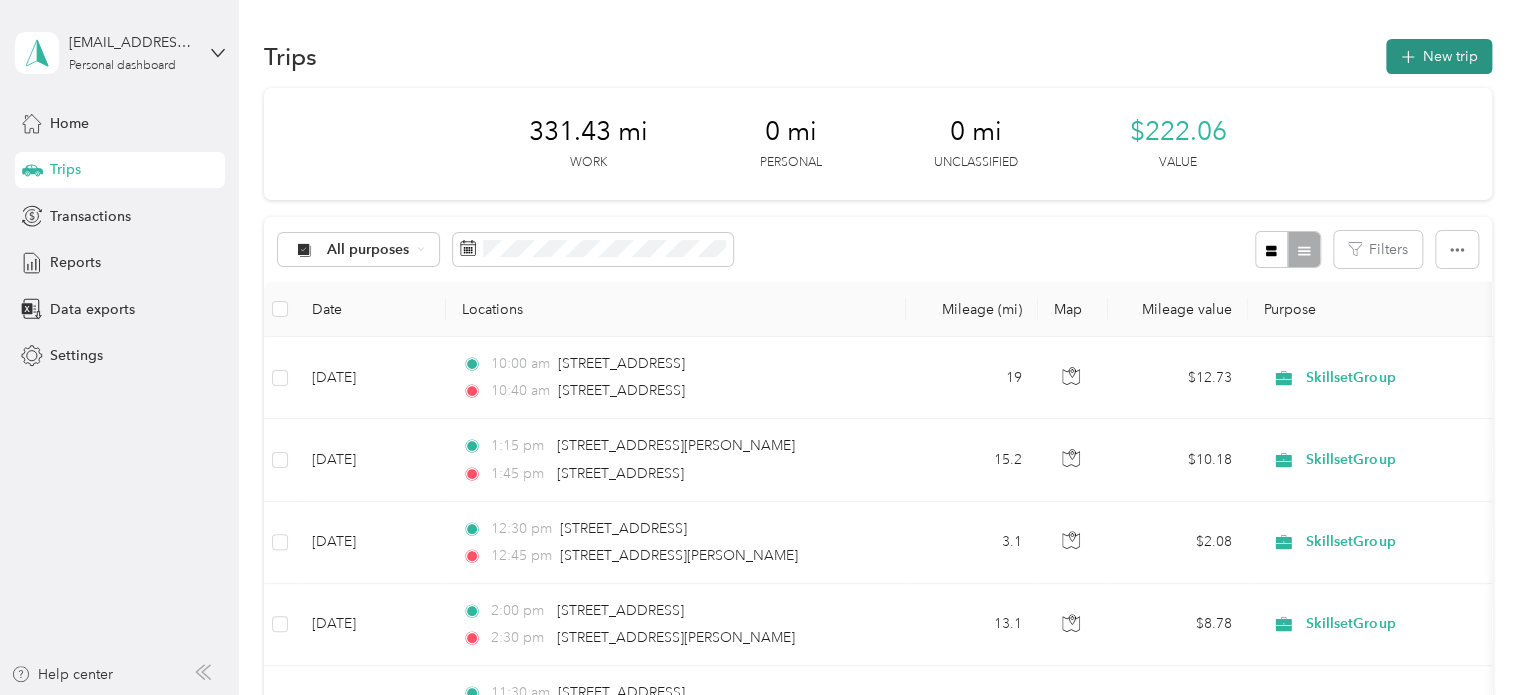 click on "New trip" at bounding box center [1439, 56] 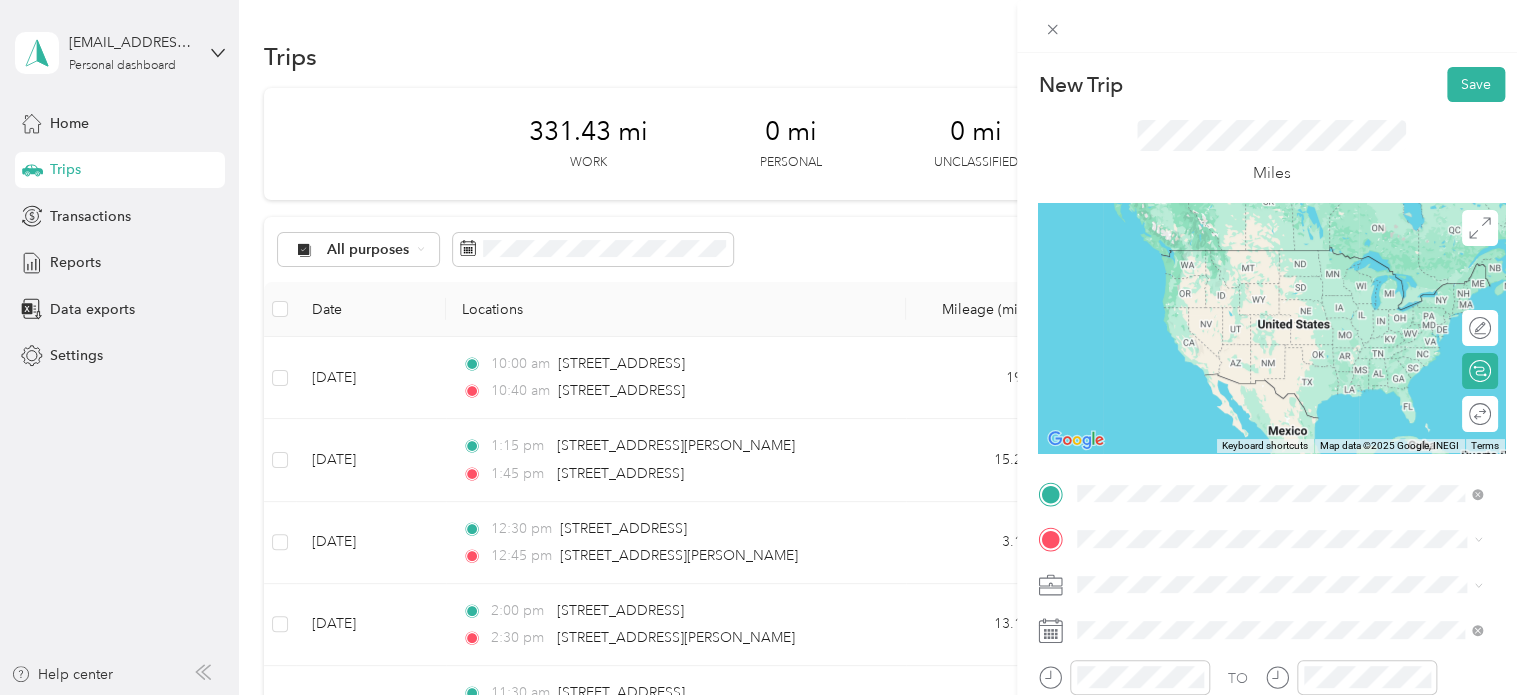 click on "2018 South [STREET_ADDRESS][US_STATE]" at bounding box center (1253, 250) 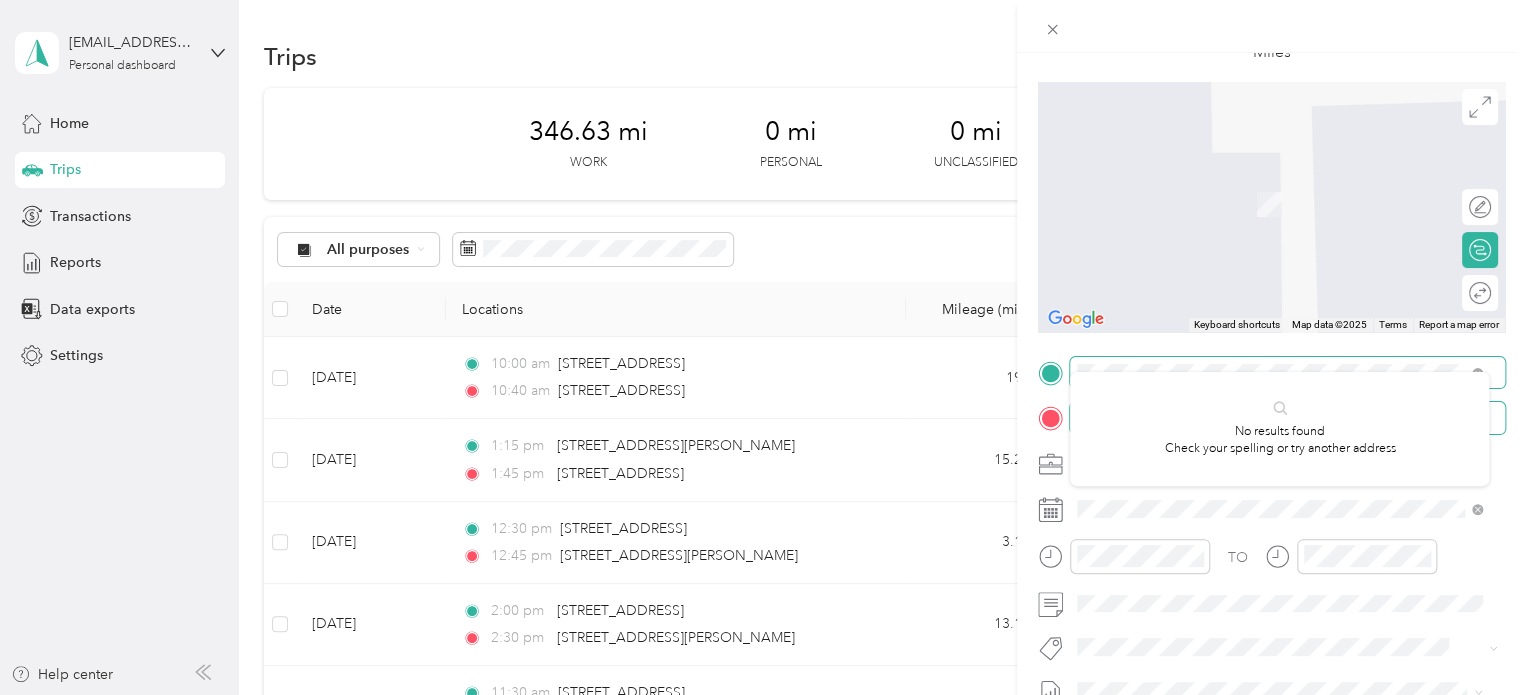scroll, scrollTop: 200, scrollLeft: 0, axis: vertical 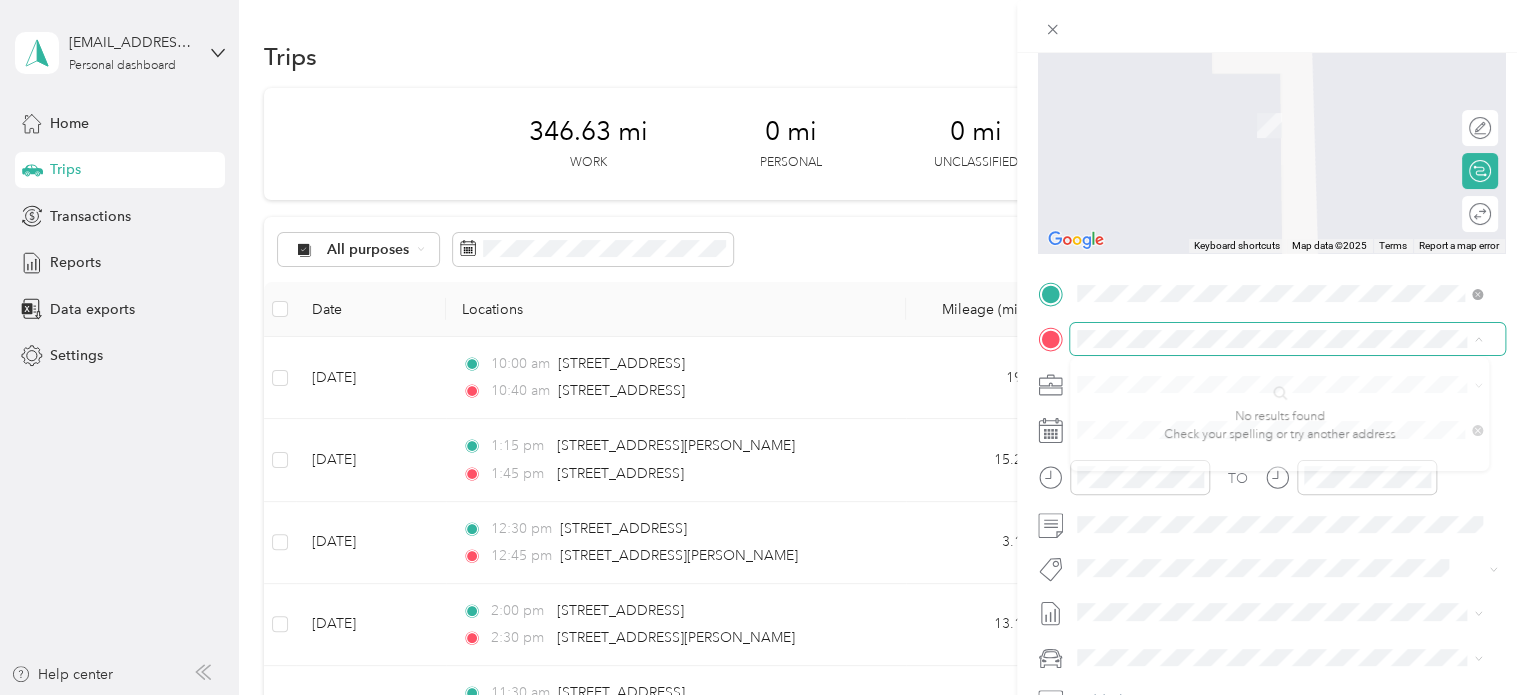 click at bounding box center [1287, 339] 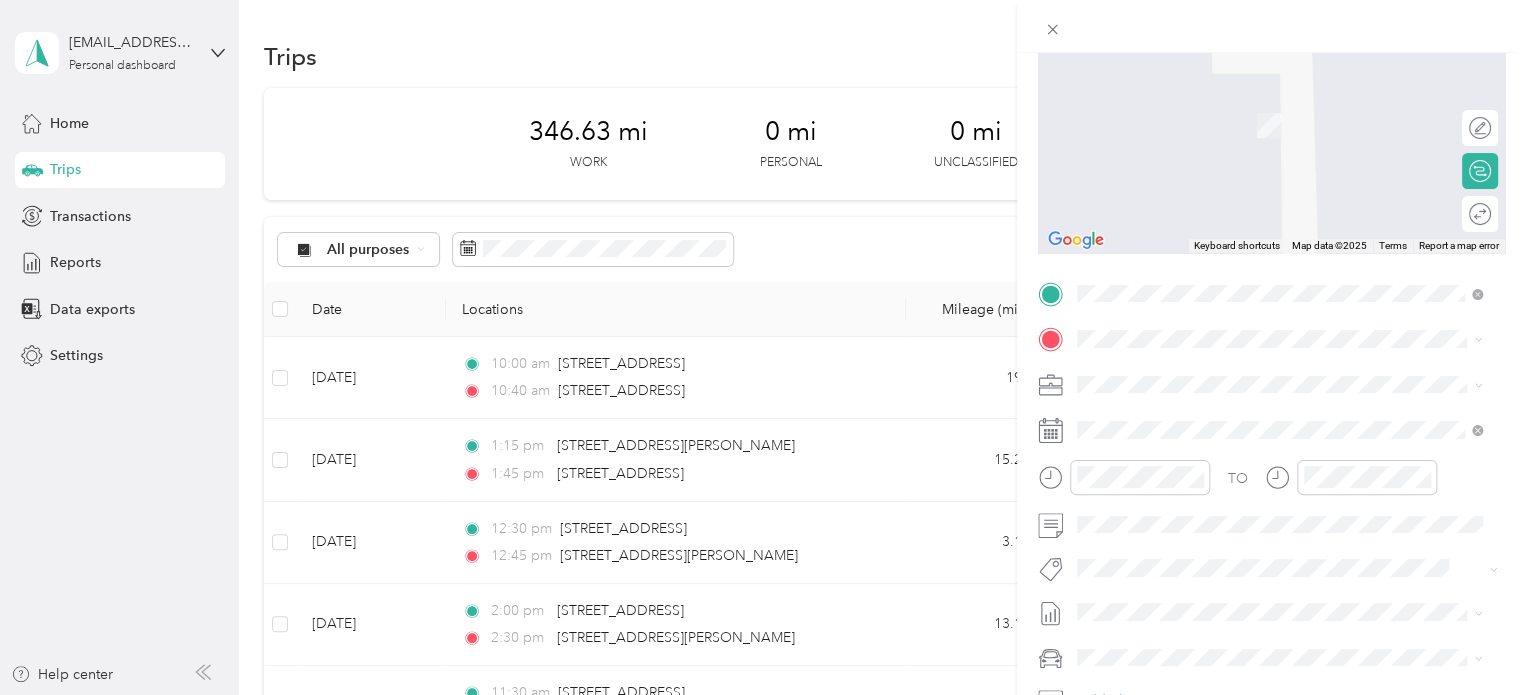 click on "New Trip Save This trip cannot be edited because it is either under review, approved, or paid. Contact your Team Manager to edit it. Miles ← Move left → Move right ↑ Move up ↓ Move down + Zoom in - Zoom out Home Jump left by 75% End Jump right by 75% Page Up Jump up by 75% Page Down Jump down by 75% Keyboard shortcuts Map Data Map data ©2025 Map data ©2025 2 m  Click to toggle between metric and imperial units Terms Report a map error Edit route Calculate route Round trip TO Add photo" at bounding box center (763, 347) 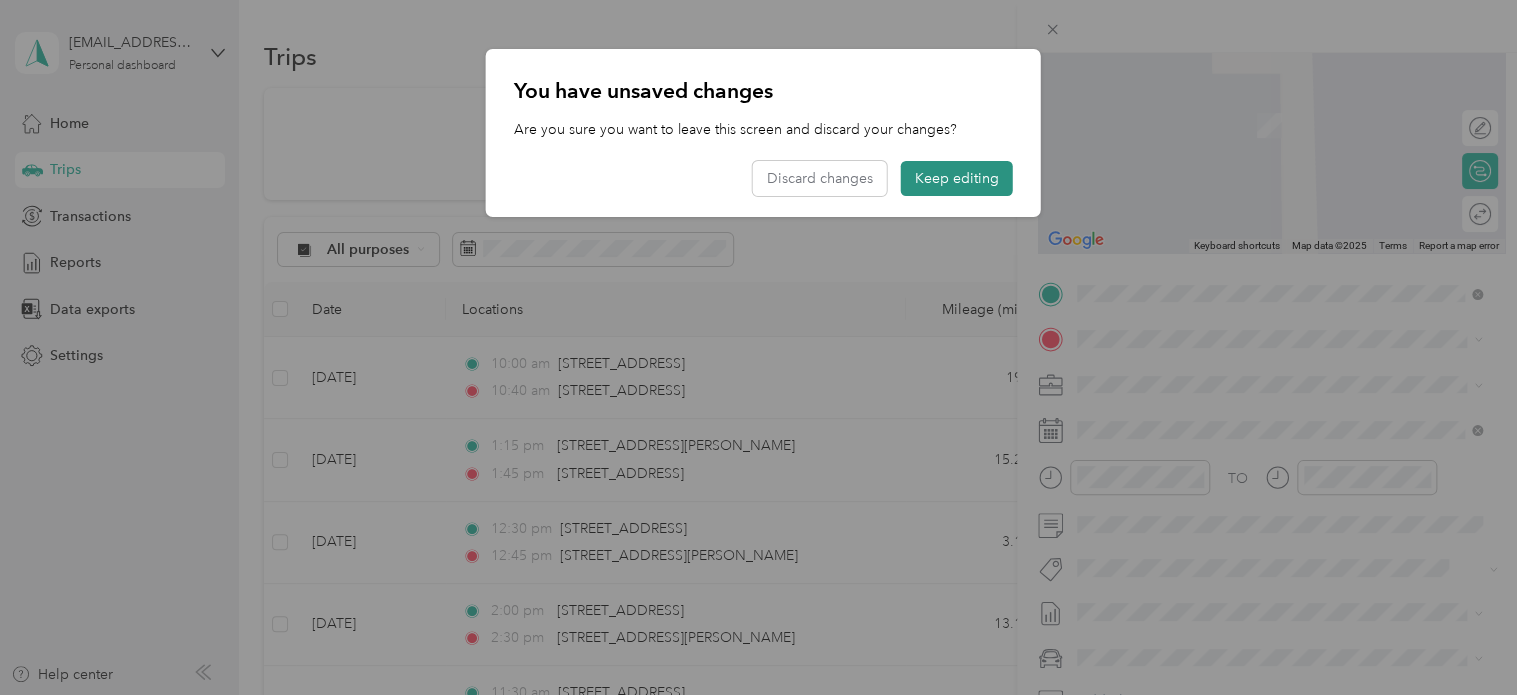 click on "Keep editing" at bounding box center [957, 178] 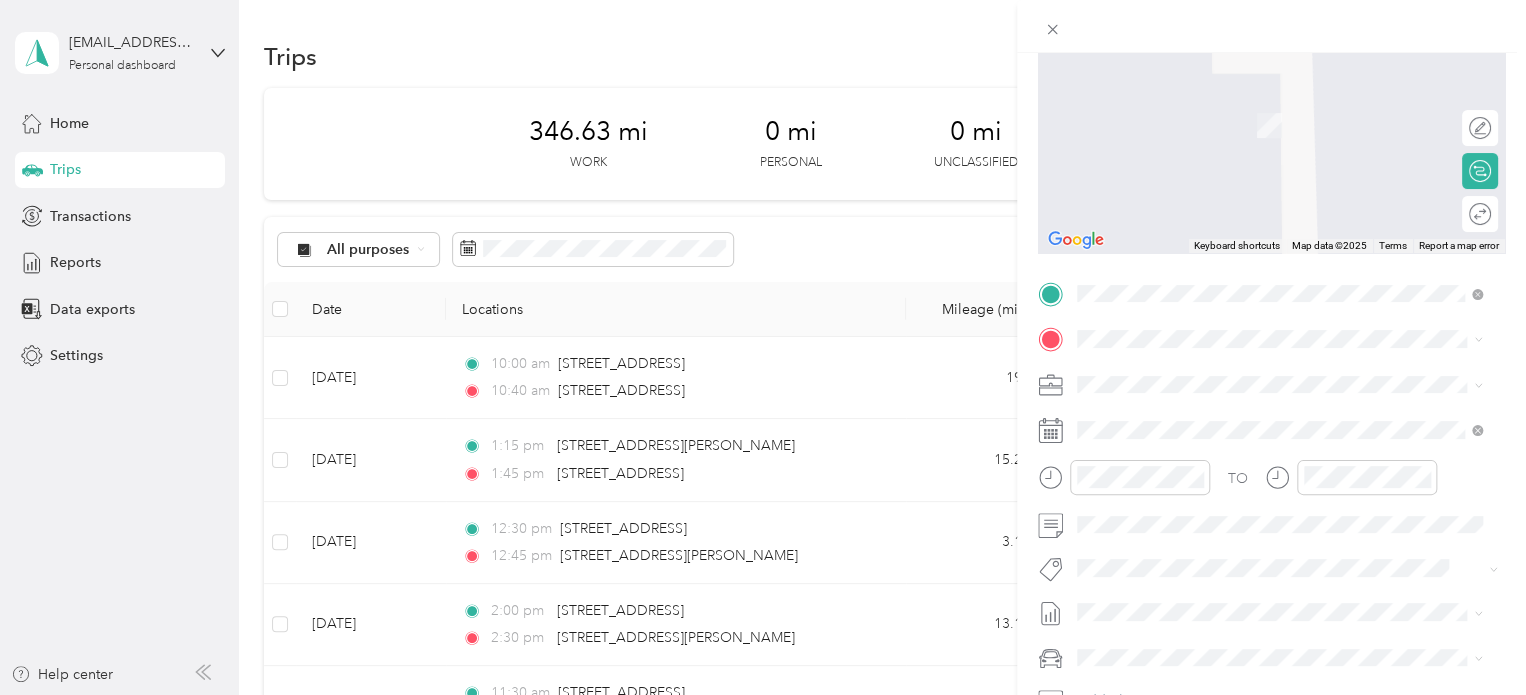 click on "New Trip Save This trip cannot be edited because it is either under review, approved, or paid. Contact your Team Manager to edit it. Miles ← Move left → Move right ↑ Move up ↓ Move down + Zoom in - Zoom out Home Jump left by 75% End Jump right by 75% Page Up Jump up by 75% Page Down Jump down by 75% Keyboard shortcuts Map Data Map data ©2025 Map data ©2025 2 m  Click to toggle between metric and imperial units Terms Report a map error Edit route Calculate route Round trip TO Add photo" at bounding box center [763, 347] 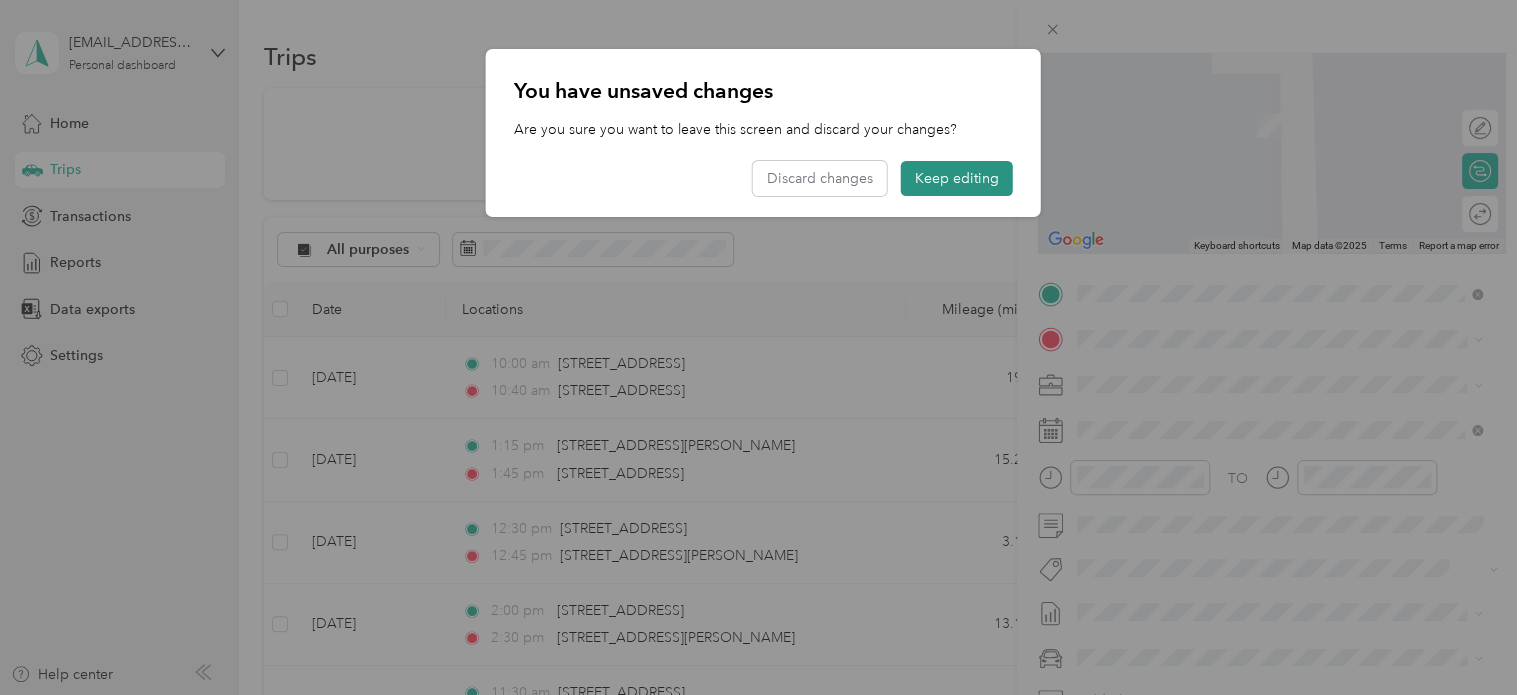 click on "Keep editing" at bounding box center (957, 178) 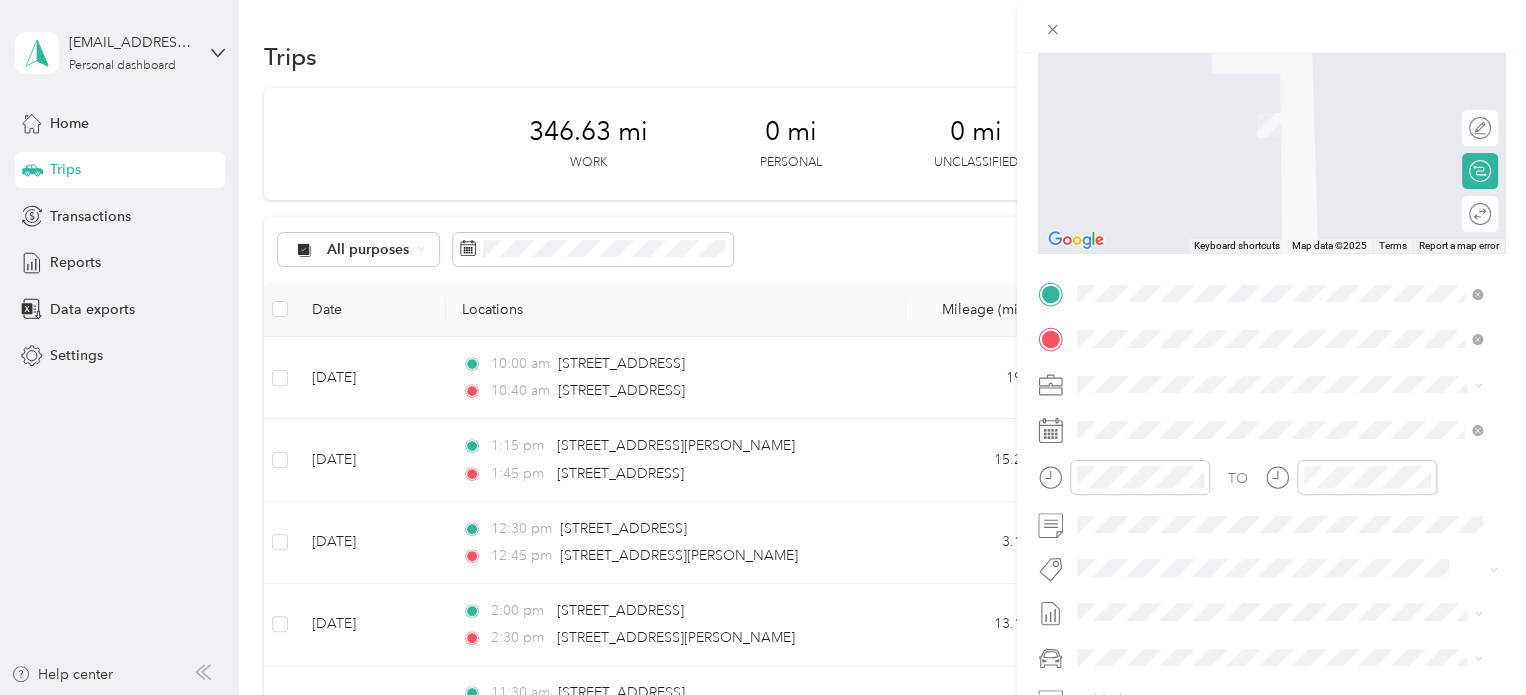 click on "[STREET_ADDRESS][US_STATE]" at bounding box center (1215, 411) 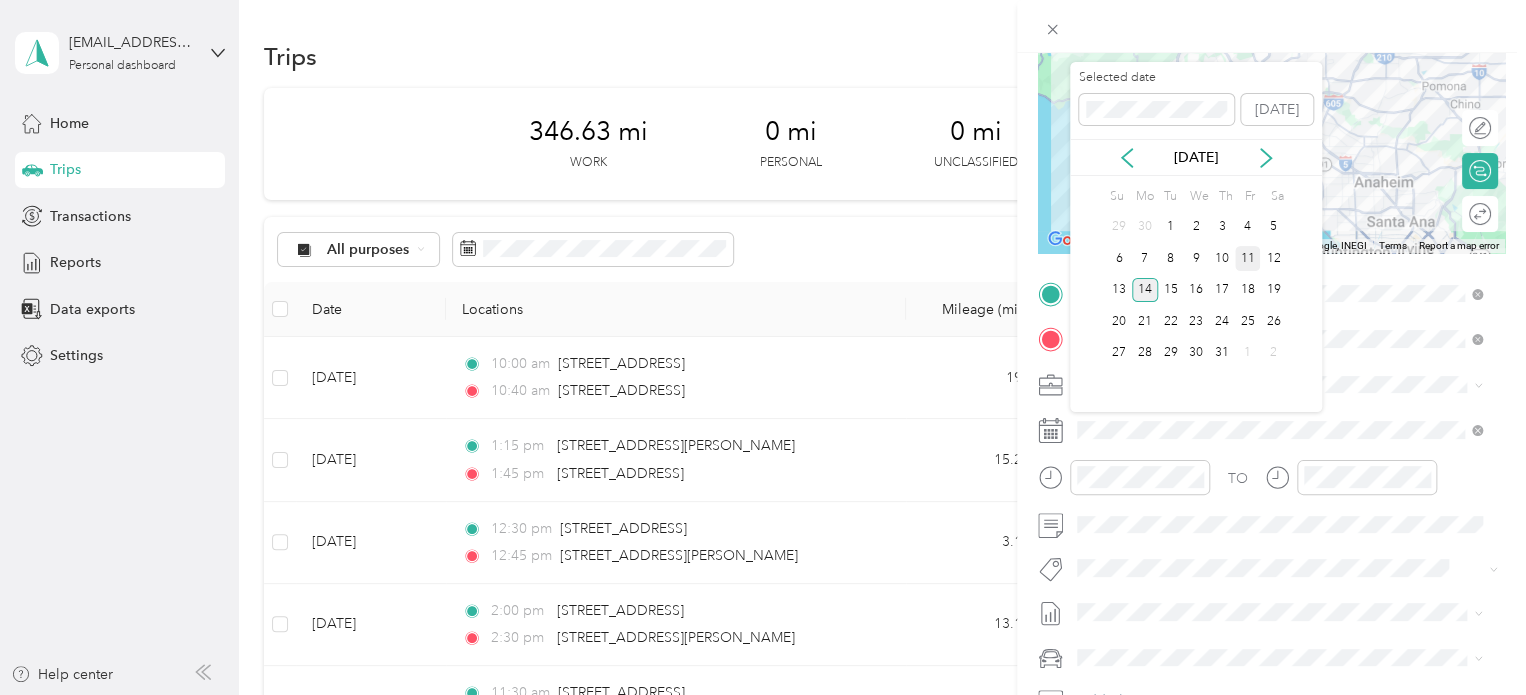 click on "11" at bounding box center (1248, 258) 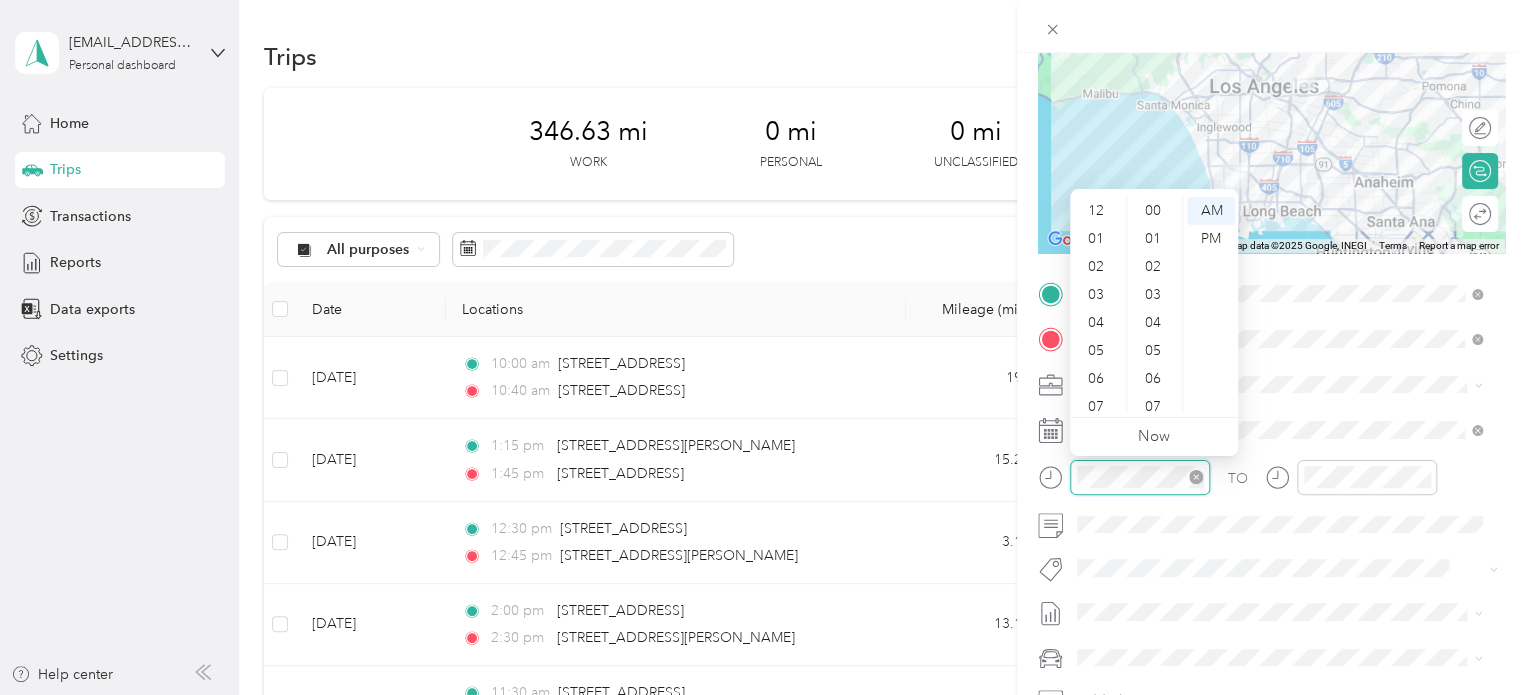 scroll, scrollTop: 728, scrollLeft: 0, axis: vertical 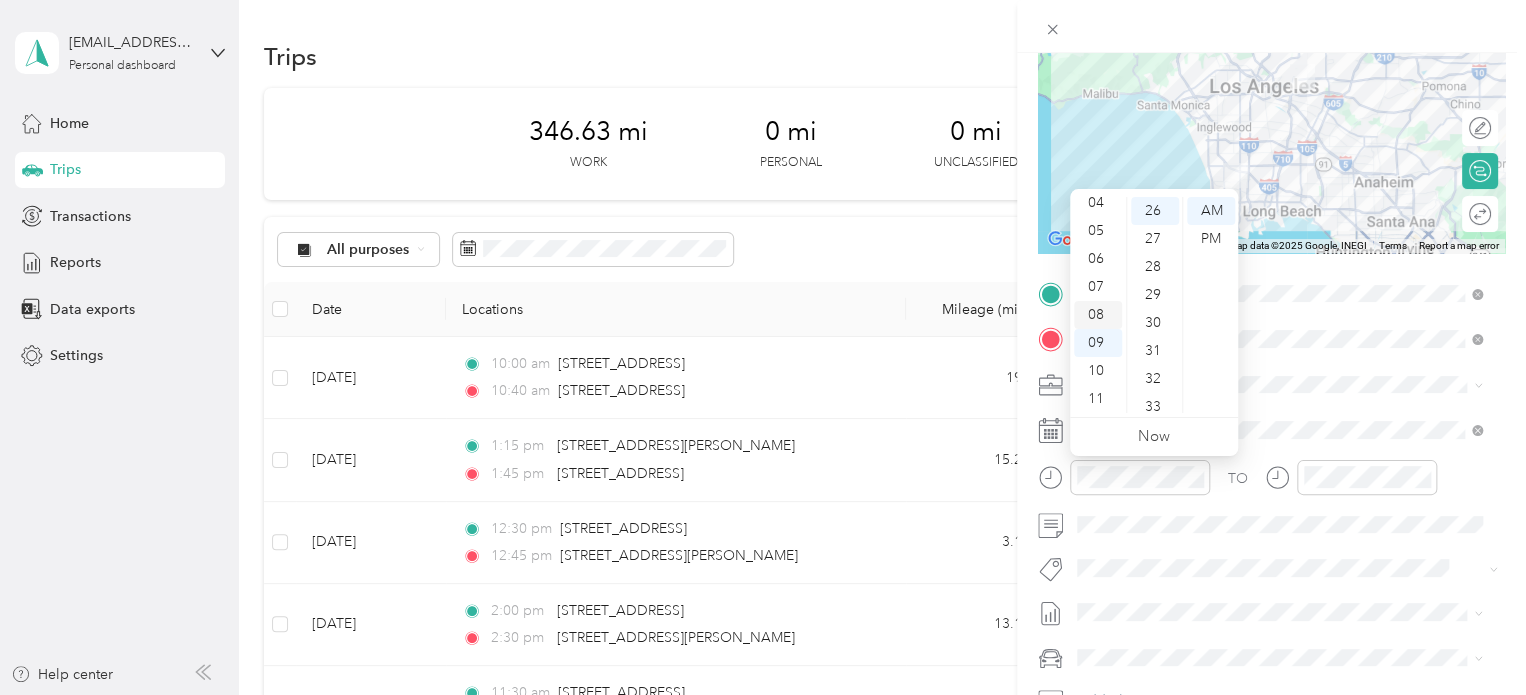 click on "08" at bounding box center [1098, 315] 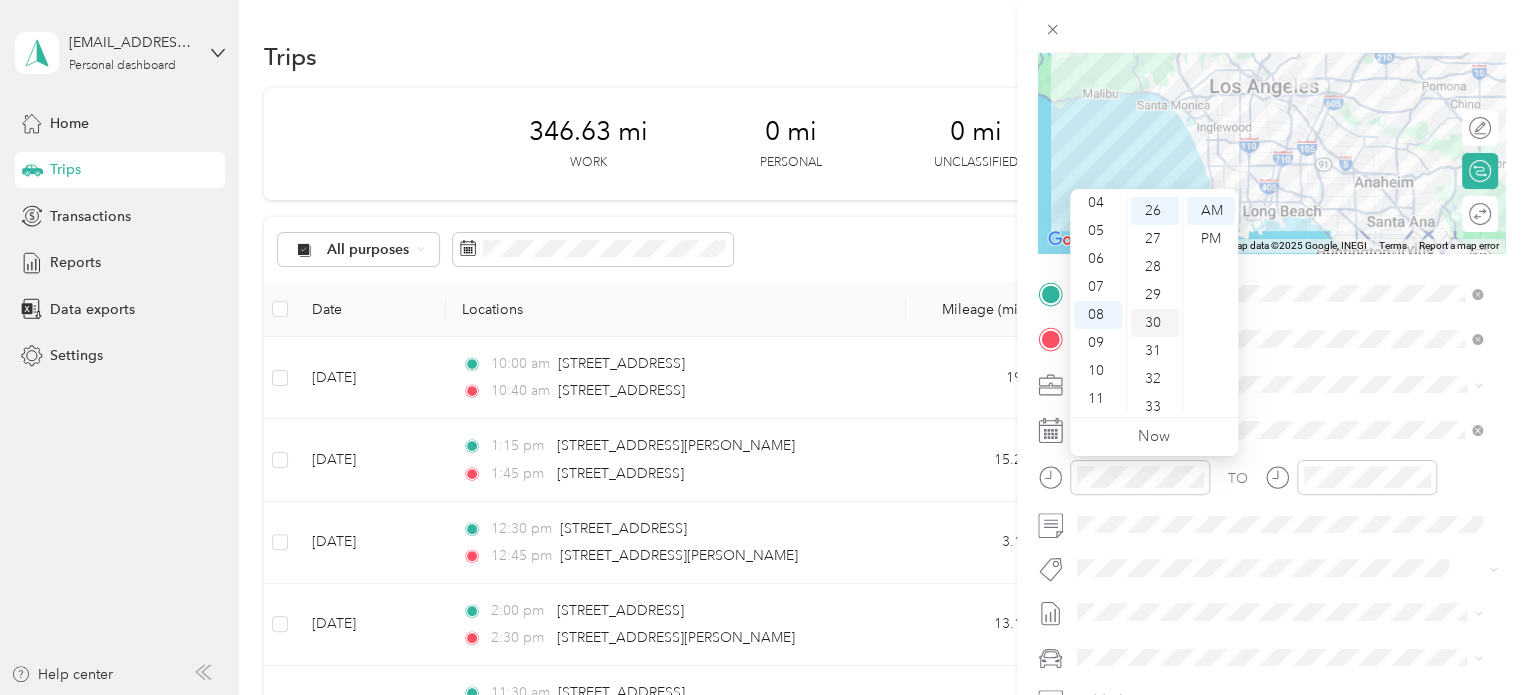 click on "30" at bounding box center (1155, 323) 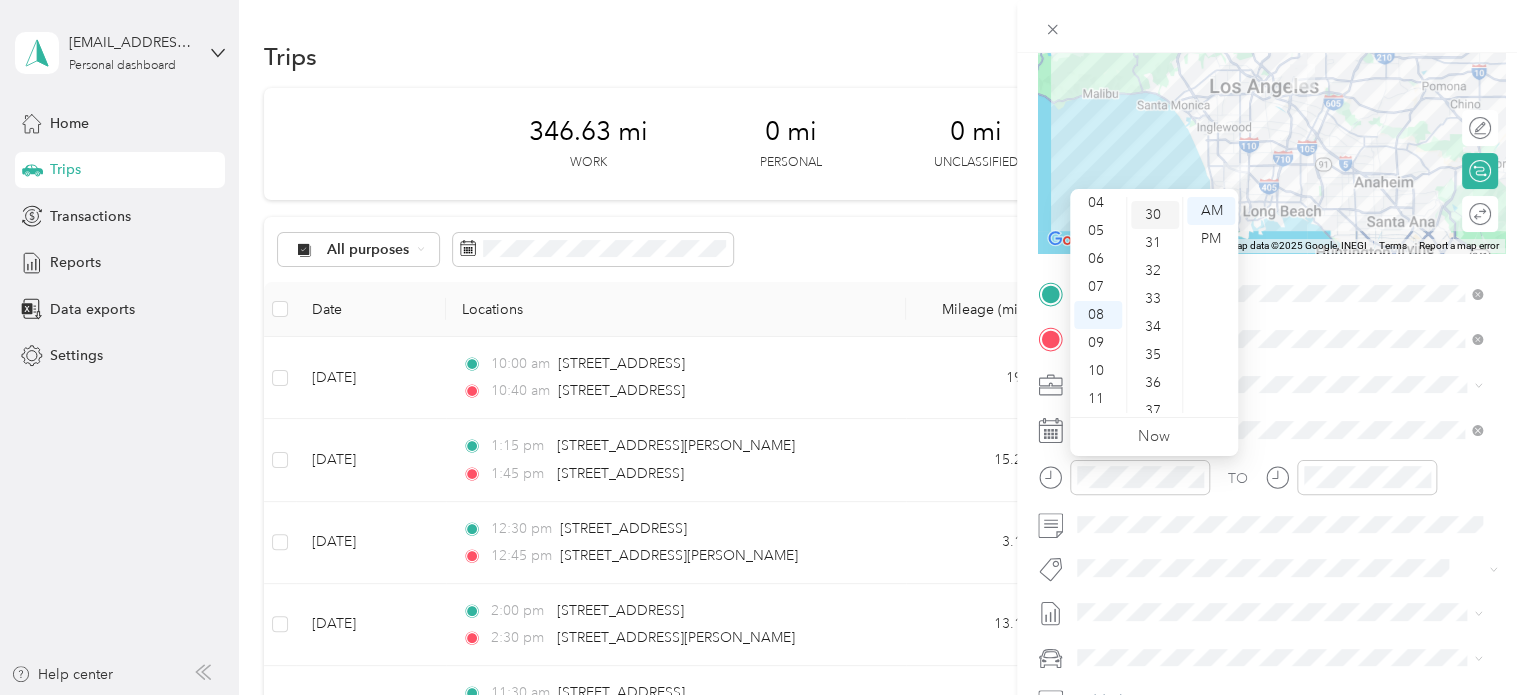 scroll, scrollTop: 840, scrollLeft: 0, axis: vertical 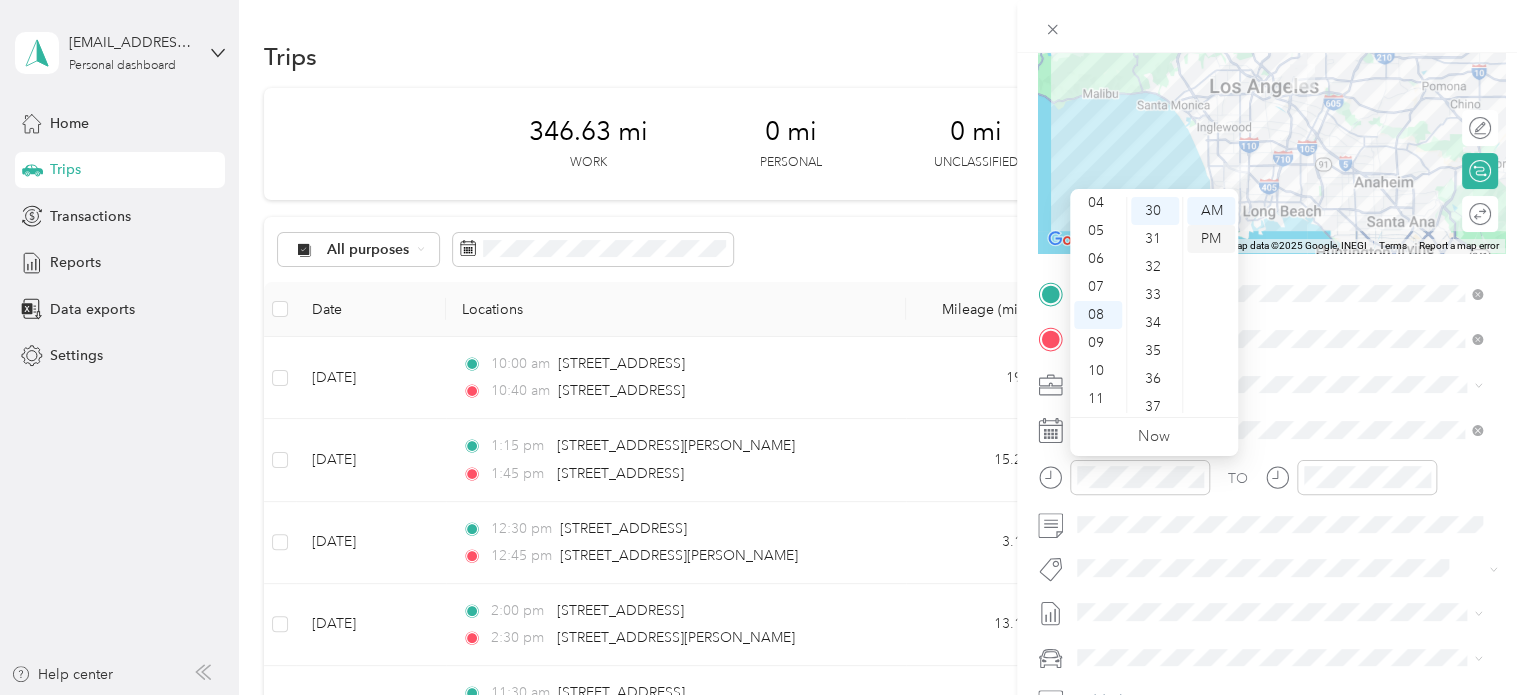 click on "PM" at bounding box center (1211, 239) 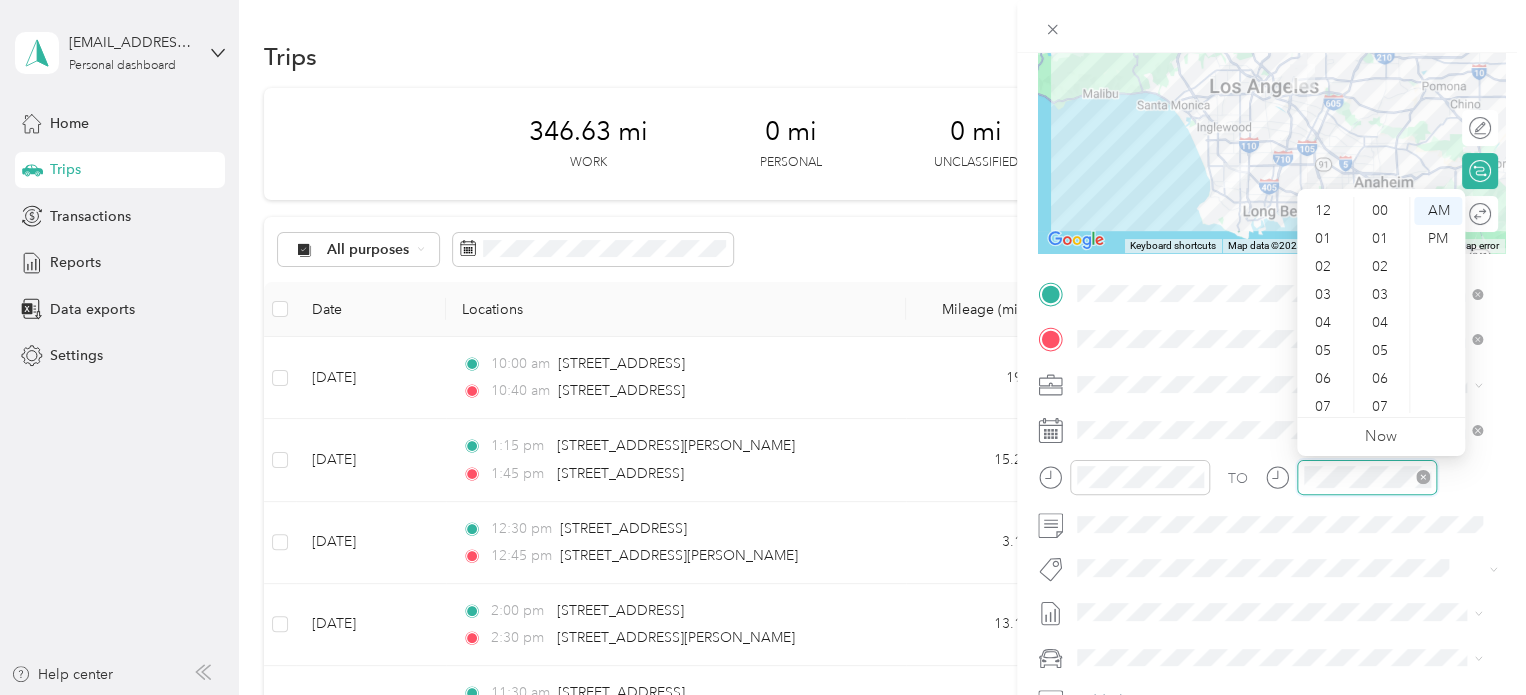 scroll, scrollTop: 728, scrollLeft: 0, axis: vertical 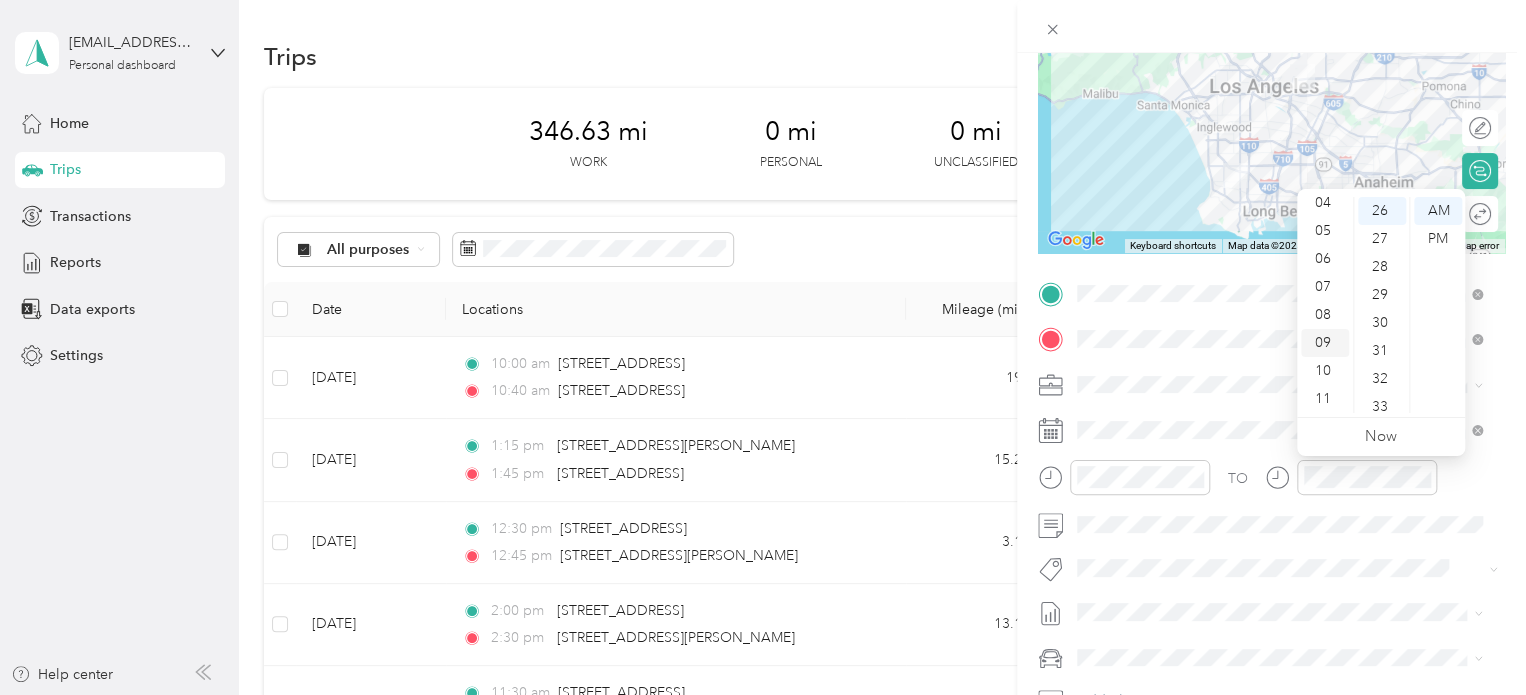 click on "09" at bounding box center [1325, 343] 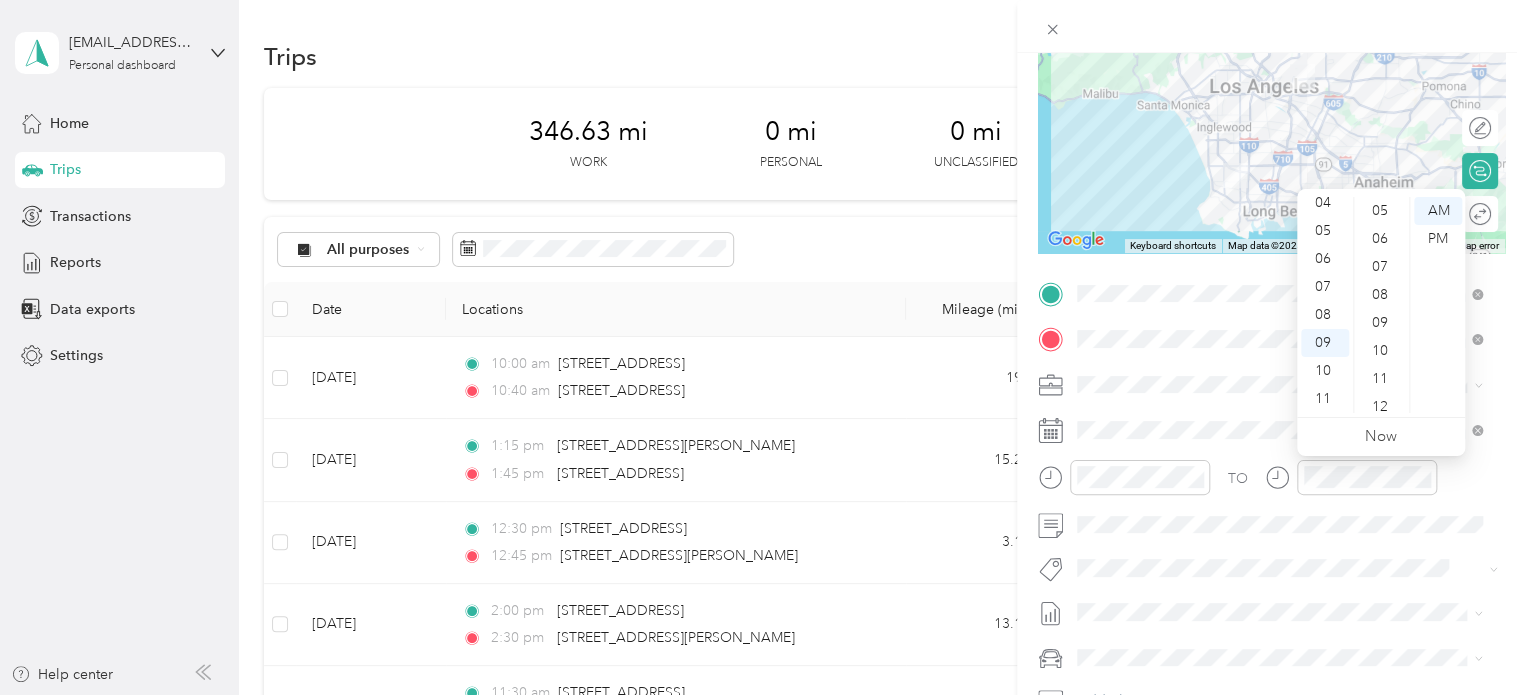 scroll, scrollTop: 0, scrollLeft: 0, axis: both 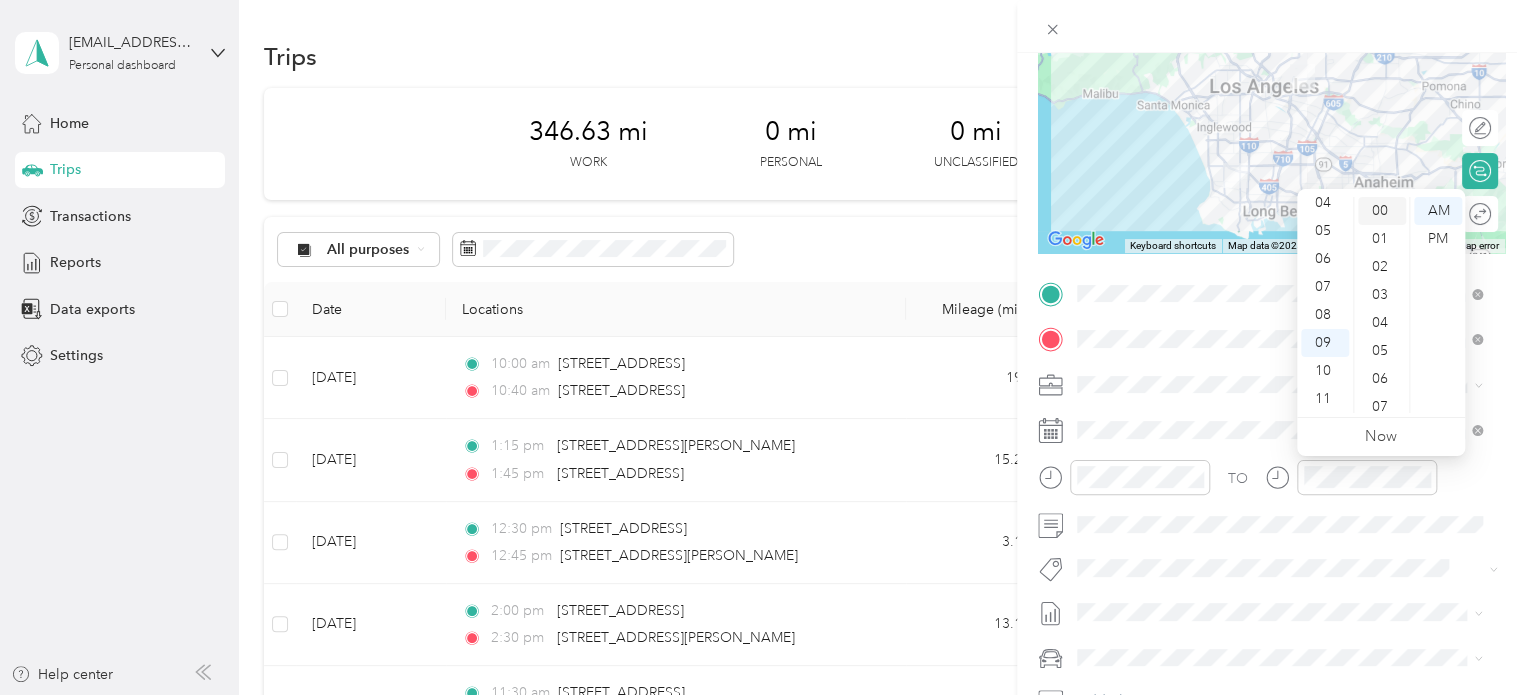 click on "00" at bounding box center [1382, 211] 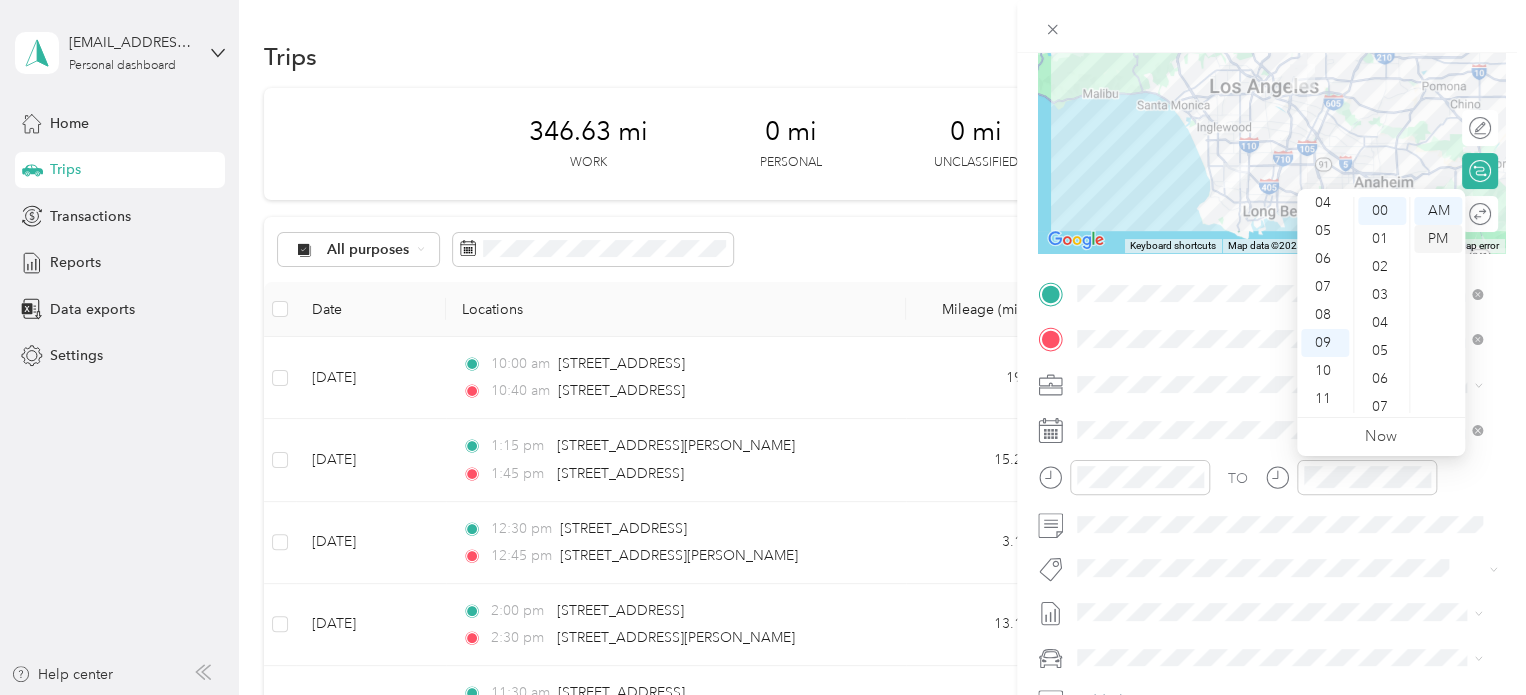 click on "PM" at bounding box center (1438, 239) 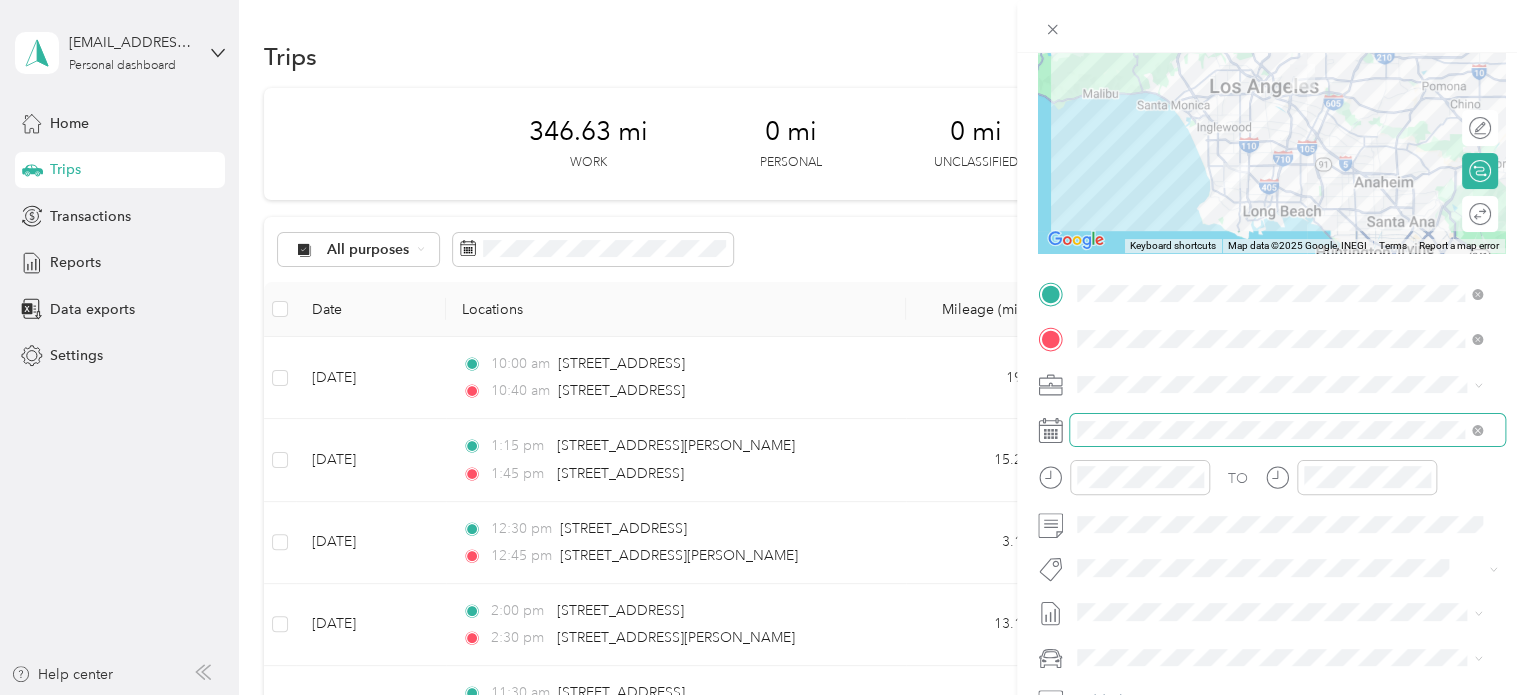 click at bounding box center [1287, 430] 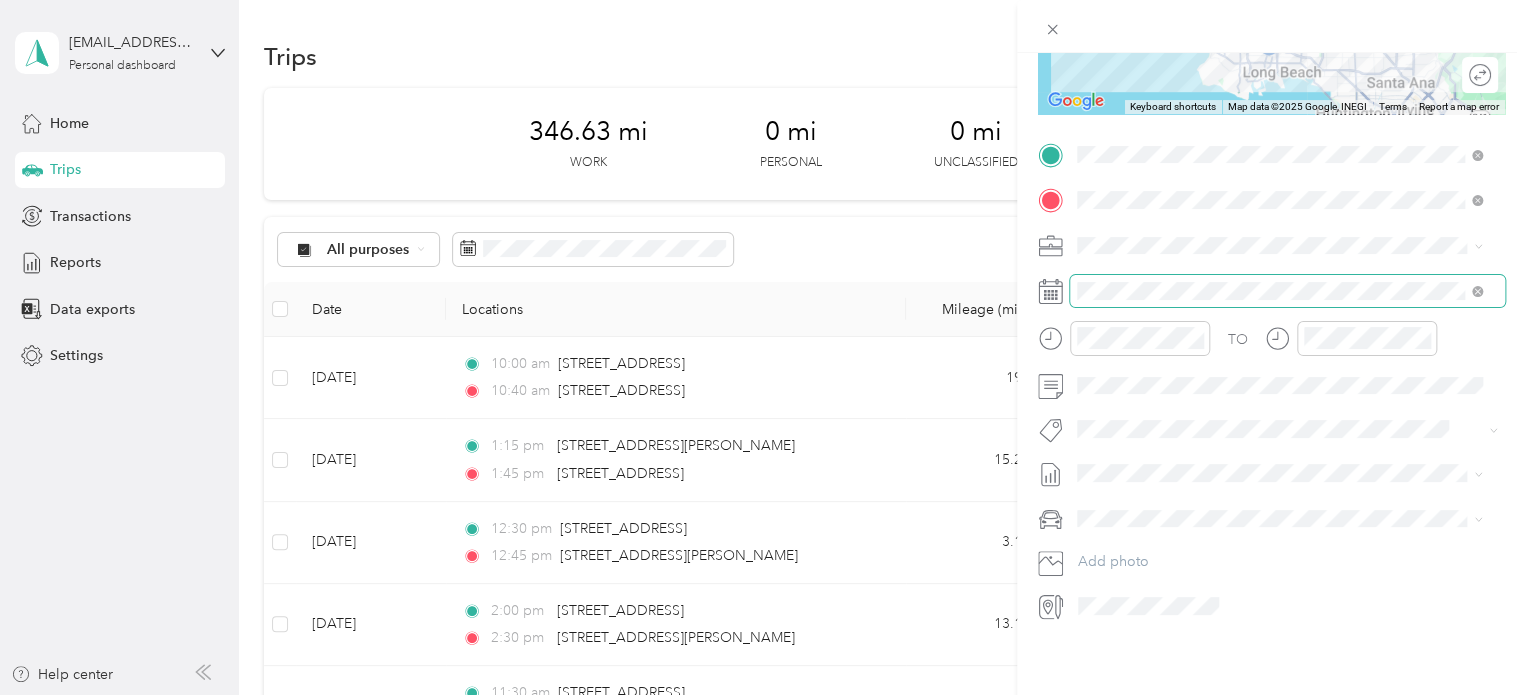 scroll, scrollTop: 353, scrollLeft: 0, axis: vertical 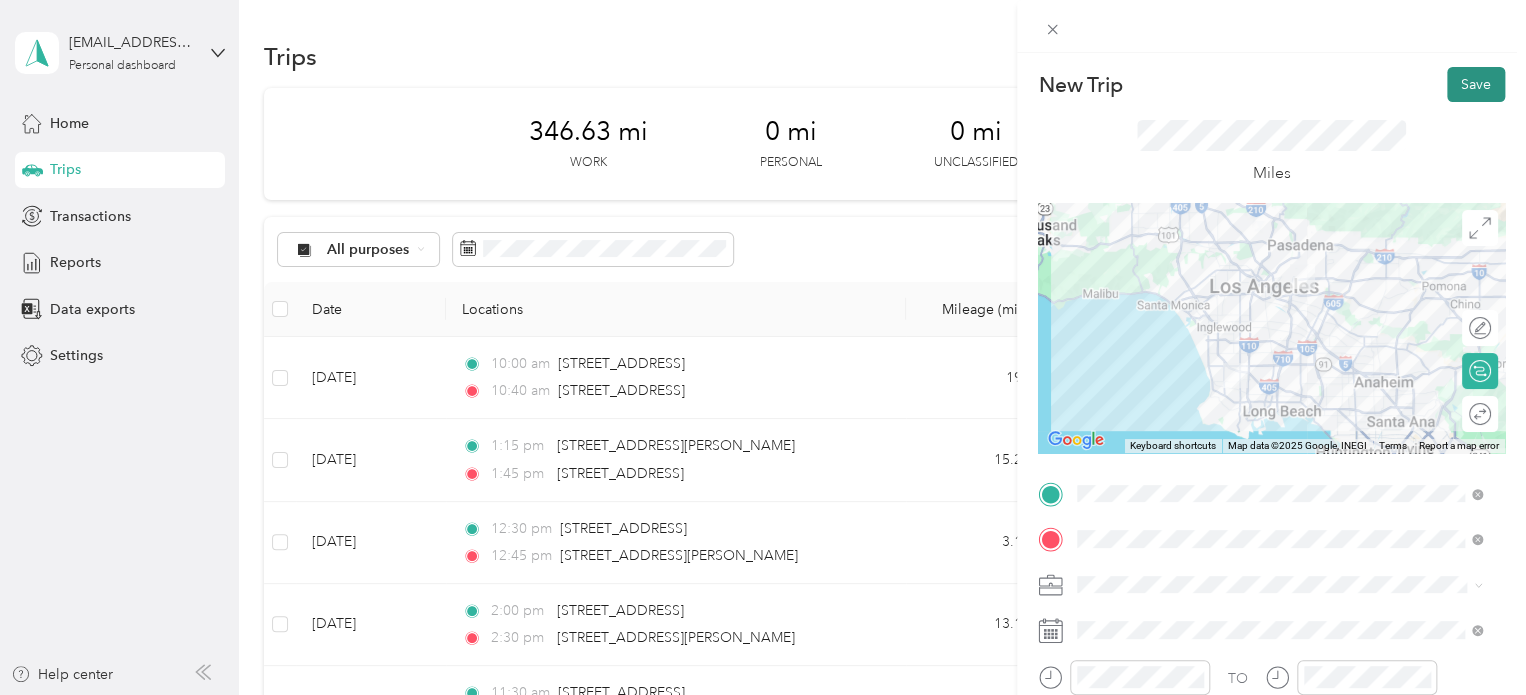 click on "Save" at bounding box center [1476, 84] 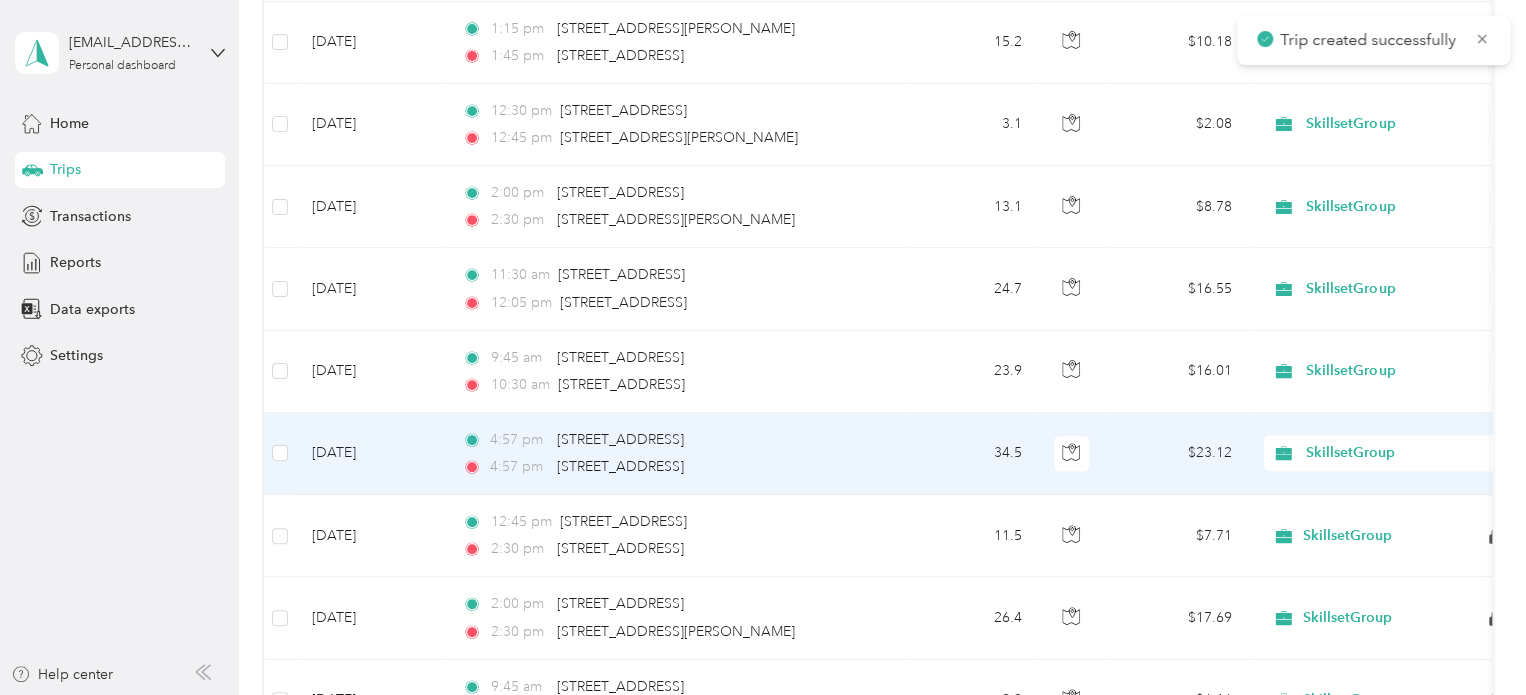 scroll, scrollTop: 0, scrollLeft: 0, axis: both 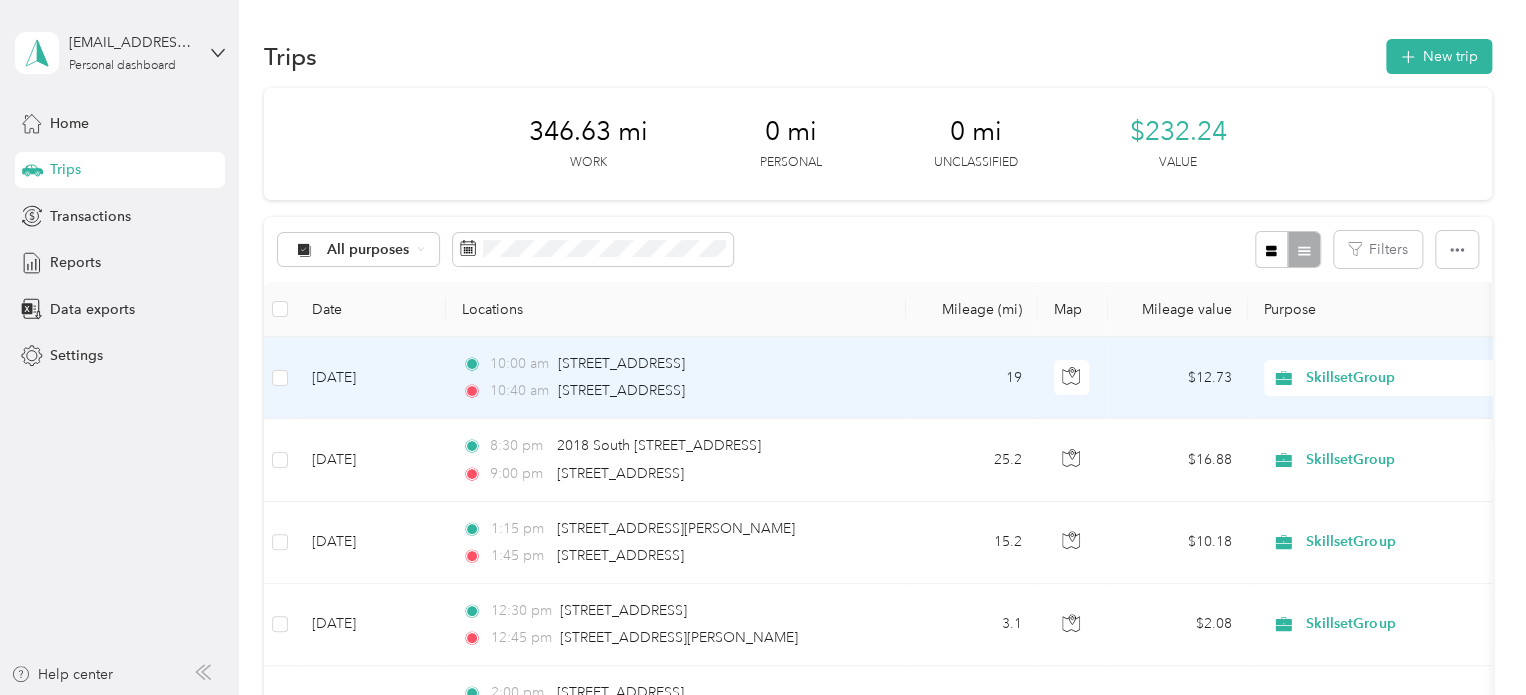 click on "[DATE]" at bounding box center (371, 378) 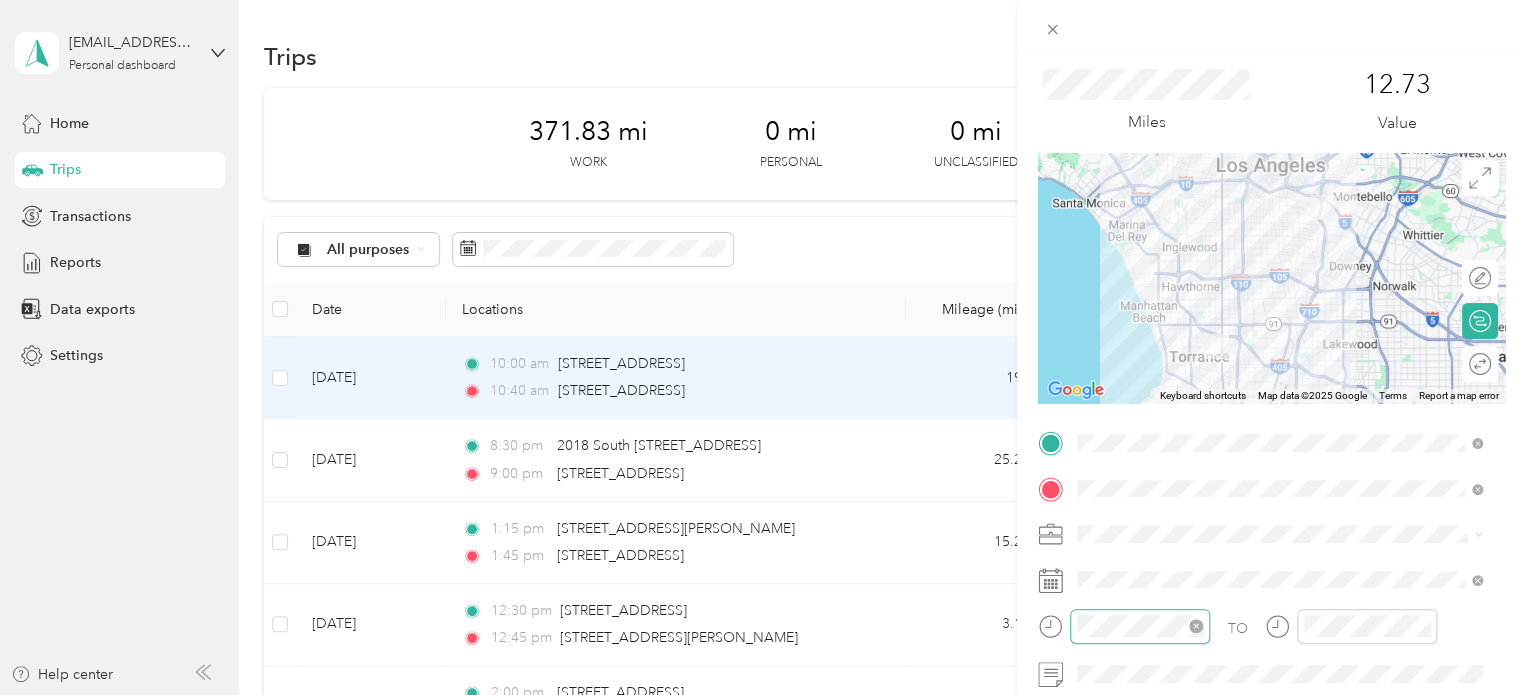 scroll, scrollTop: 100, scrollLeft: 0, axis: vertical 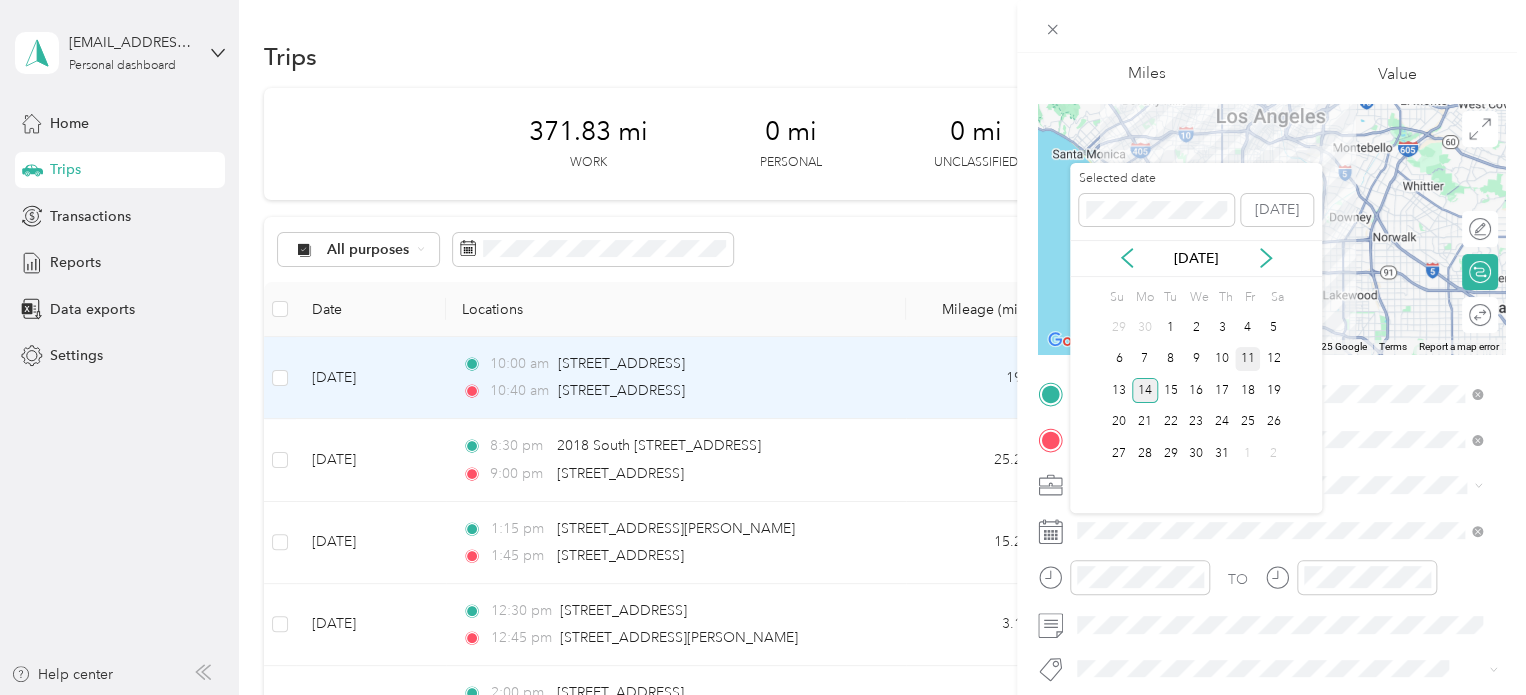 click on "11" at bounding box center [1248, 359] 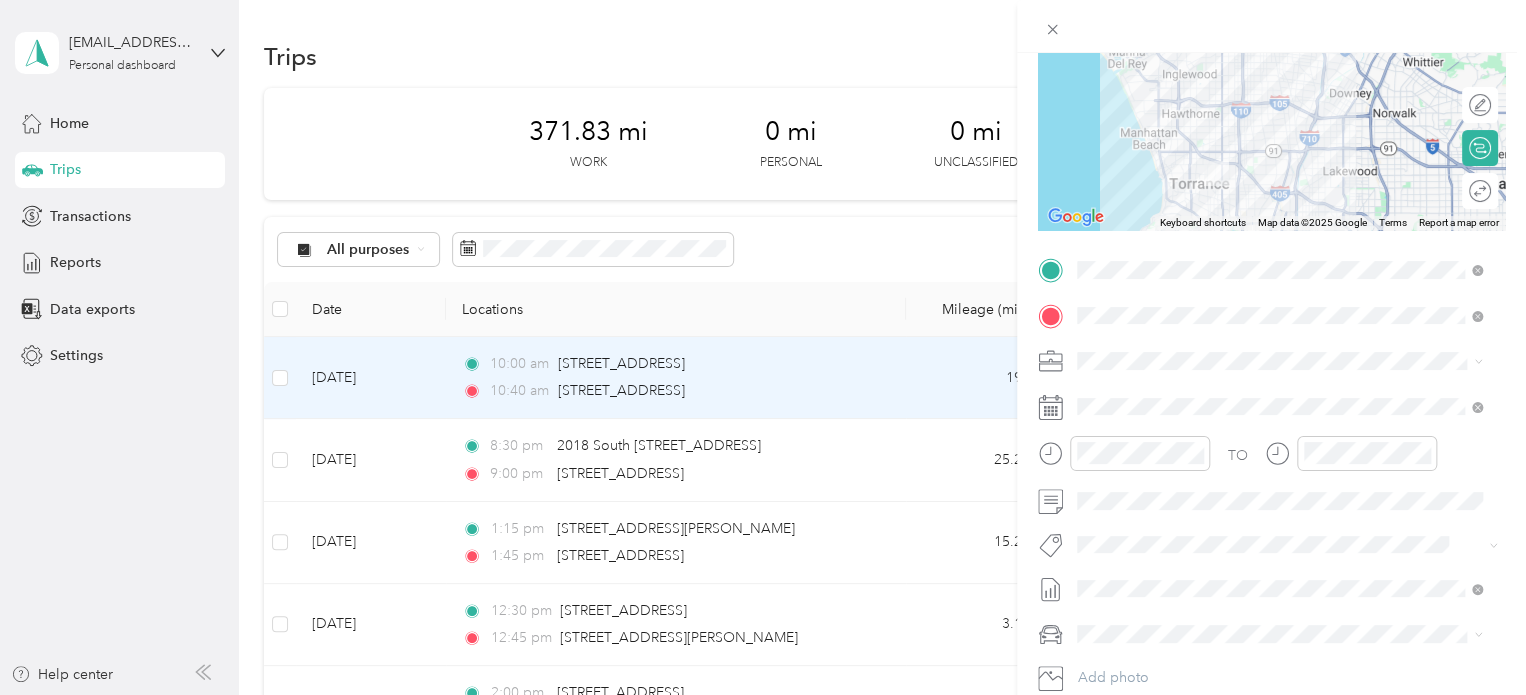 scroll, scrollTop: 0, scrollLeft: 0, axis: both 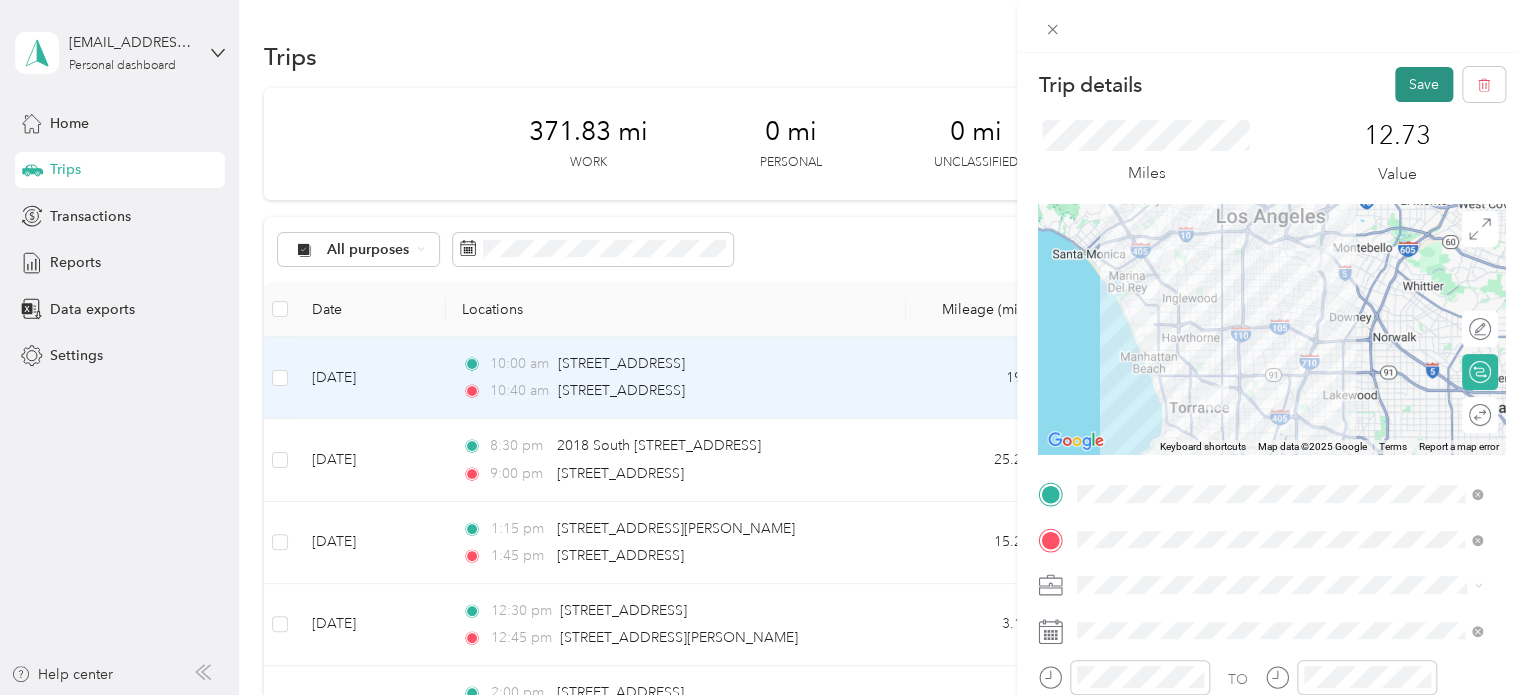 click on "Save" at bounding box center [1424, 84] 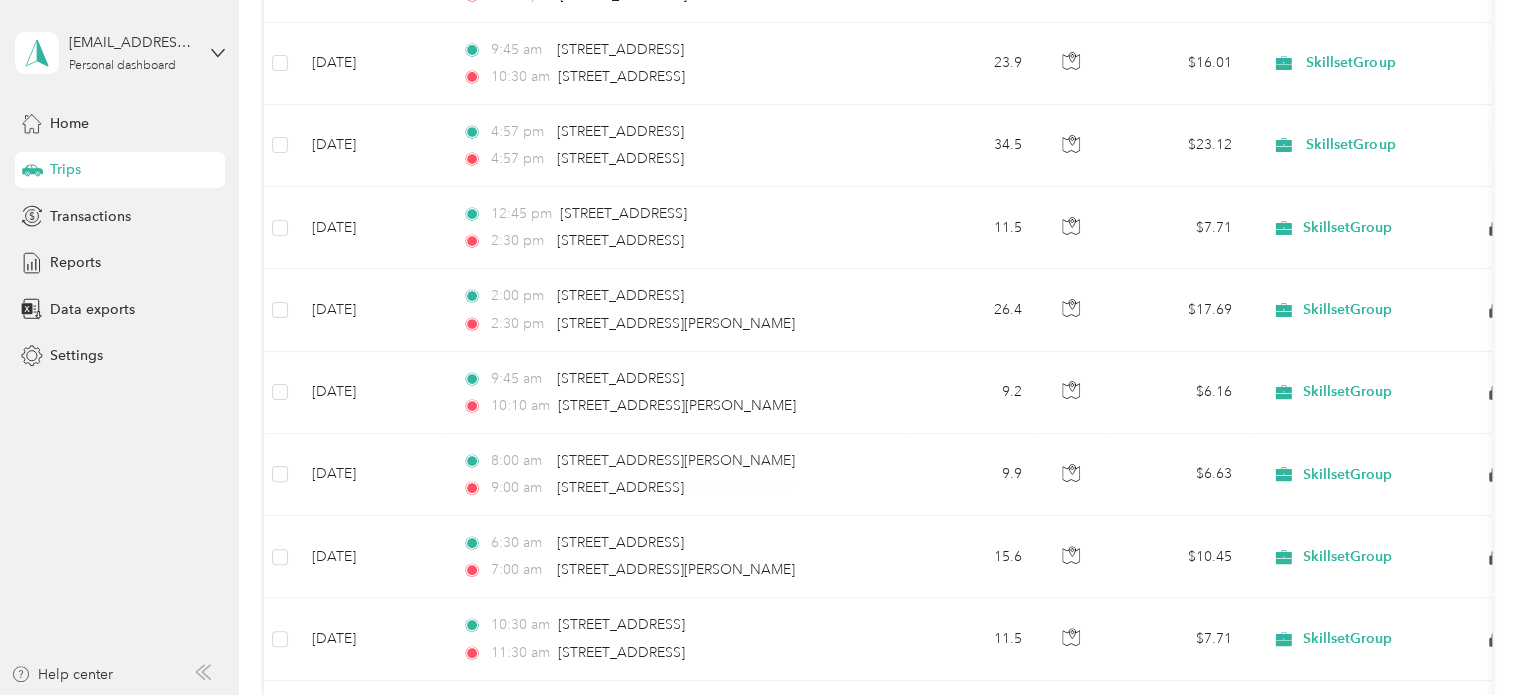 scroll, scrollTop: 0, scrollLeft: 0, axis: both 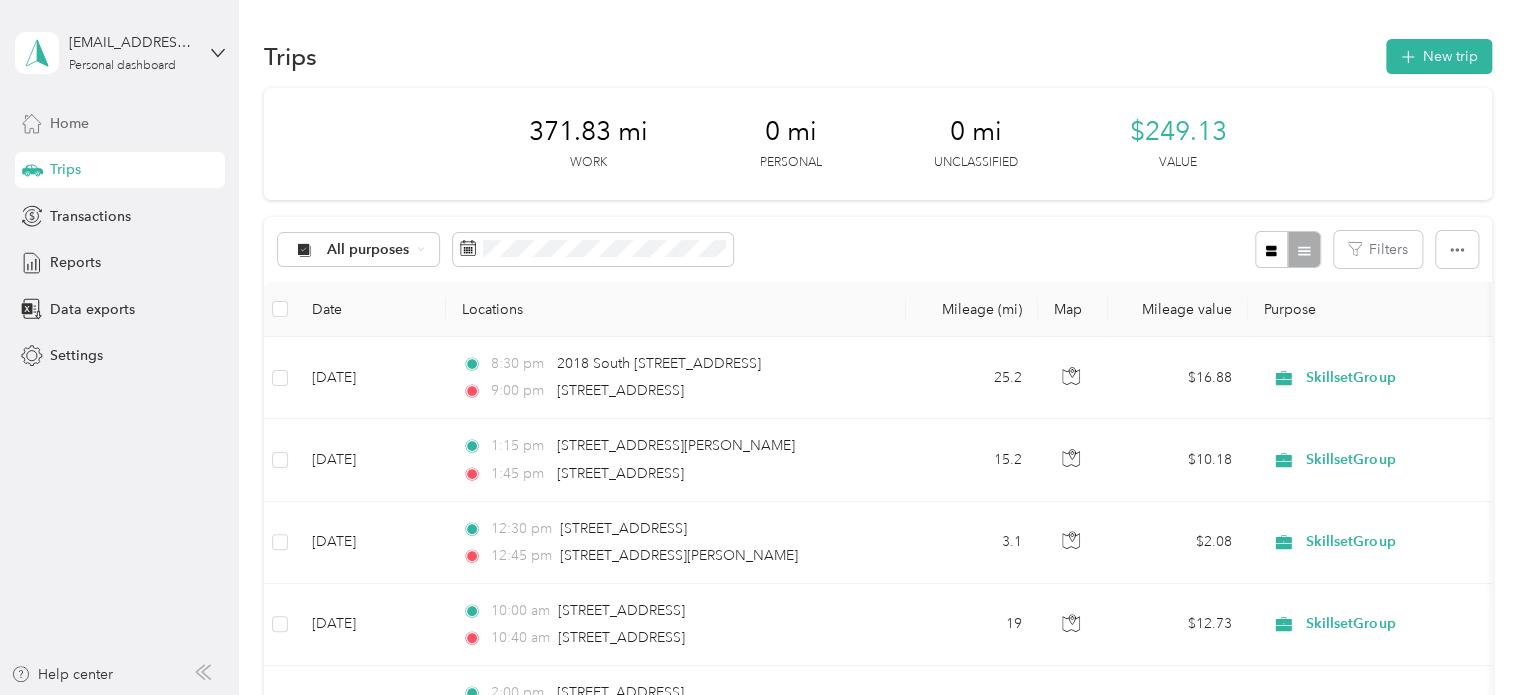 click on "Home" at bounding box center [69, 123] 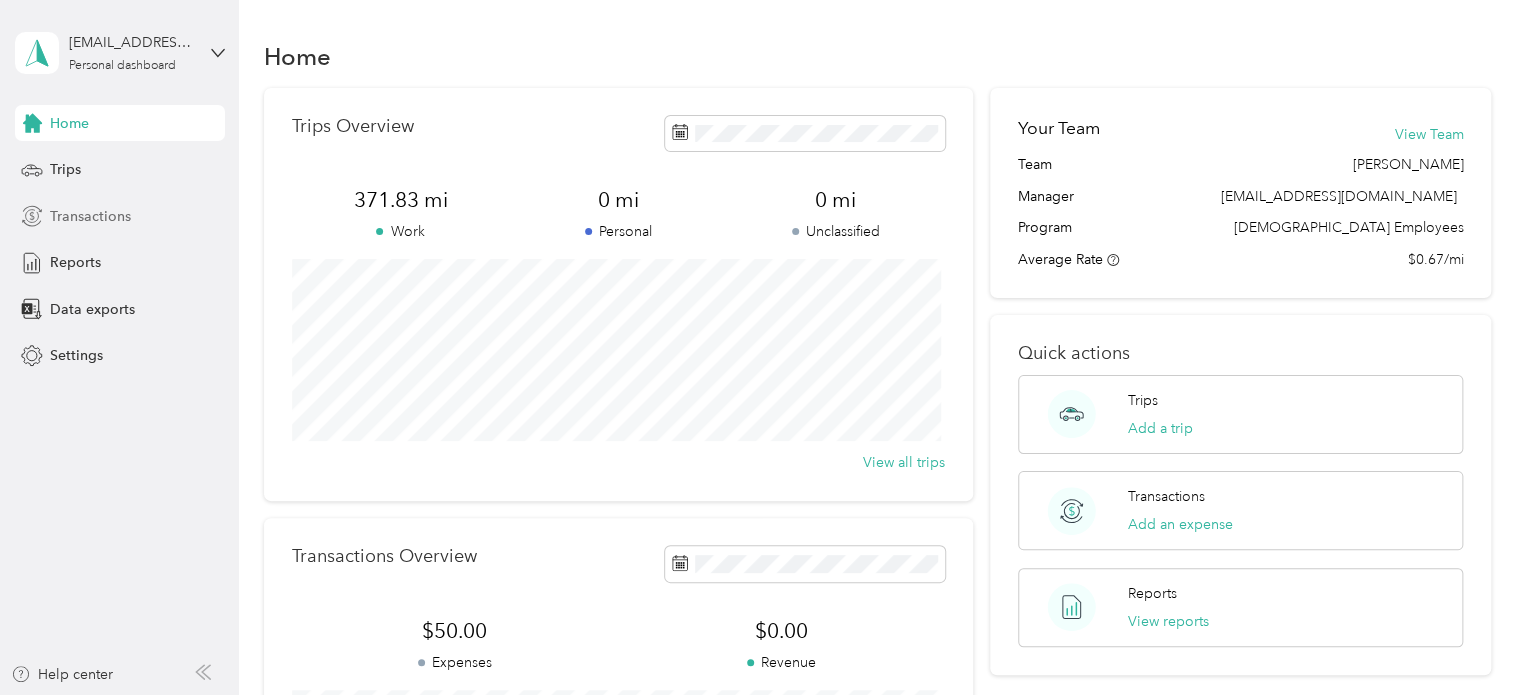 click on "Transactions" at bounding box center [90, 216] 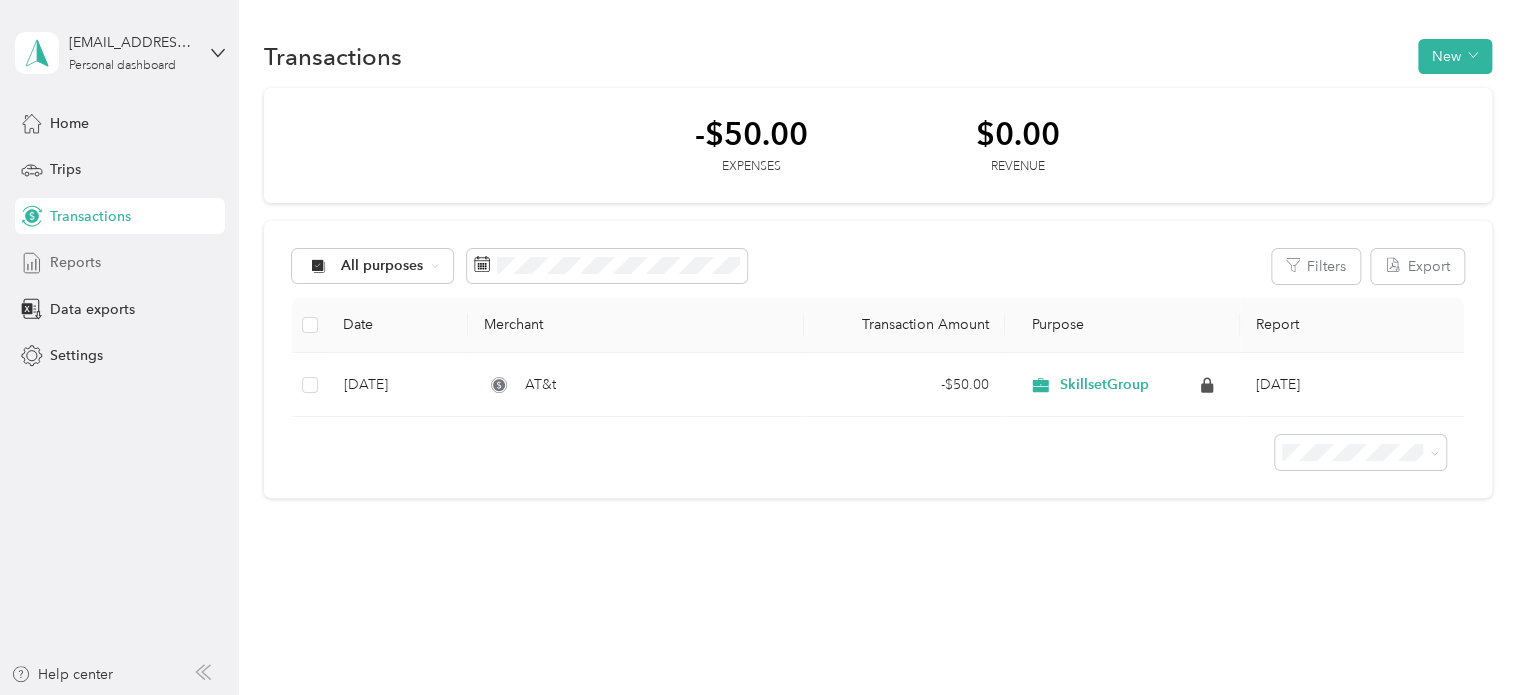 click on "Reports" at bounding box center (75, 262) 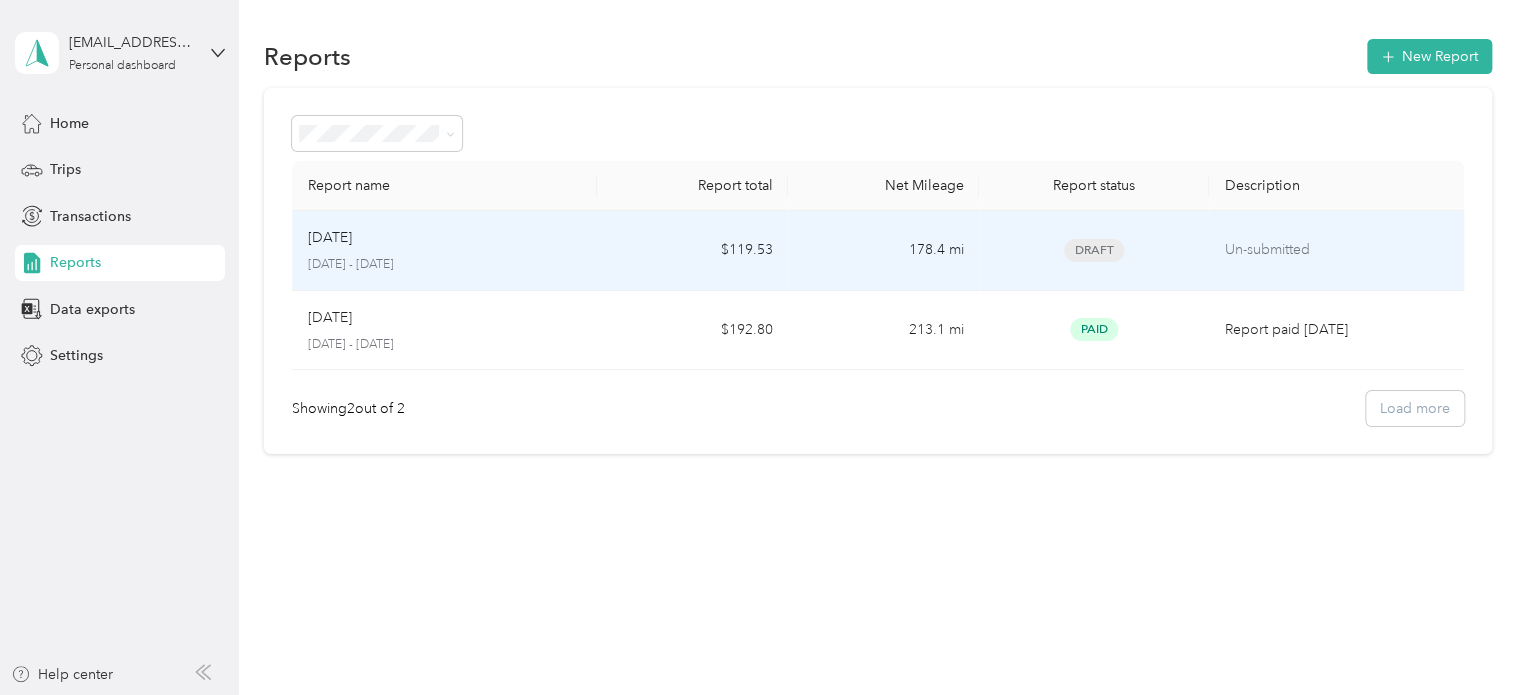 click on "$119.53" at bounding box center [692, 251] 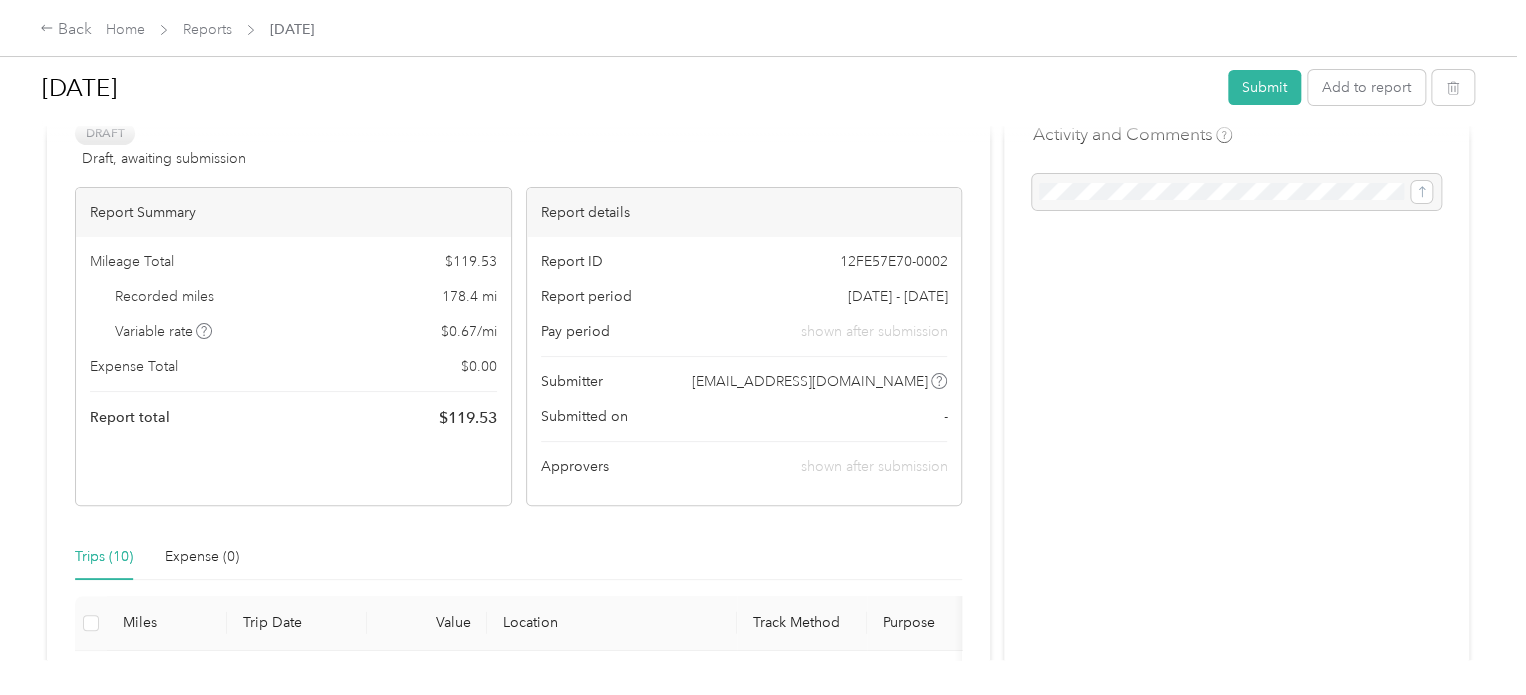 scroll, scrollTop: 0, scrollLeft: 0, axis: both 